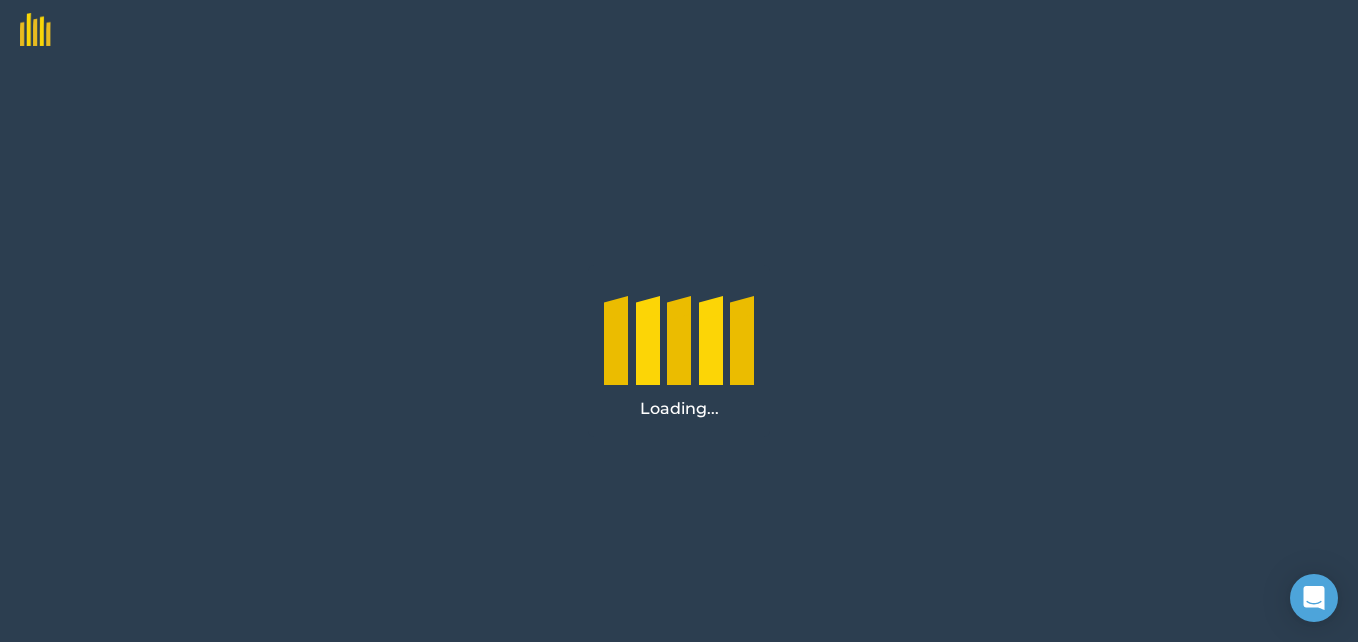 scroll, scrollTop: 0, scrollLeft: 0, axis: both 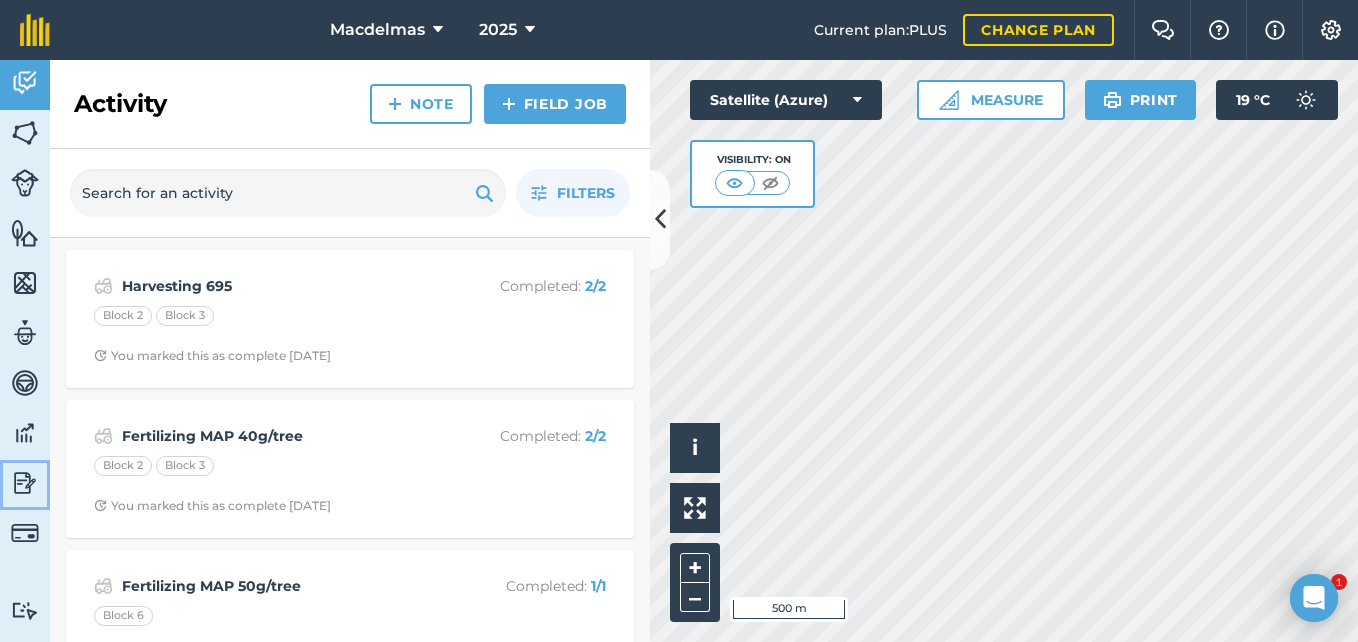 click at bounding box center [25, 483] 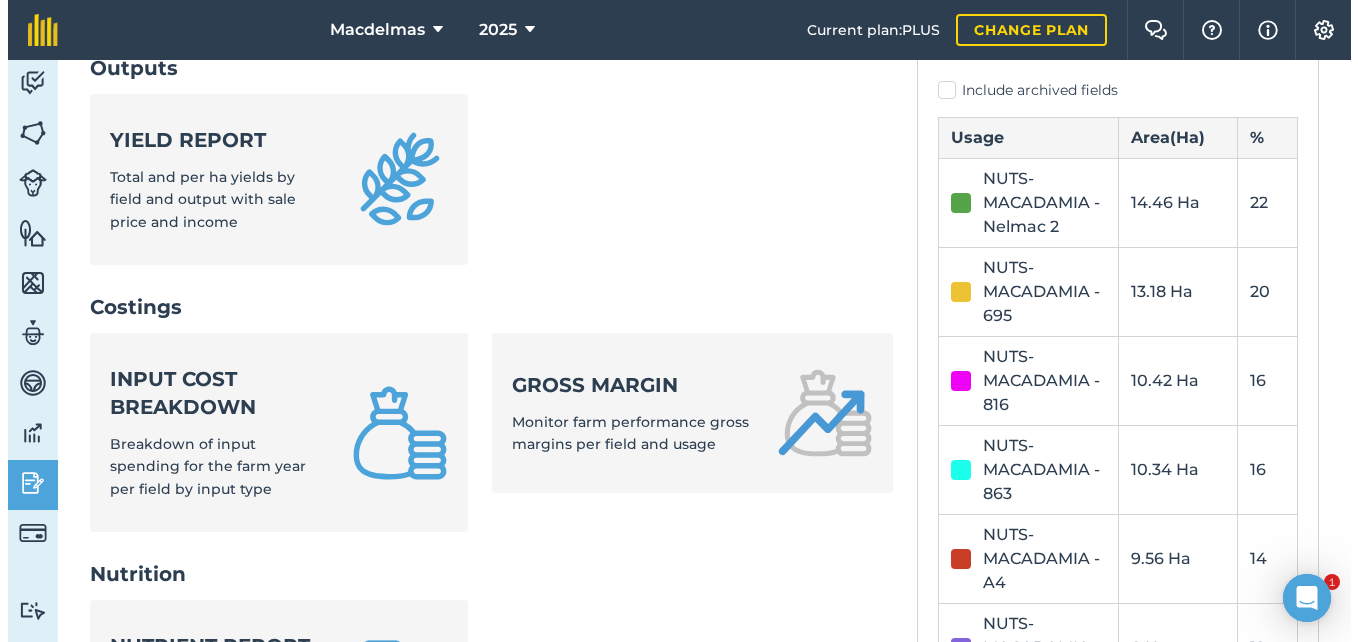 scroll, scrollTop: 600, scrollLeft: 0, axis: vertical 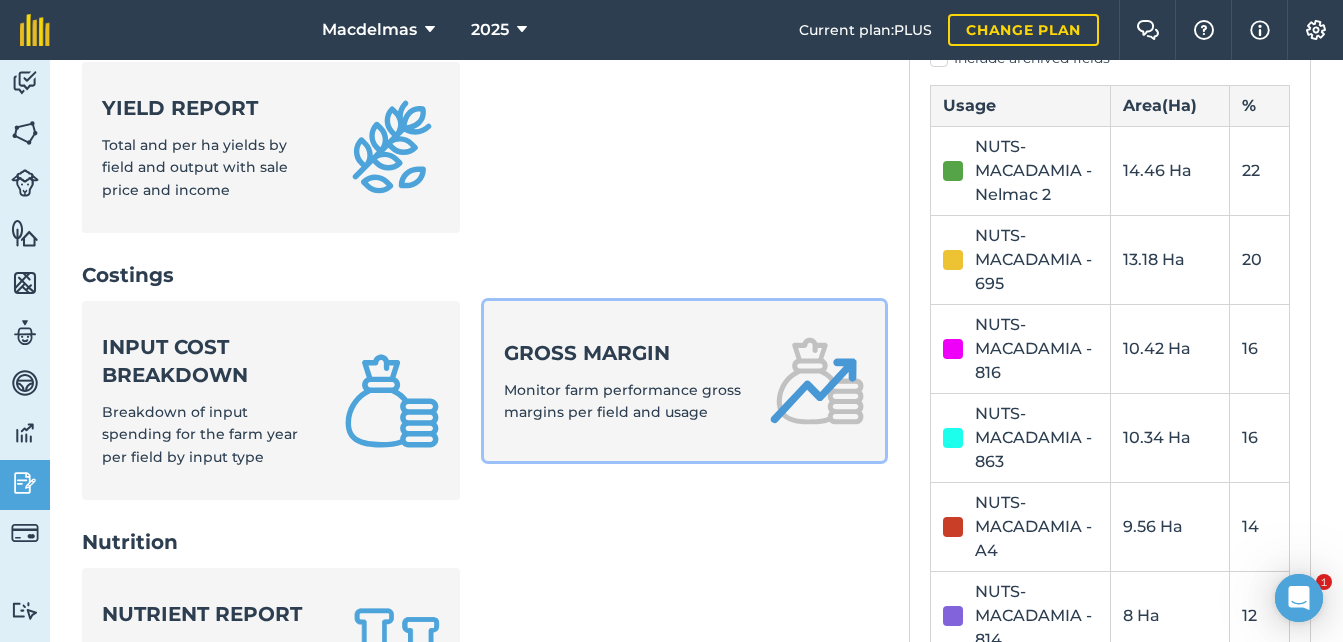 click on "Gross margin Monitor farm performance gross margins per field and usage" at bounding box center [625, 381] 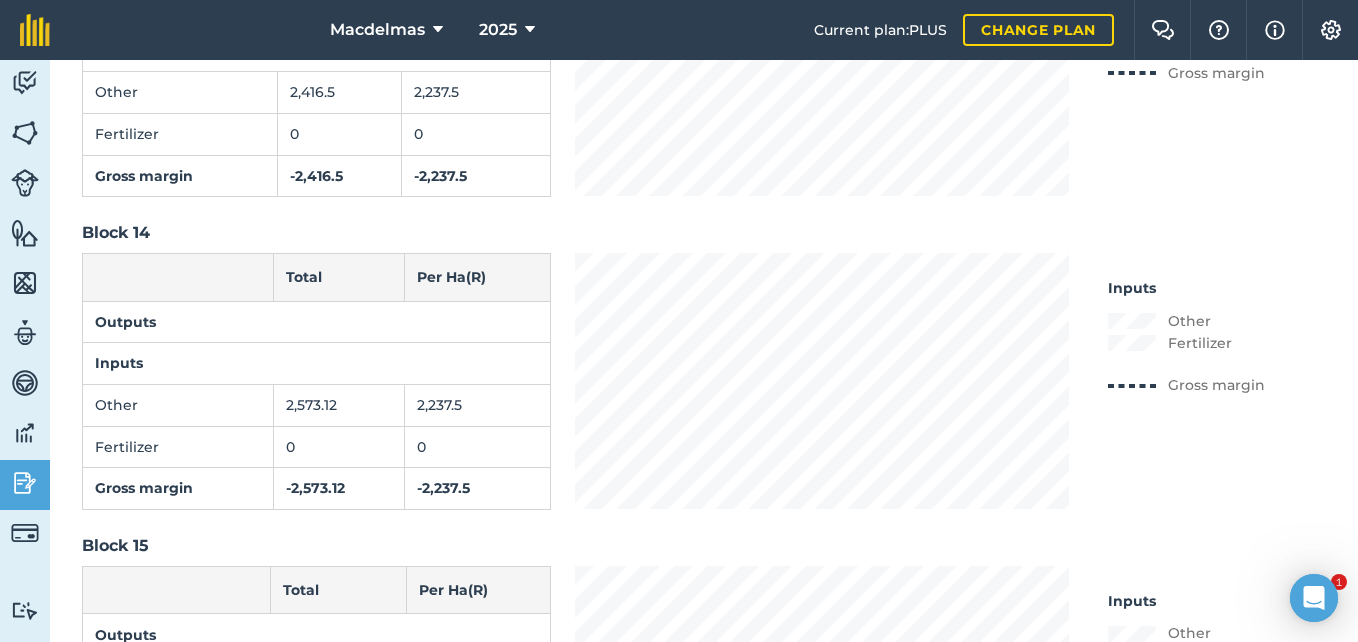 scroll, scrollTop: 1700, scrollLeft: 0, axis: vertical 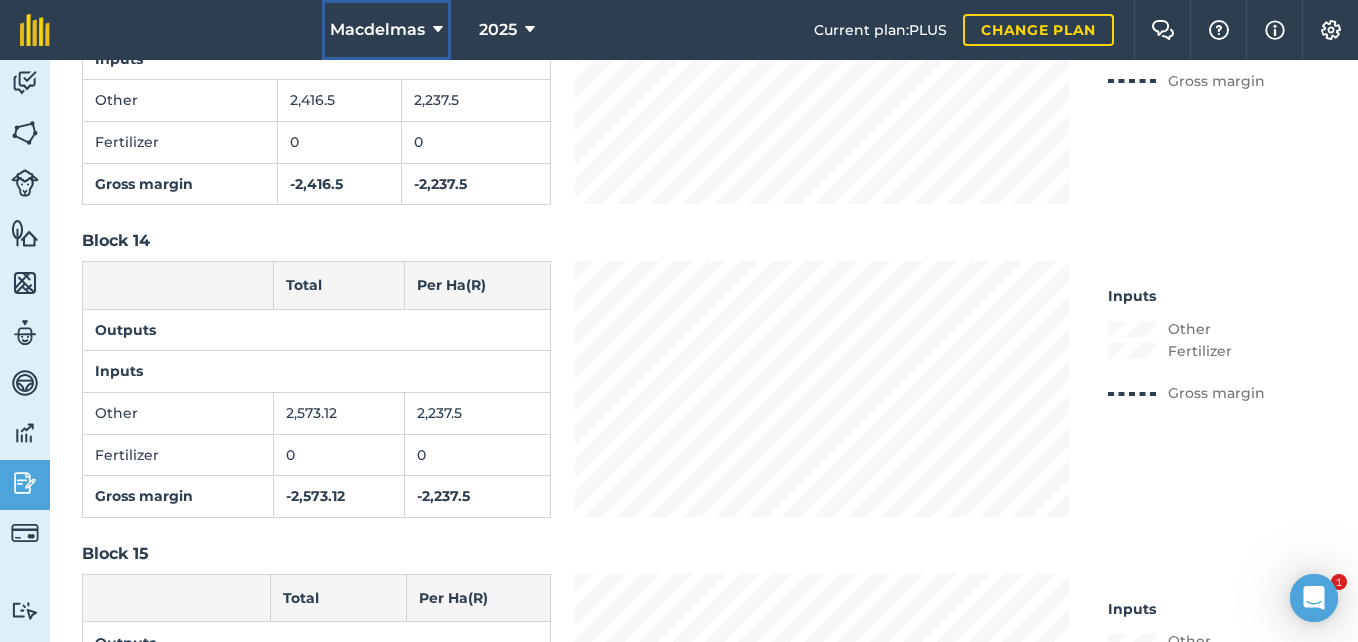 click at bounding box center [438, 30] 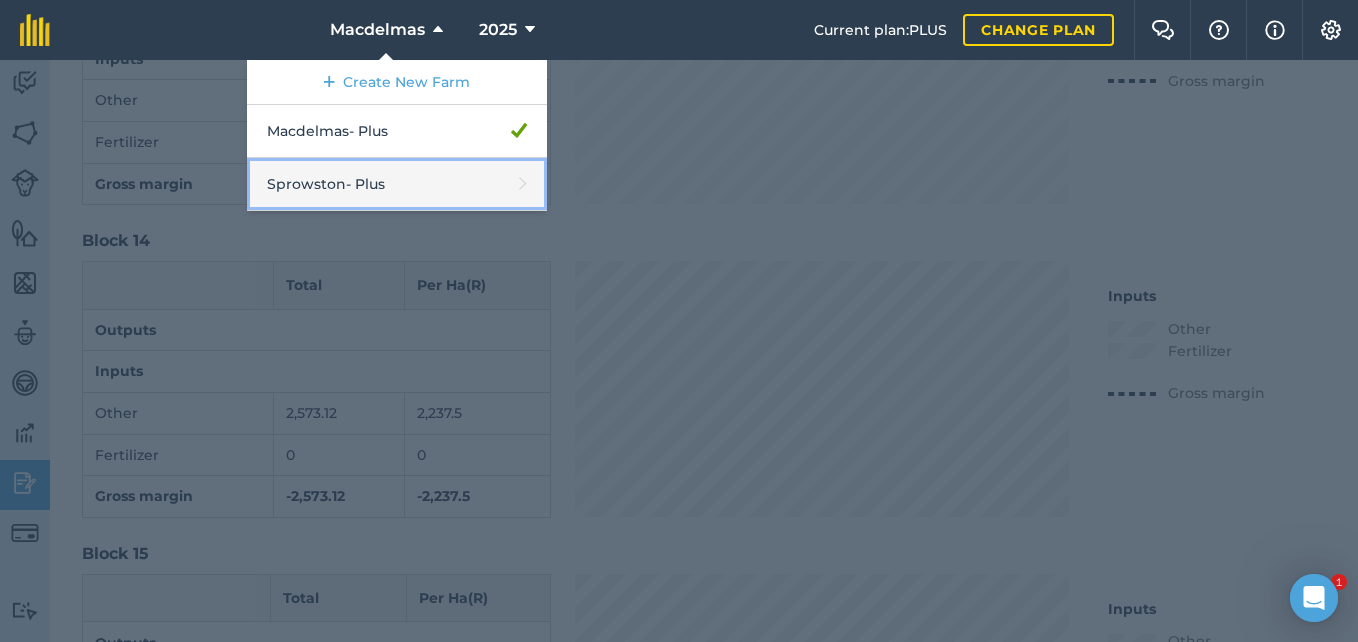 click on "Sprowston  - Plus" at bounding box center [397, 184] 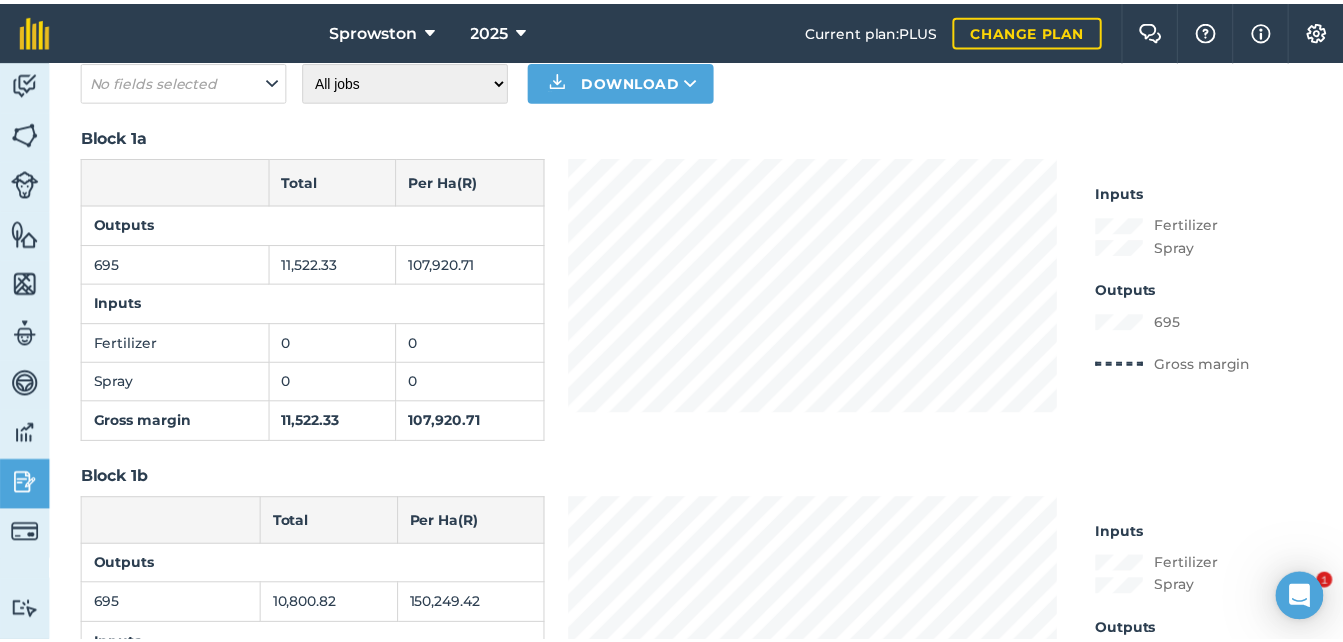 scroll, scrollTop: 0, scrollLeft: 0, axis: both 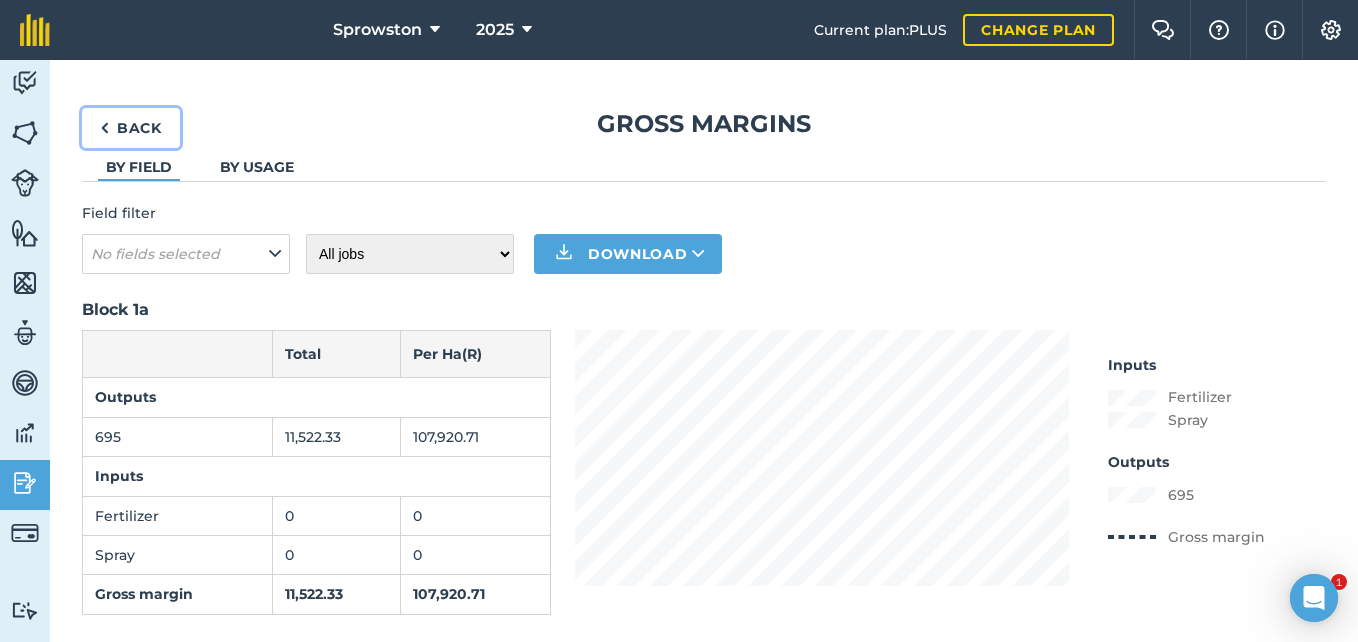 click on "Back" at bounding box center (131, 128) 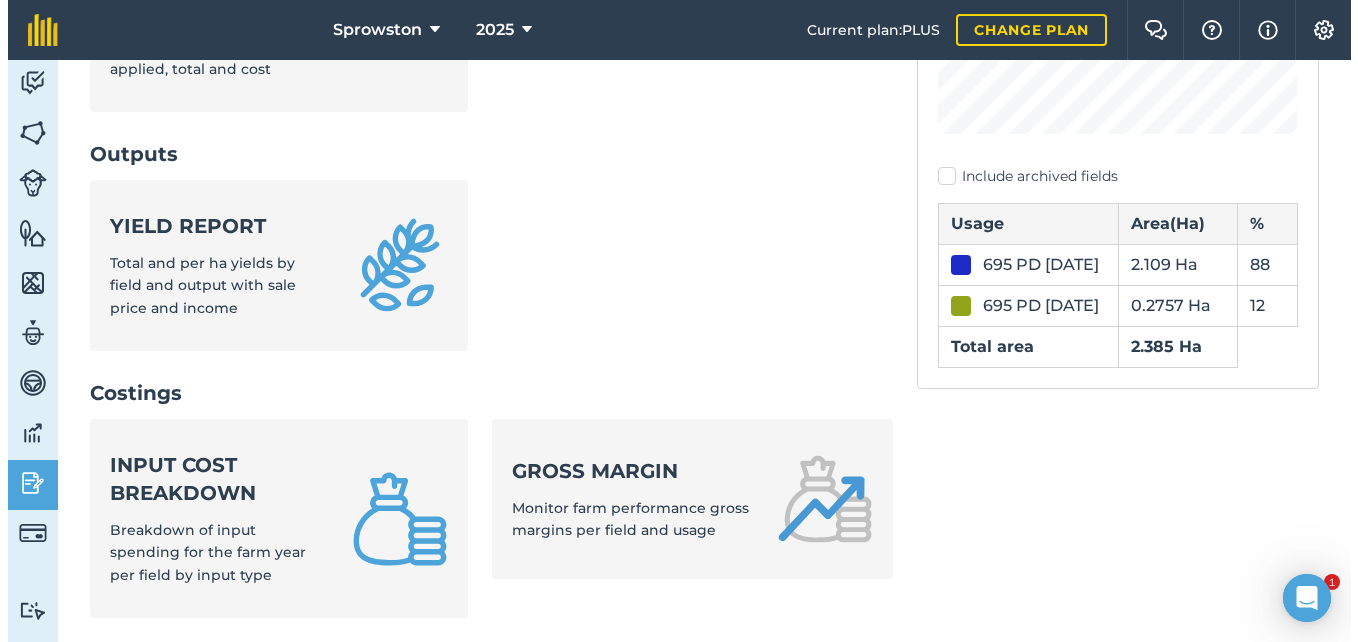 scroll, scrollTop: 500, scrollLeft: 0, axis: vertical 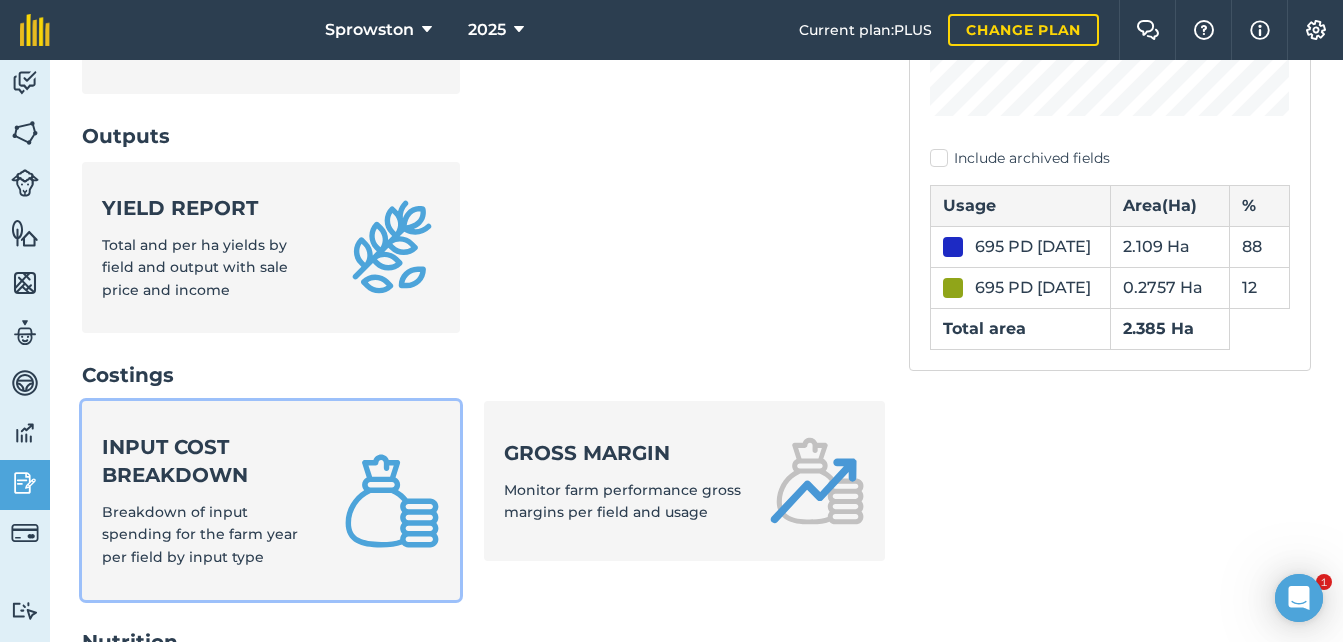click on "Input cost breakdown Breakdown of input spending for the farm year per field by input type" at bounding box center (211, 500) 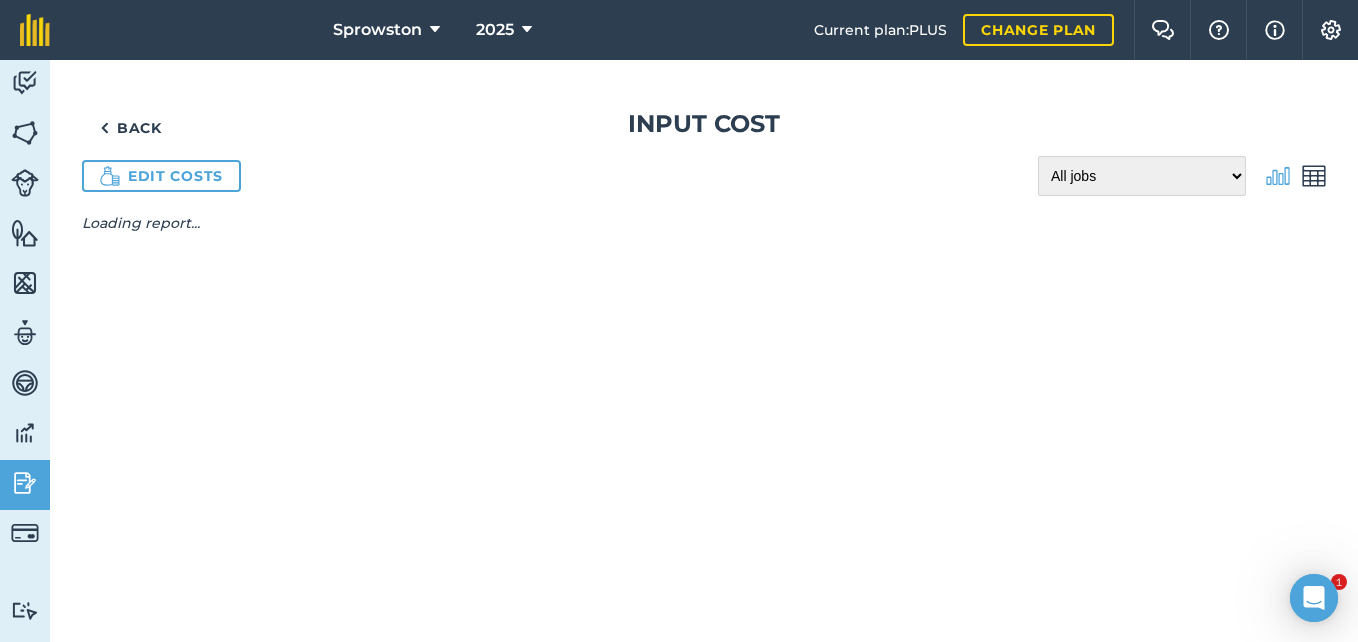 scroll, scrollTop: 0, scrollLeft: 0, axis: both 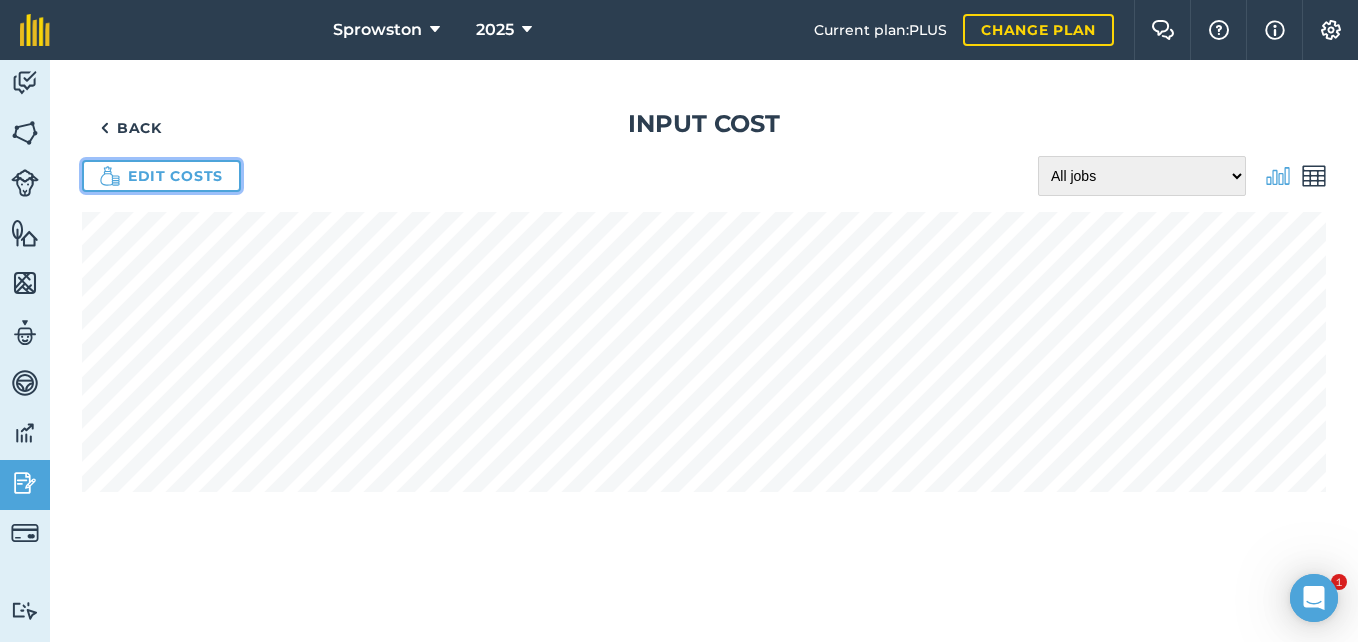 click on "Edit costs" at bounding box center [161, 176] 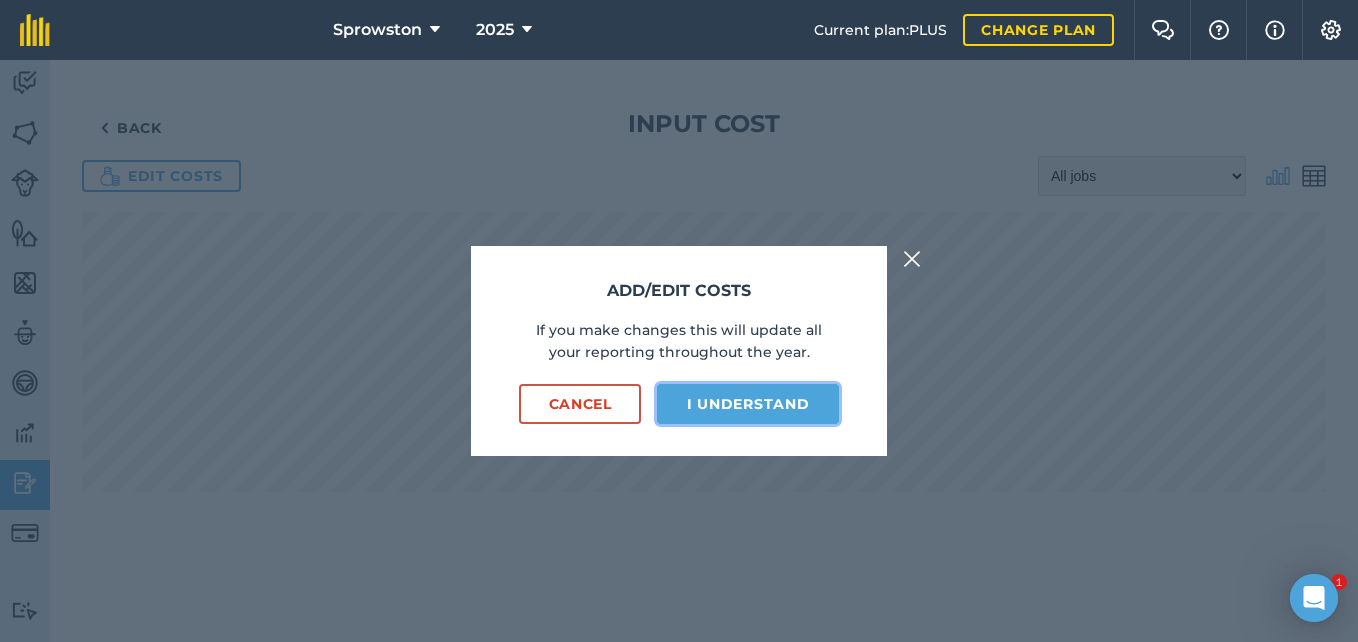 click on "I understand" at bounding box center [748, 404] 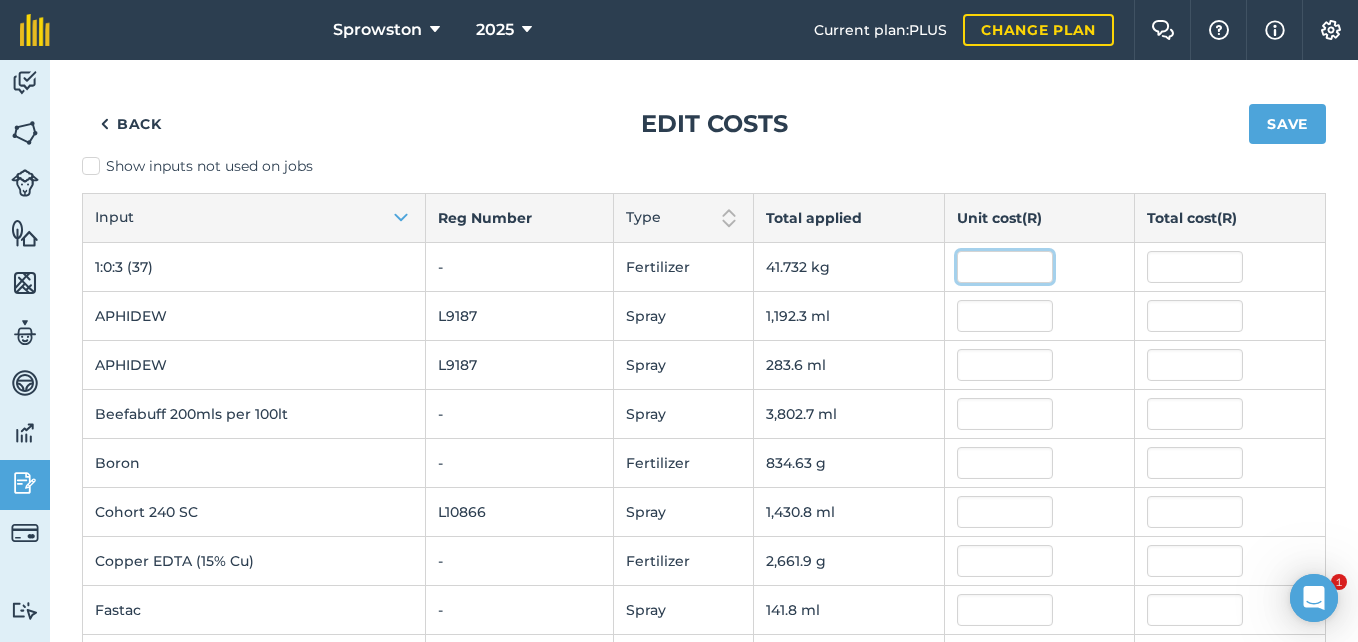 click at bounding box center (1005, 267) 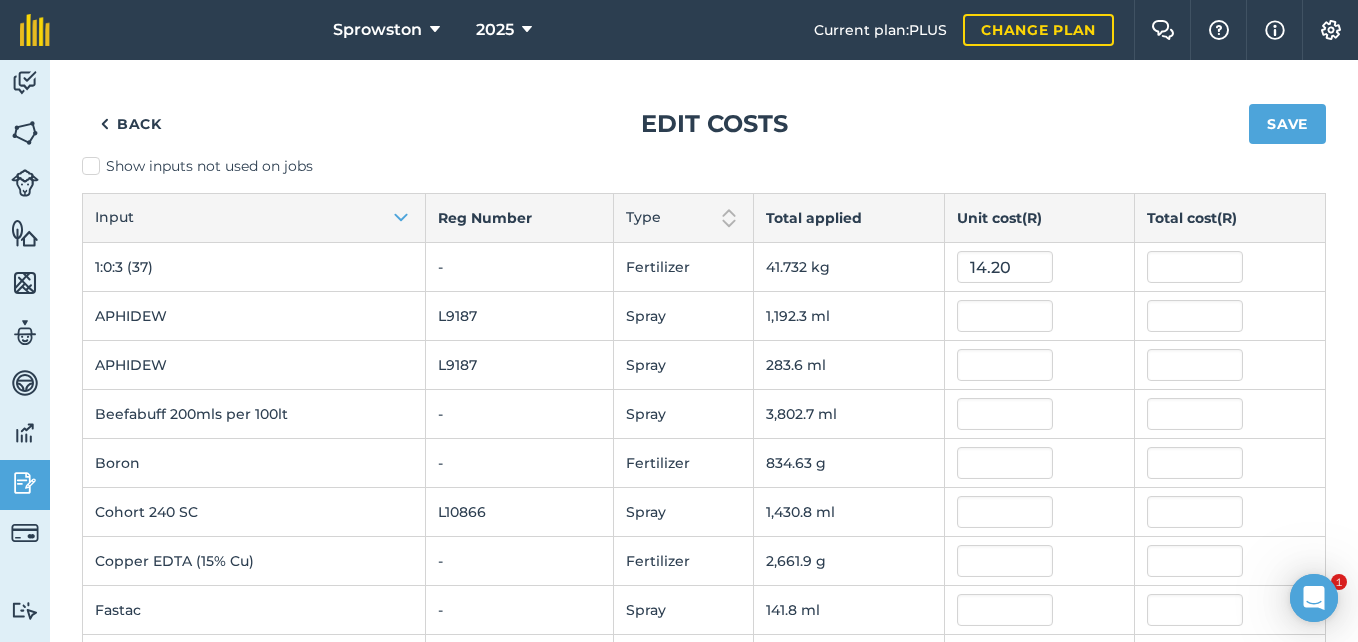 type on "14.2" 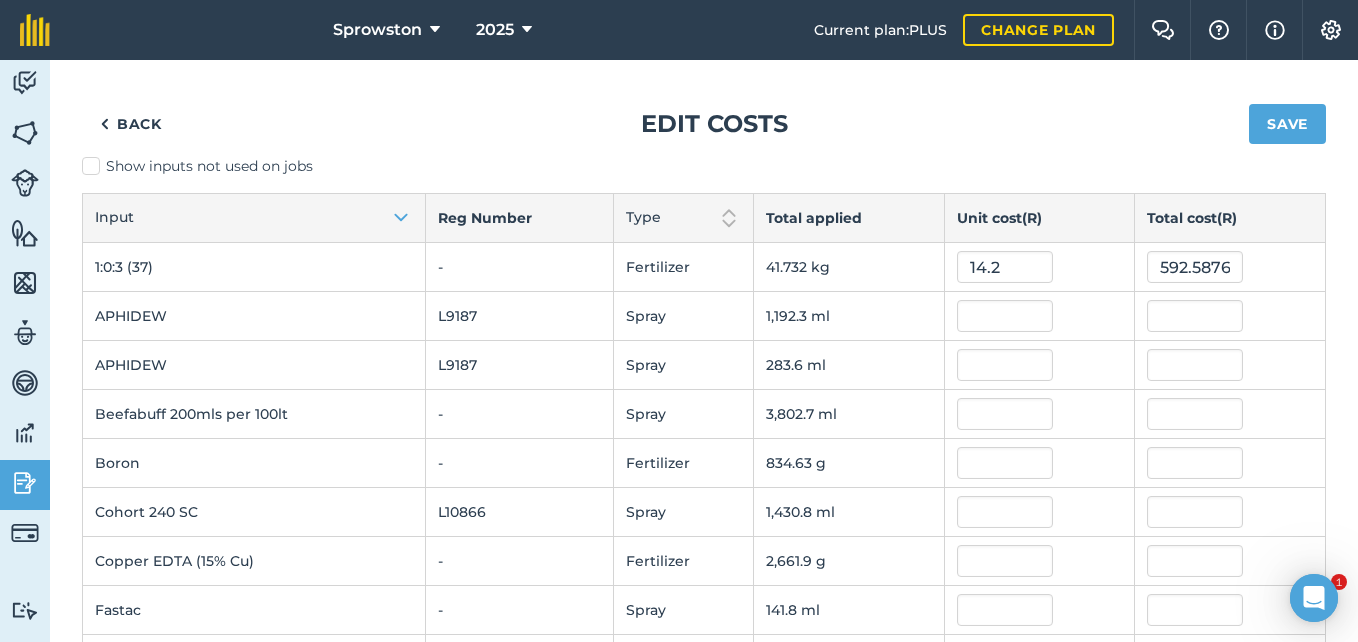 click on "14.2" at bounding box center [1040, 267] 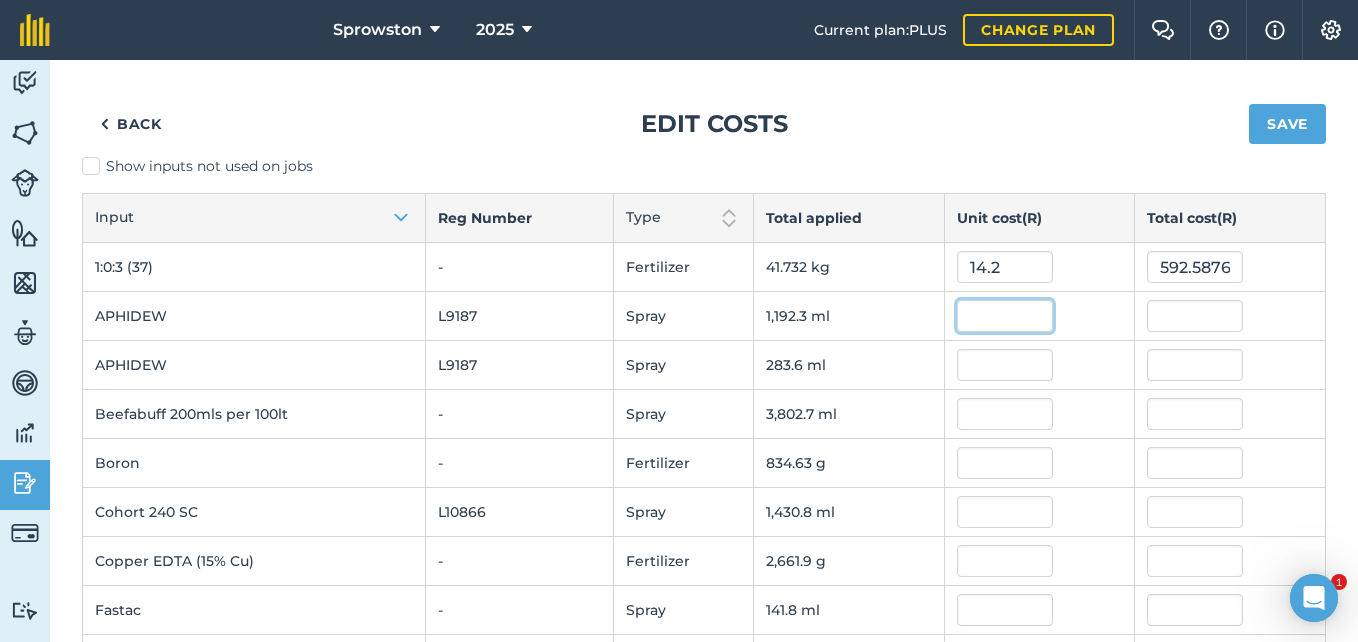 click at bounding box center (1005, 316) 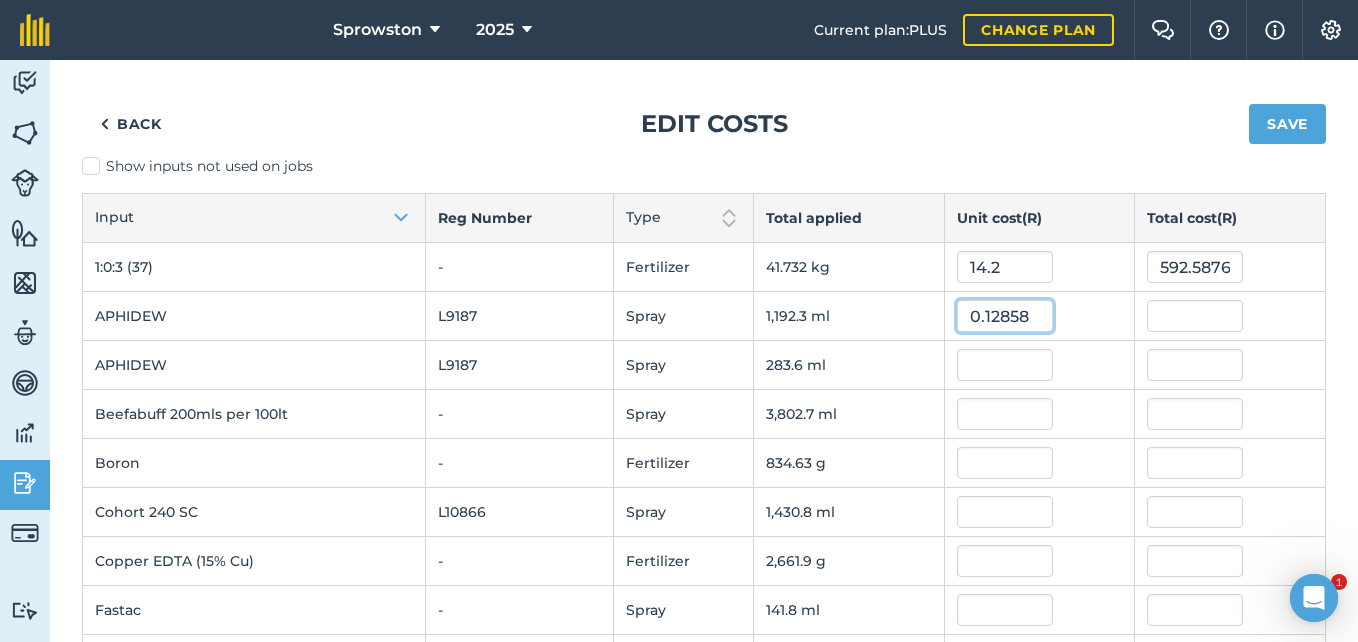 type on "0.12858" 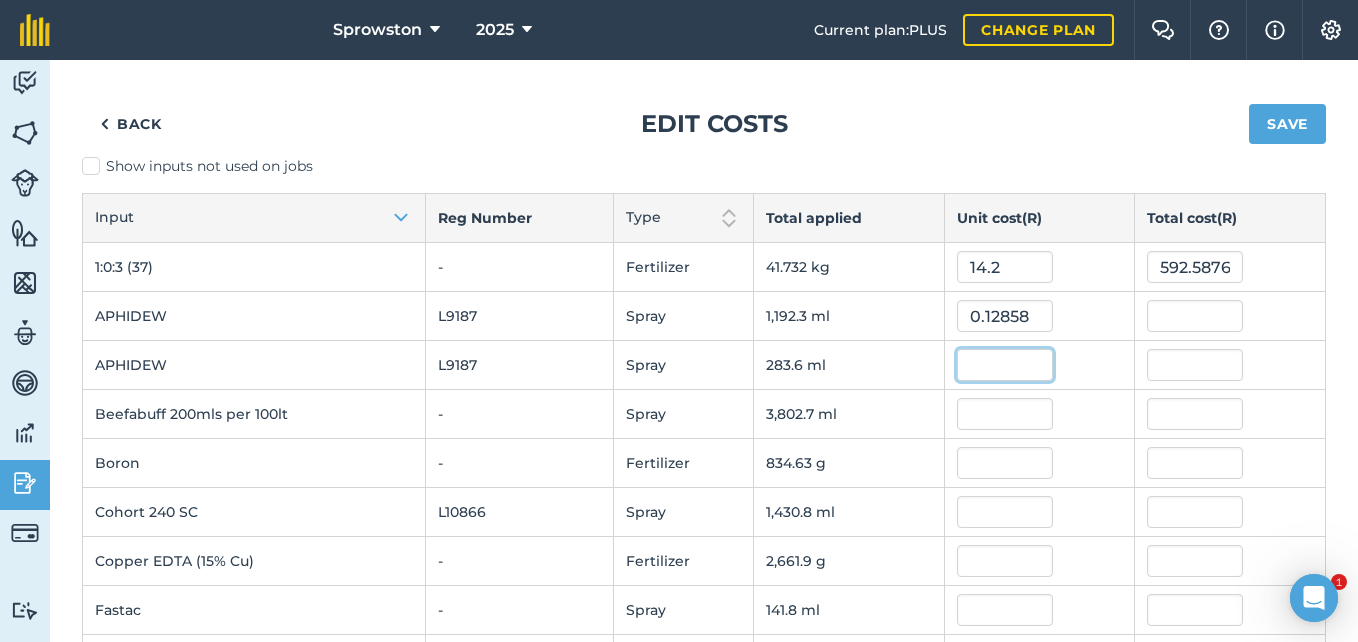 type on "153.309701394" 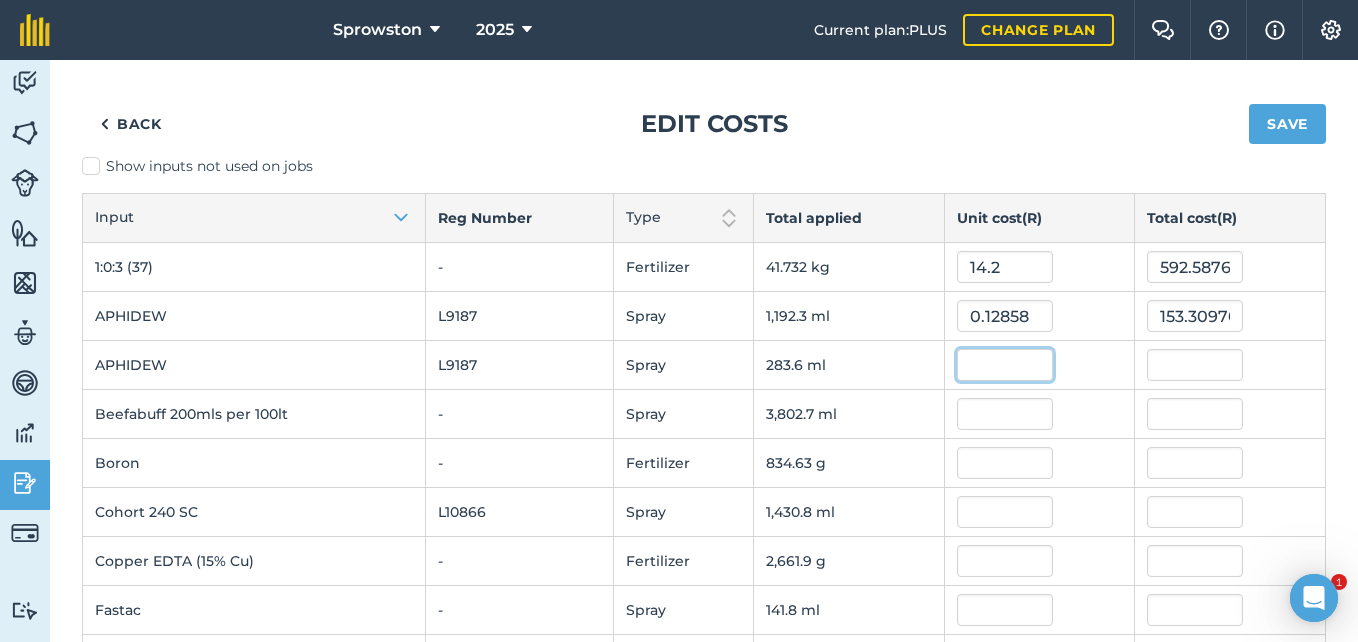 click at bounding box center (1005, 365) 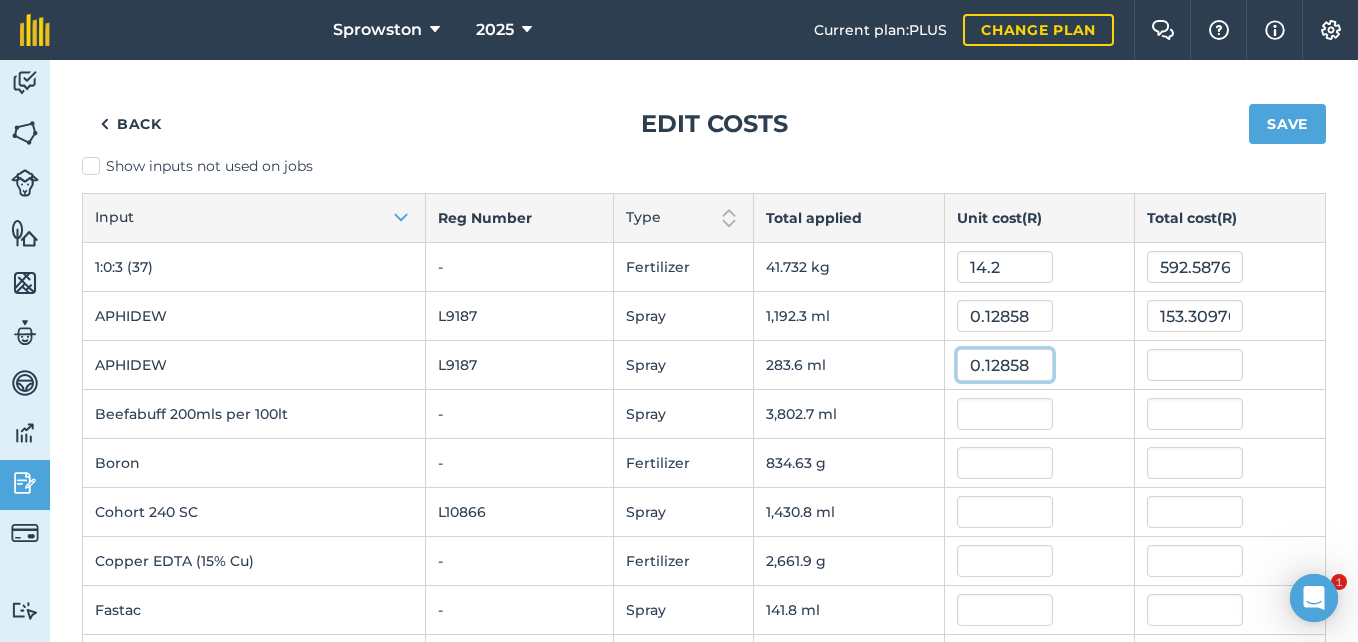 type on "0.12858" 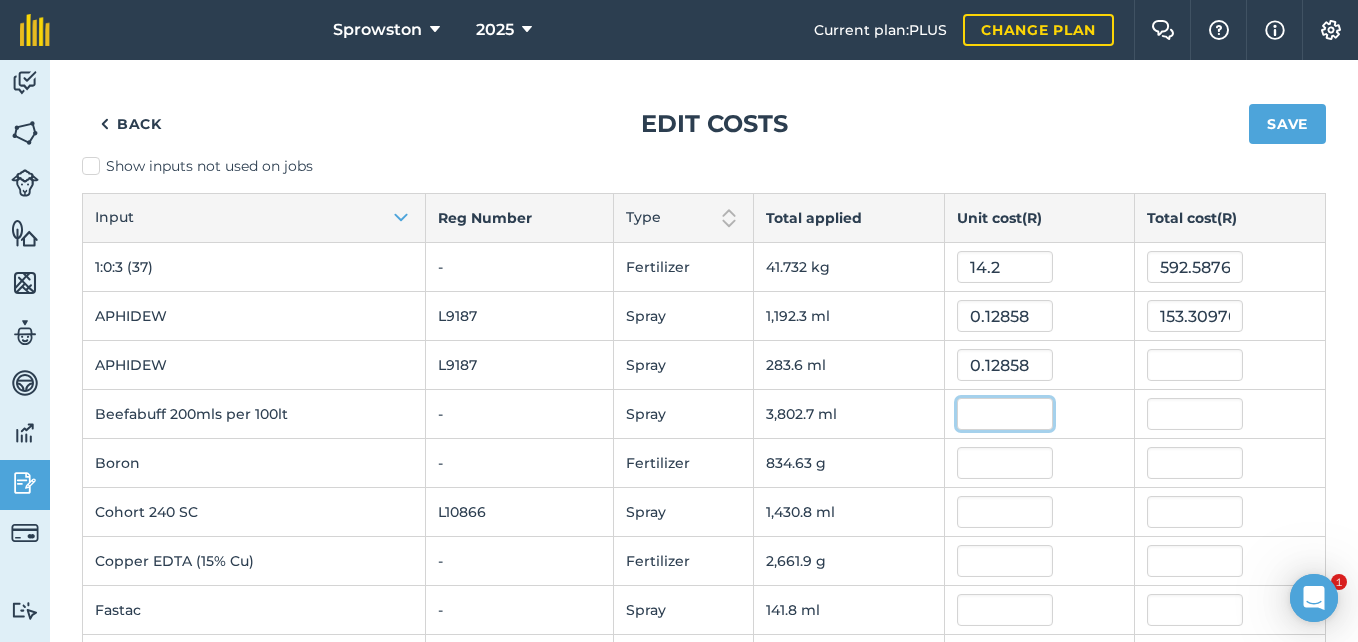type on "36.465699456" 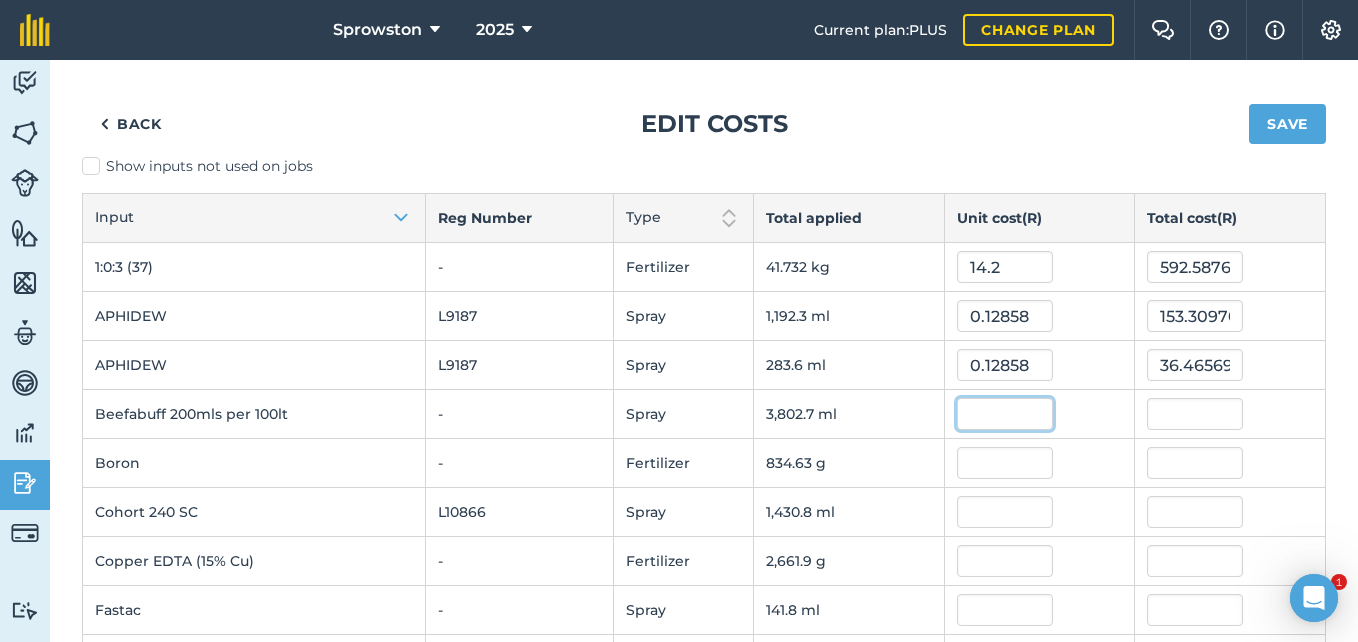 click at bounding box center (1005, 414) 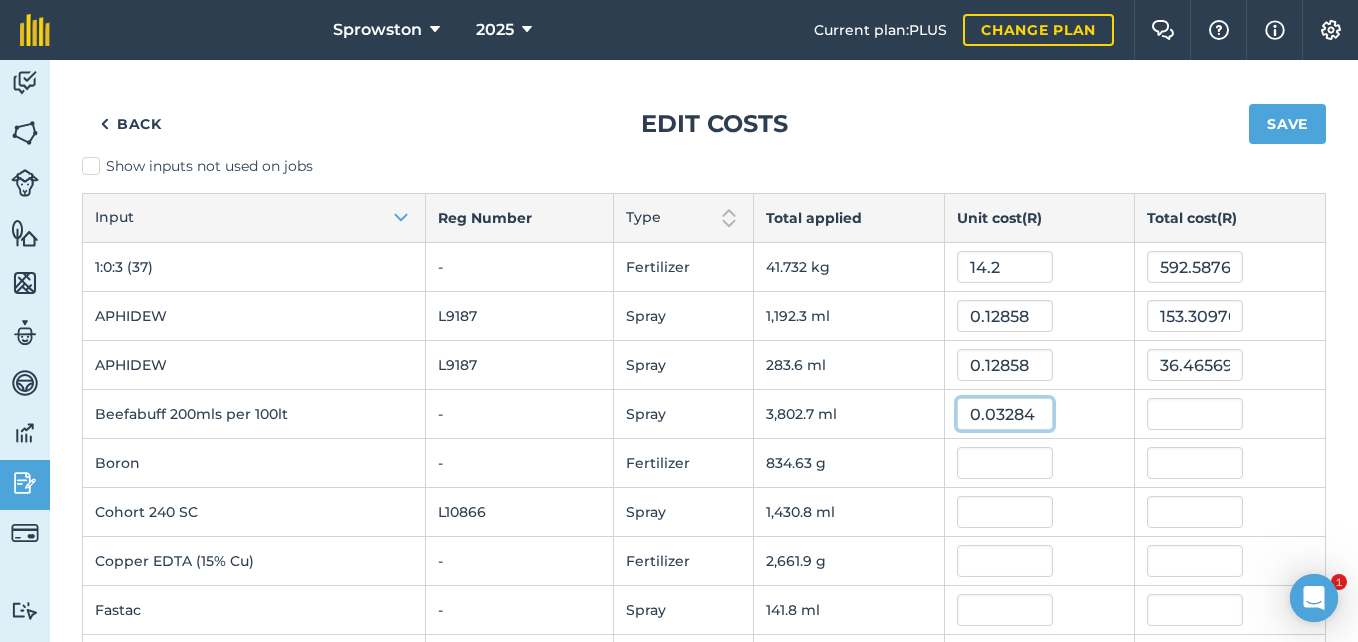 type on "0.03284" 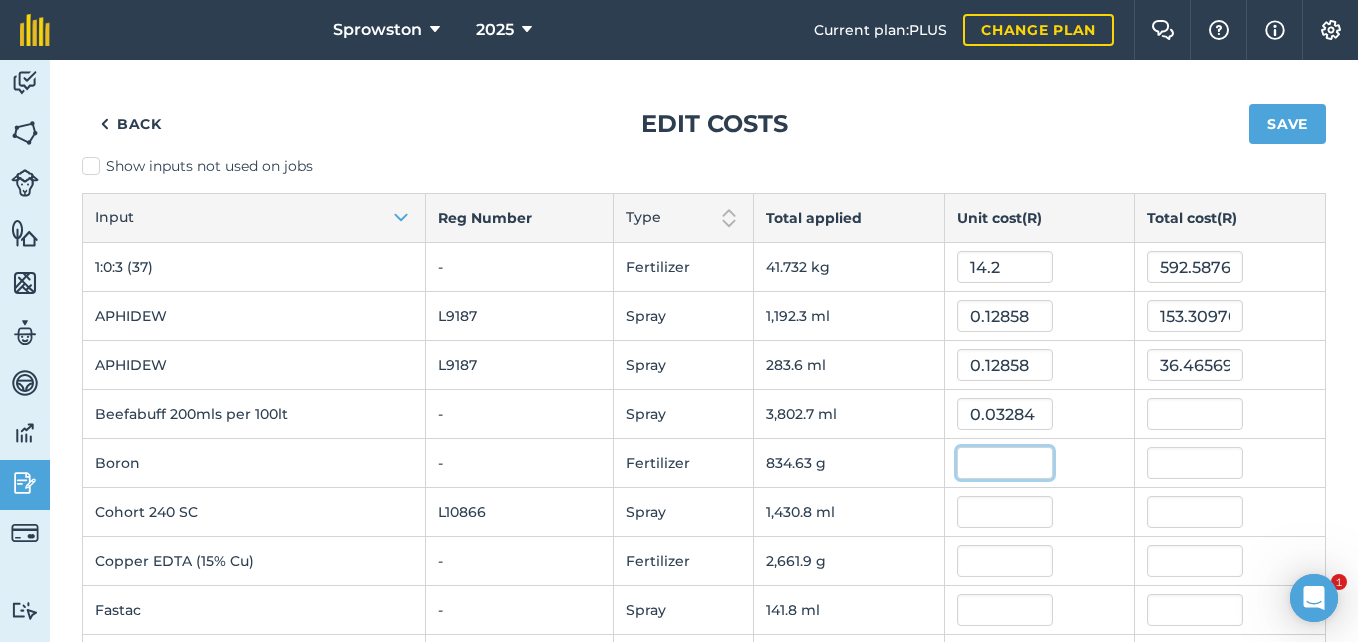 type on "124.879833864" 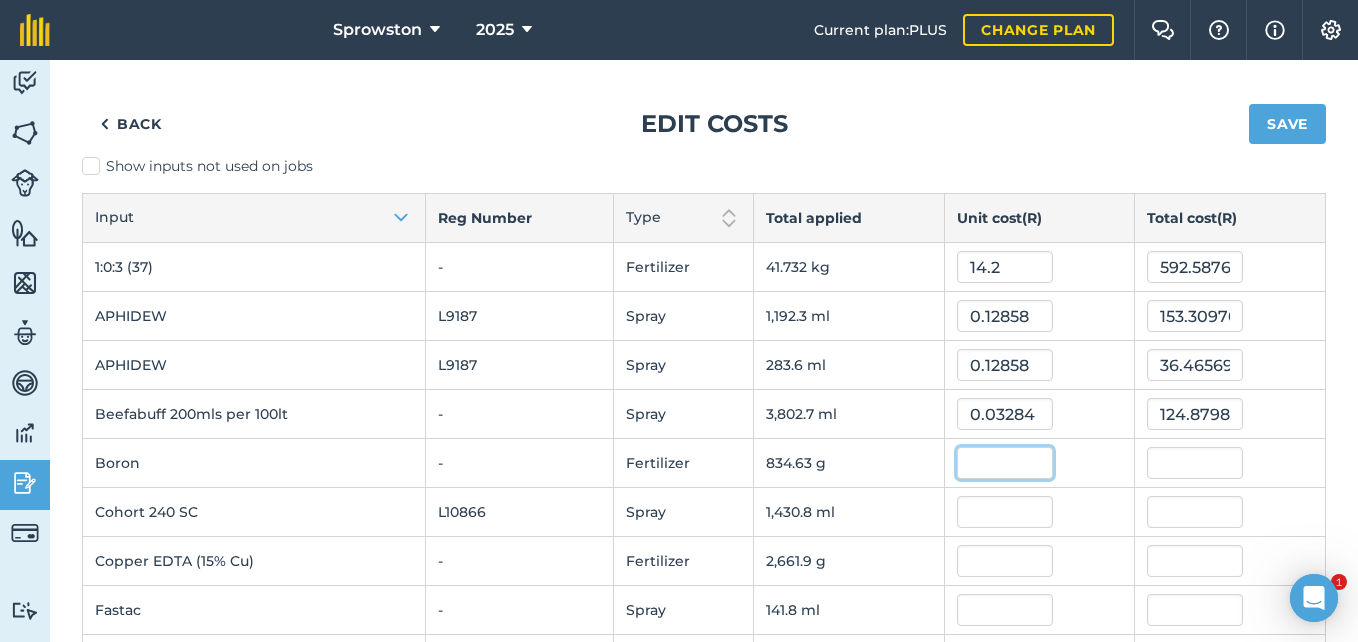 click at bounding box center (1005, 463) 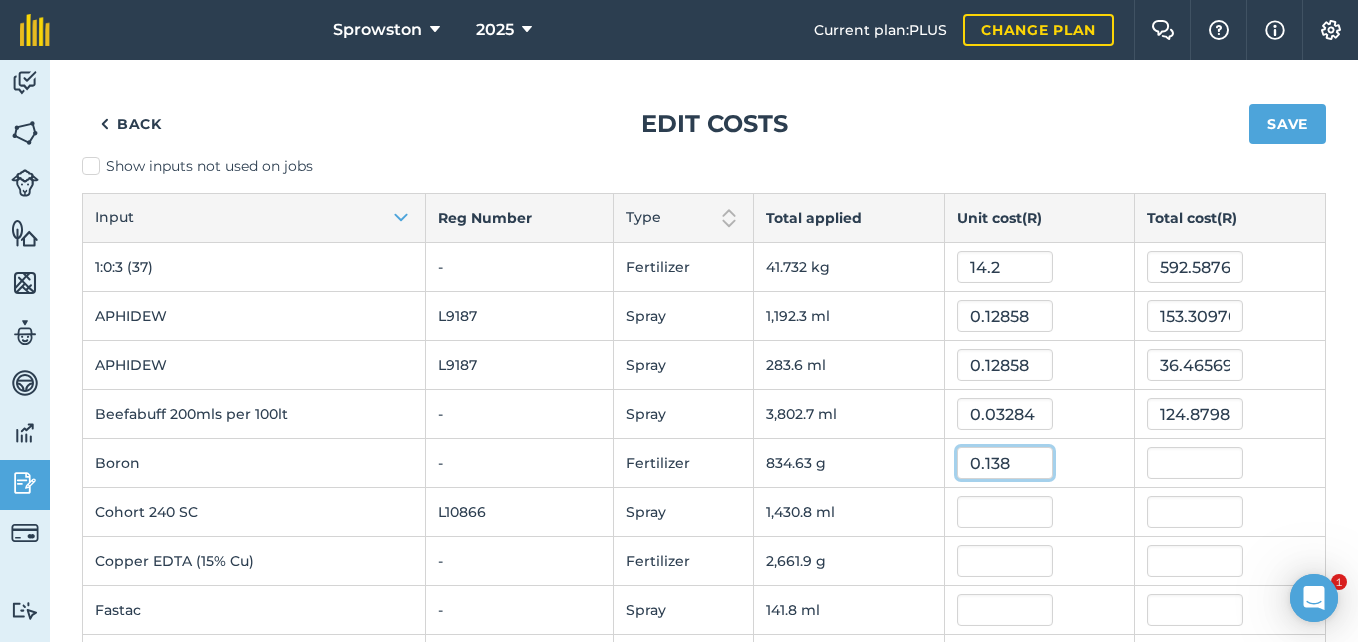 type on "0.138" 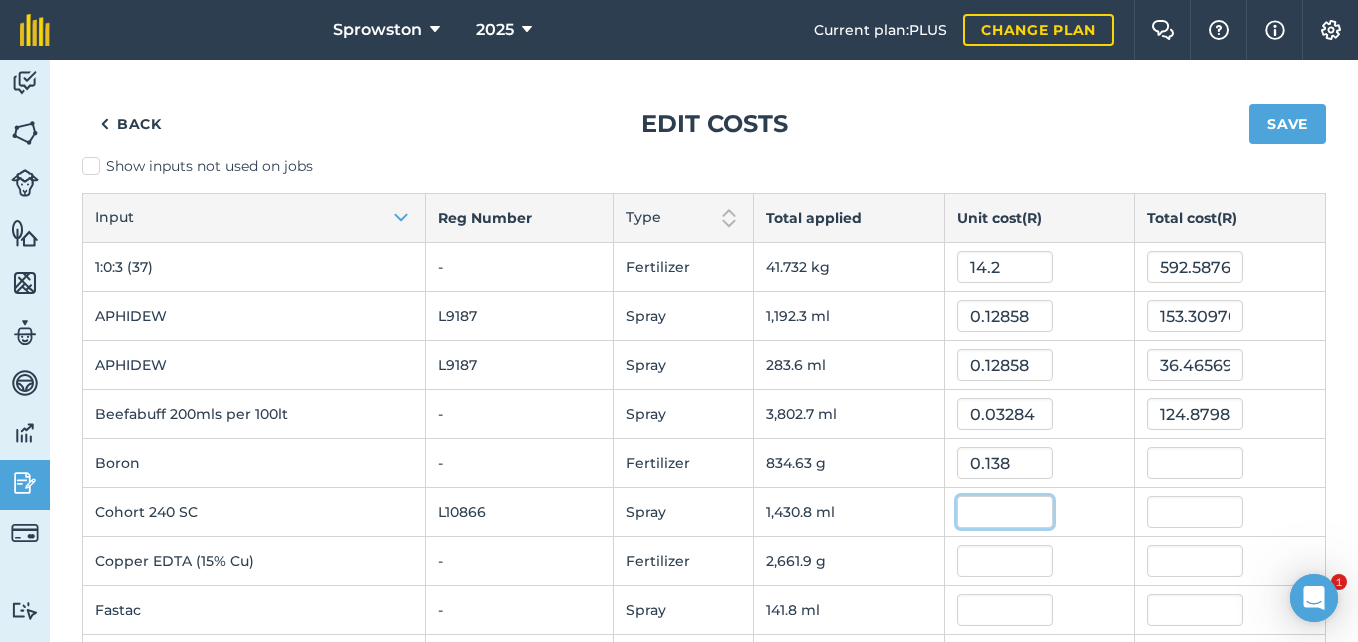 type on "115.17900900000001" 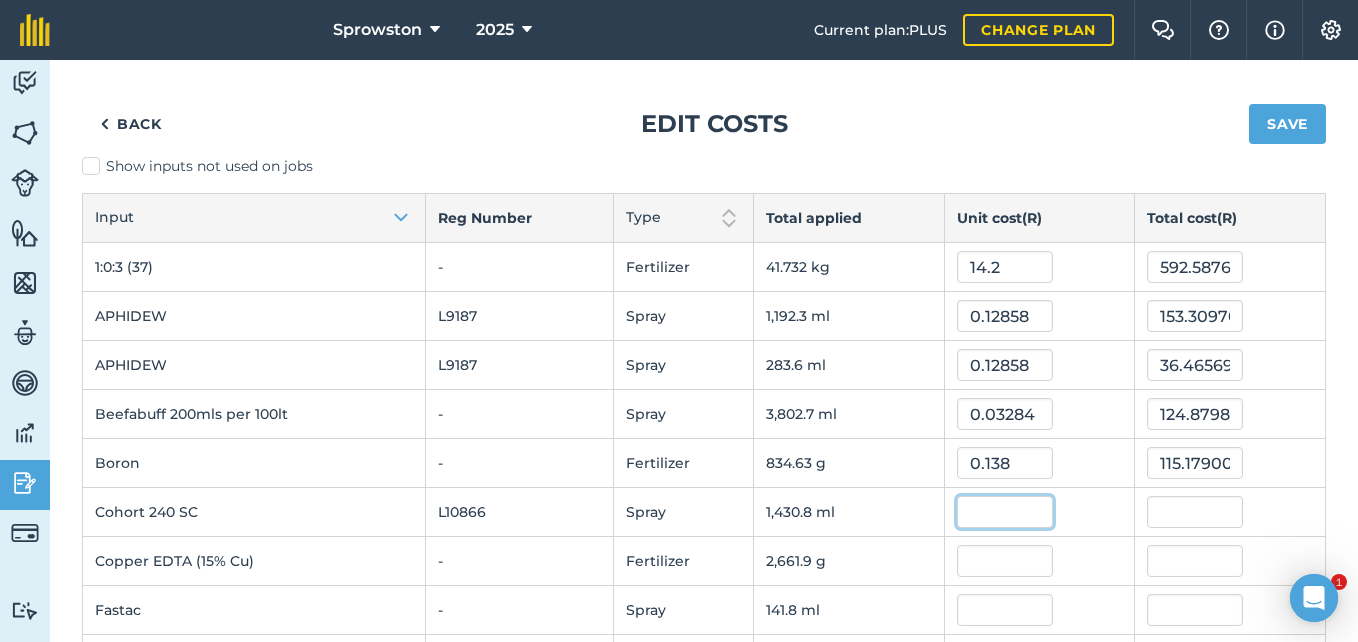click at bounding box center [1005, 512] 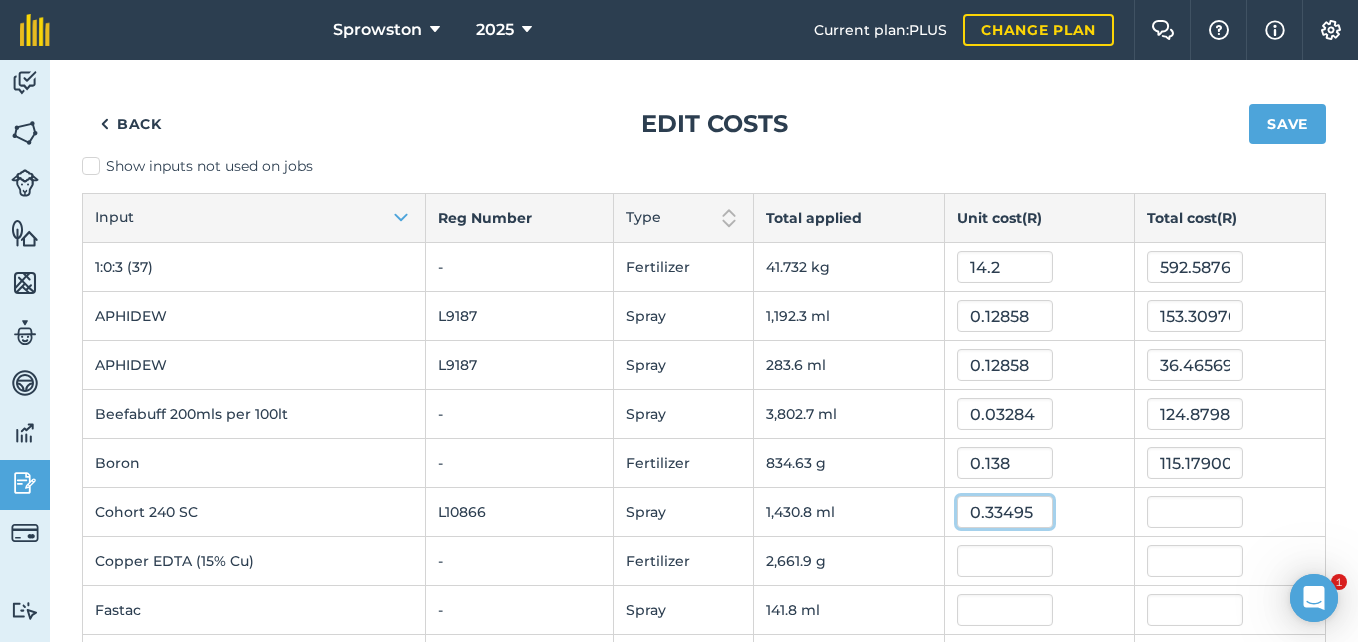 type on "0.33495" 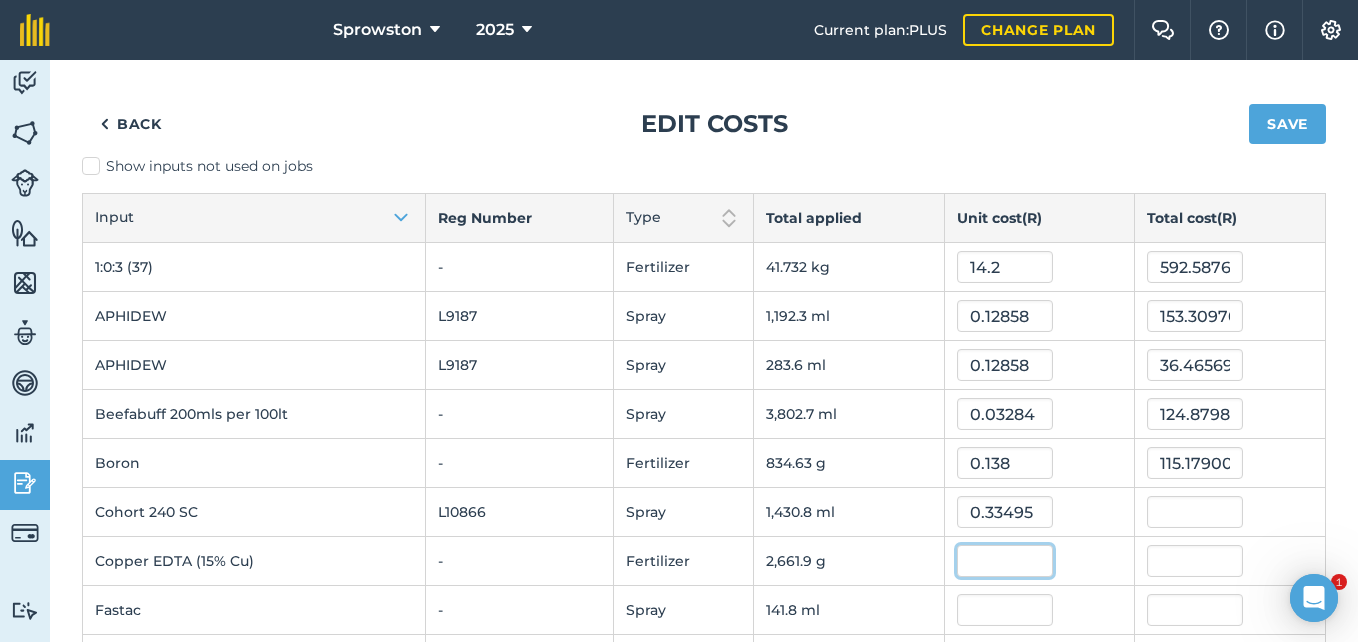 type on "479.24485224000006" 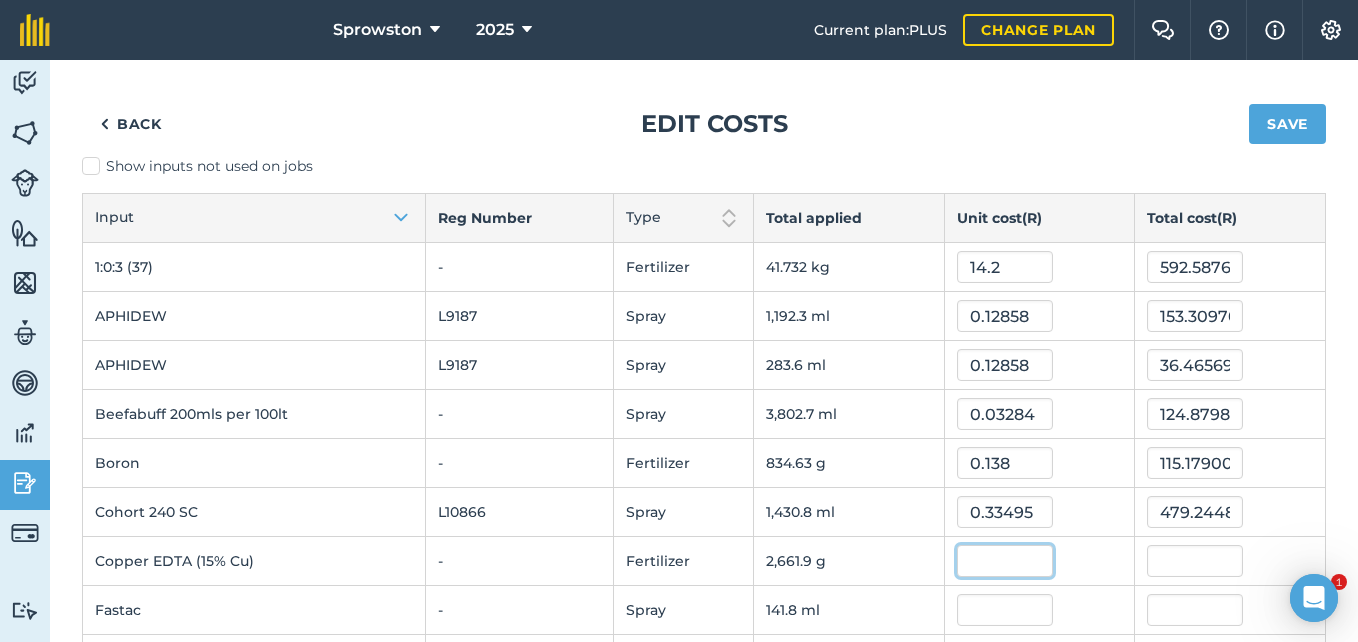 click at bounding box center [1005, 561] 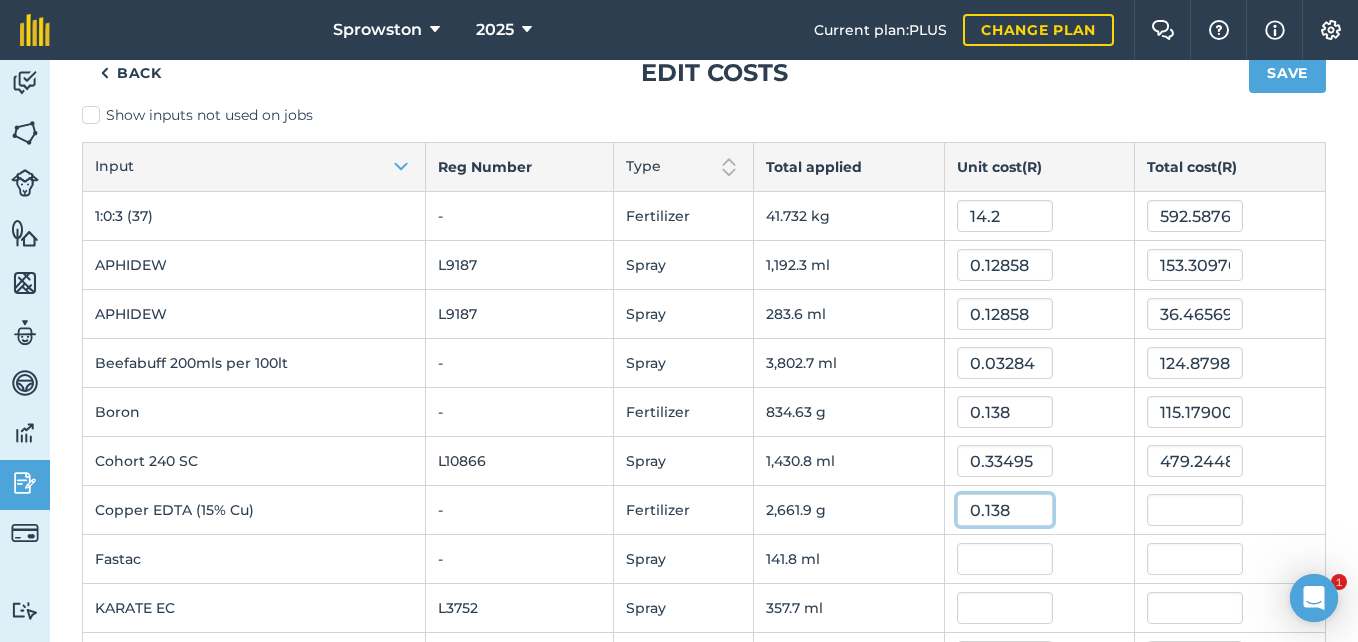 scroll, scrollTop: 100, scrollLeft: 0, axis: vertical 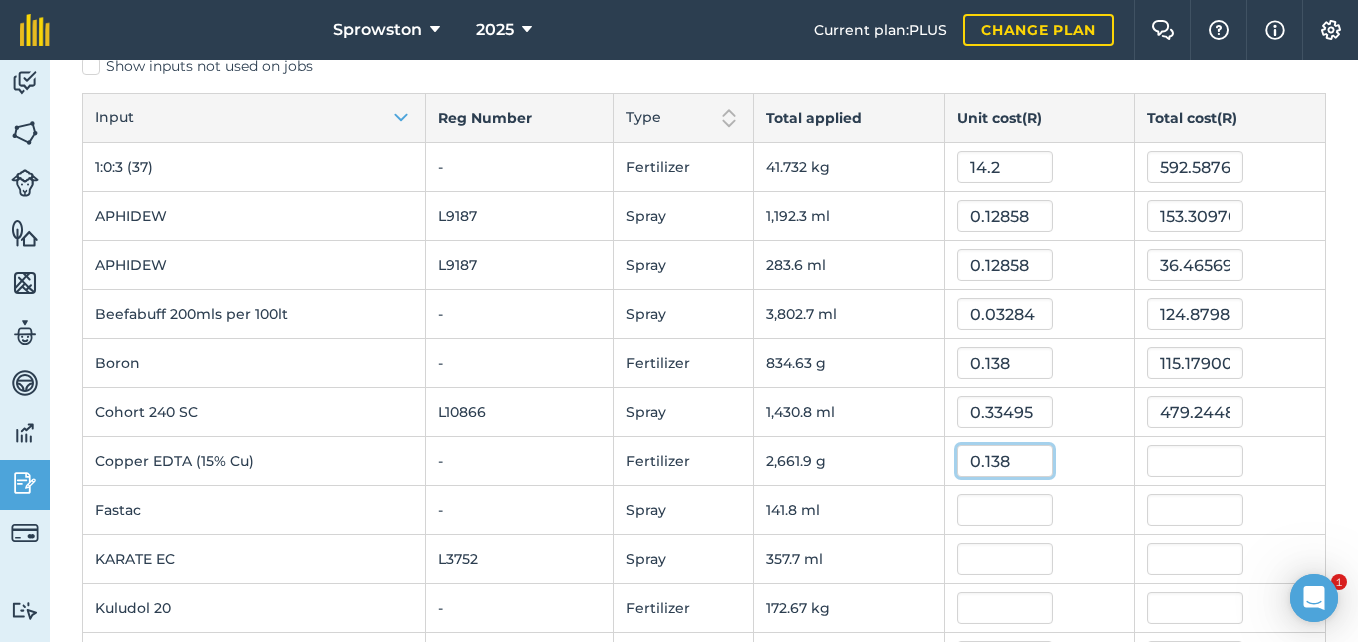 type on "0.138" 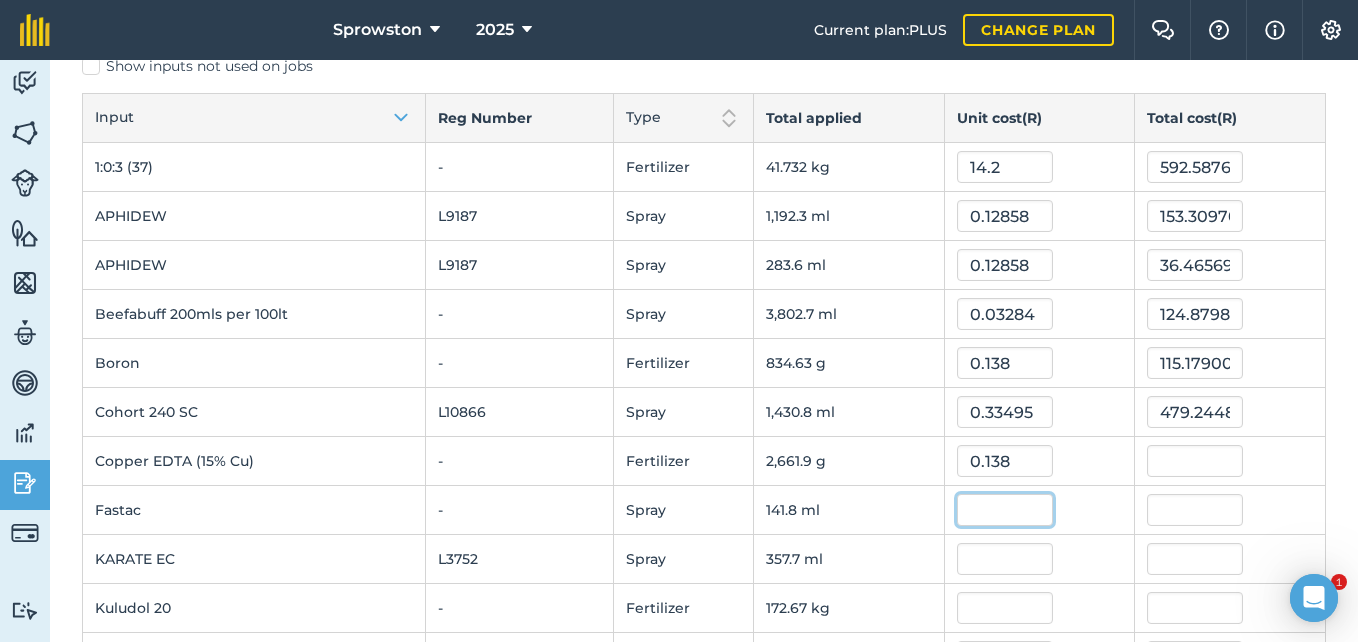 type on "367.3383774" 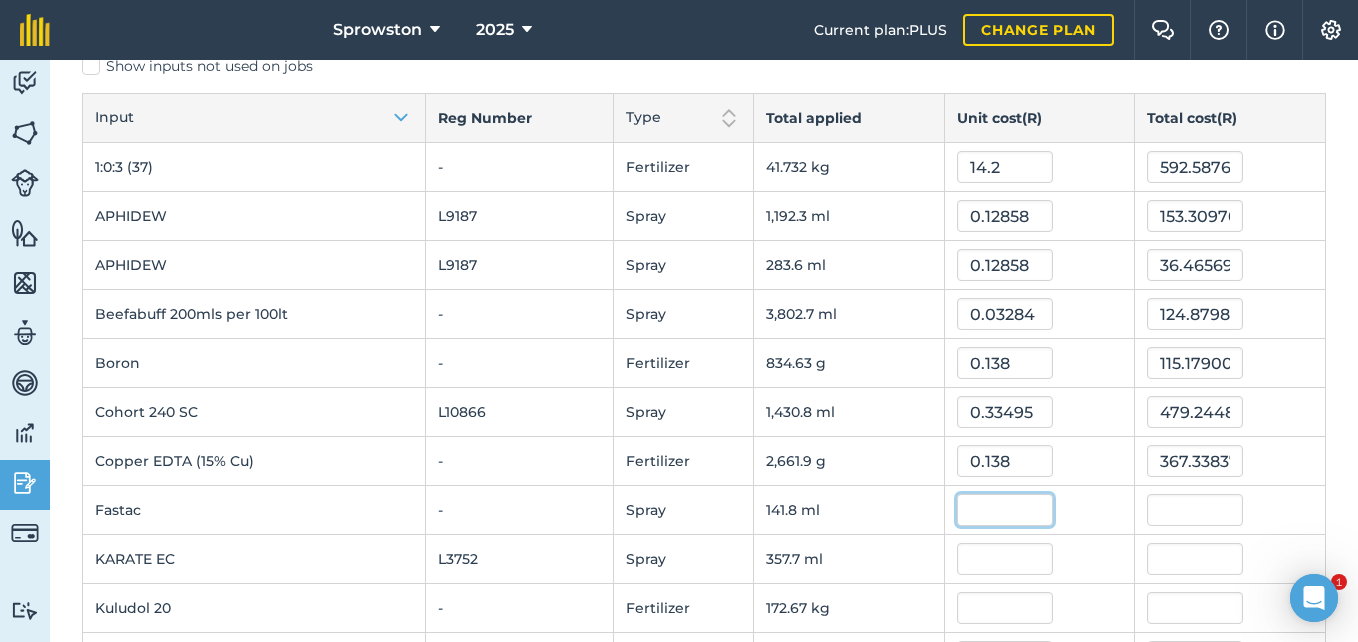 click at bounding box center (1005, 510) 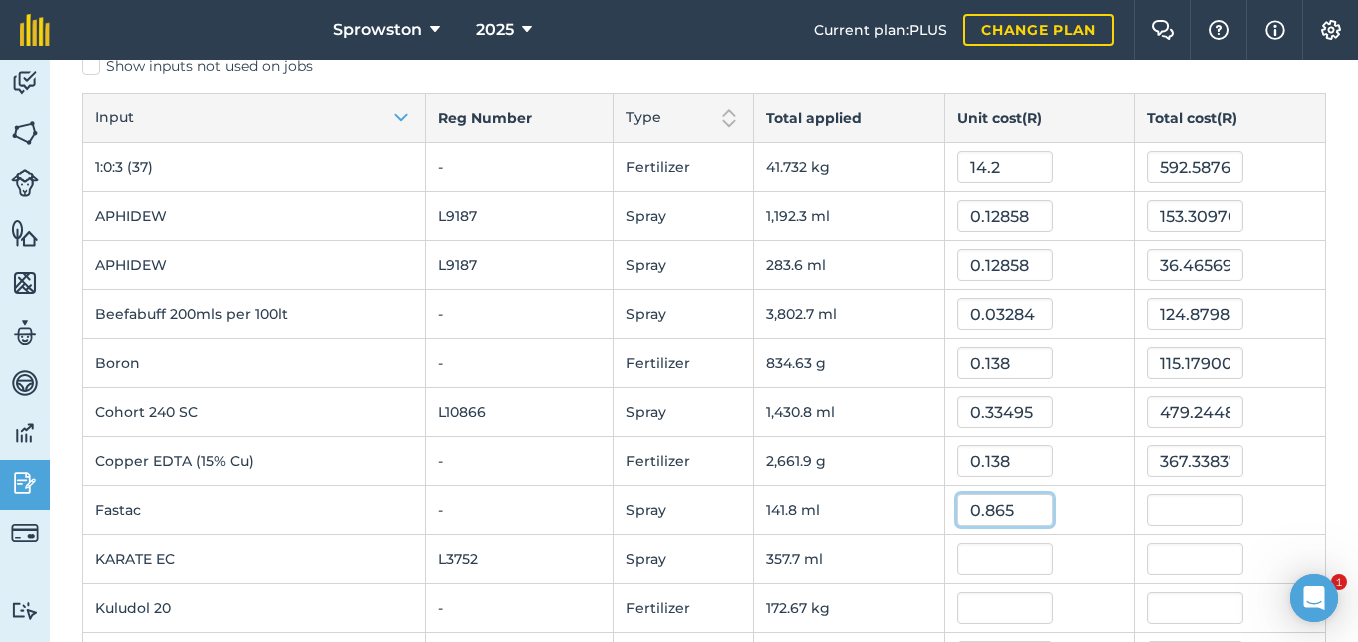 type on "0.865" 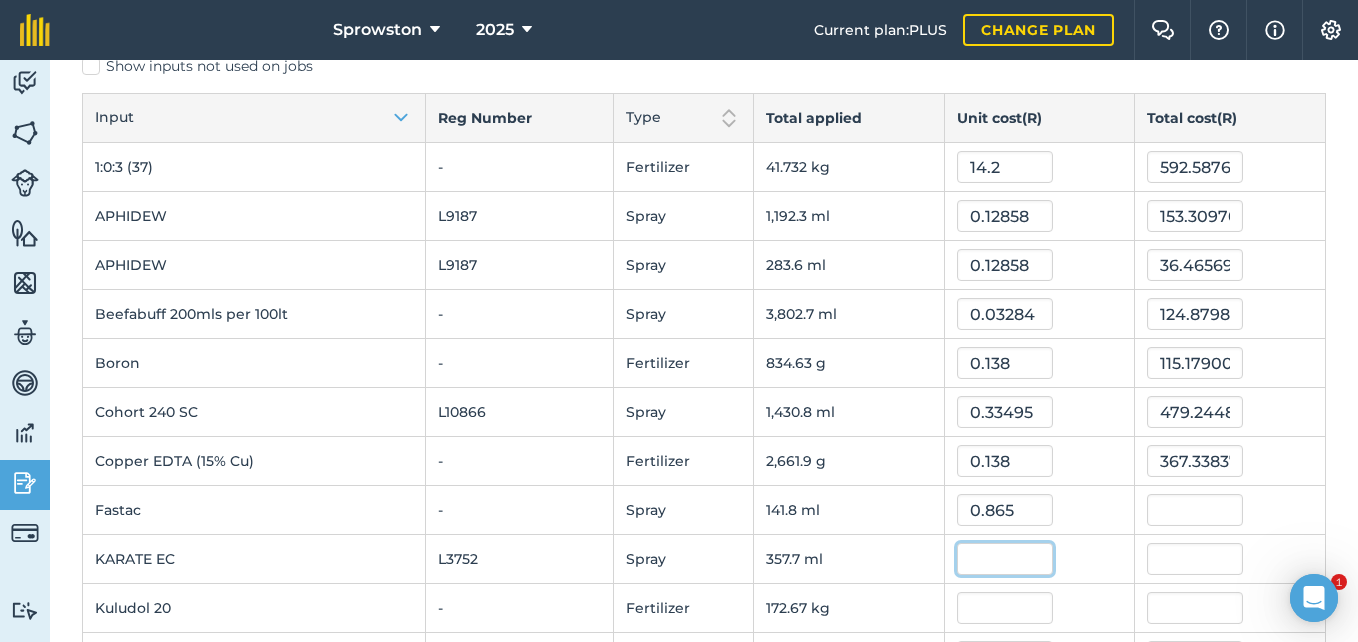 type on "122.65838400000001" 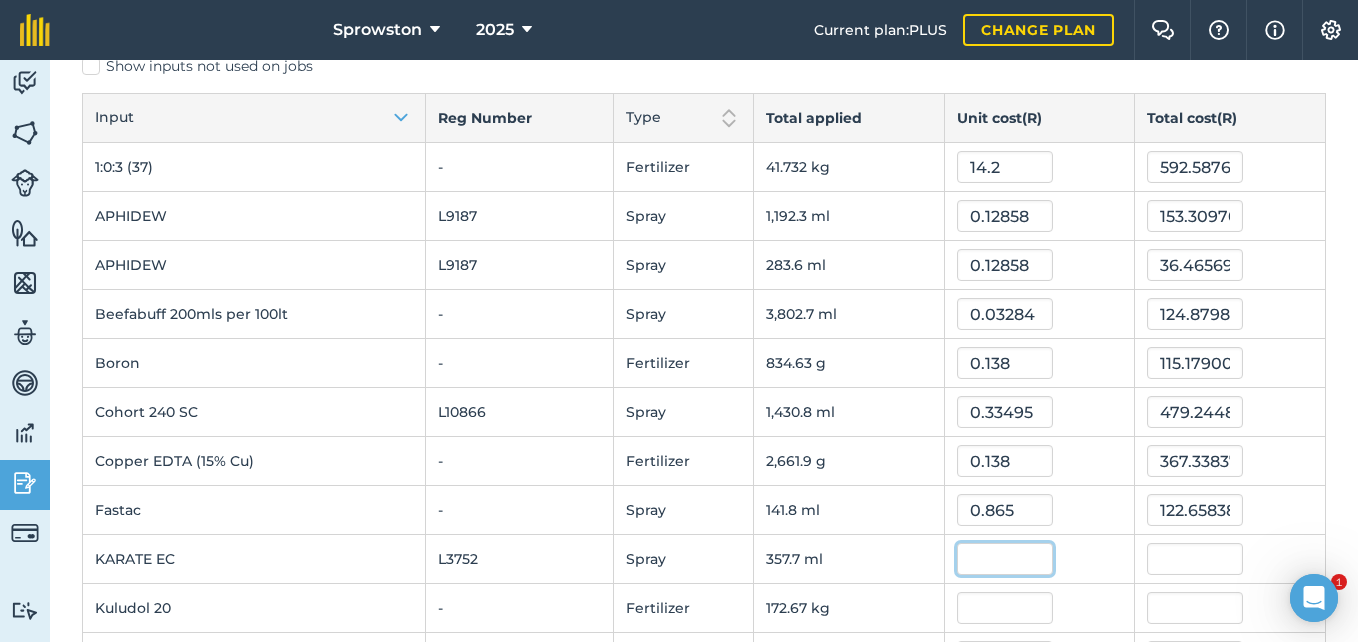 click at bounding box center [1005, 559] 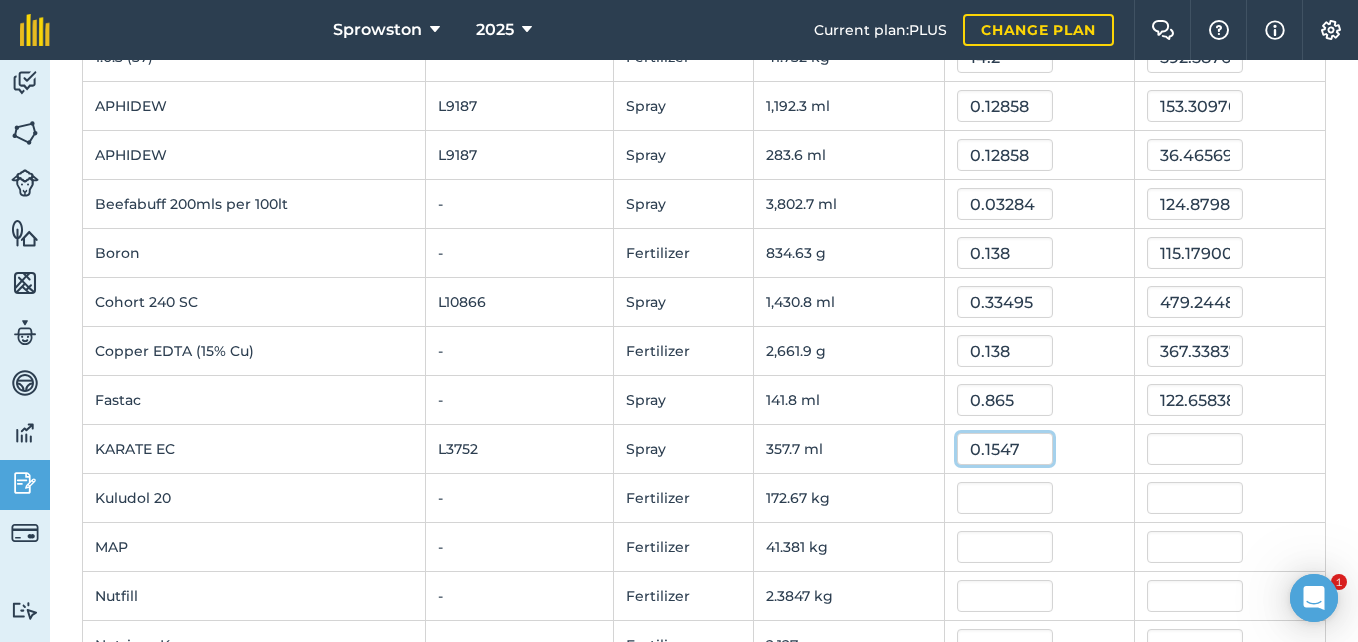 scroll, scrollTop: 300, scrollLeft: 0, axis: vertical 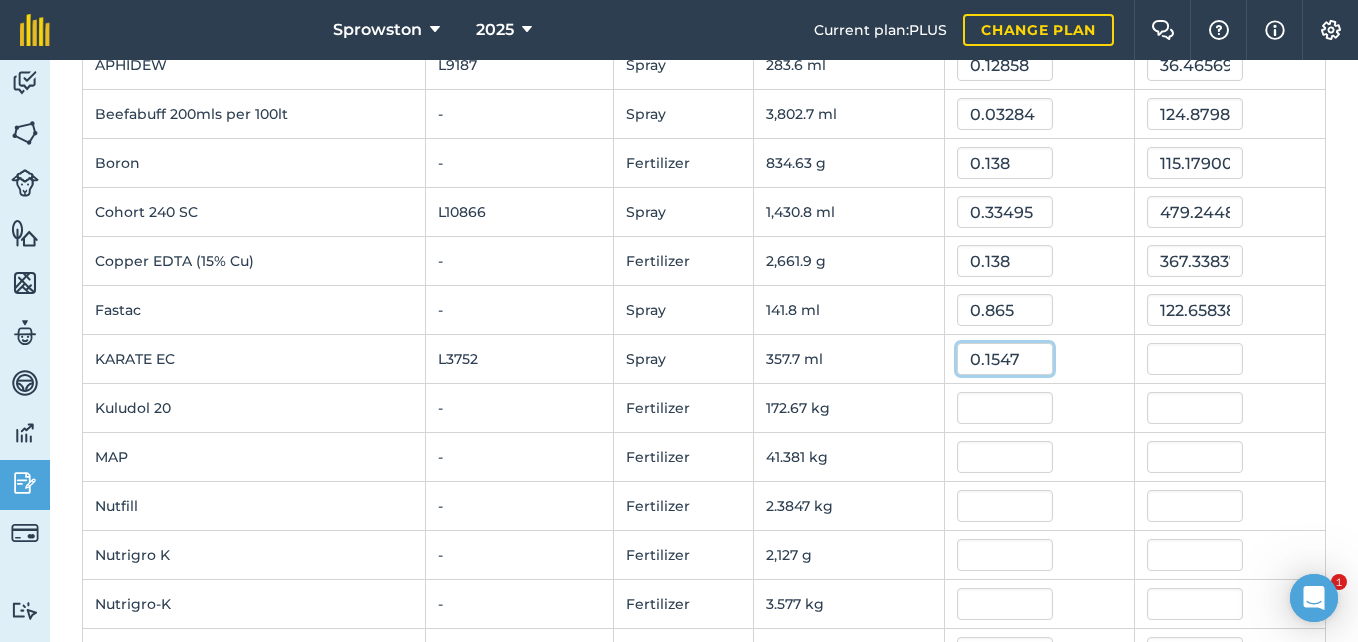 type on "0.1547" 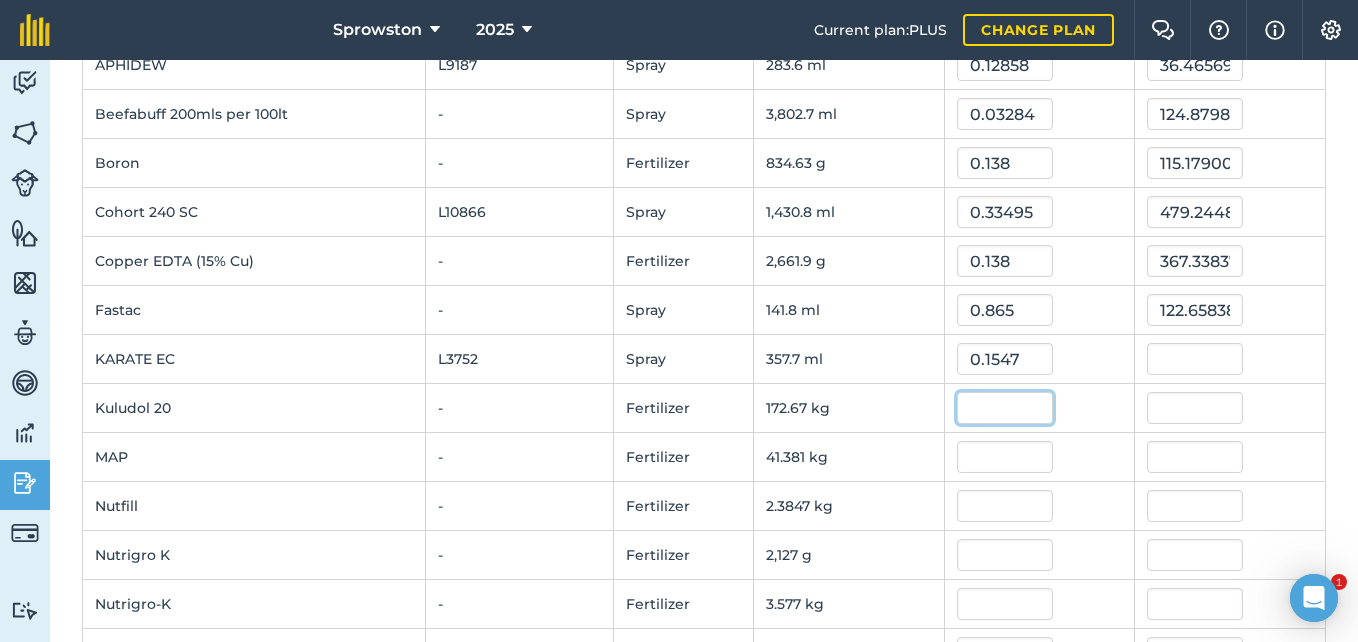 type on "55.336004360000004" 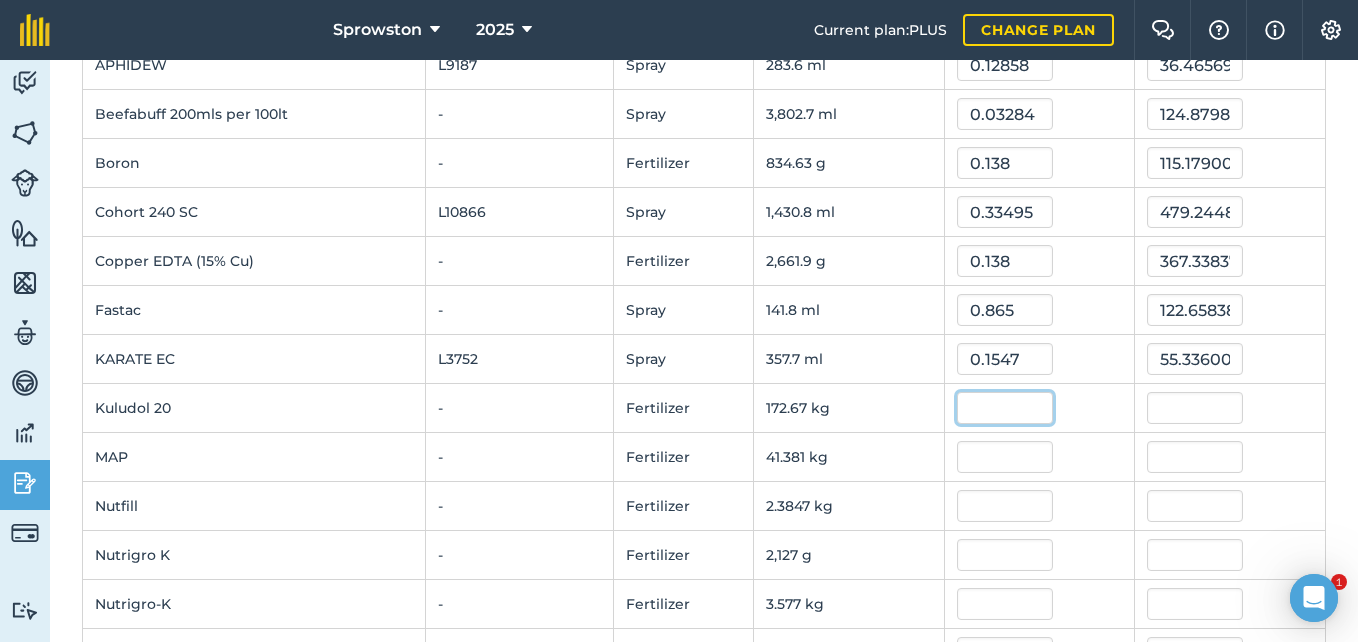 click at bounding box center (1005, 408) 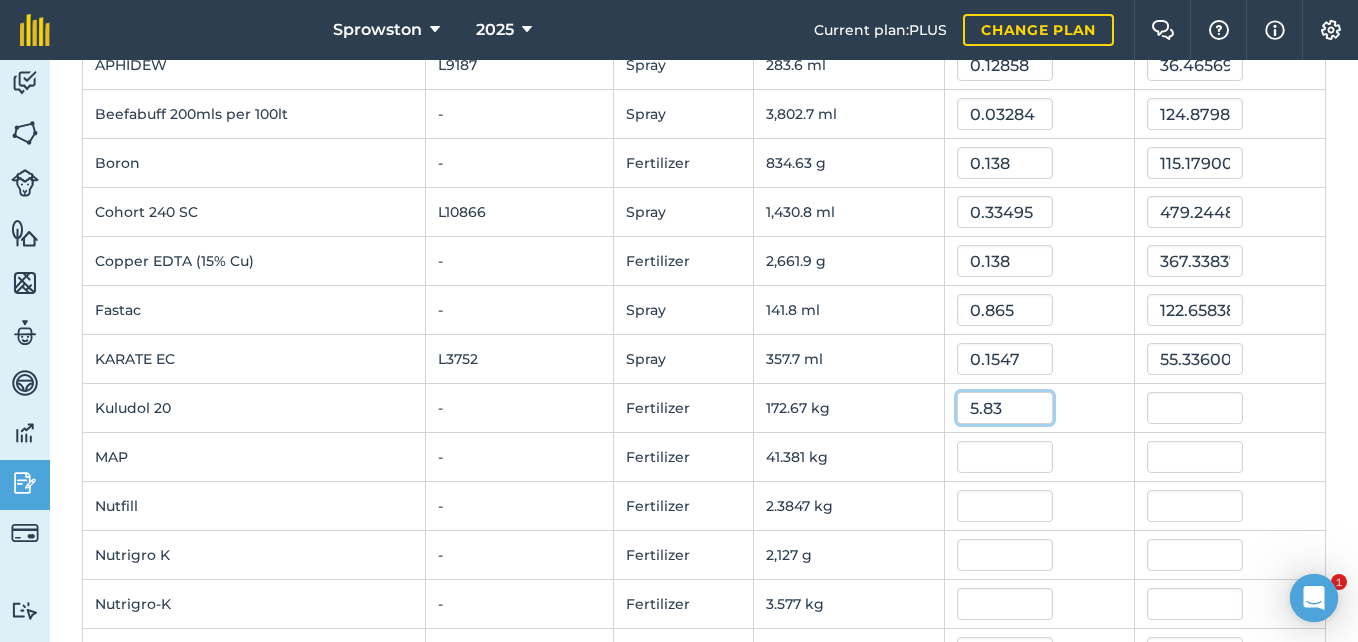 type on "5.83" 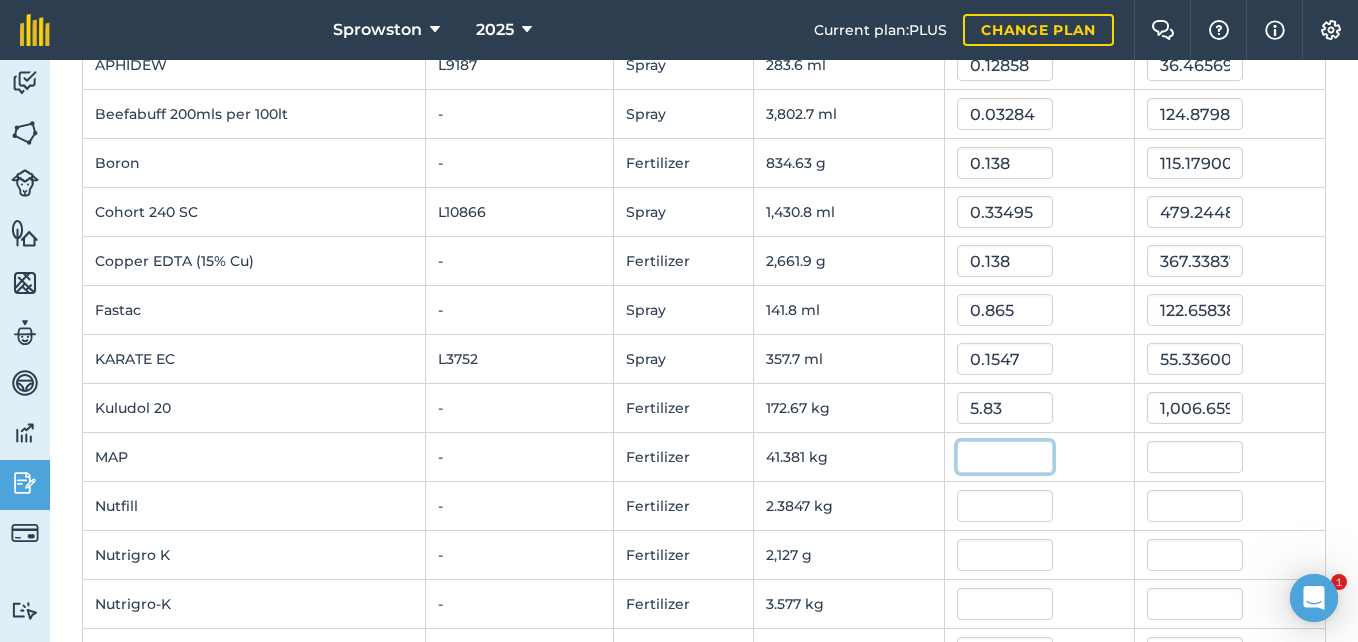 type on "1,006.6591623" 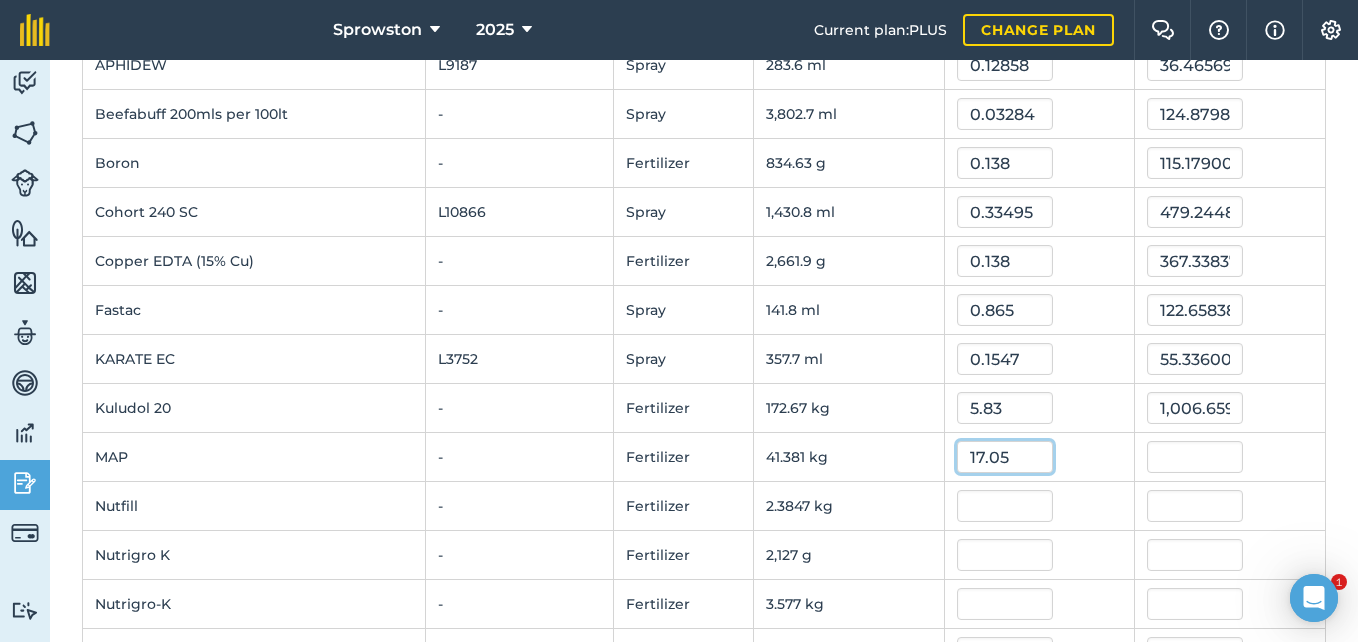 type on "17.05" 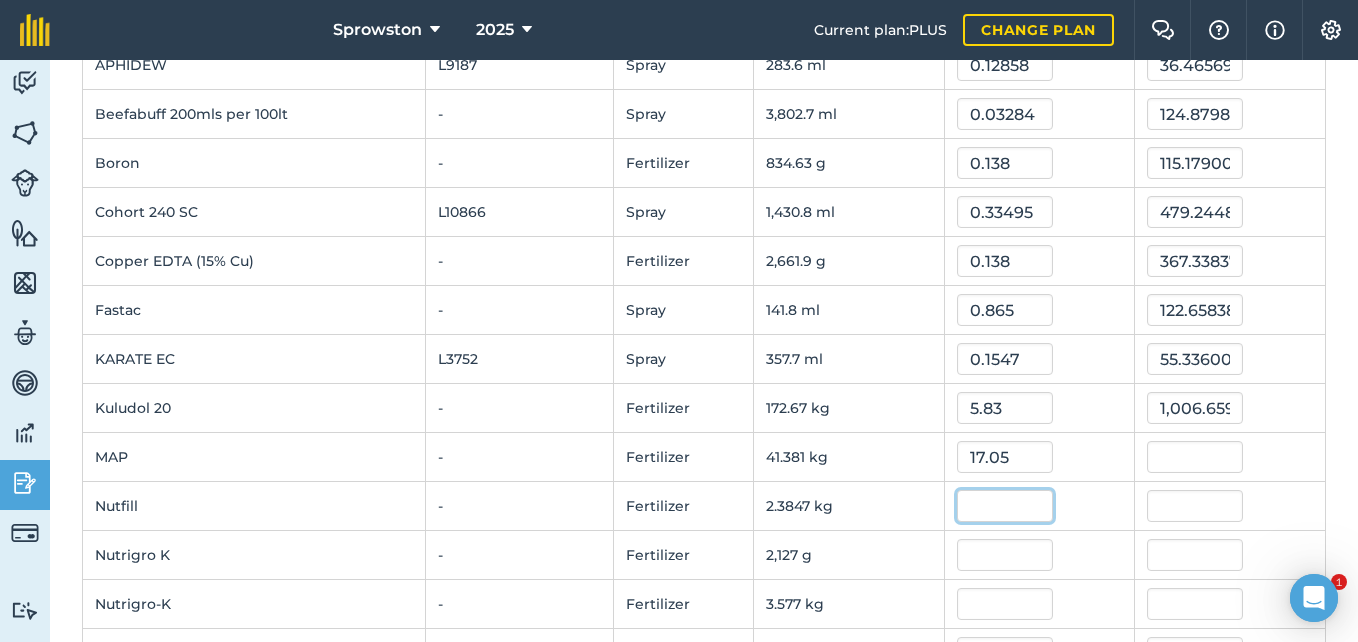 type on "705.5494600000001" 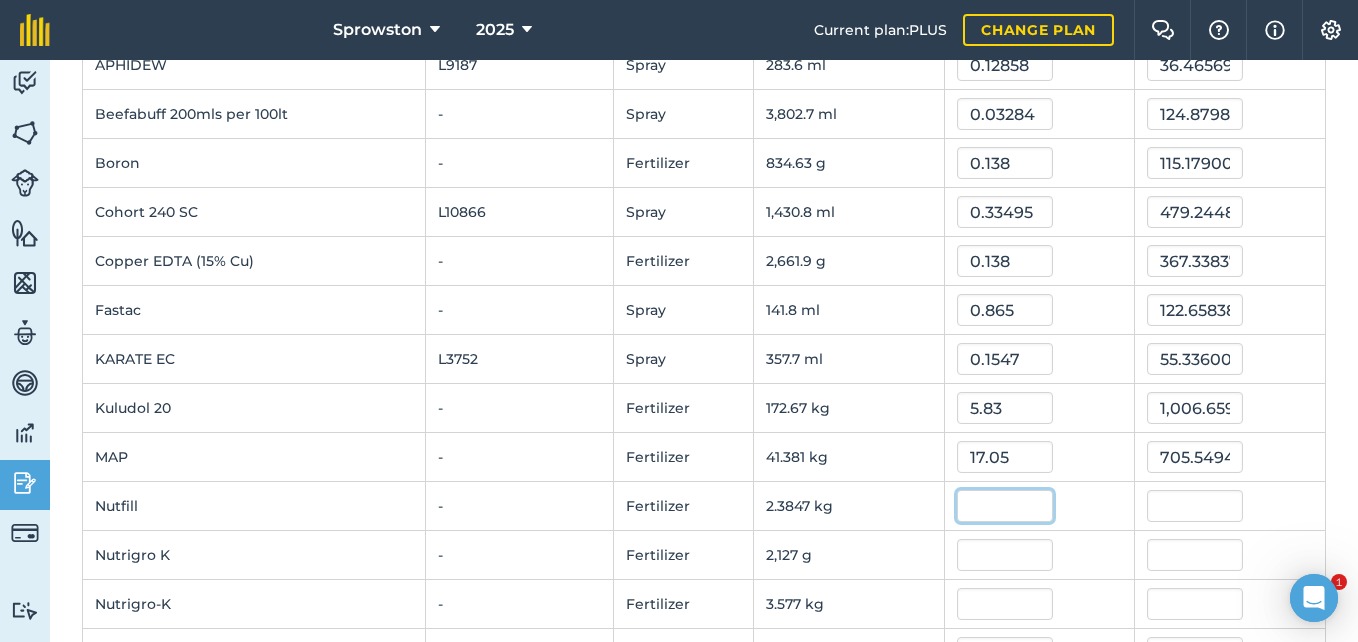 click at bounding box center [1005, 506] 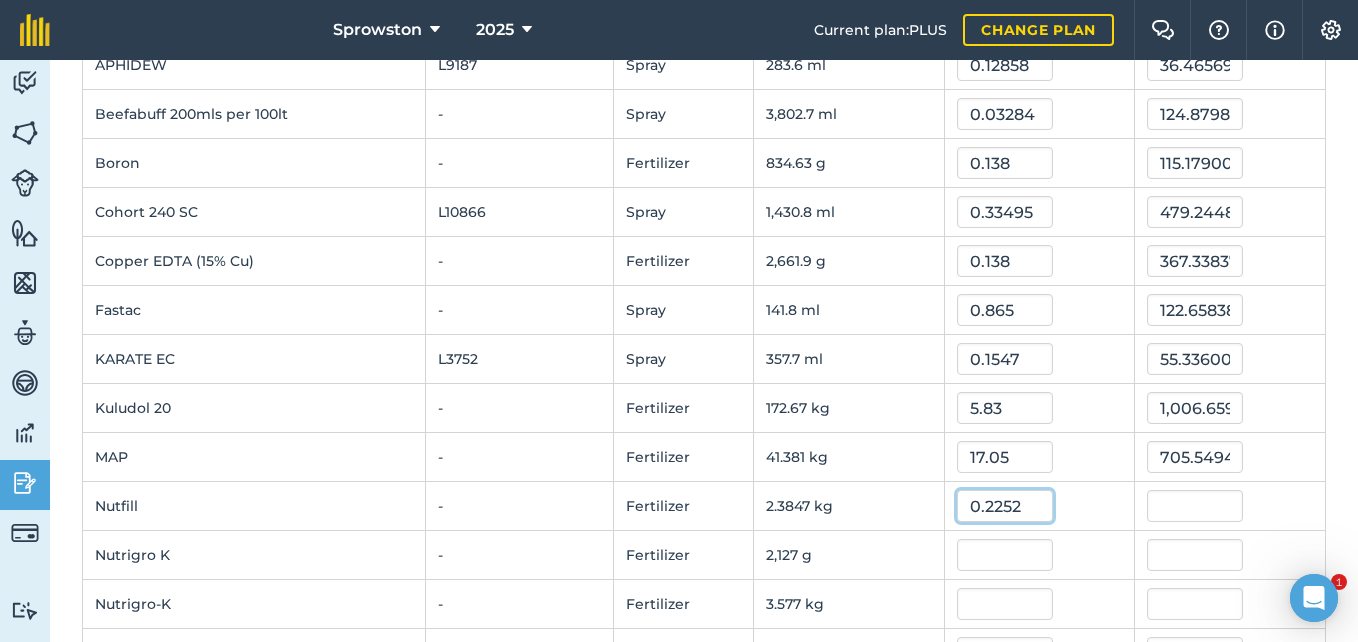 type on "0.2252" 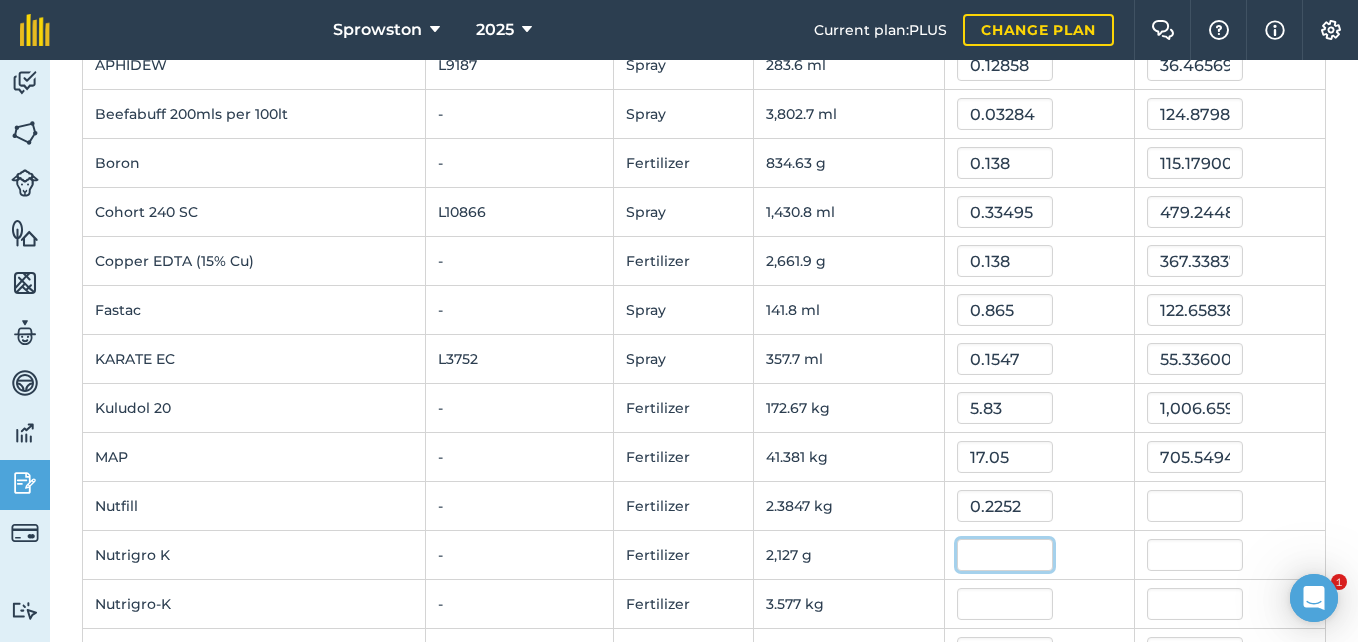 type on "0.53702511672" 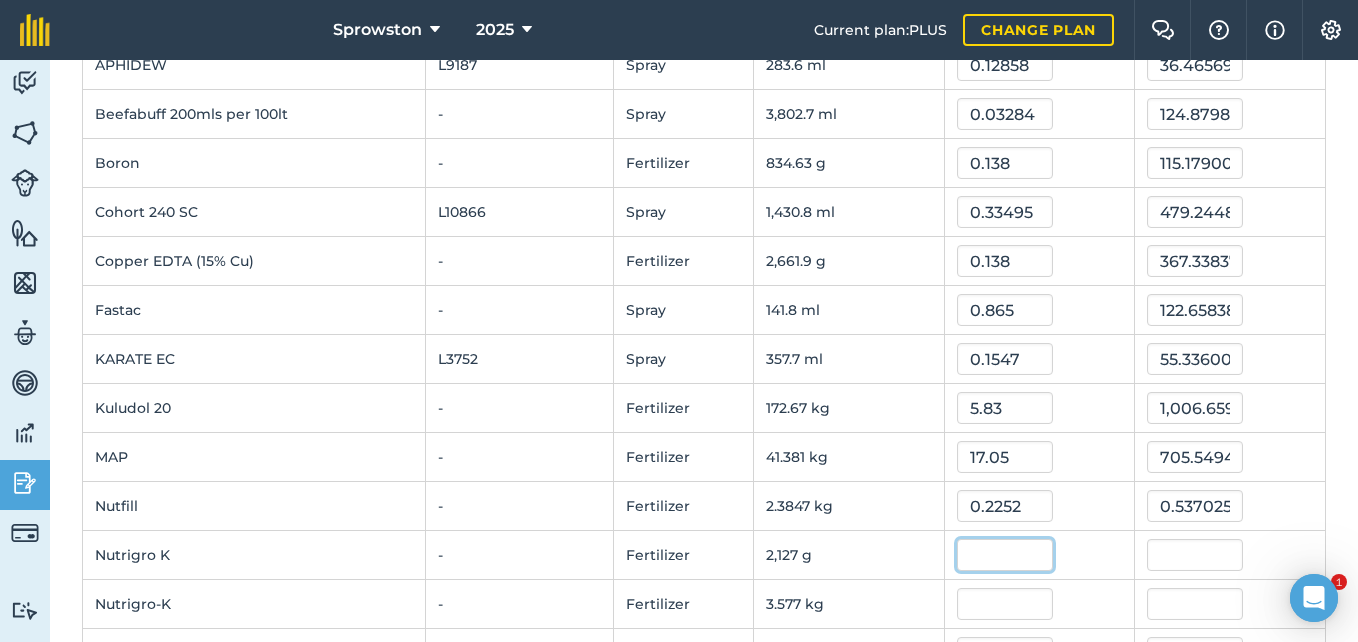 click at bounding box center (1005, 555) 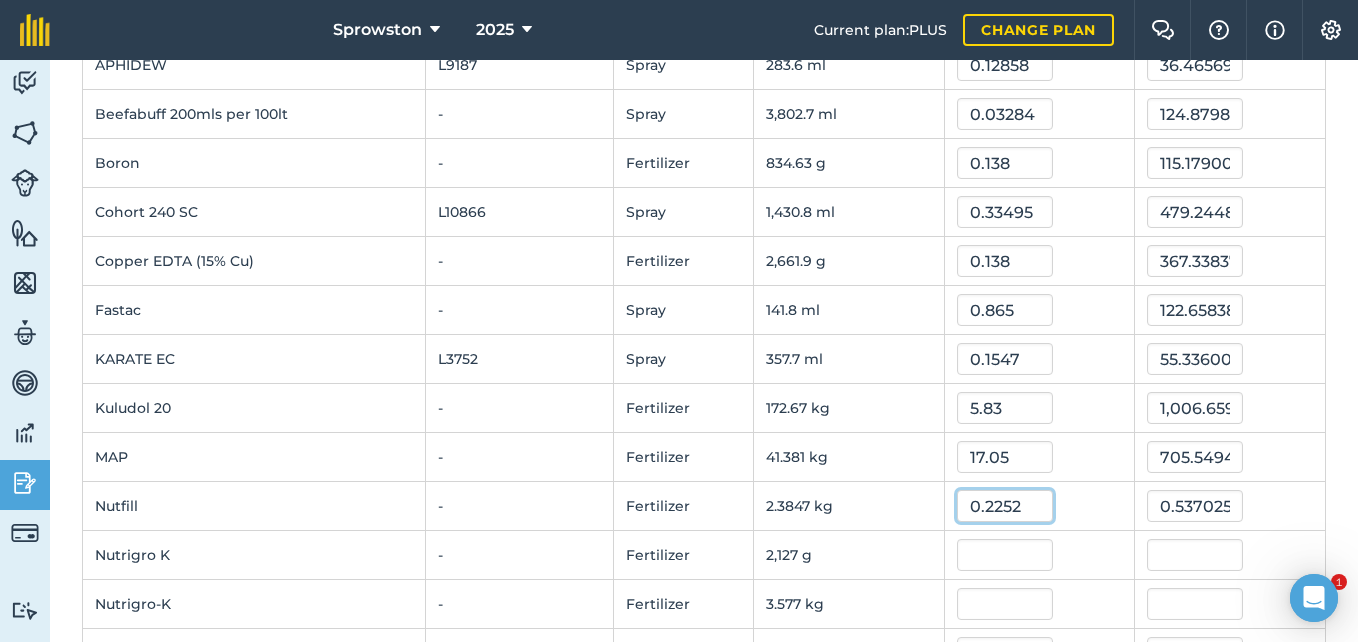 drag, startPoint x: 1015, startPoint y: 502, endPoint x: 923, endPoint y: 514, distance: 92.779305 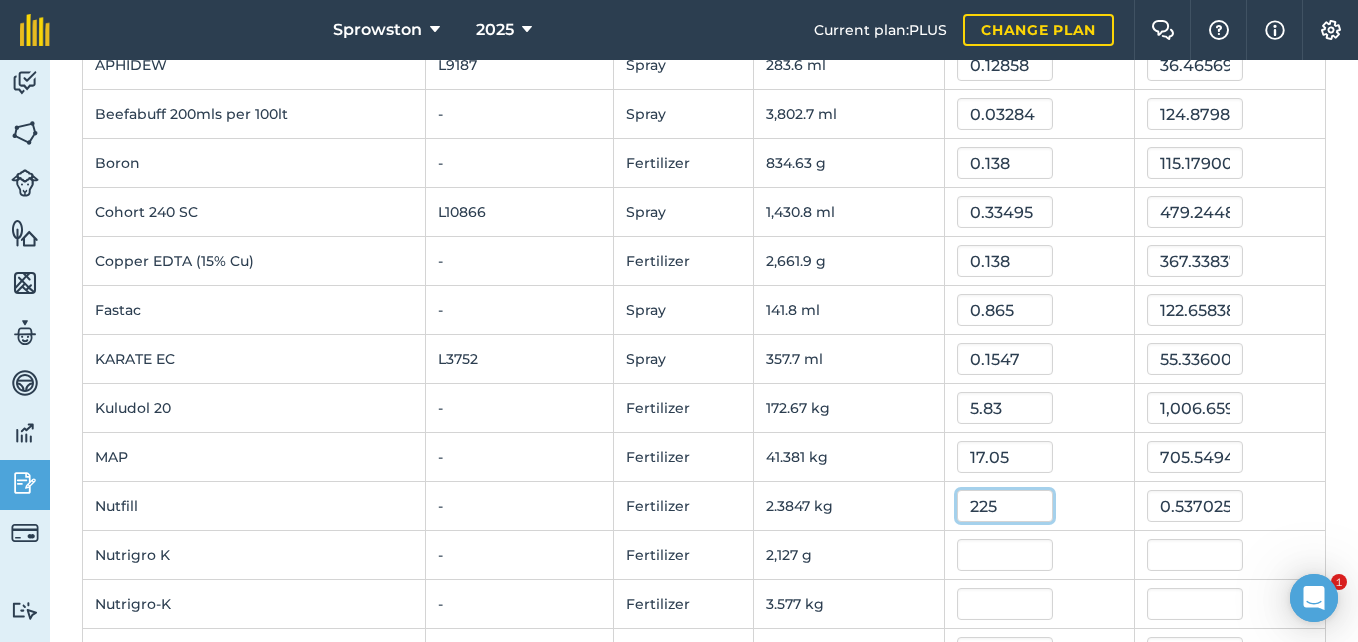 type on "225" 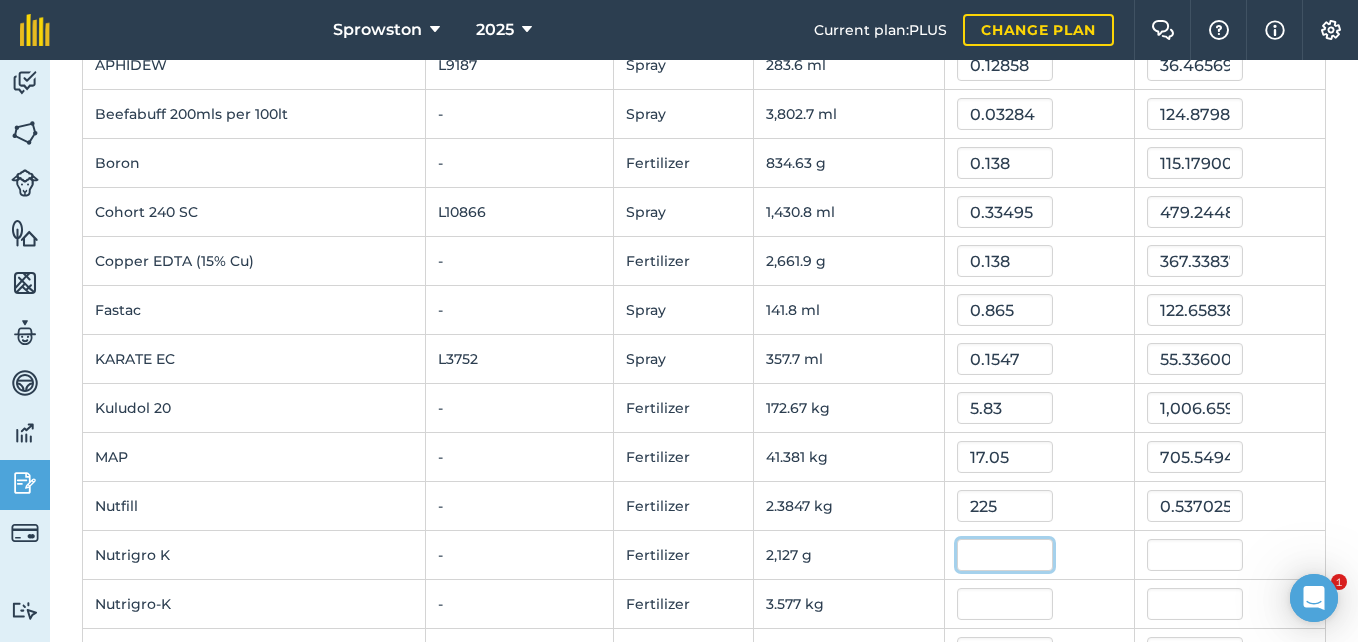 type on "536.548185" 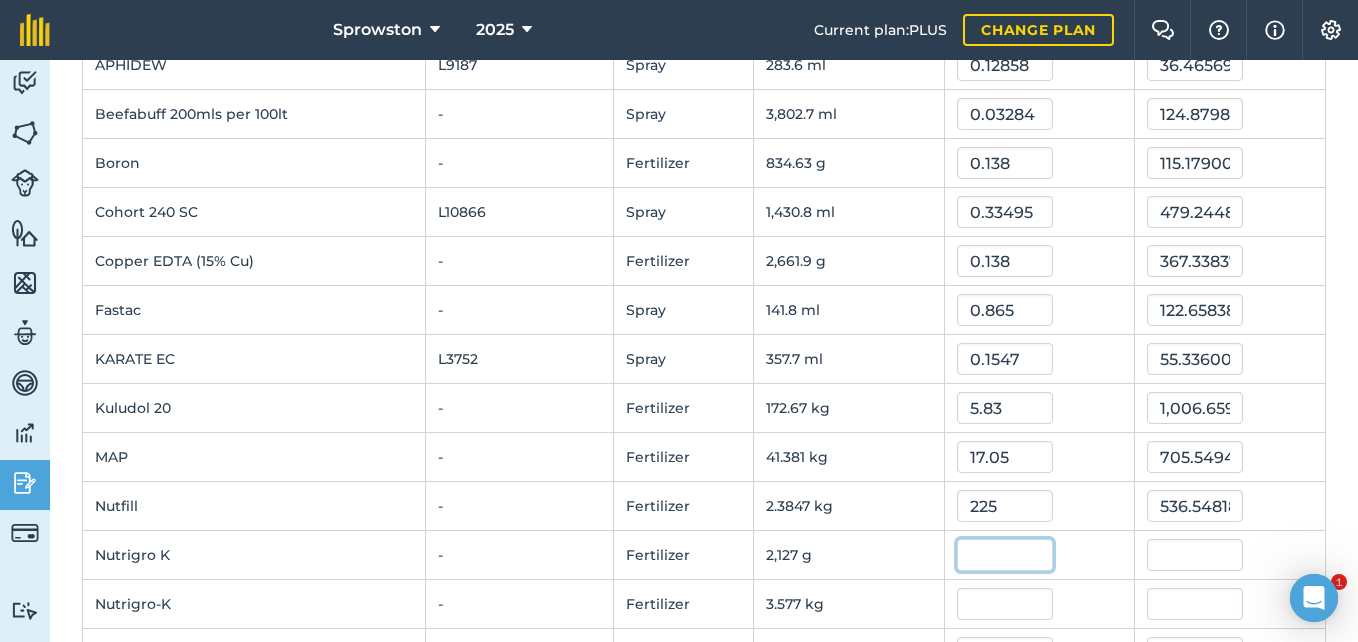 click at bounding box center (1005, 555) 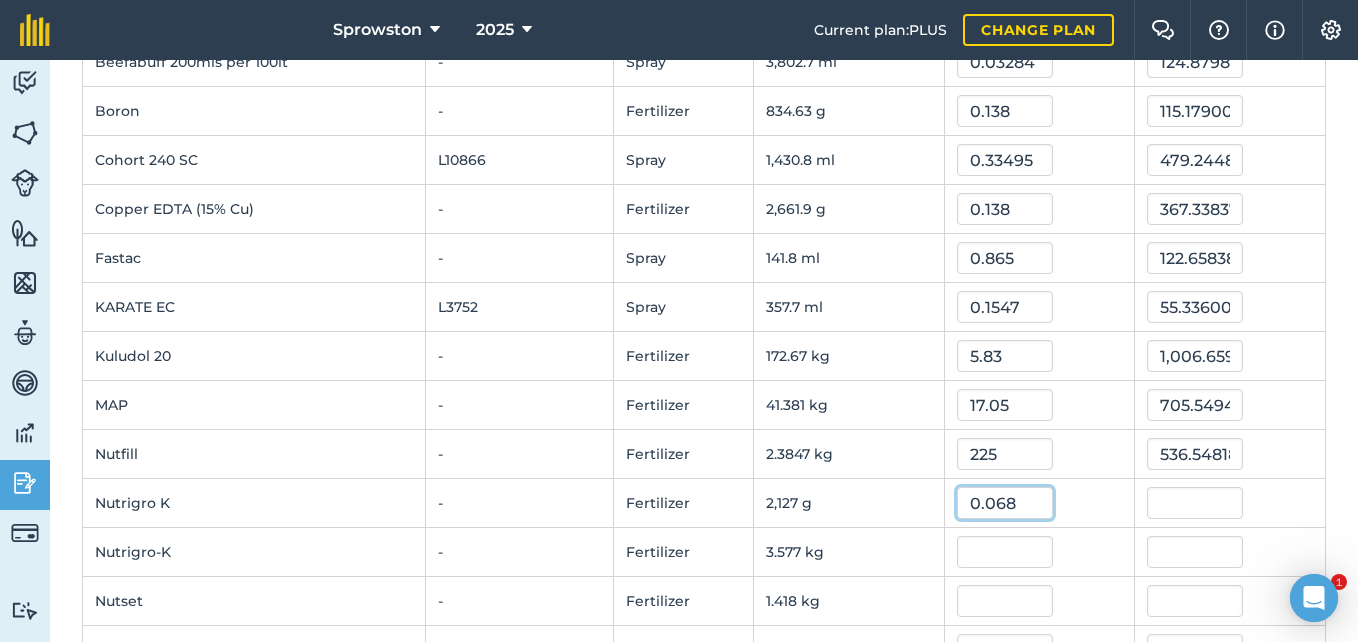 scroll, scrollTop: 400, scrollLeft: 0, axis: vertical 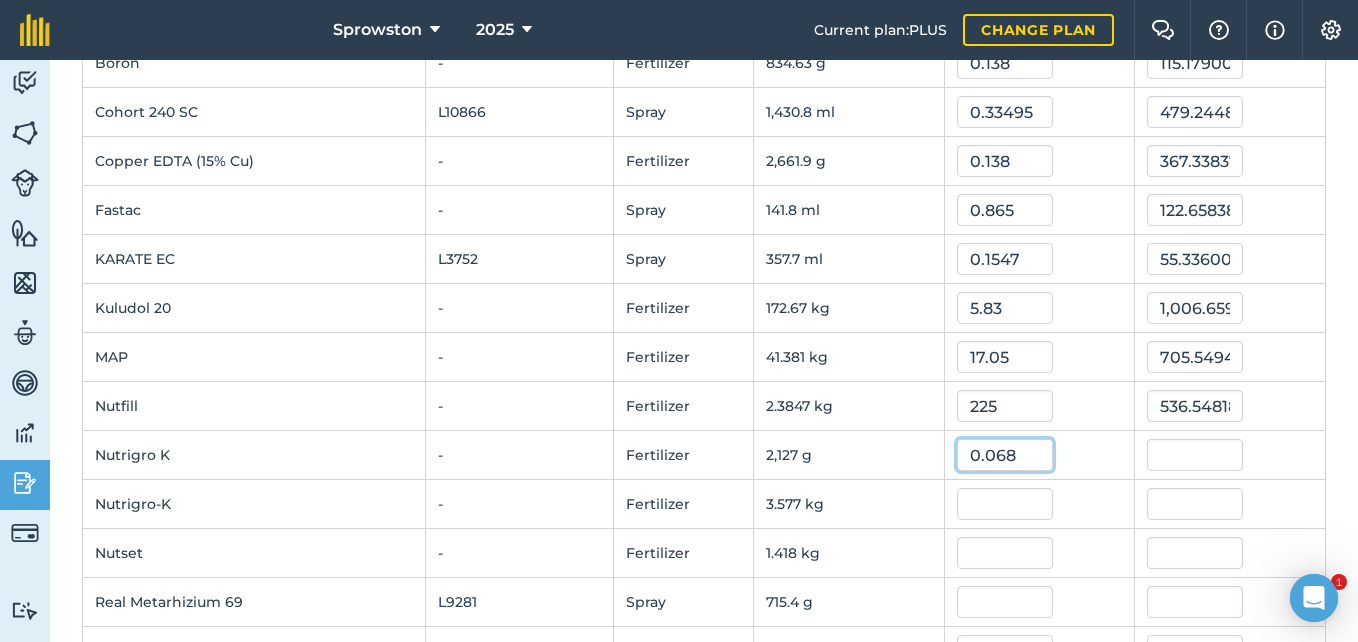 type on "0.068" 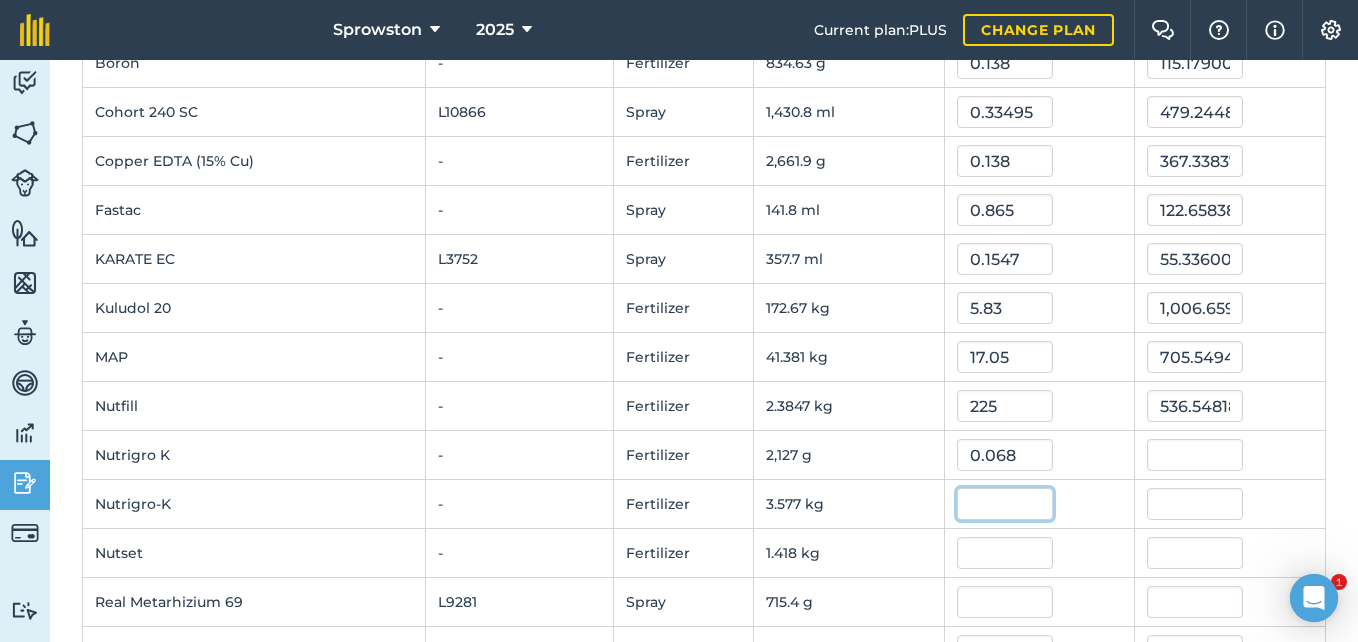 type on "144.6376456" 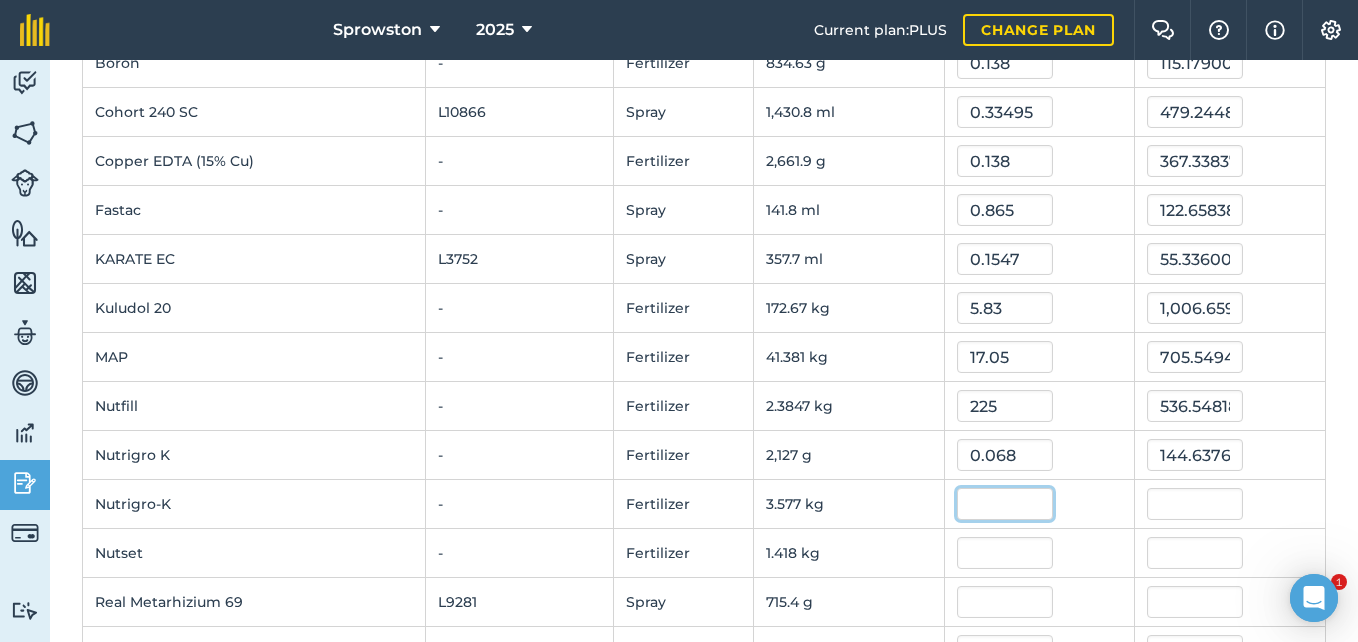 click at bounding box center (1005, 504) 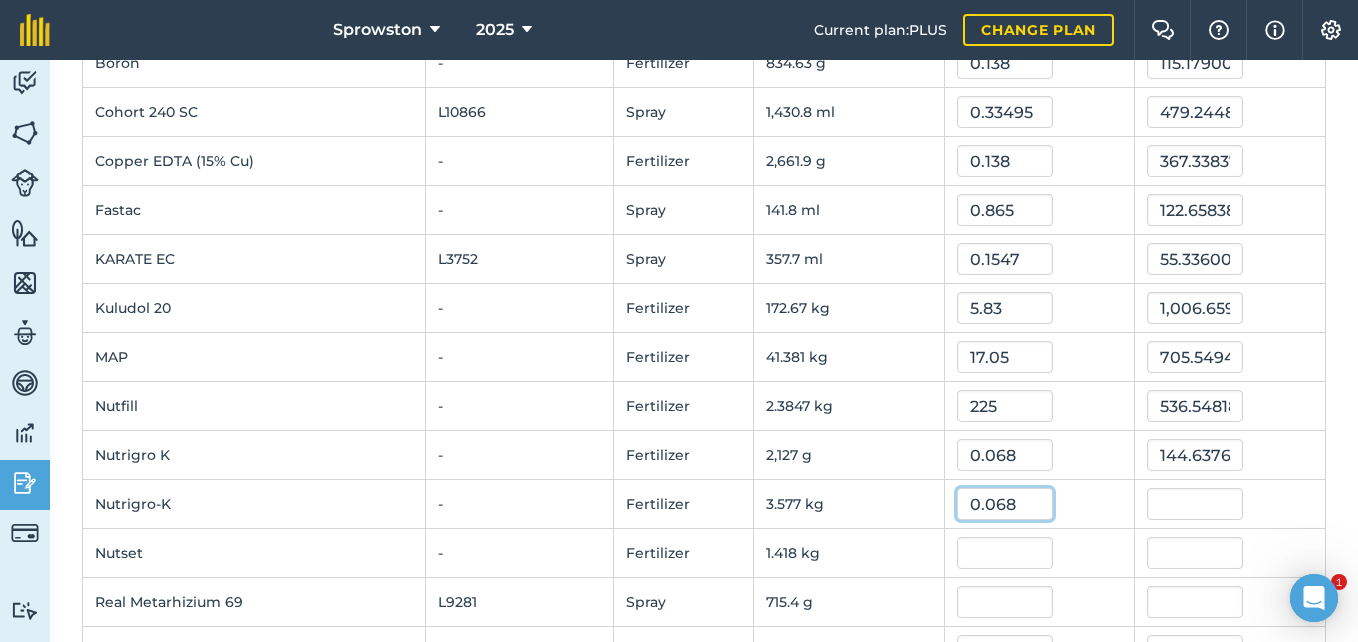 type on "0.068" 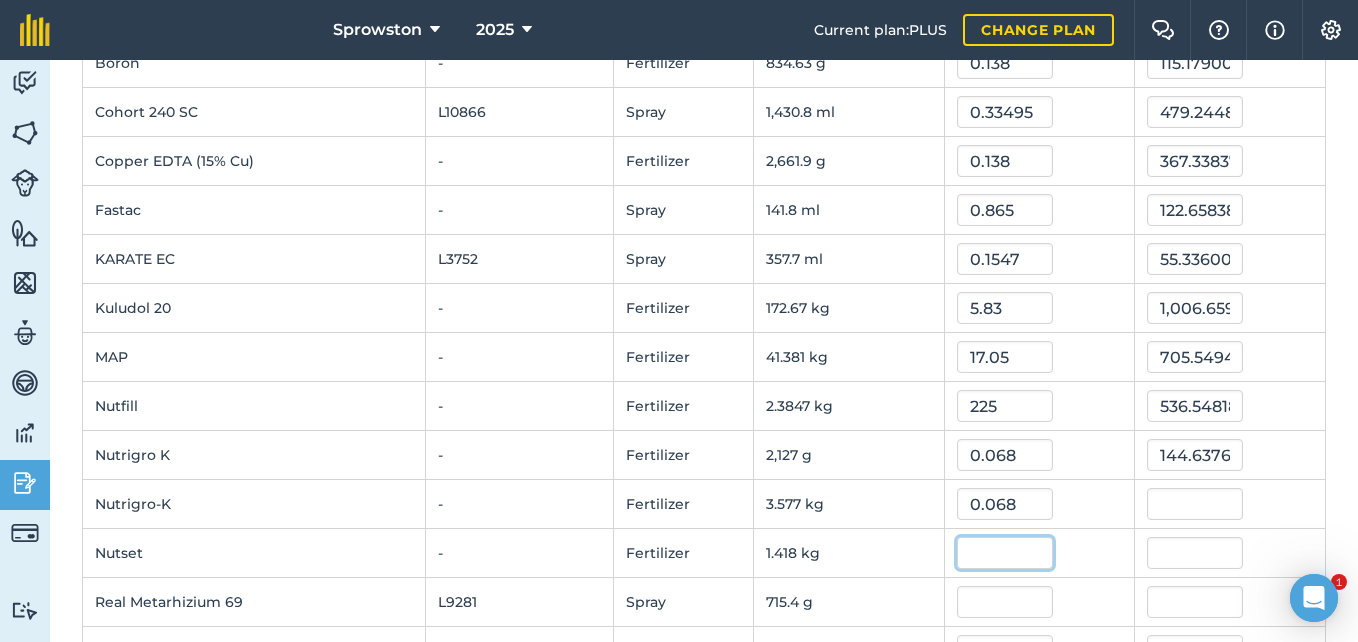 type on "0.24323518400000002" 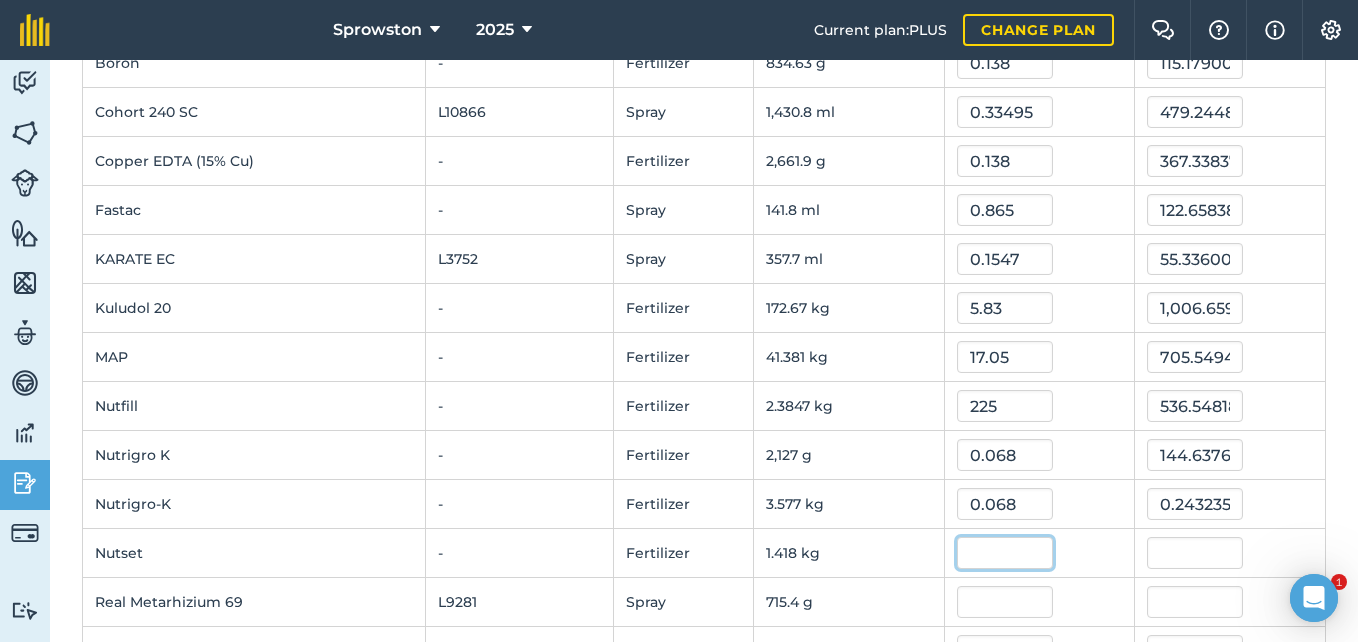 click at bounding box center (1005, 553) 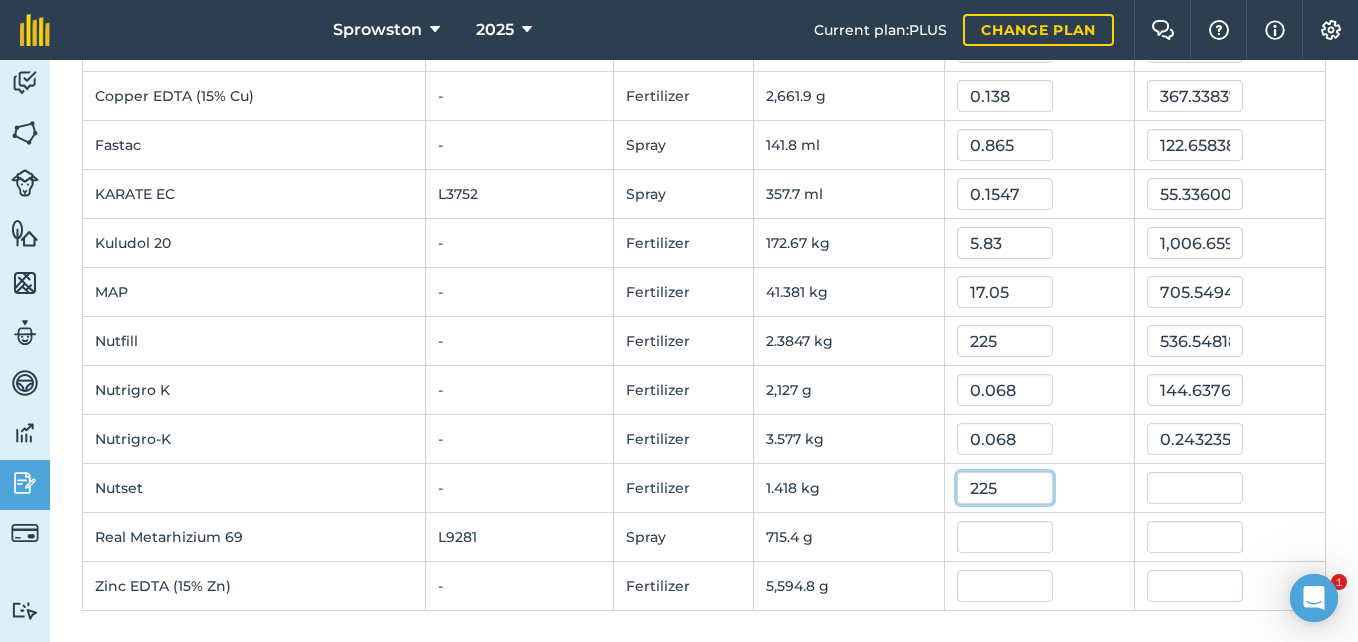 scroll, scrollTop: 466, scrollLeft: 0, axis: vertical 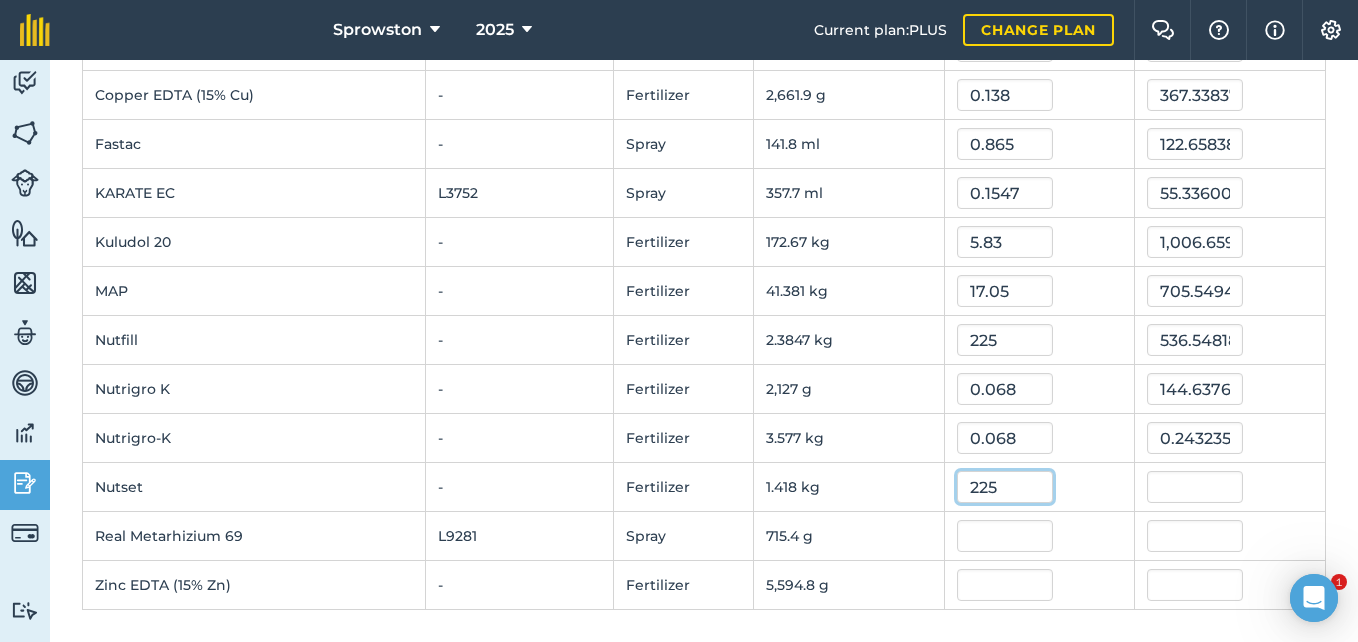 type on "225" 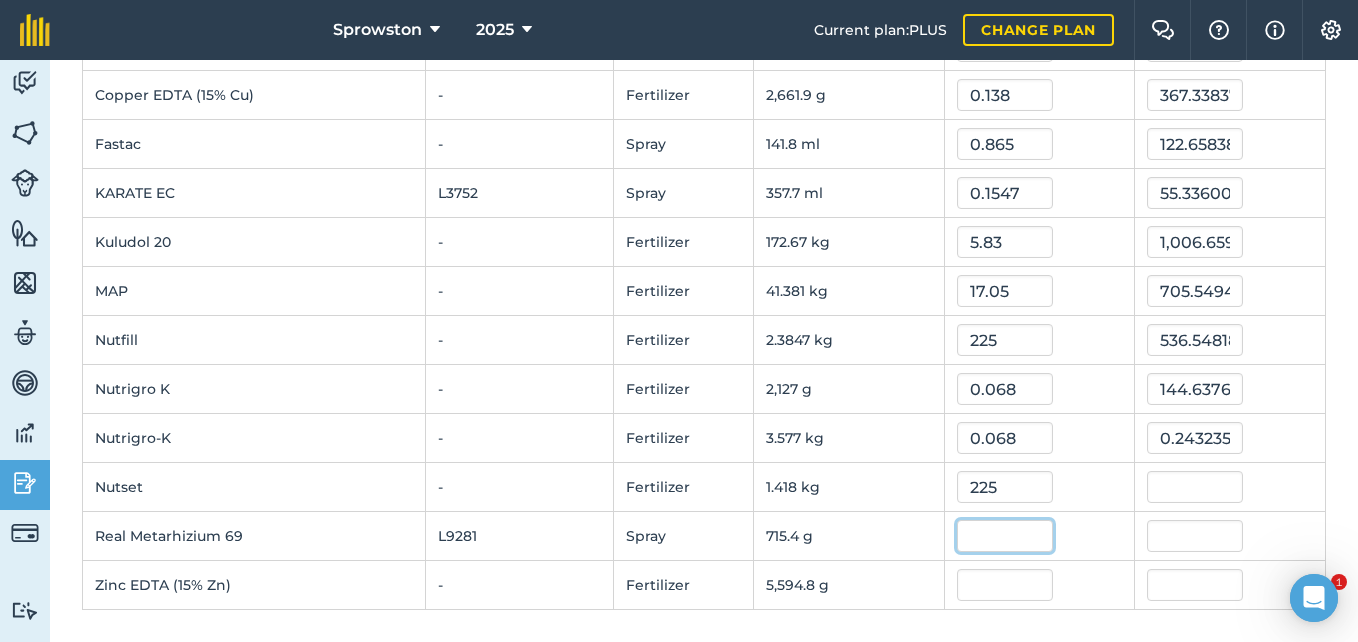 type on "319.0536225" 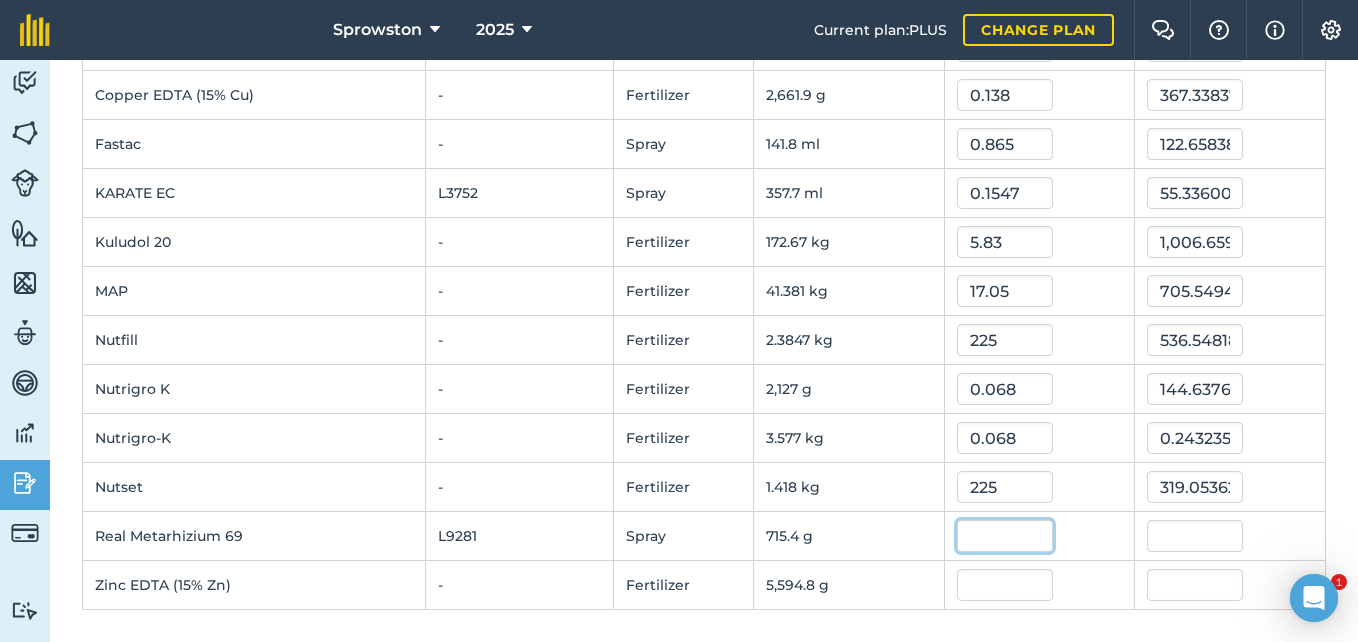 click at bounding box center (1005, 536) 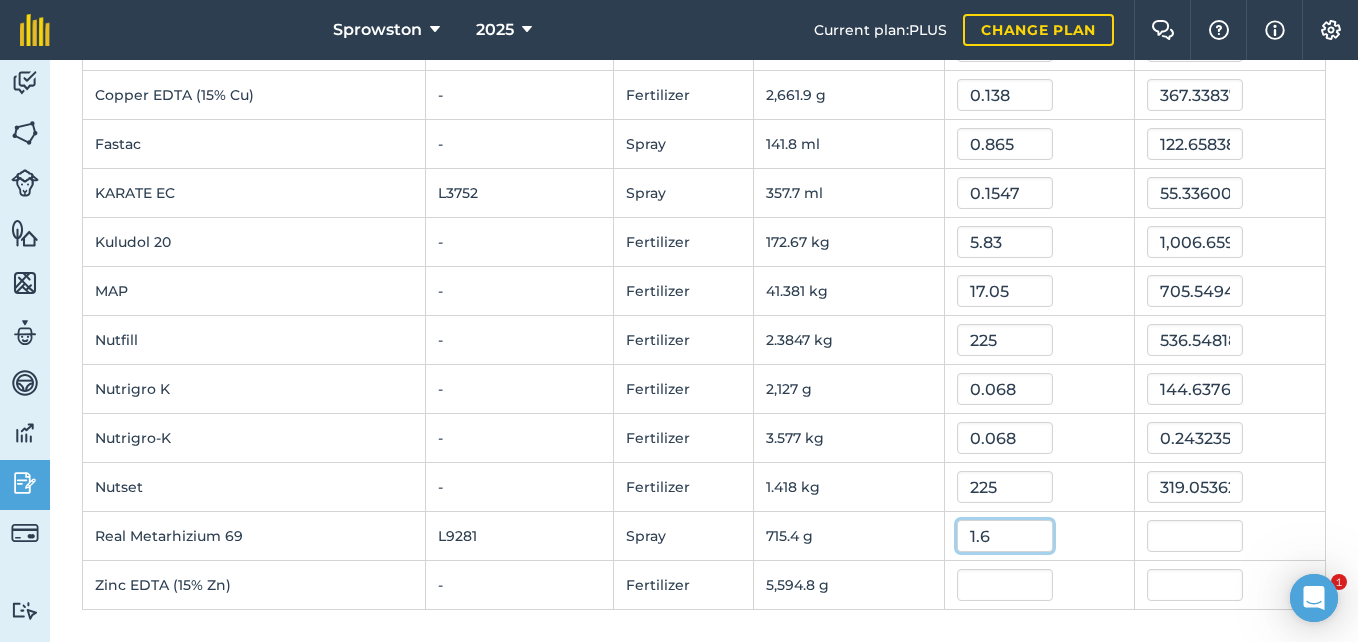 type on "1.6" 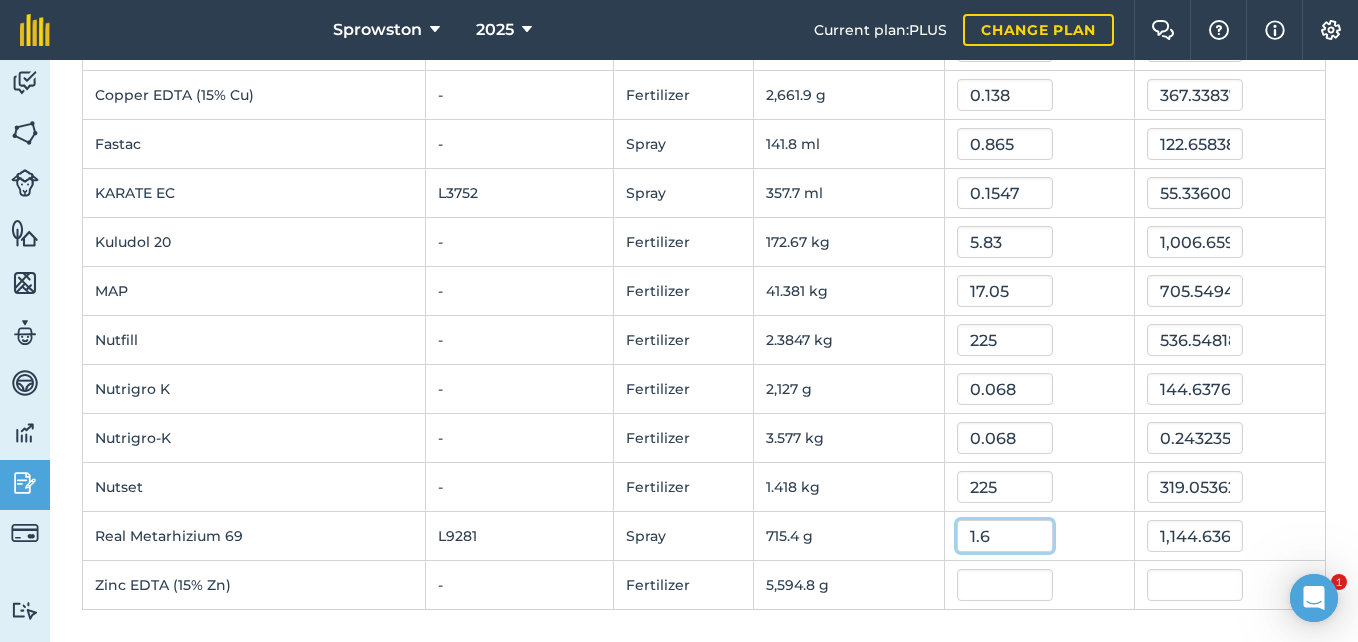 type on "1,144.63616" 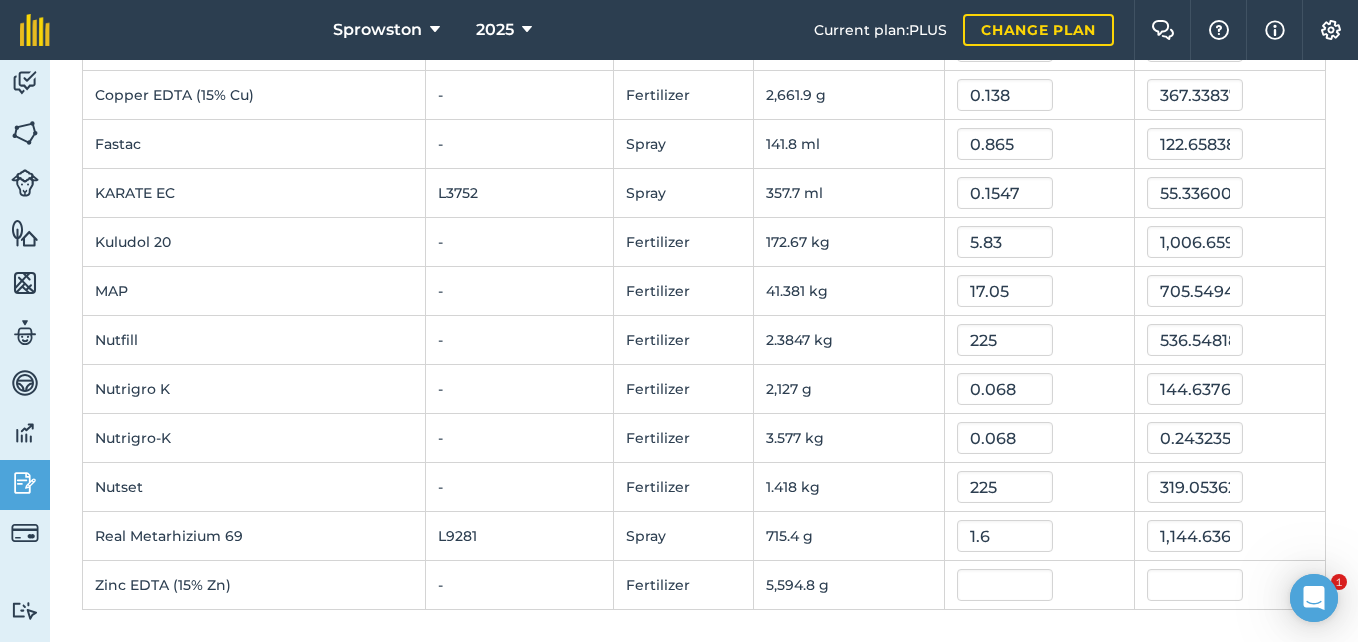 scroll, scrollTop: 0, scrollLeft: 0, axis: both 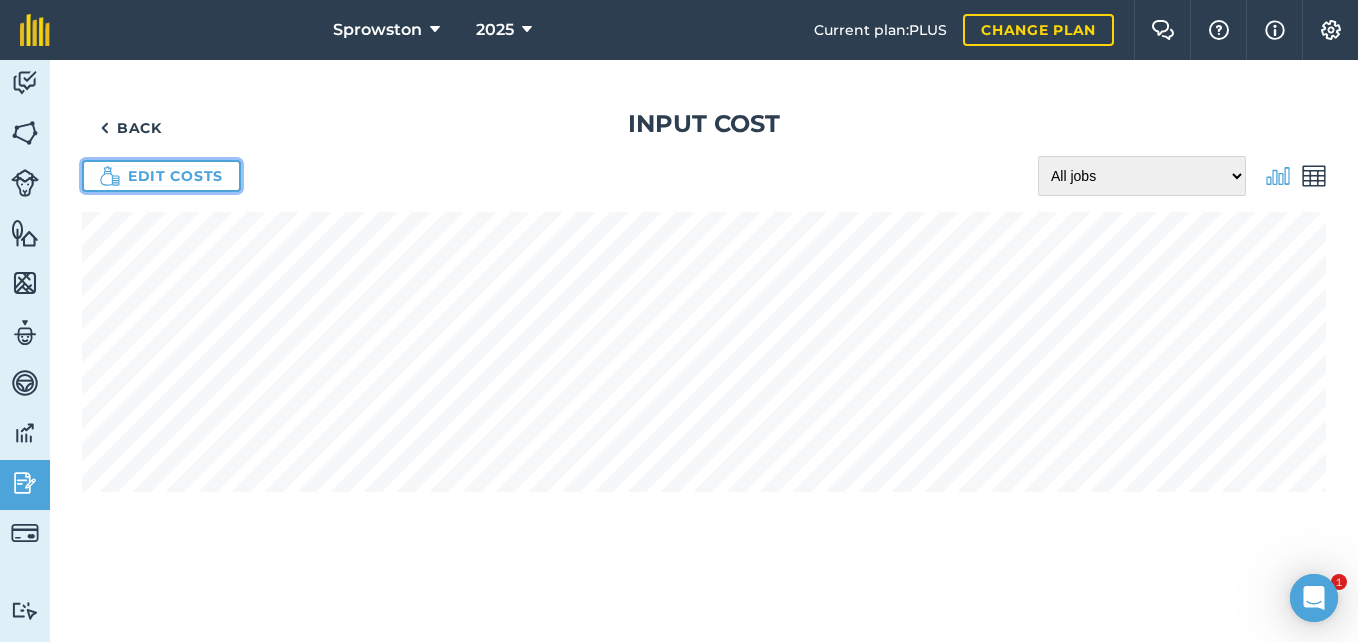 click on "Edit costs" at bounding box center (161, 176) 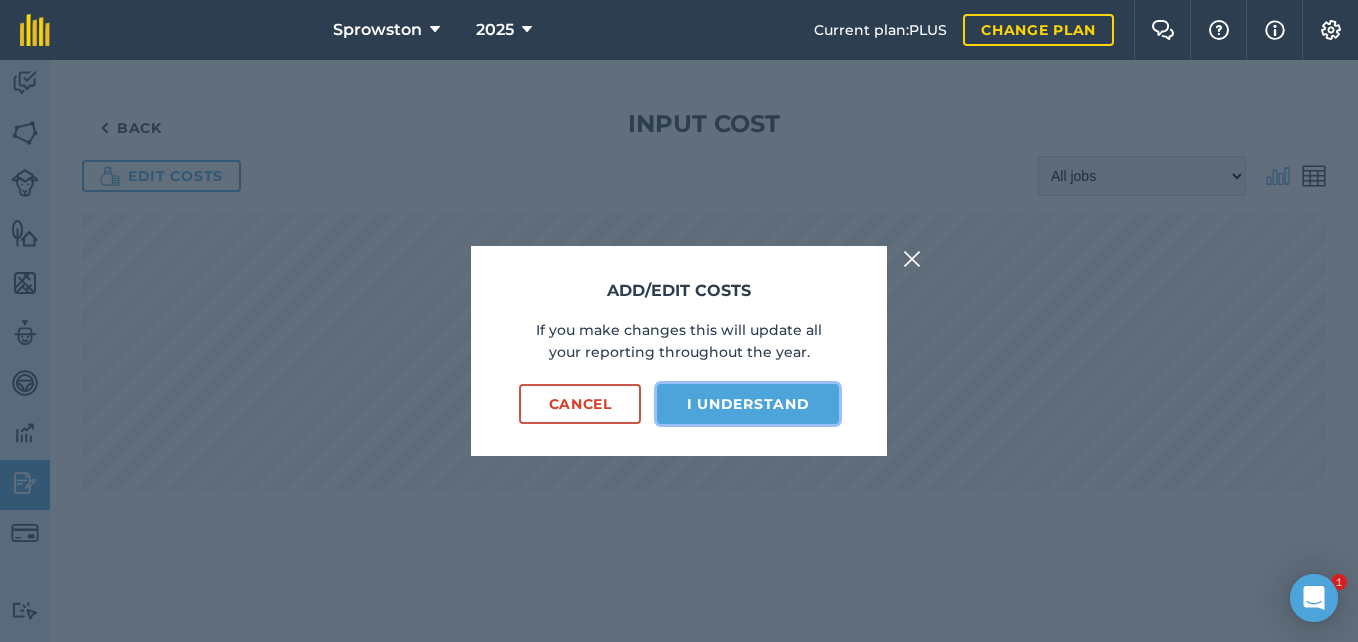 click on "I understand" at bounding box center (748, 404) 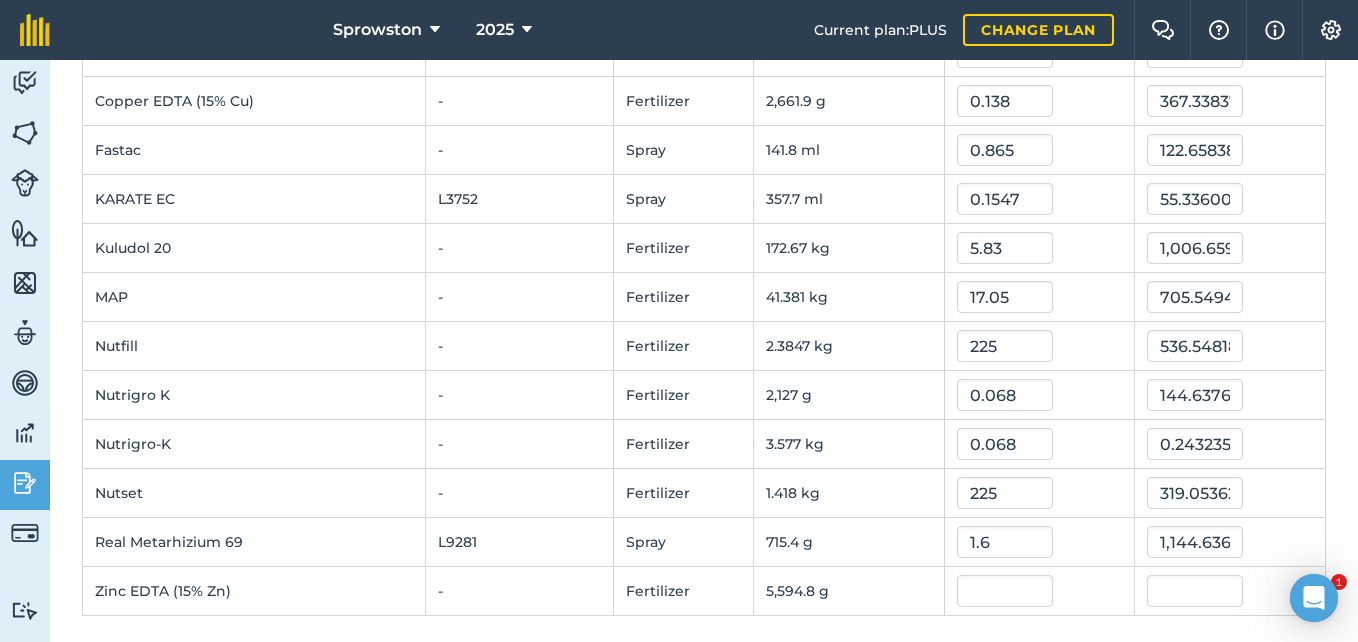 scroll, scrollTop: 466, scrollLeft: 0, axis: vertical 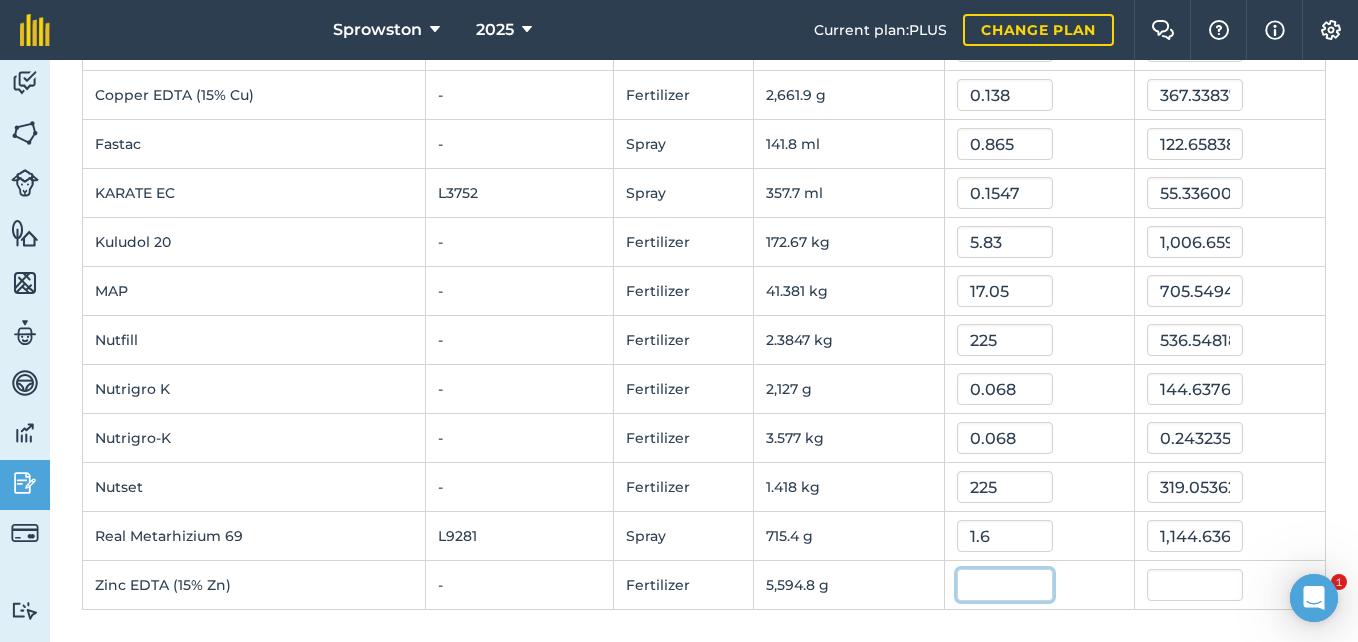 click at bounding box center [1005, 585] 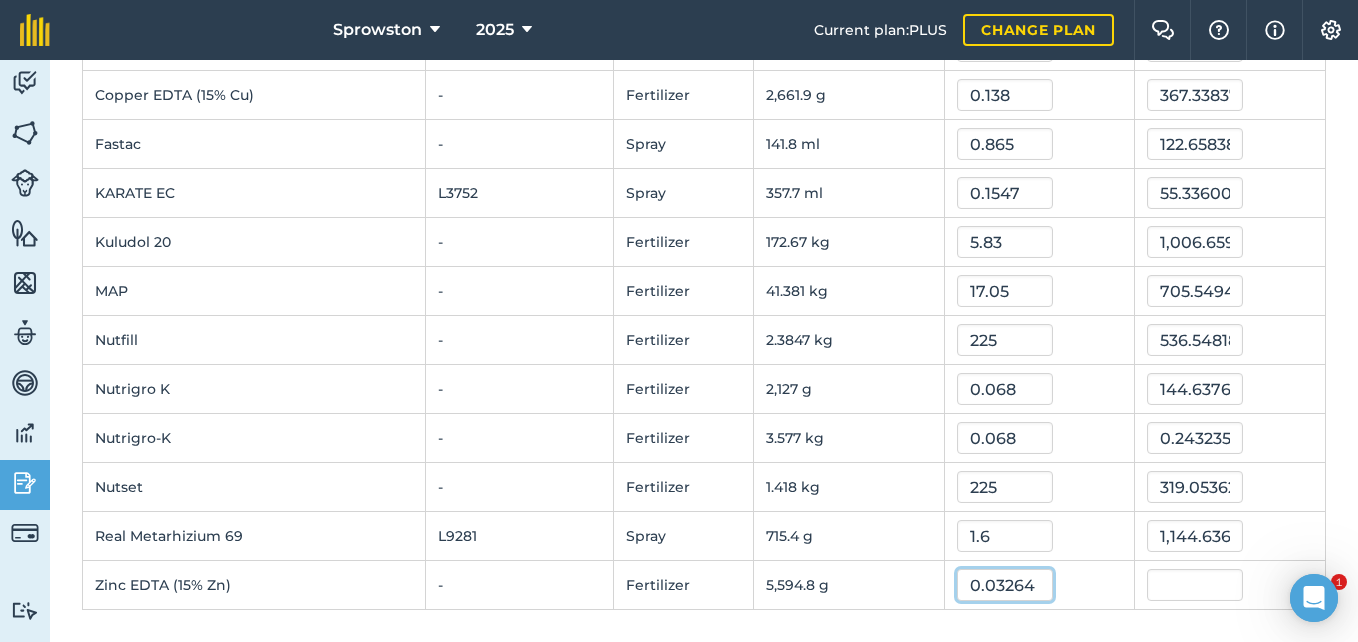 type on "0.03264" 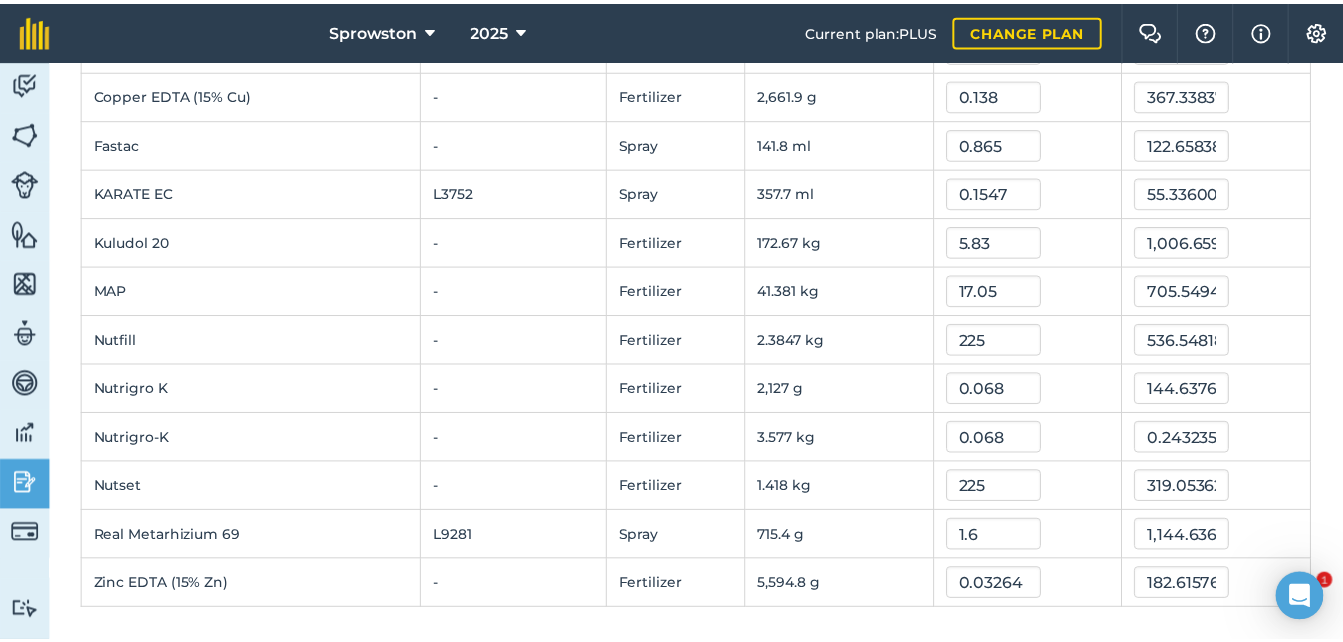 scroll, scrollTop: 0, scrollLeft: 0, axis: both 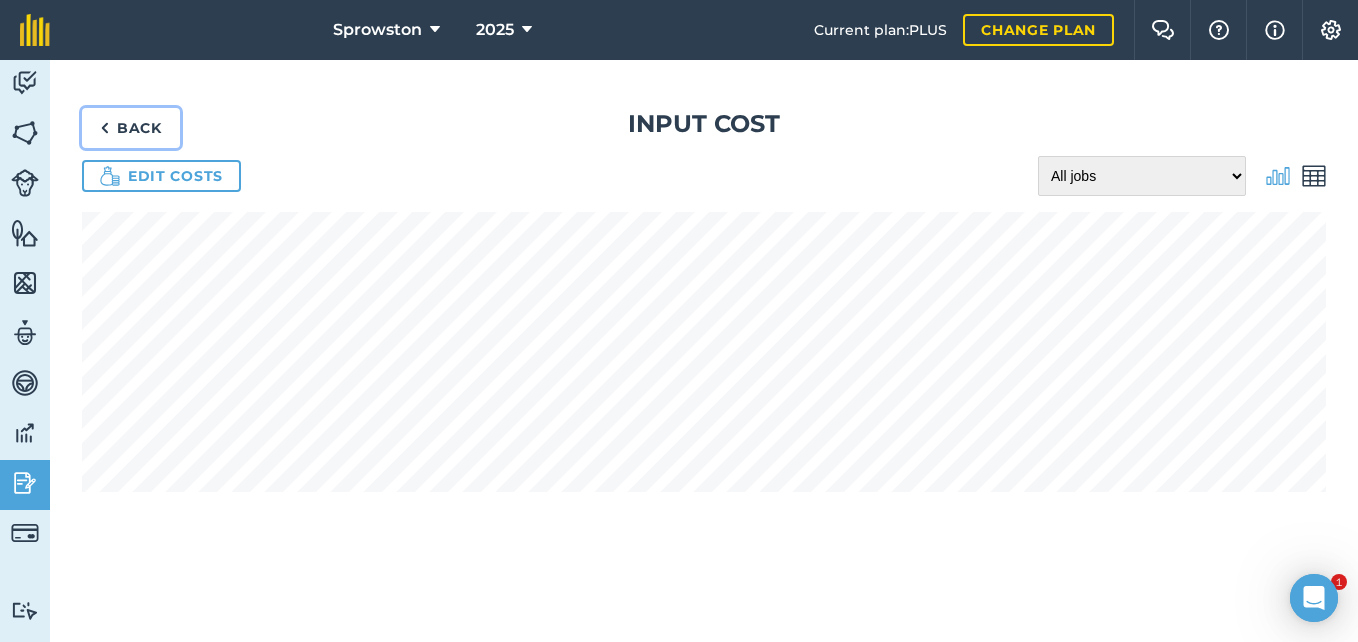 click on "Back" at bounding box center [131, 128] 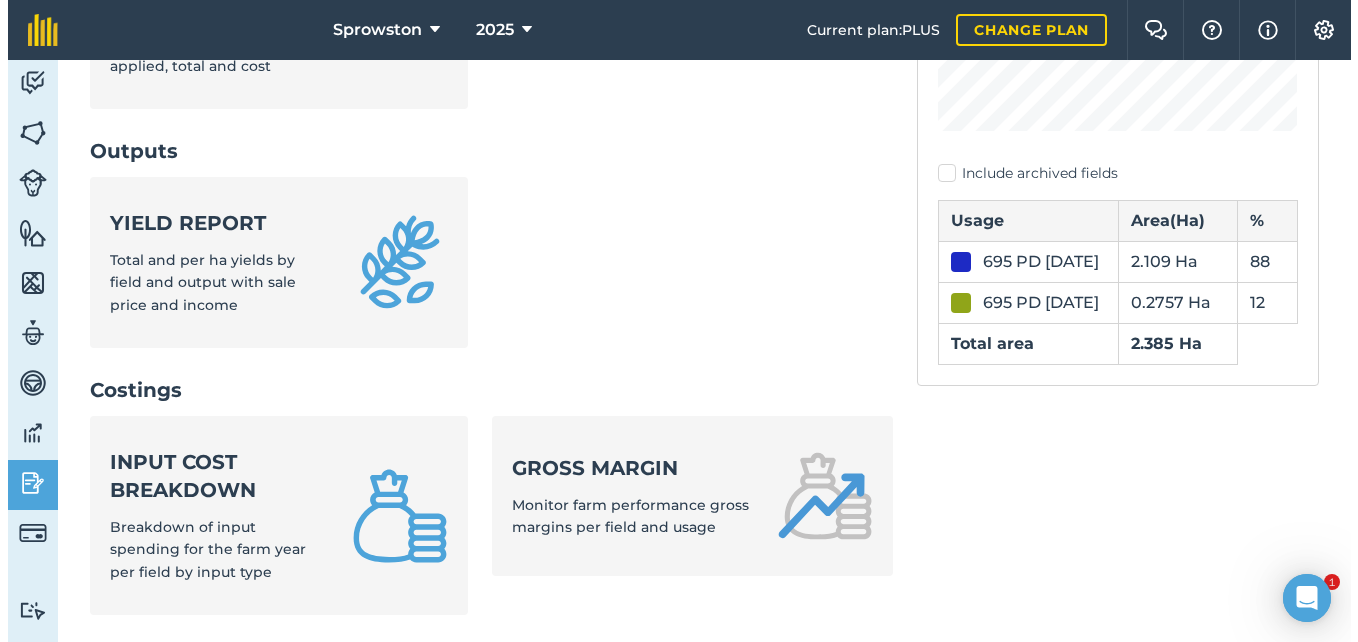 scroll, scrollTop: 600, scrollLeft: 0, axis: vertical 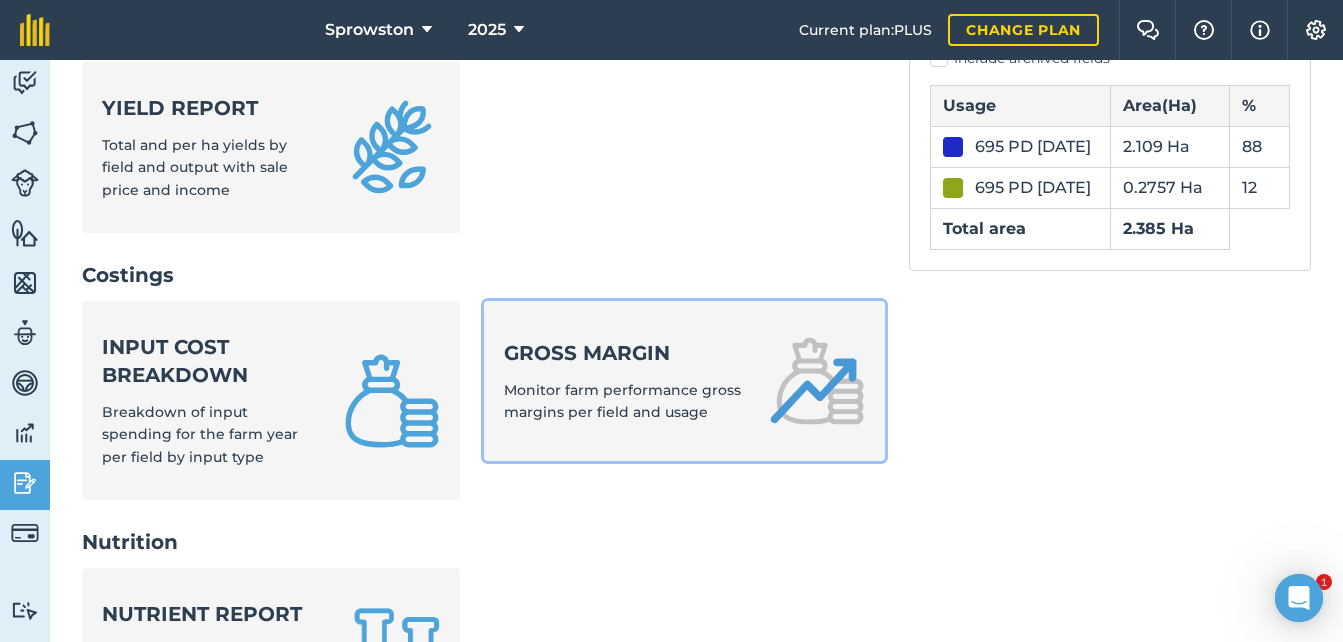 click on "Gross margin Monitor farm performance gross margins per field and usage" at bounding box center (625, 381) 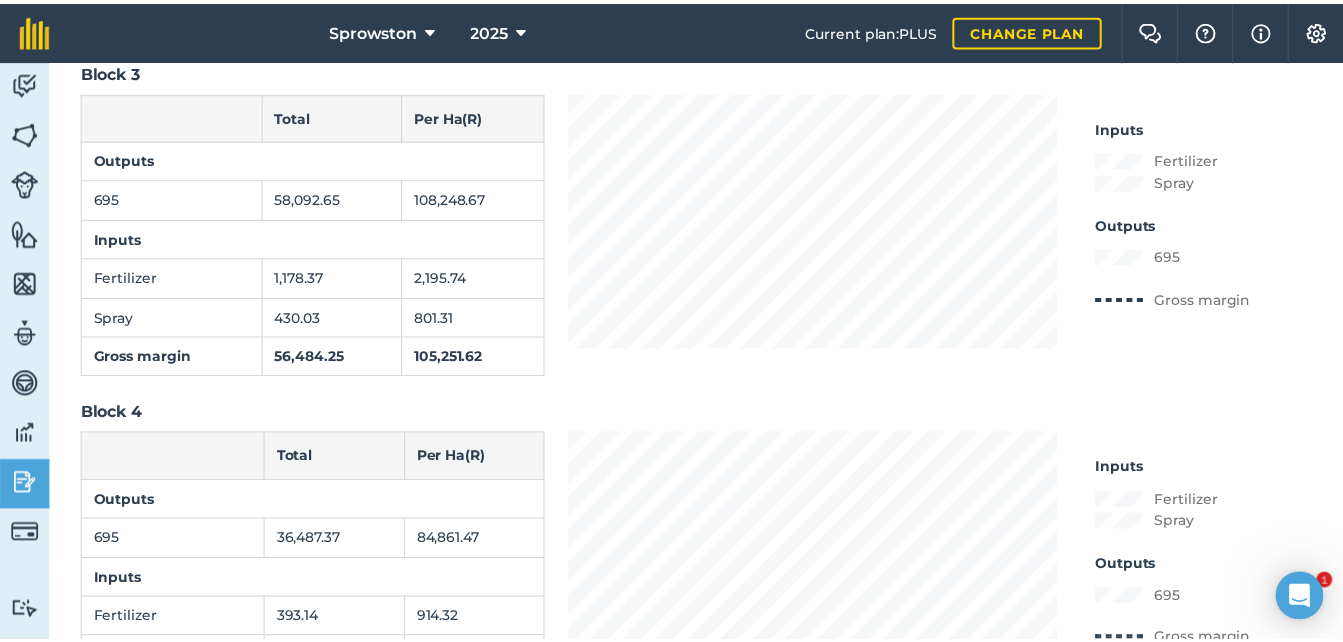 scroll, scrollTop: 2073, scrollLeft: 0, axis: vertical 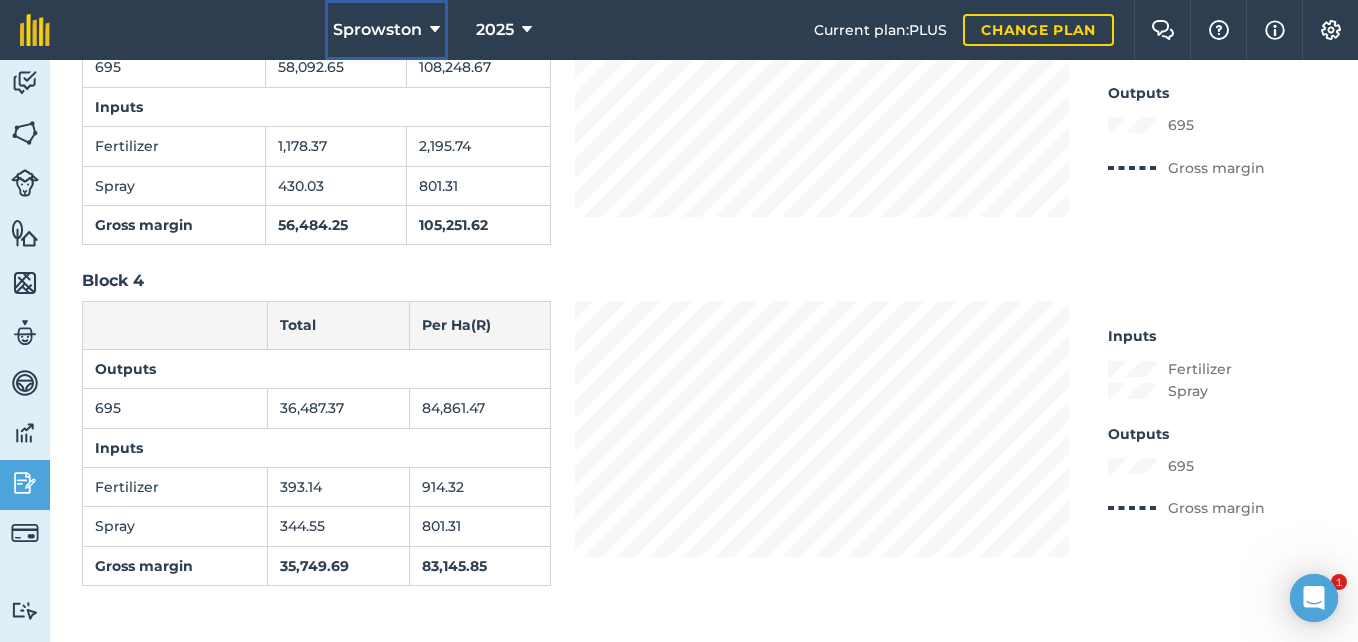 click at bounding box center (435, 30) 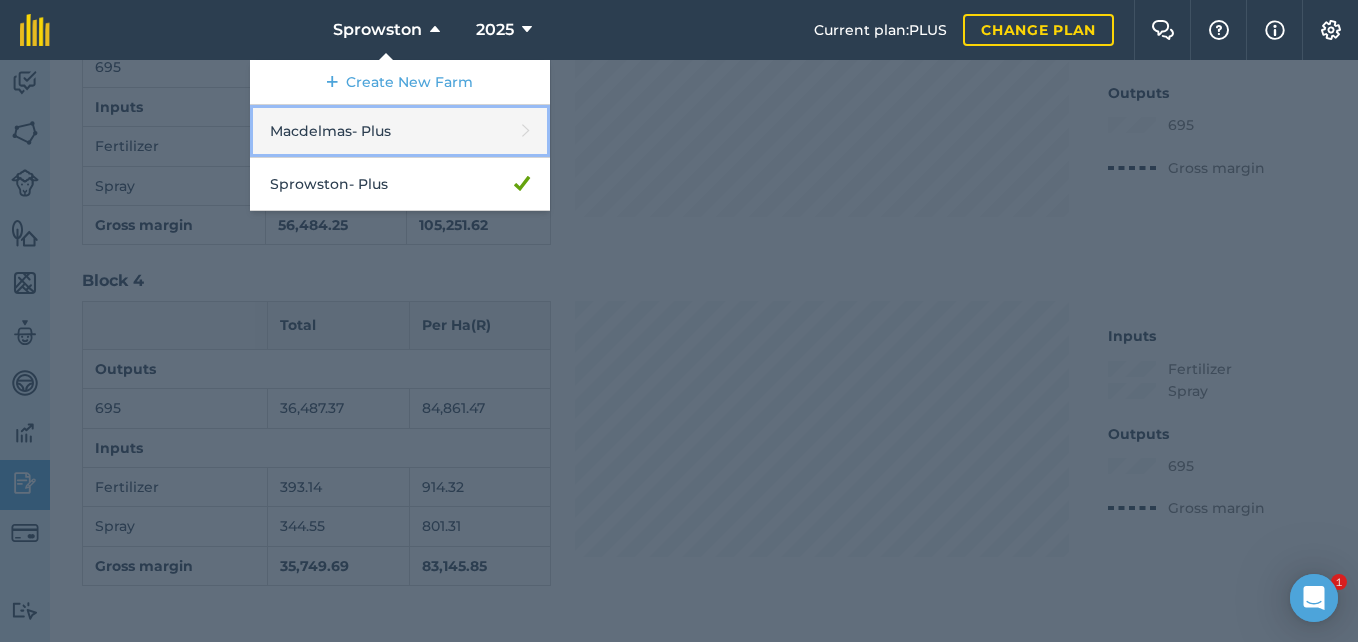 click on "Macdelmas  - Plus" at bounding box center [400, 131] 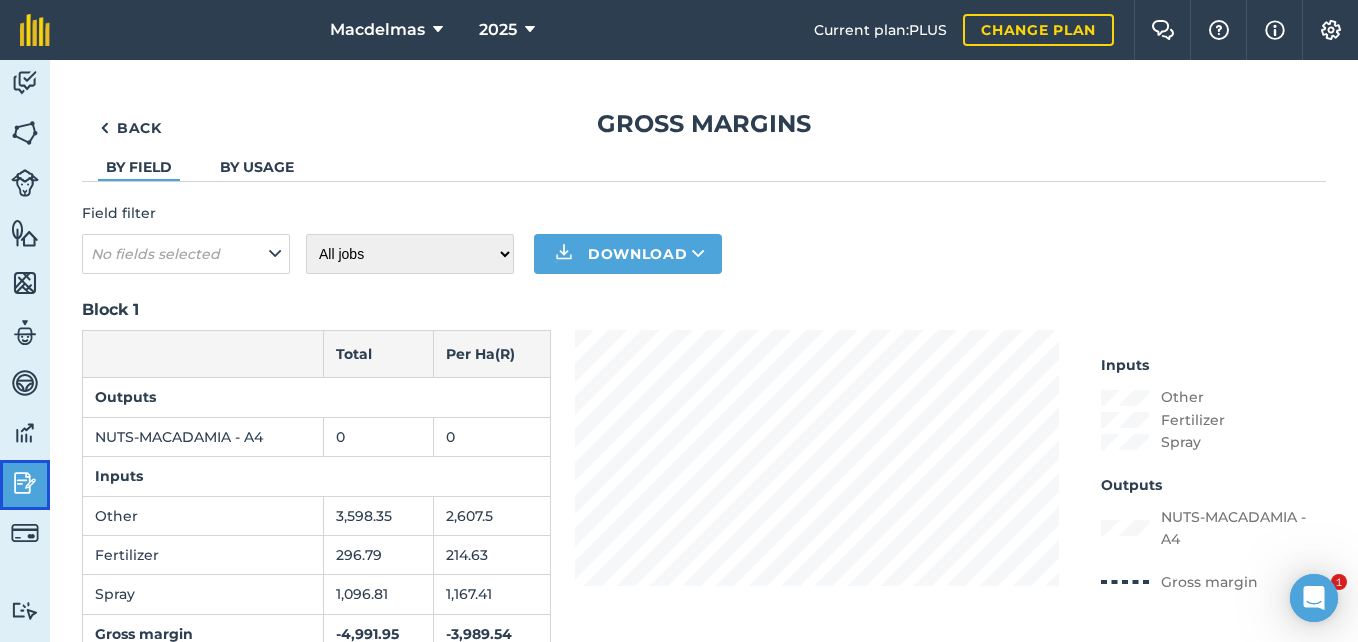 click at bounding box center [25, 483] 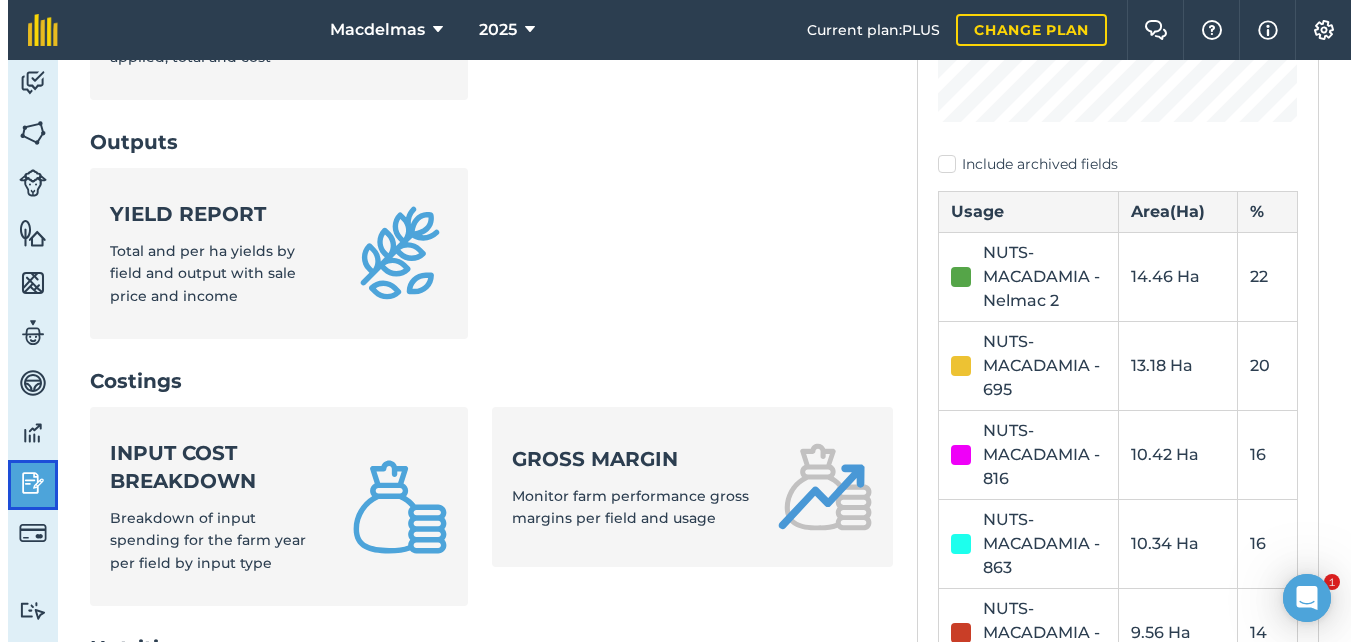 scroll, scrollTop: 500, scrollLeft: 0, axis: vertical 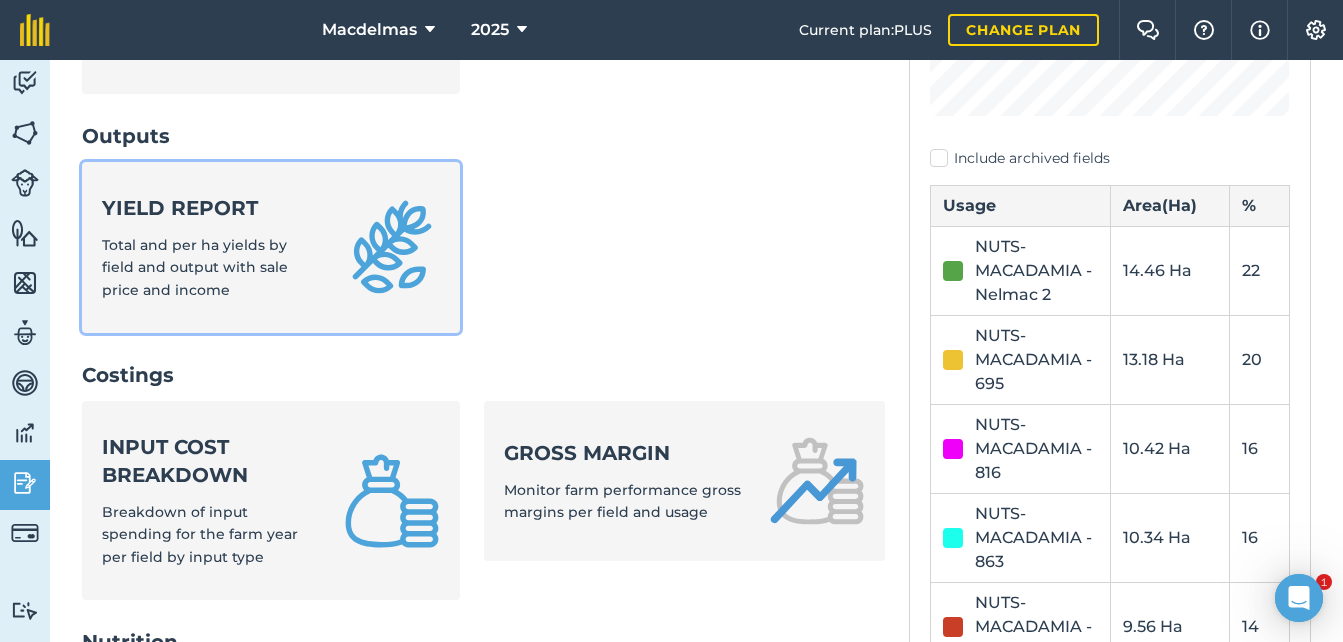 click on "Yield report Total and per ha yields by field and output with sale price and income" at bounding box center [211, 247] 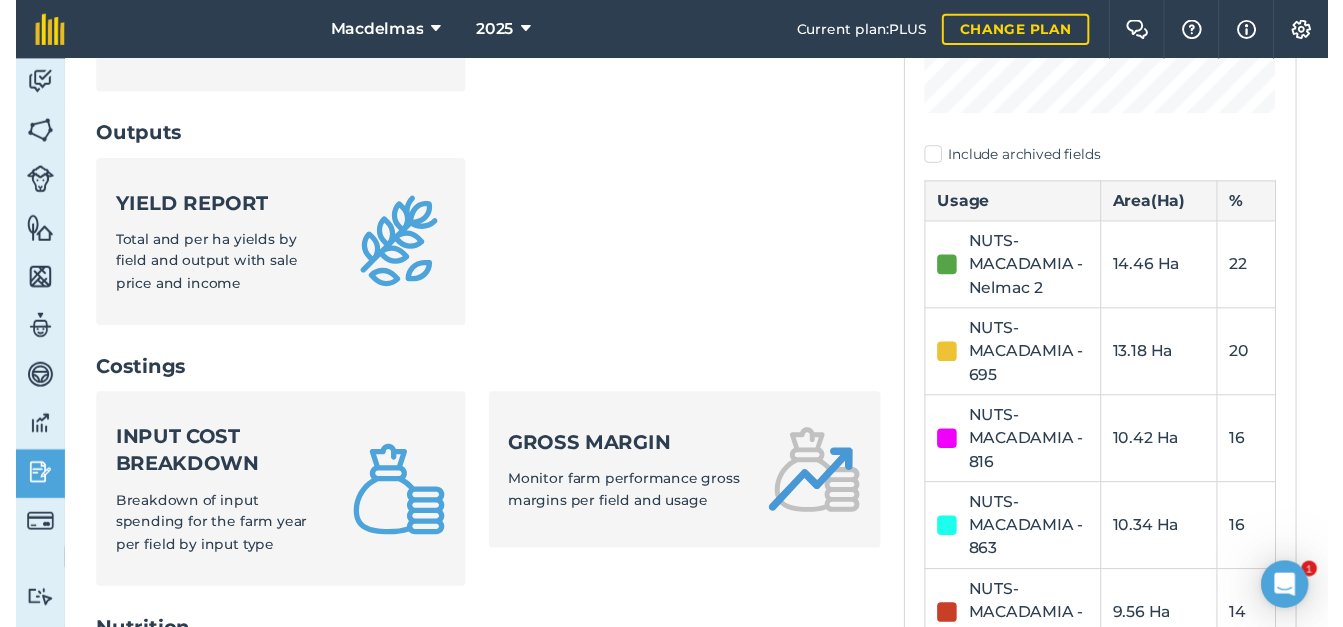 scroll, scrollTop: 0, scrollLeft: 0, axis: both 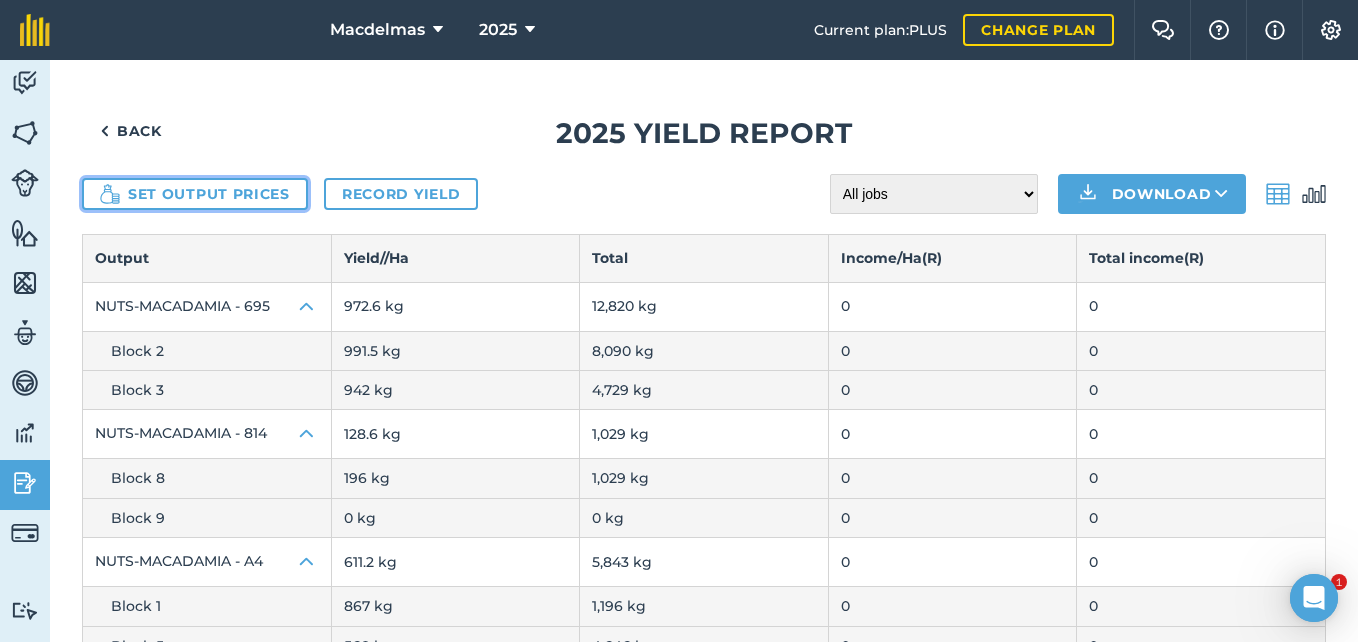 click on "Set output prices" at bounding box center [195, 194] 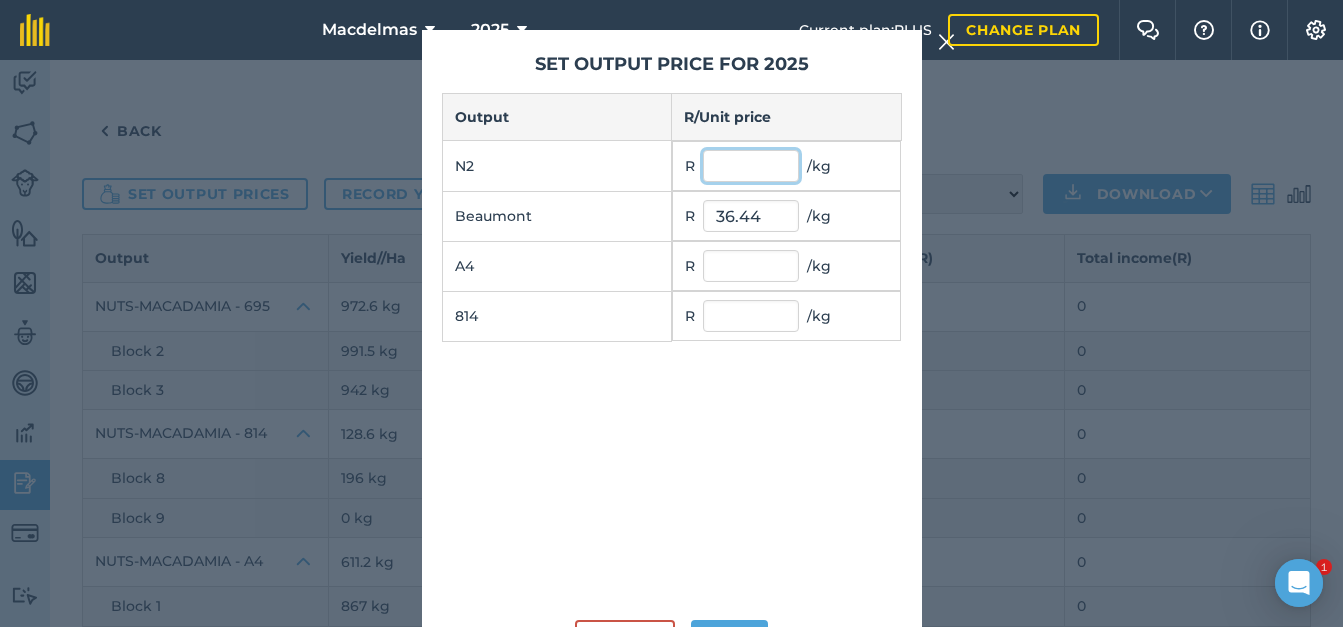 click at bounding box center [751, 166] 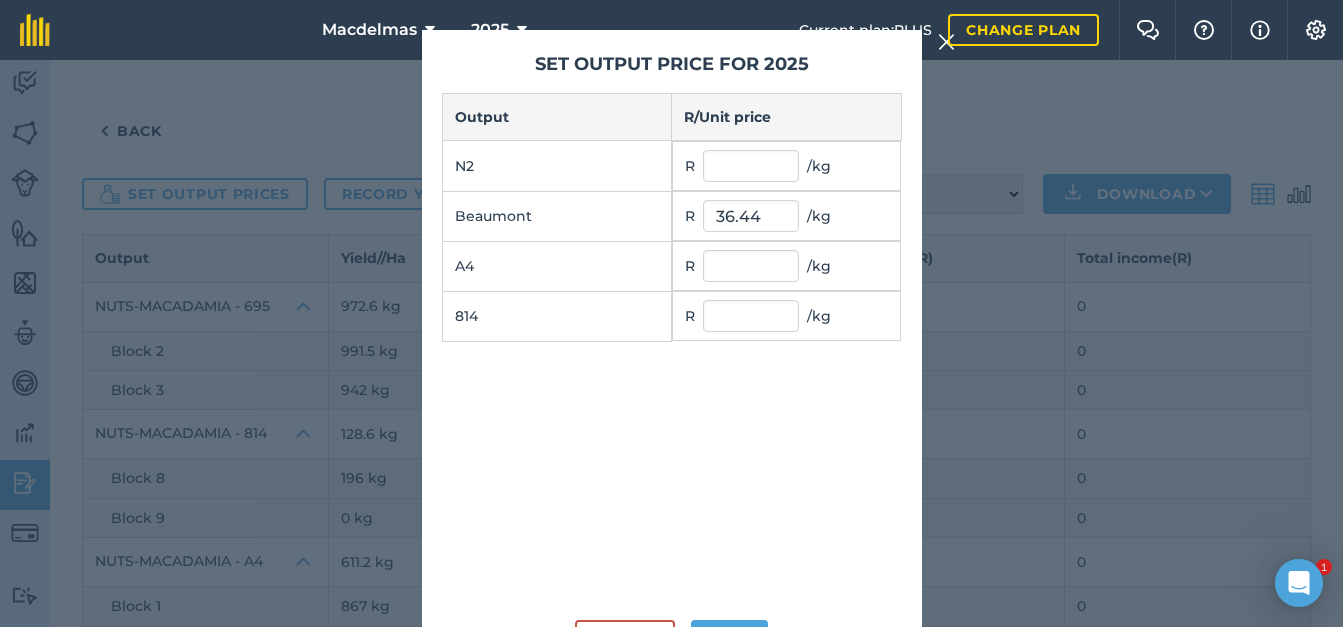 click on "Set output price for   2025 Output R  / Unit price N2 R     /  kg Beaumont R   36.44   /  kg A4 R     /  kg 814 R     /  kg Cancel Save" at bounding box center (671, 343) 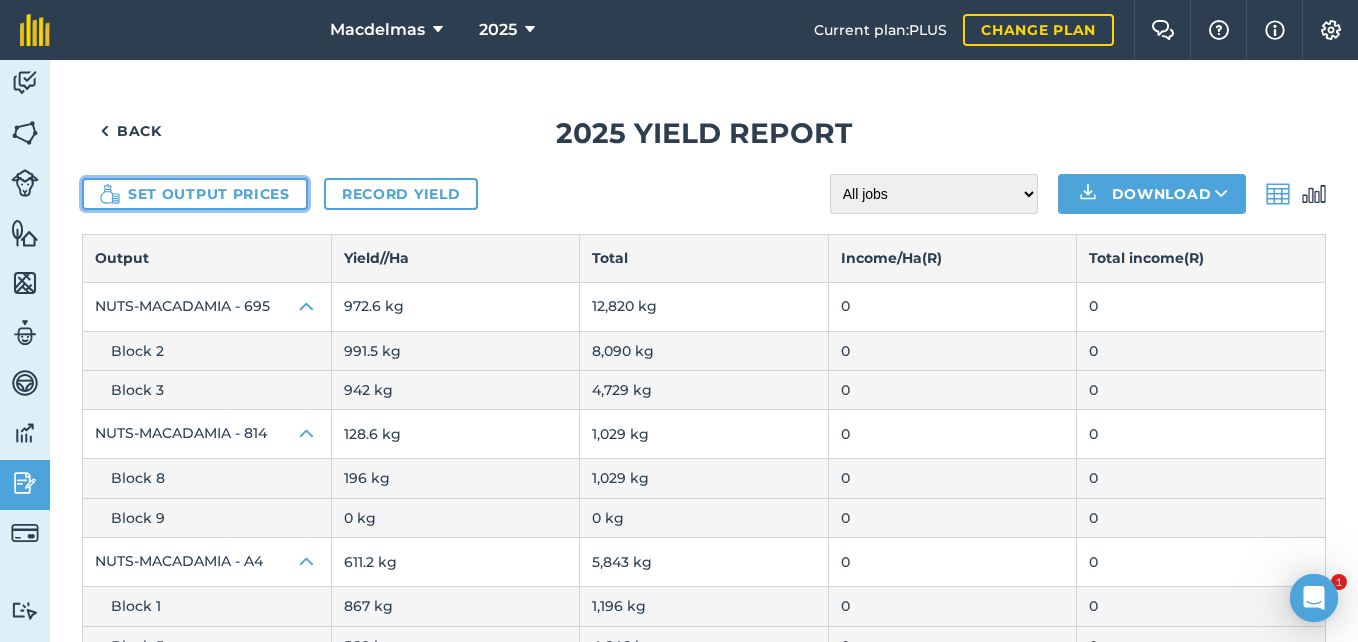 click on "Set output prices" at bounding box center (195, 194) 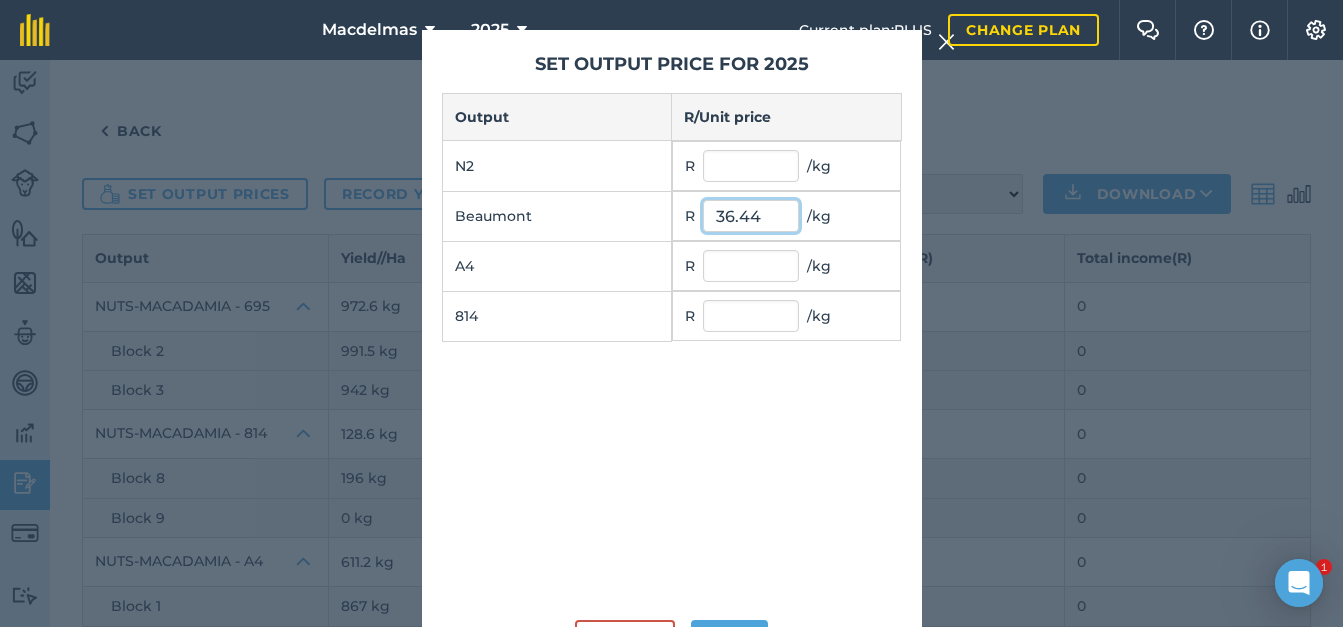 drag, startPoint x: 771, startPoint y: 217, endPoint x: 697, endPoint y: 213, distance: 74.10803 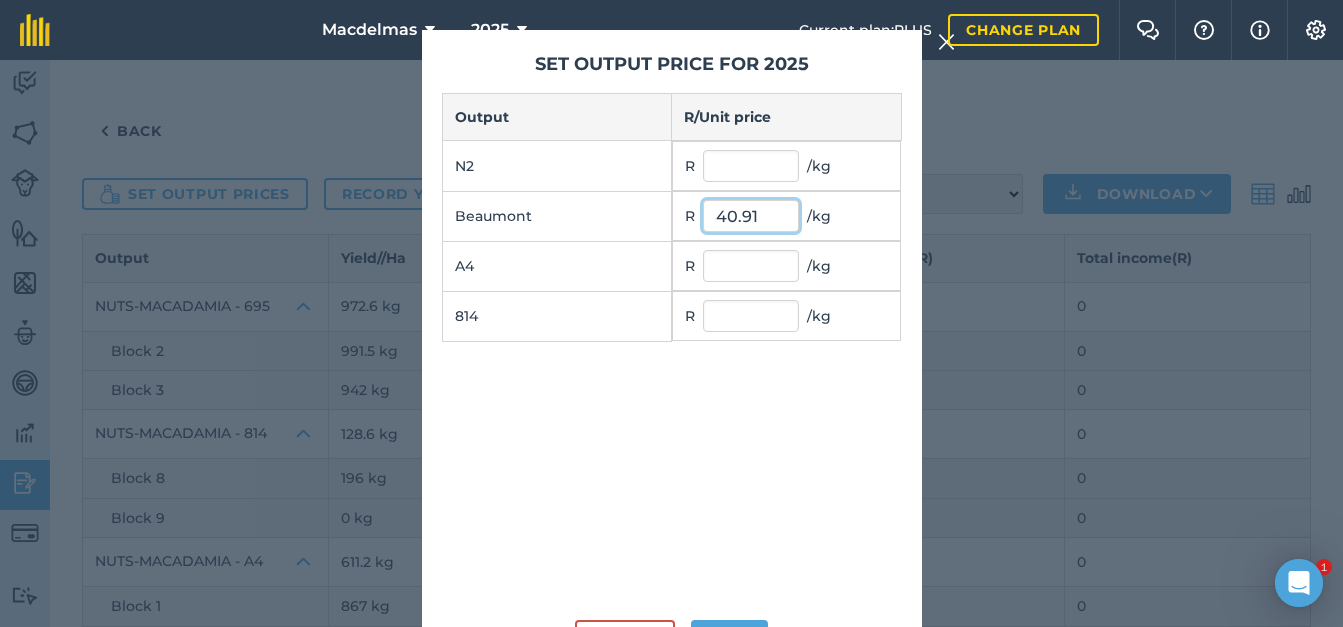 type on "40.91" 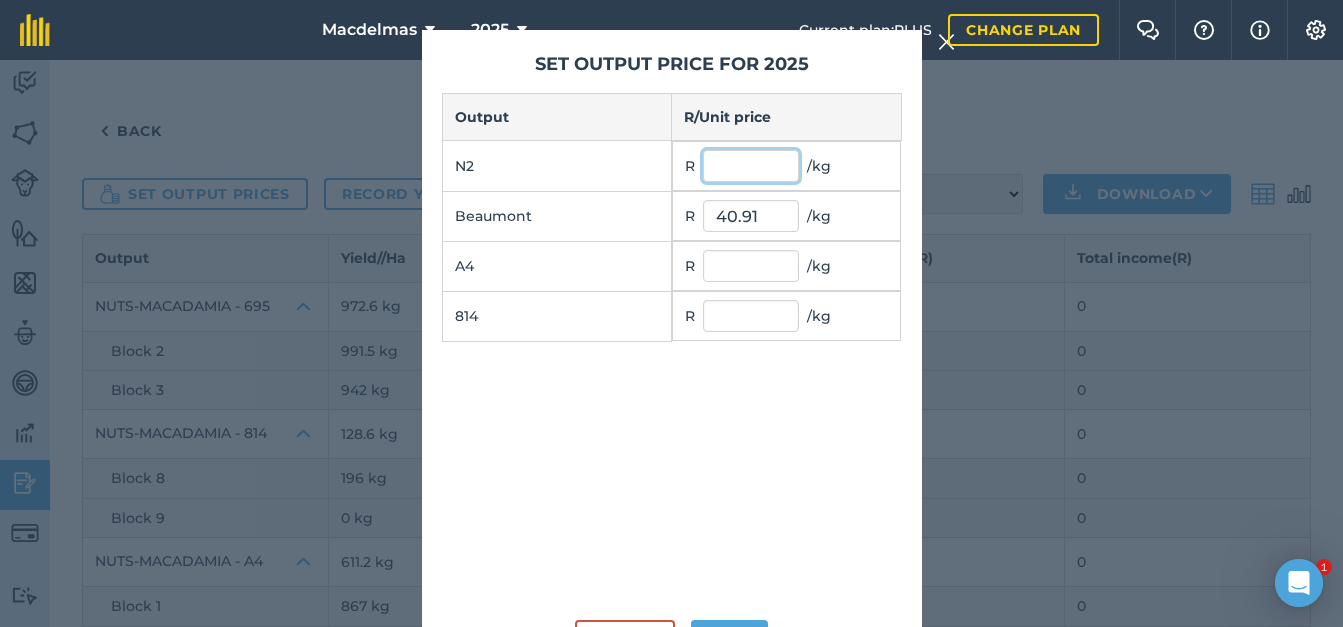 click at bounding box center [751, 166] 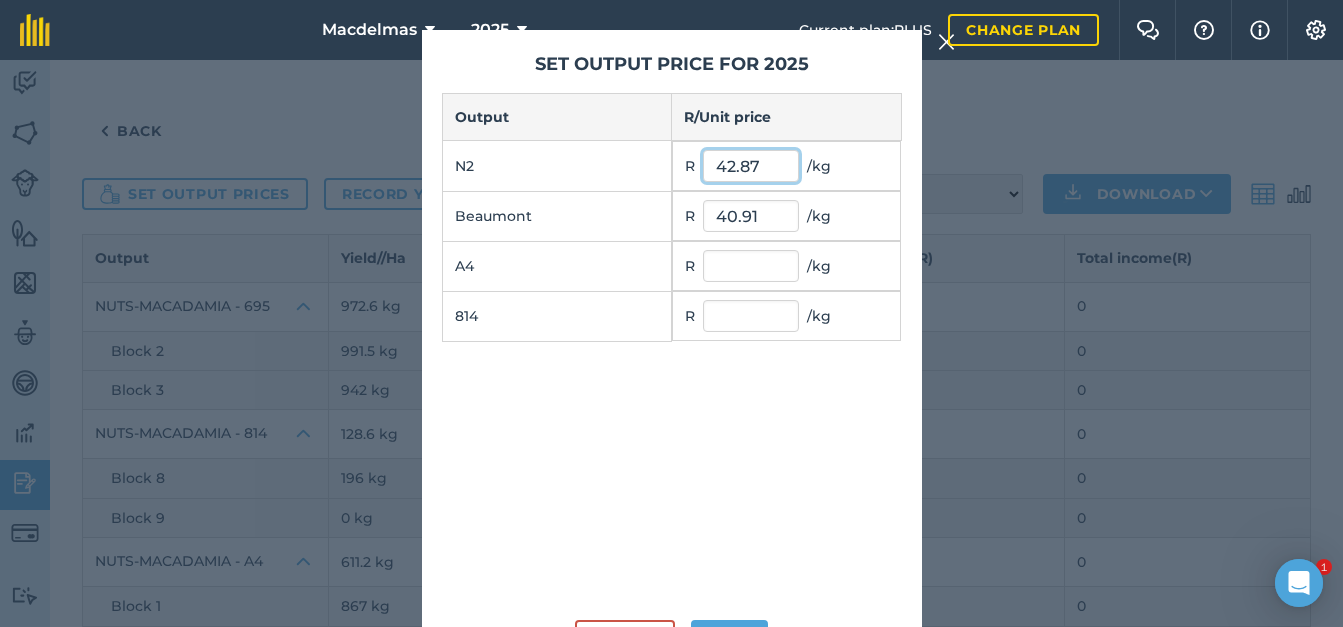type on "42.87" 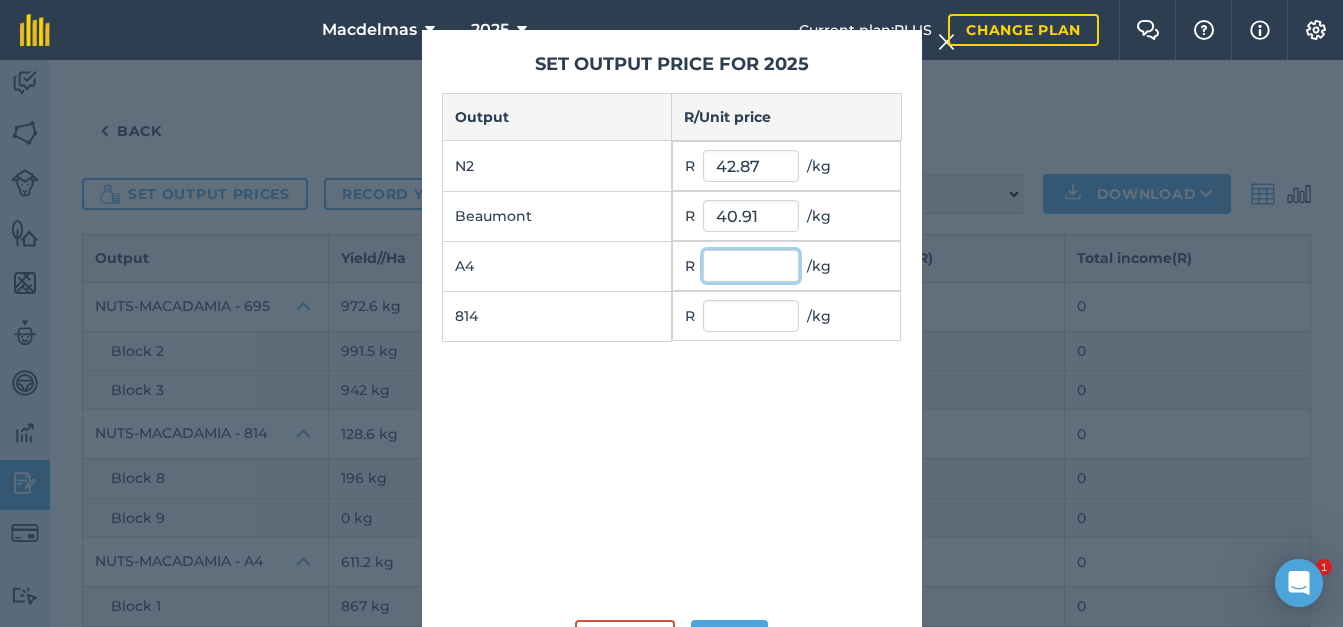 click at bounding box center (751, 266) 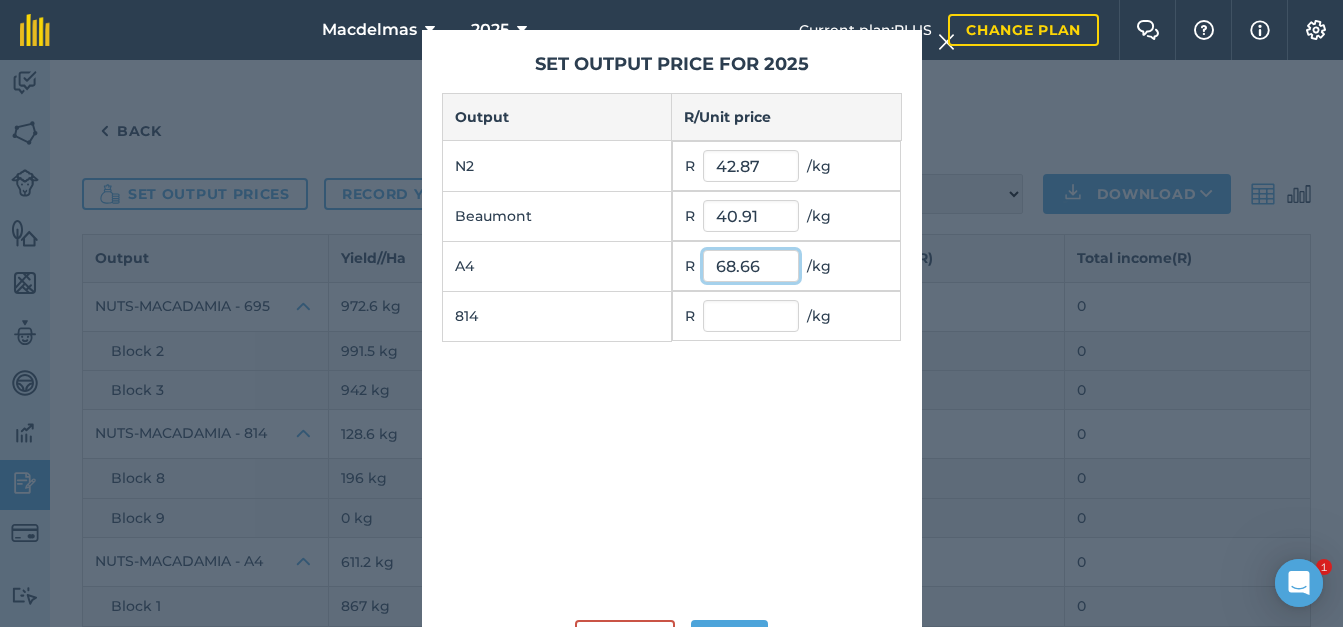 type on "68.66" 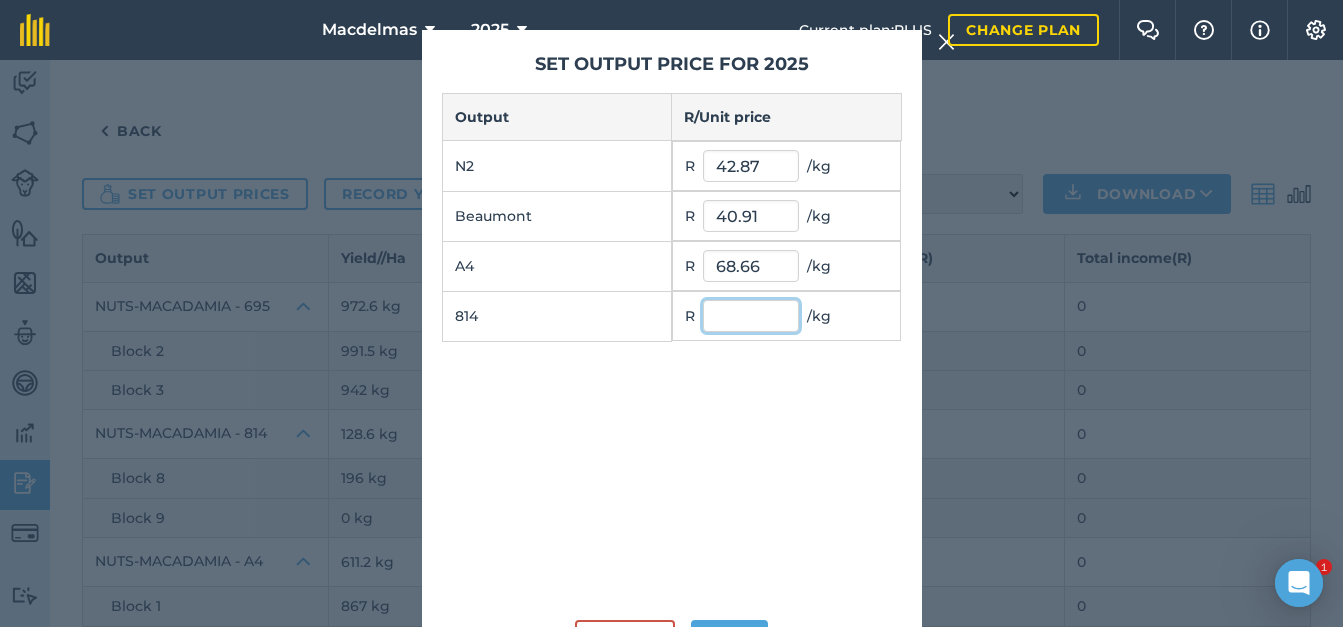 click at bounding box center [751, 316] 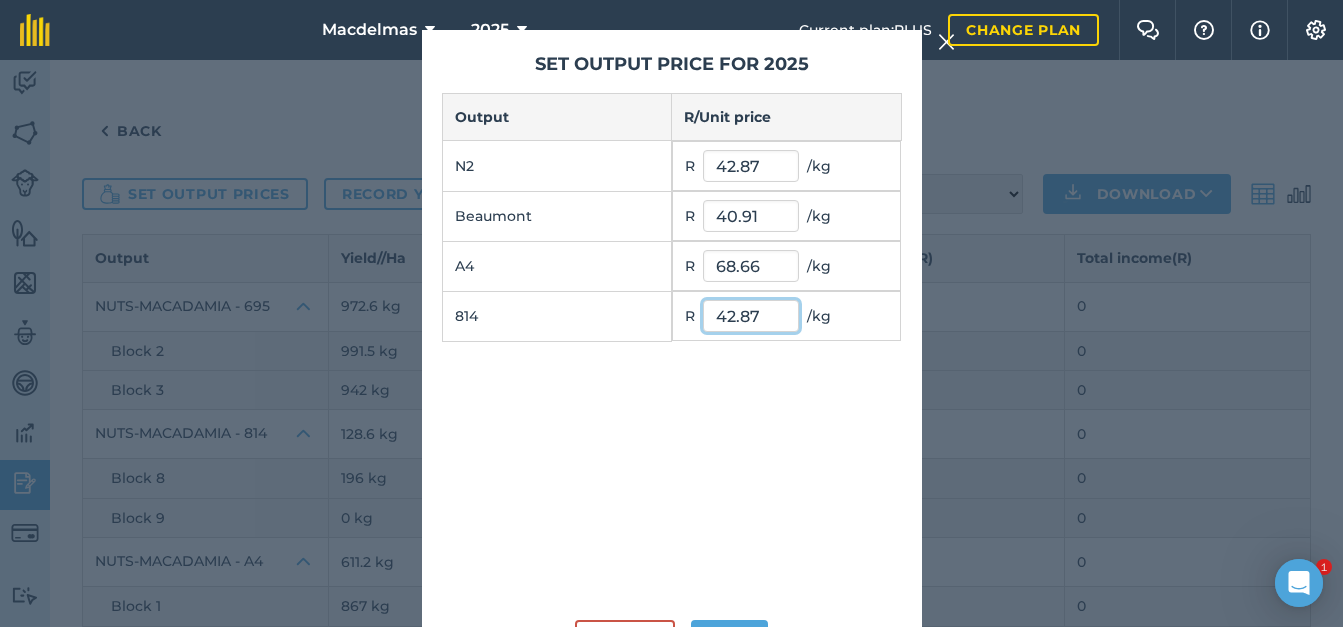 type on "42.87" 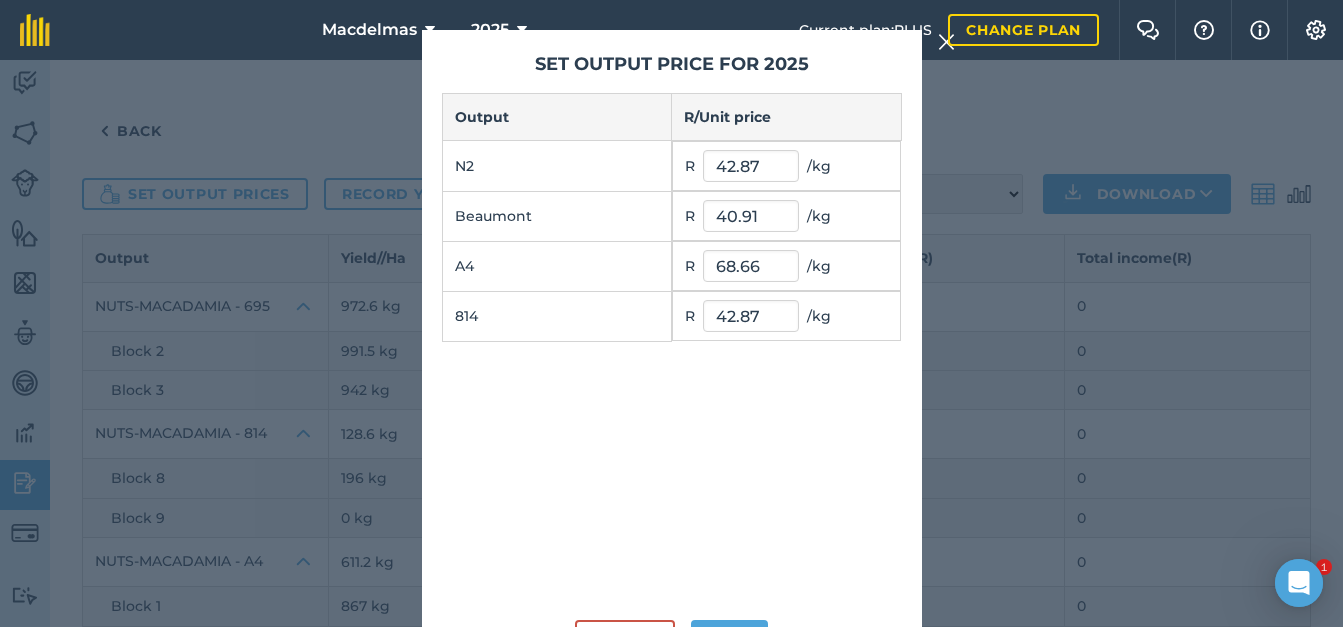 click on "Output R  / Unit price N2 R   42.87   /  kg Beaumont R   40.91   /  kg A4 R   68.66   /  kg 814 R   42.87   /  kg" at bounding box center [672, 348] 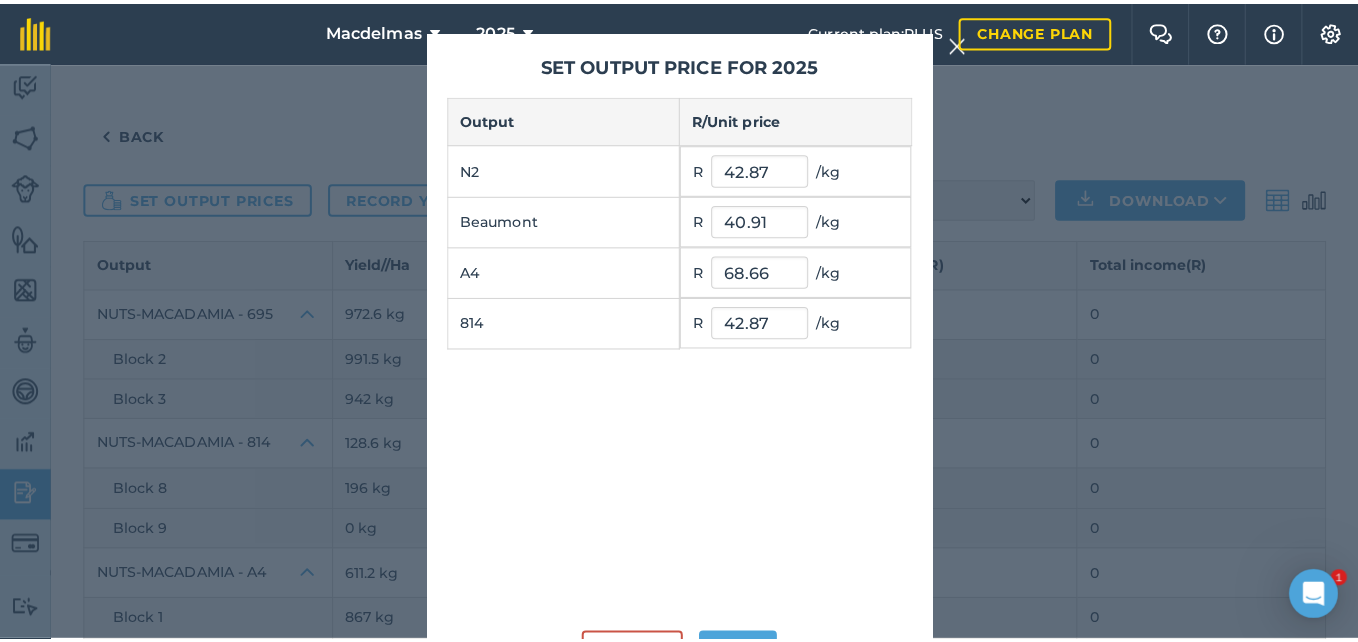 scroll, scrollTop: 8, scrollLeft: 0, axis: vertical 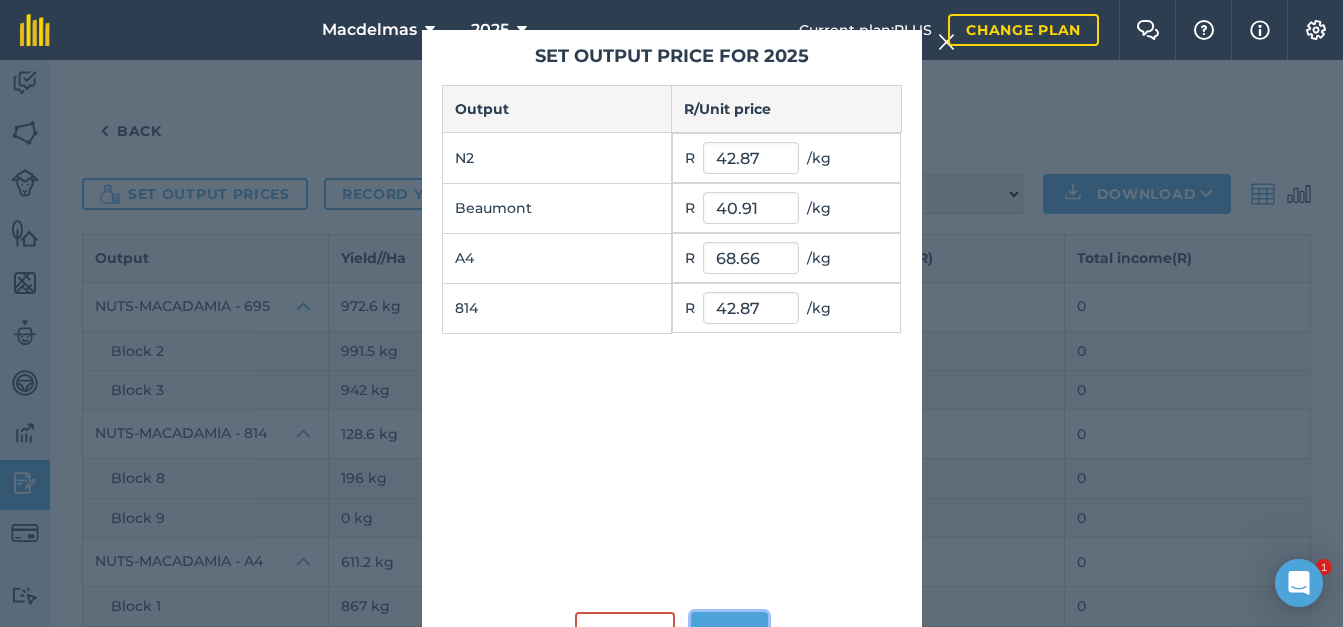 click on "Save" at bounding box center (729, 632) 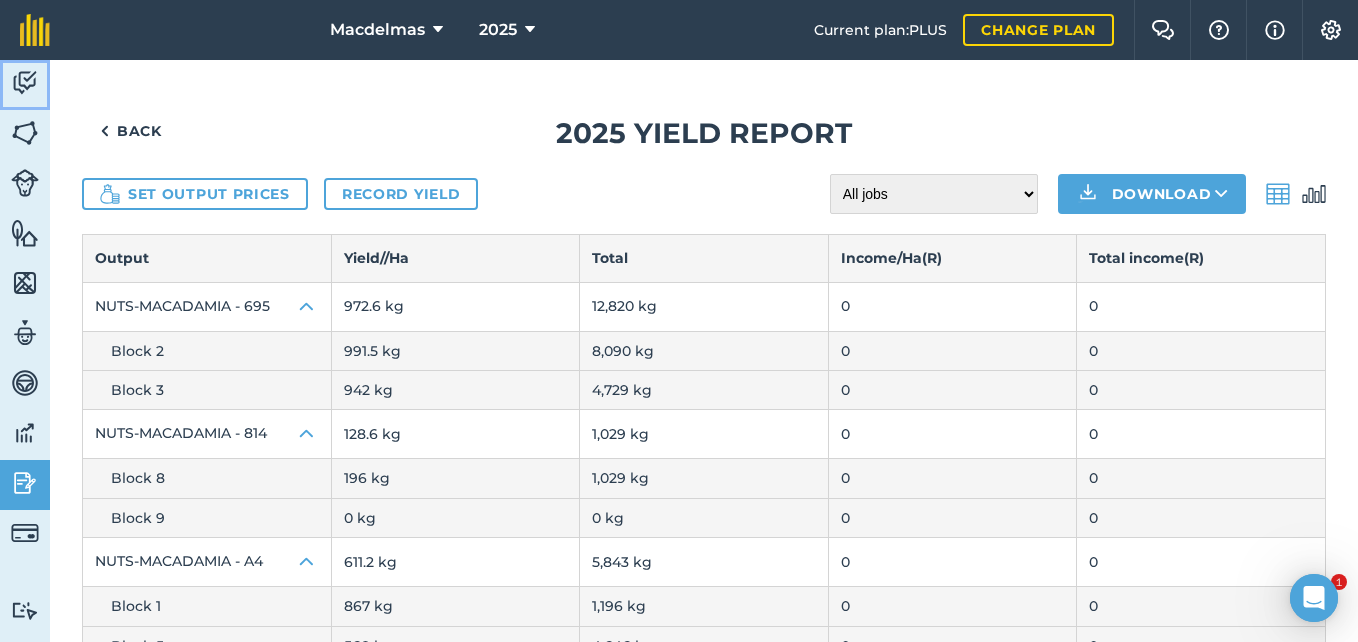 click at bounding box center (25, 83) 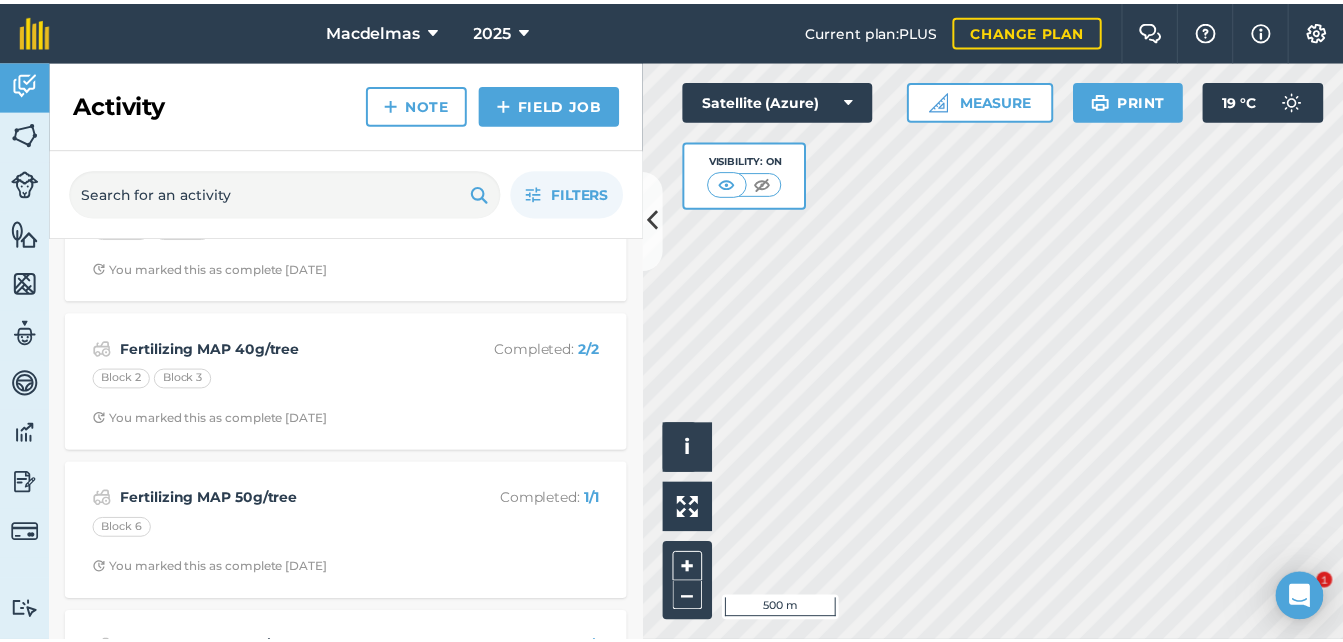 scroll, scrollTop: 0, scrollLeft: 0, axis: both 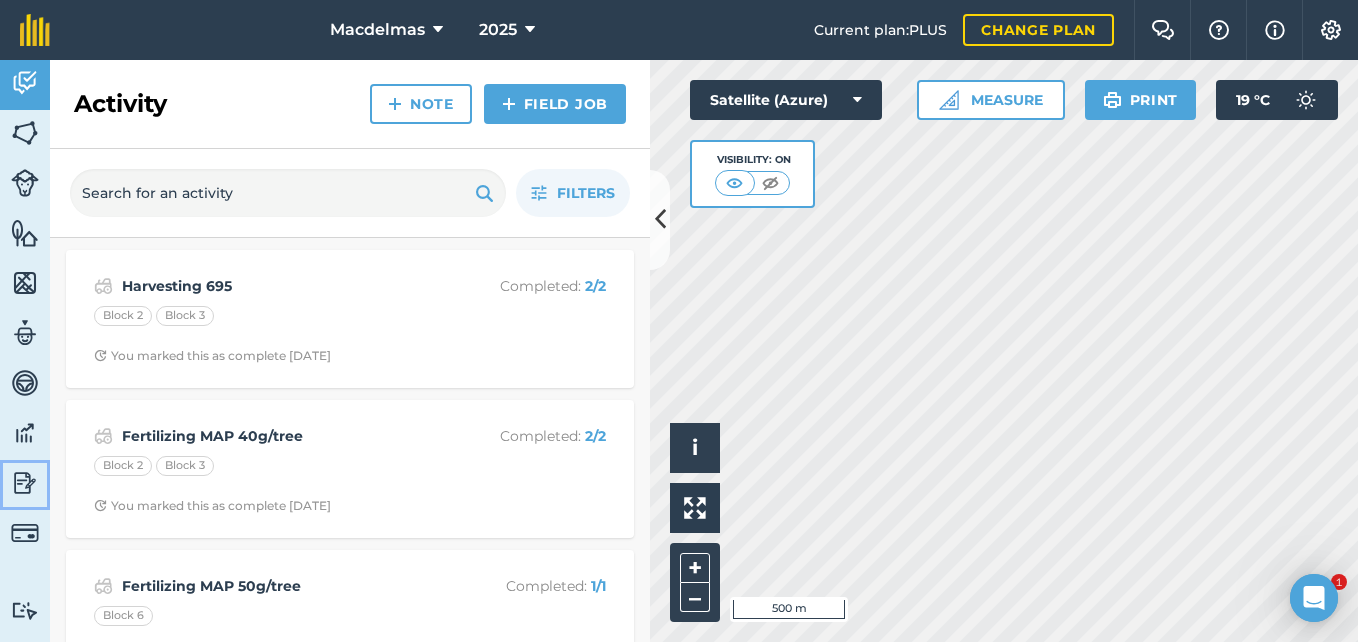 click at bounding box center [25, 483] 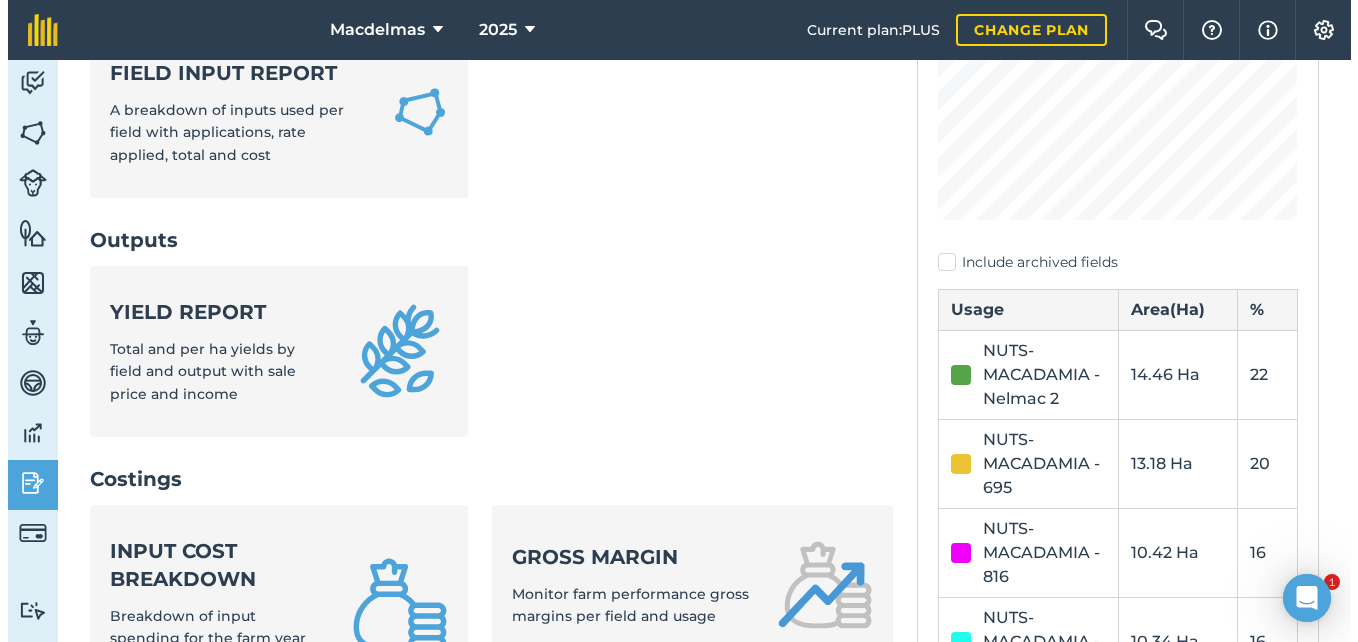 scroll, scrollTop: 400, scrollLeft: 0, axis: vertical 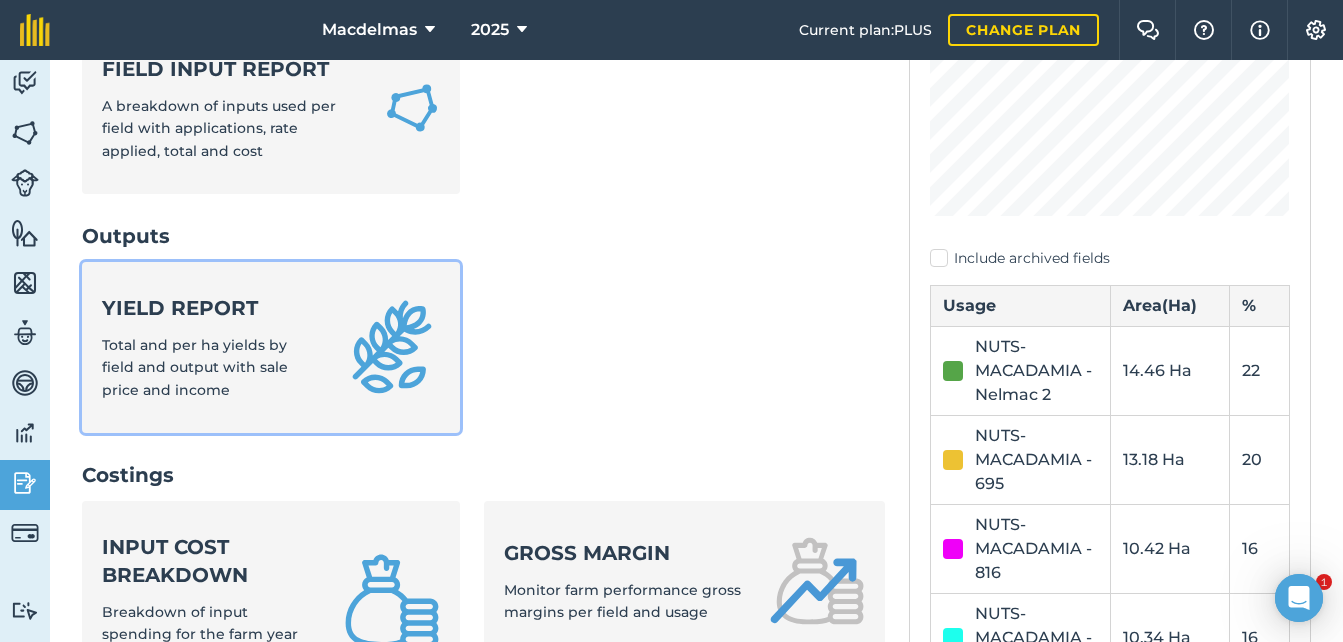 click on "Yield report Total and per ha yields by field and output with sale price and income" at bounding box center (211, 347) 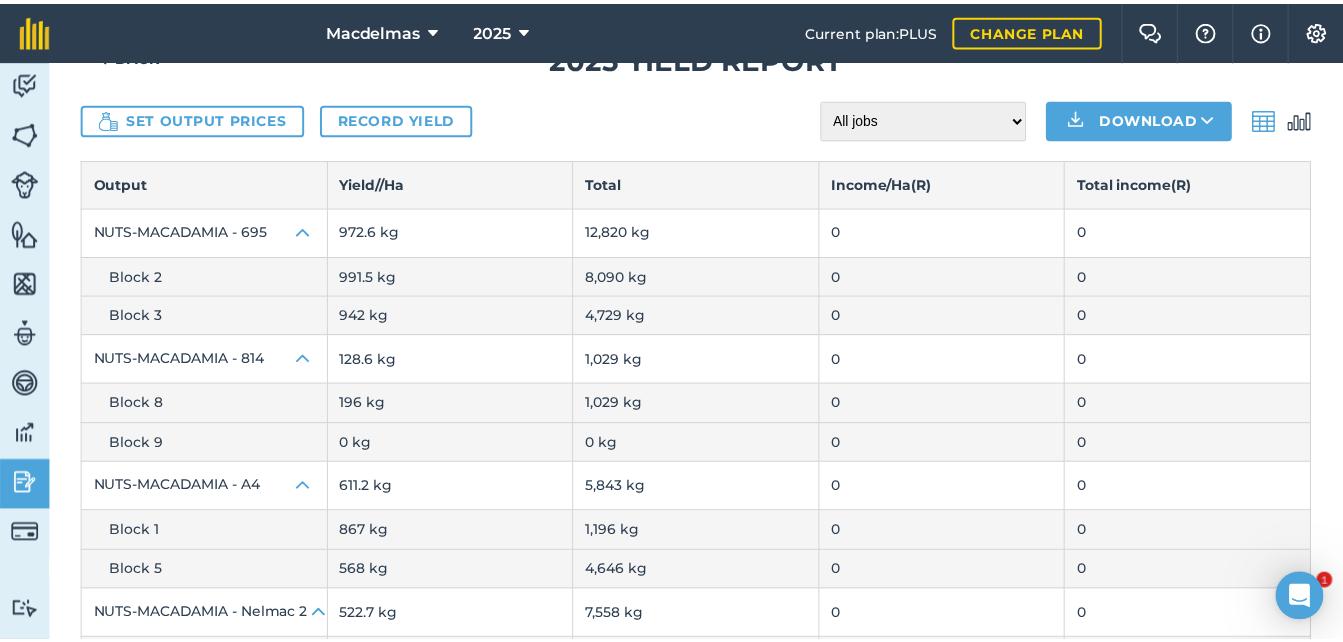 scroll, scrollTop: 23, scrollLeft: 0, axis: vertical 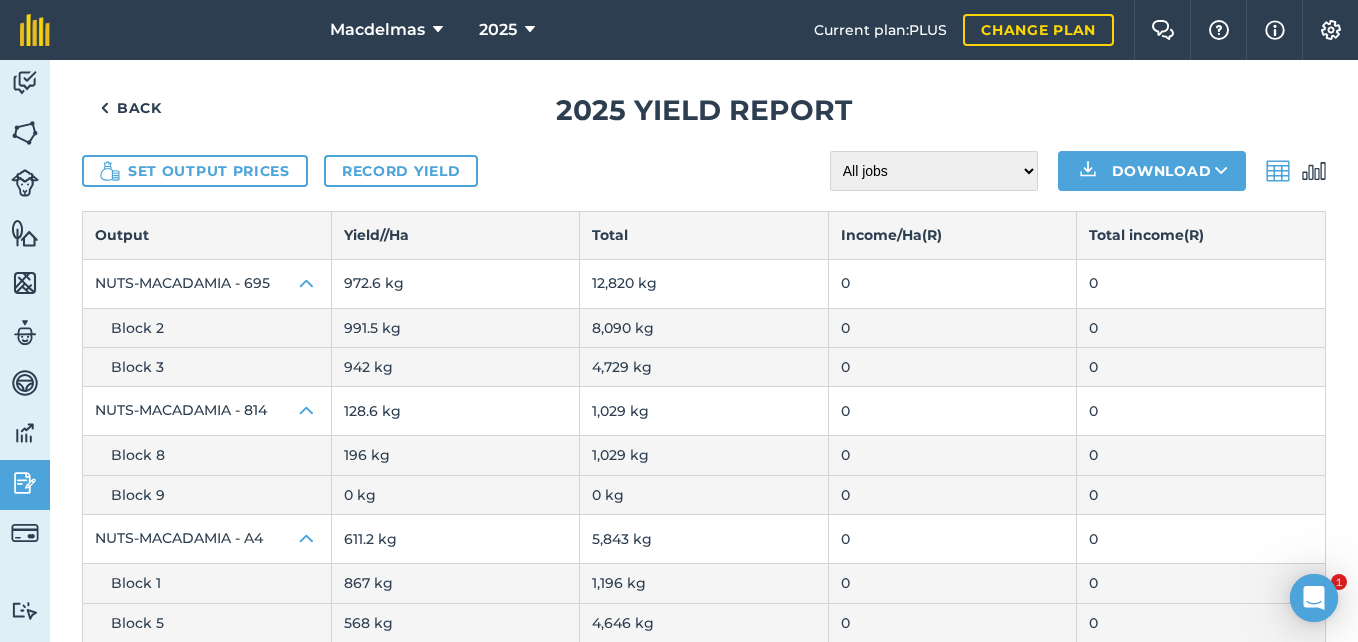 click at bounding box center [1314, 171] 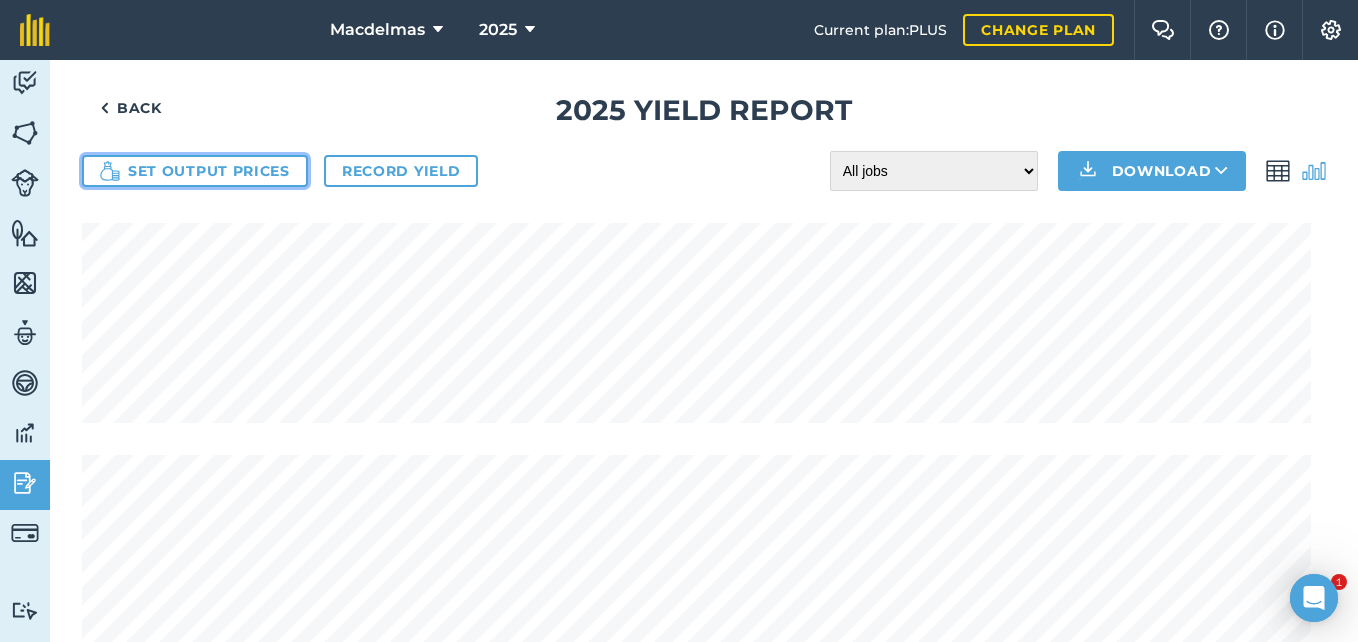 click on "Set output prices" at bounding box center [195, 171] 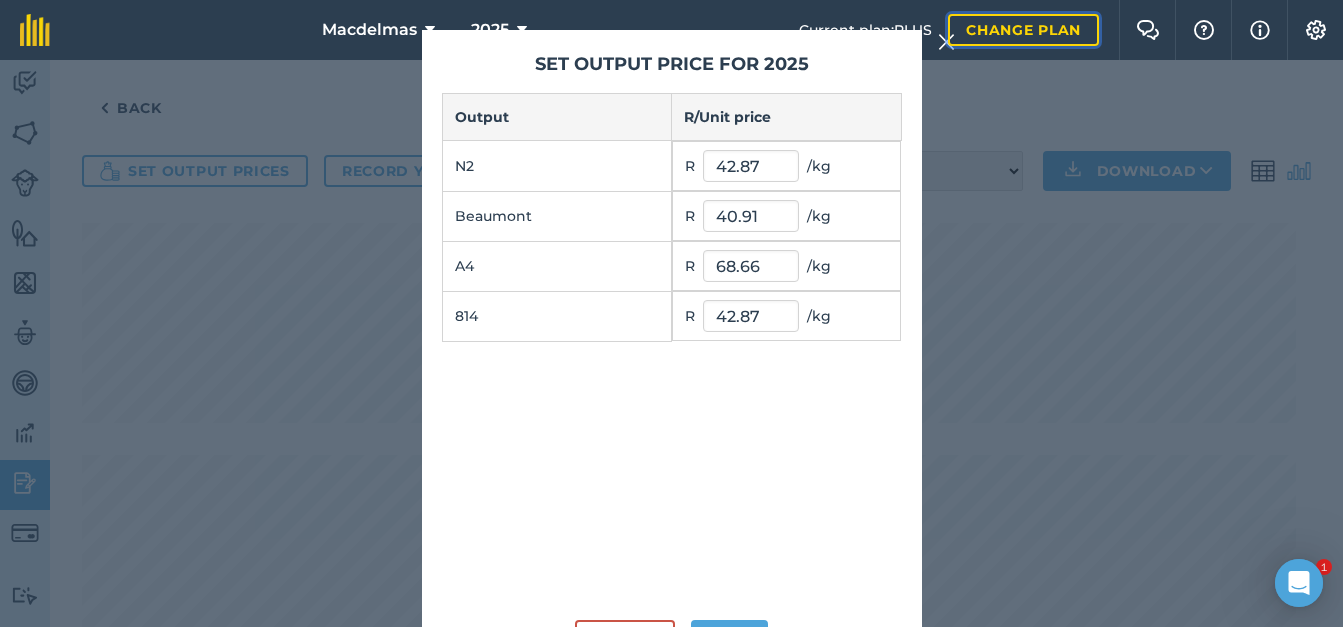 click on "Change plan" at bounding box center [1023, 30] 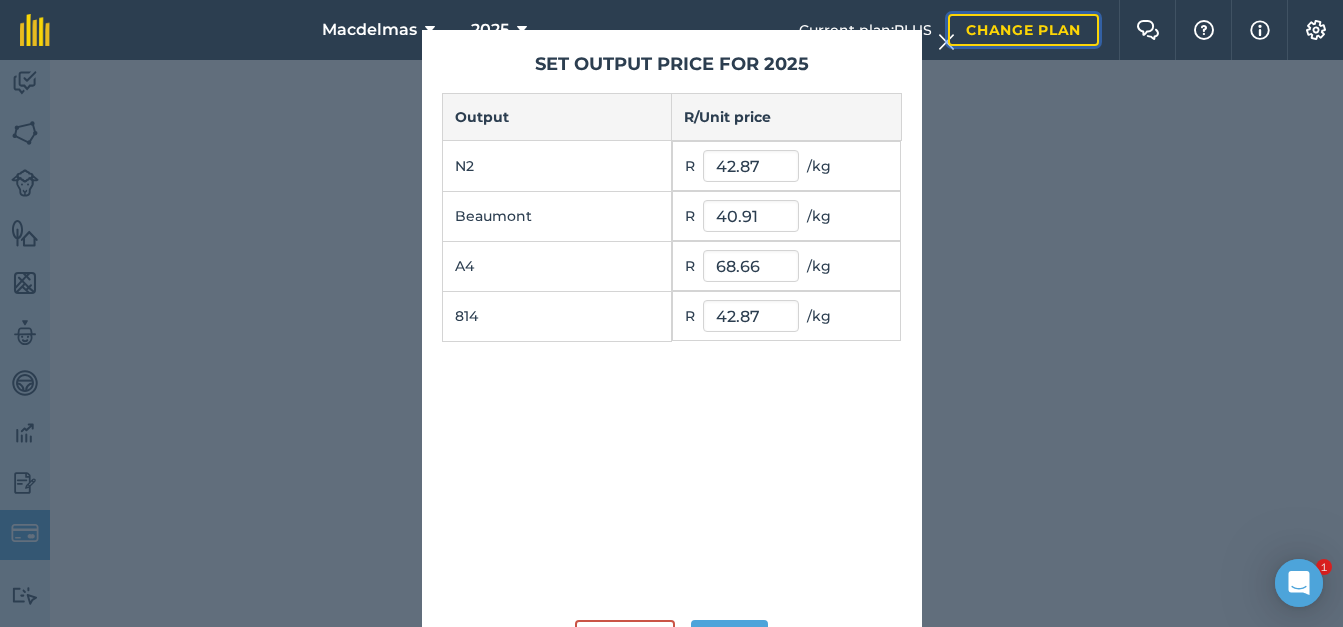 click on "Change plan" at bounding box center [1023, 30] 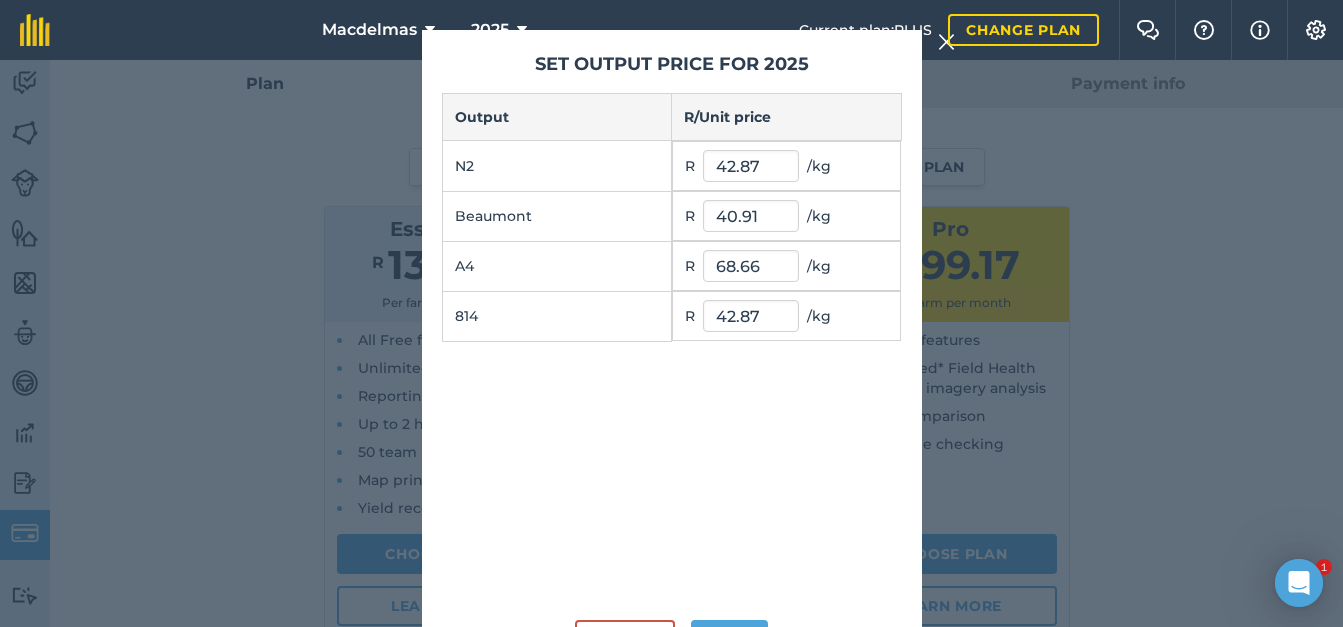 click on "Set output price for   2025 Output R  / Unit price N2 R   42.87   /  kg Beaumont R   40.91   /  kg A4 R   68.66   /  kg 814 R   42.87   /  kg Cancel Save" at bounding box center (672, 355) 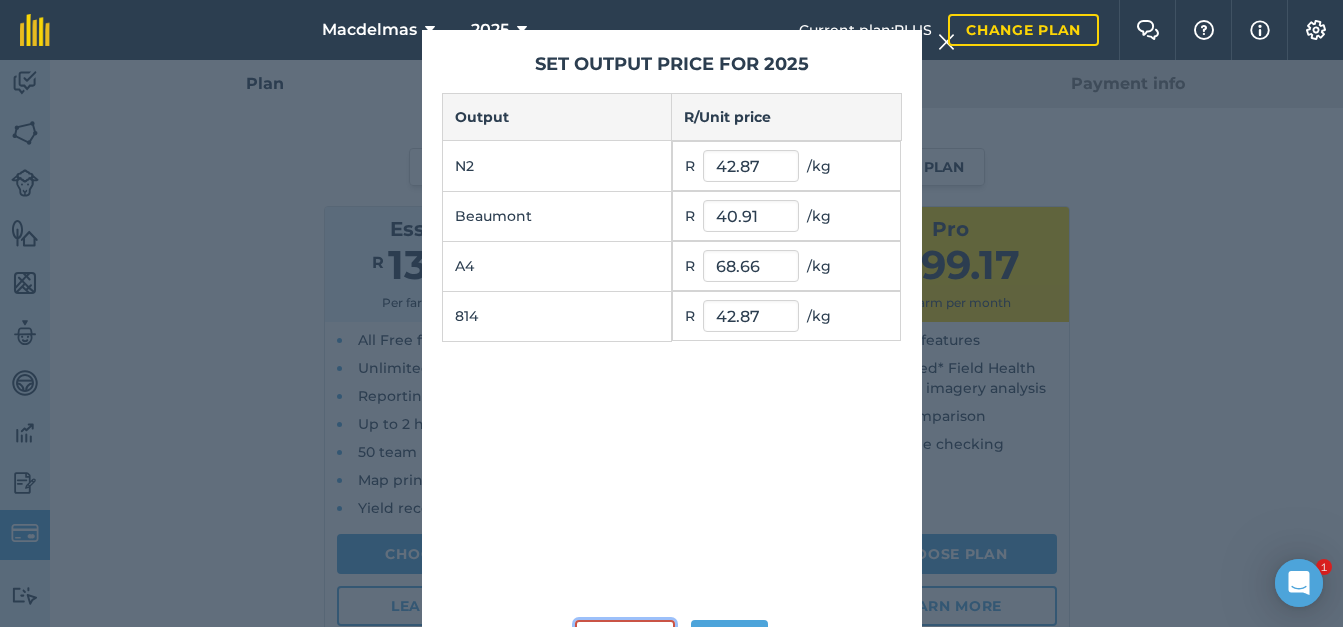 click on "Cancel" at bounding box center [624, 640] 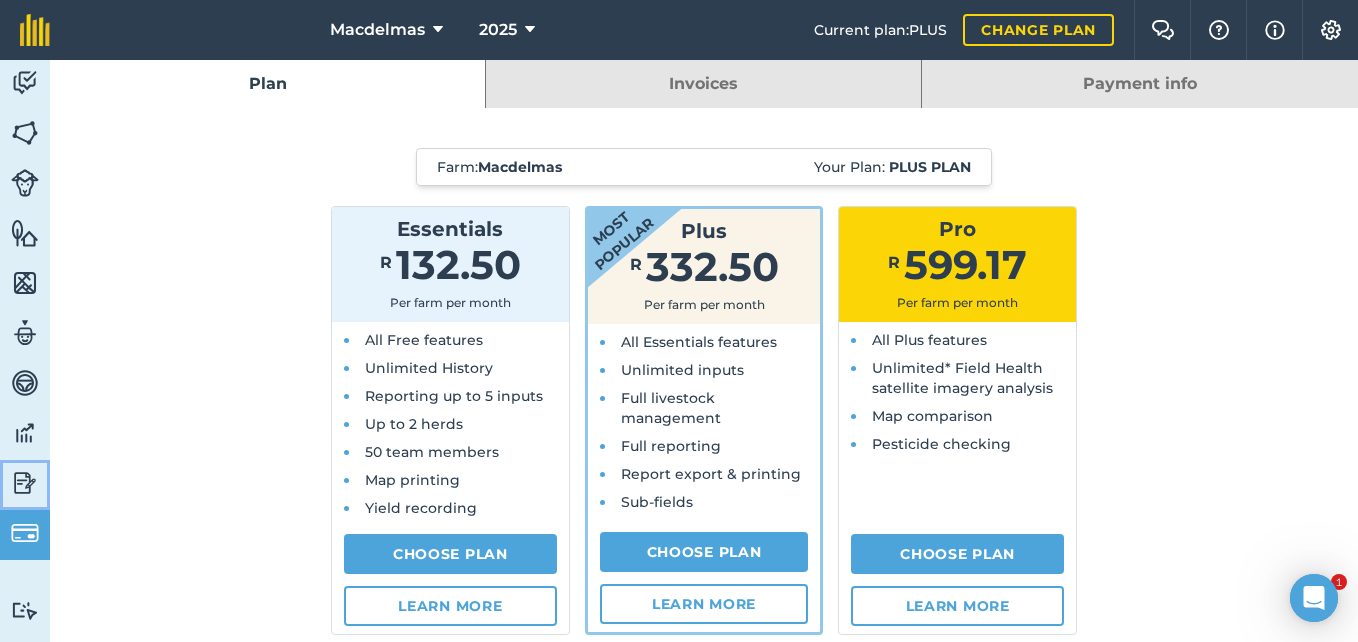click at bounding box center (25, 483) 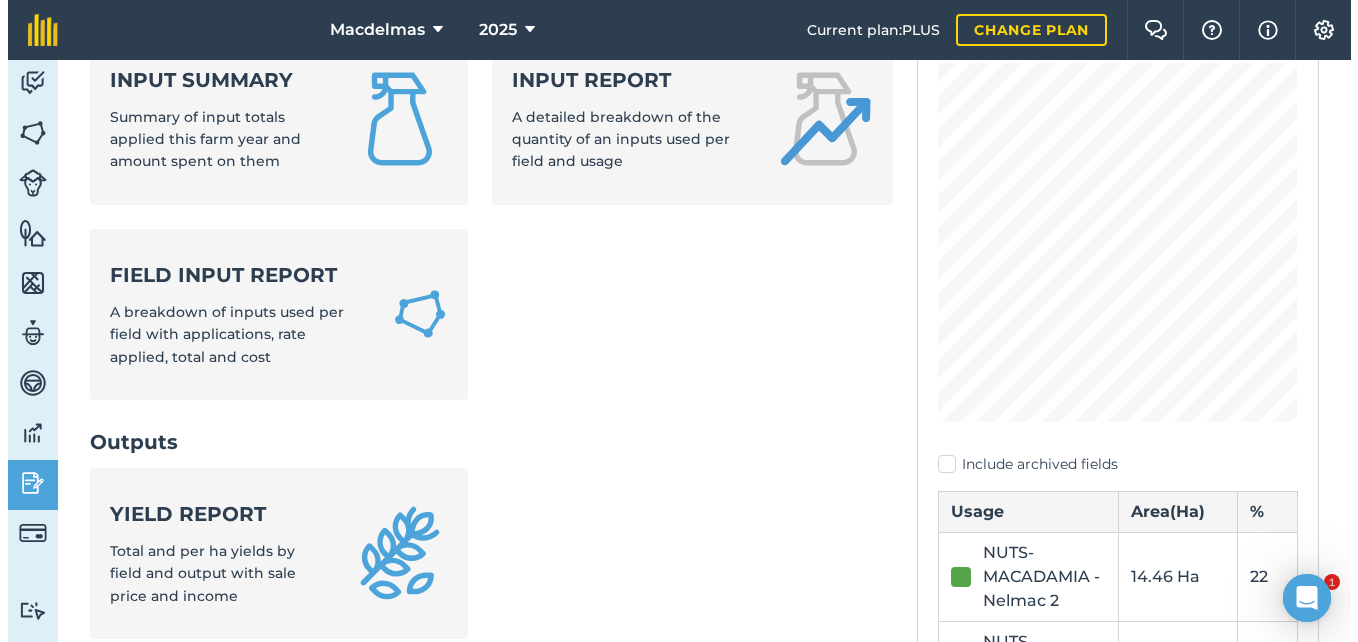 scroll, scrollTop: 200, scrollLeft: 0, axis: vertical 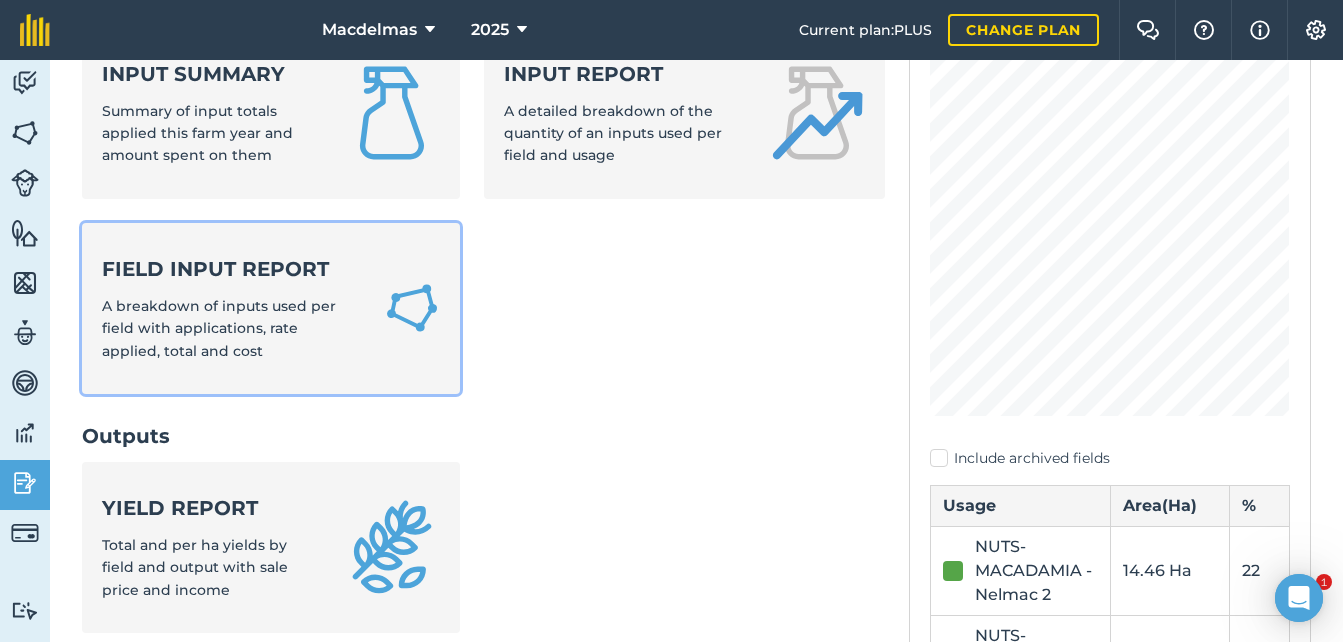 click on "Field Input Report A breakdown of inputs used per field with applications, rate applied, total and cost" at bounding box center [231, 308] 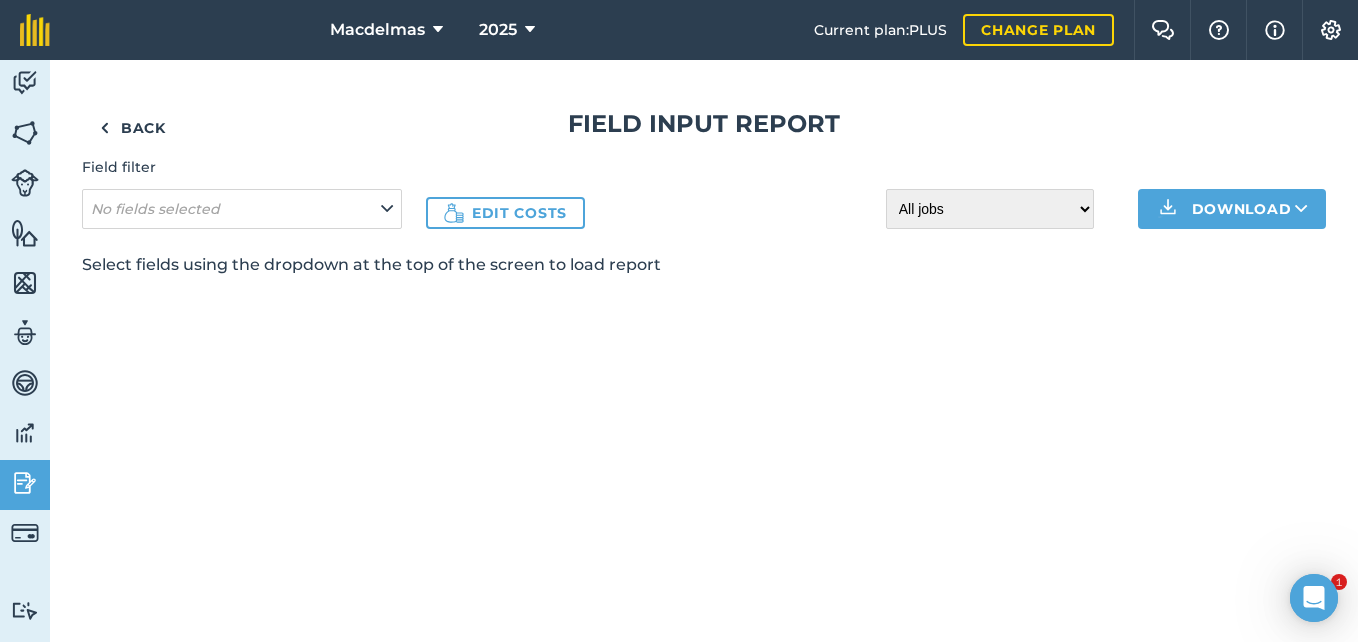scroll, scrollTop: 0, scrollLeft: 0, axis: both 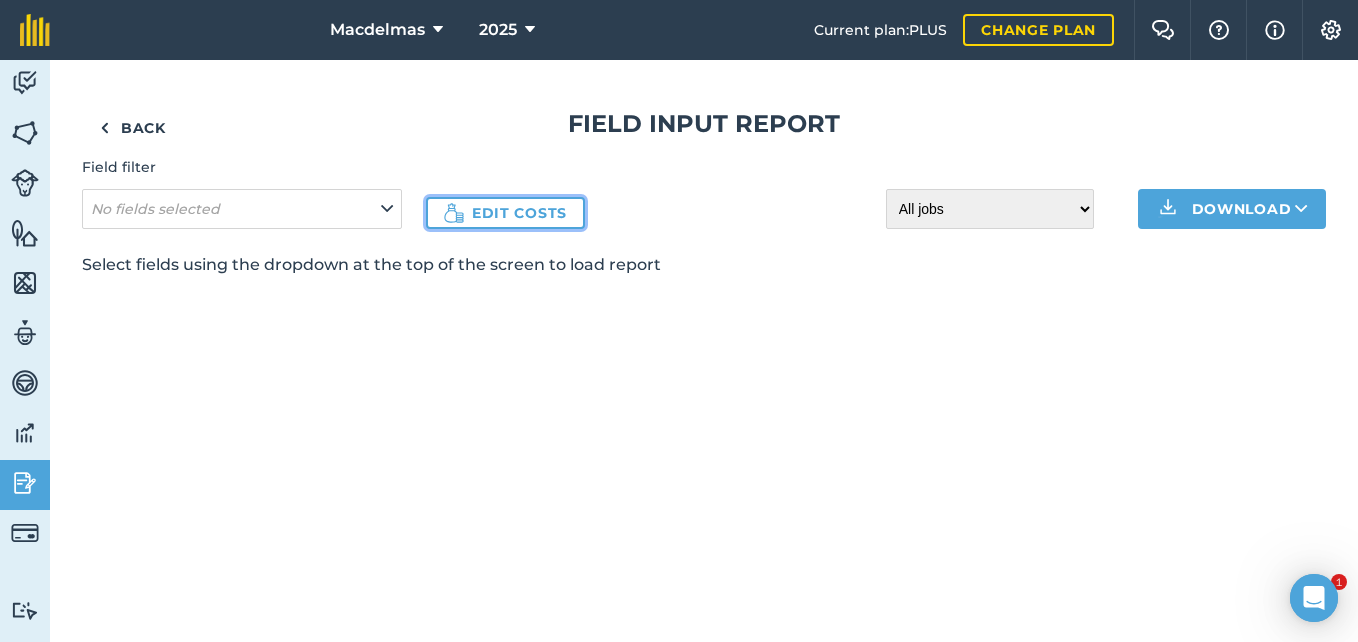 click on "Edit costs" at bounding box center [505, 213] 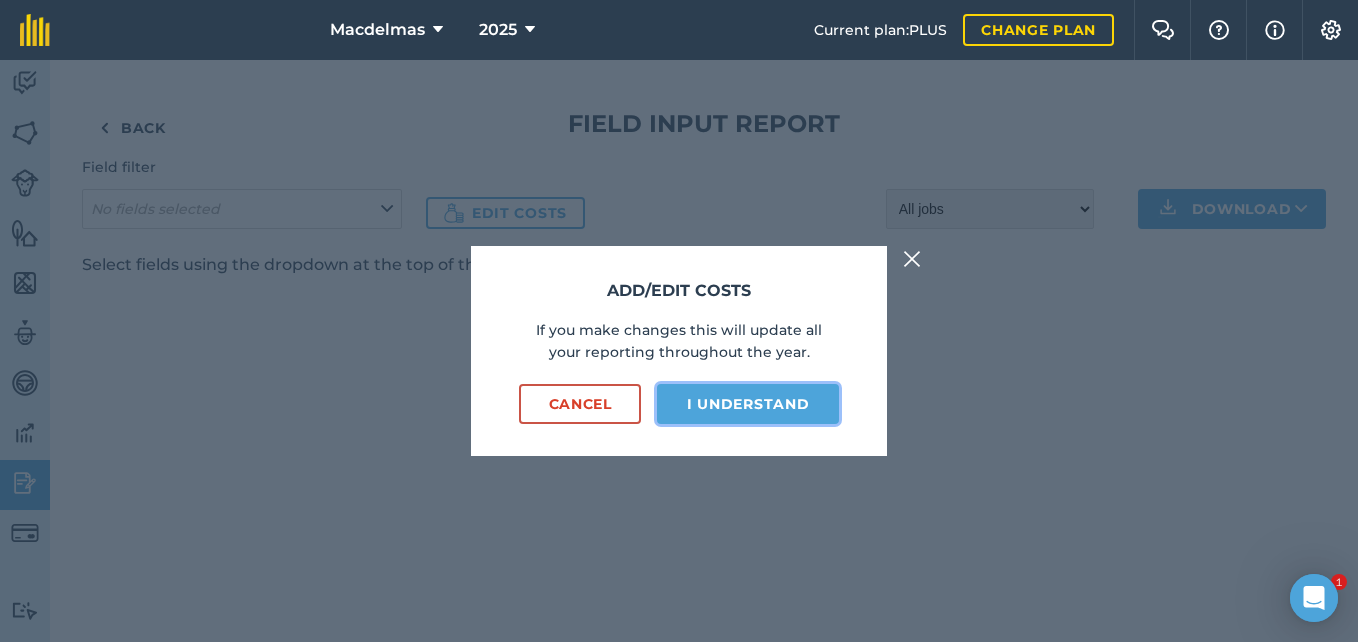 click on "I understand" at bounding box center [748, 404] 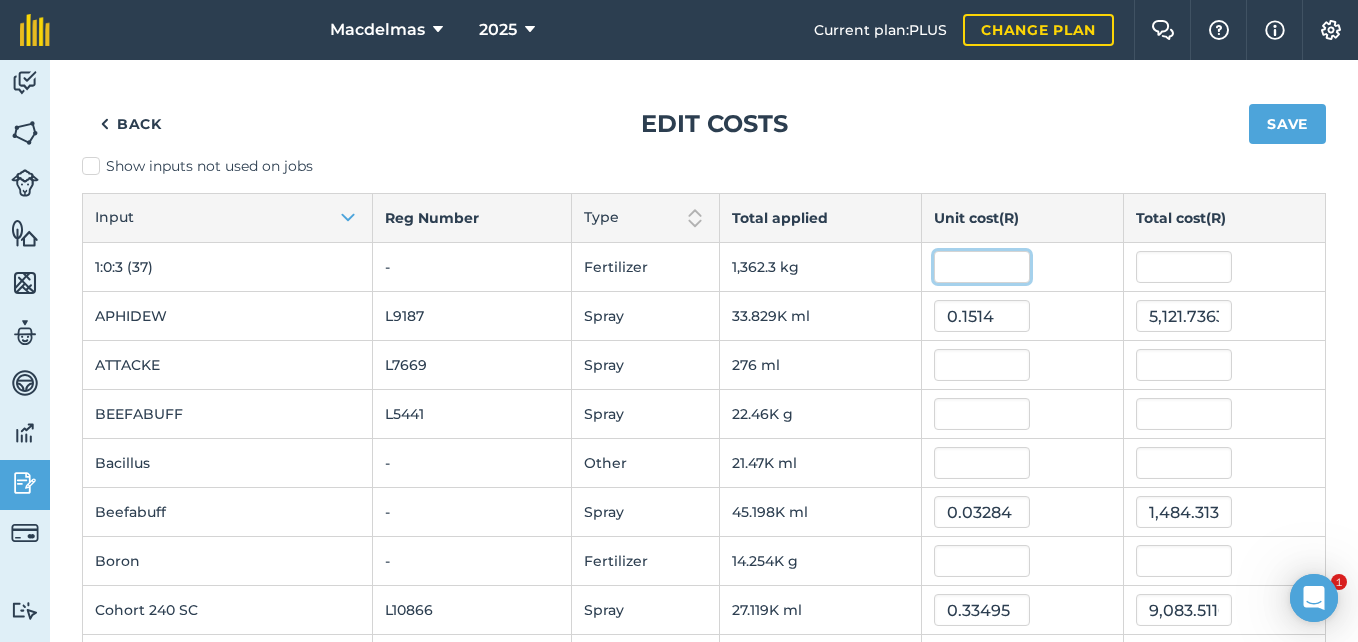 click at bounding box center (982, 267) 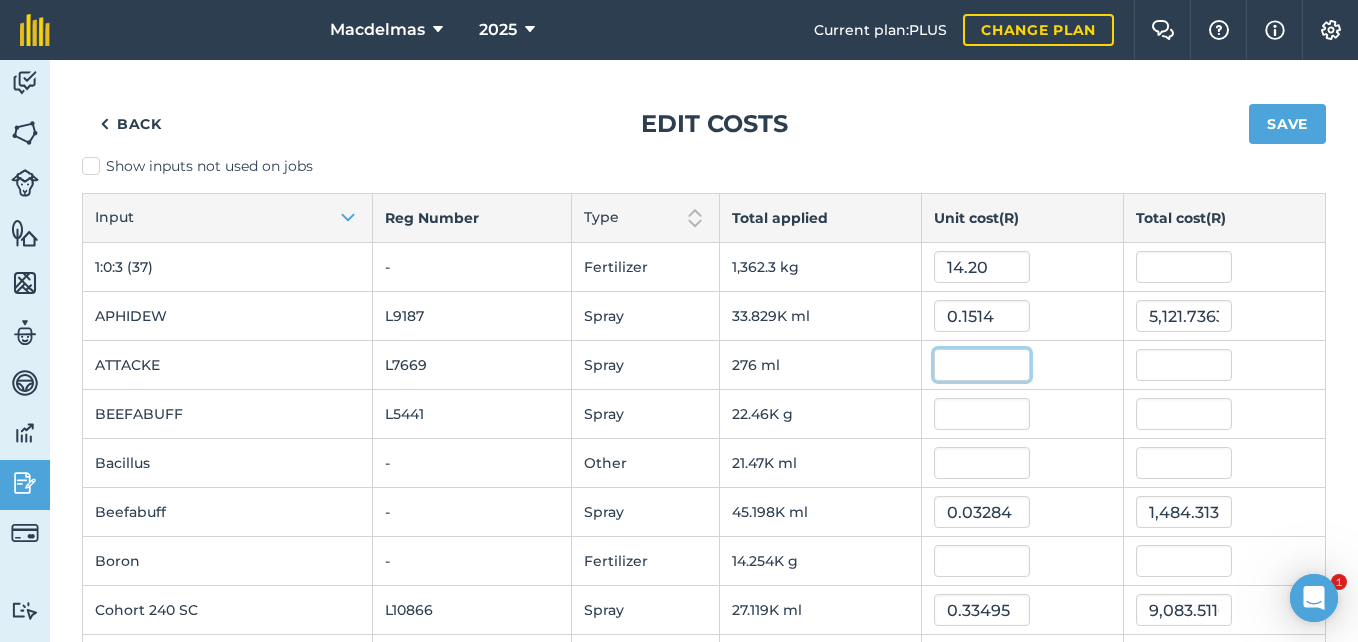 type on "14.2" 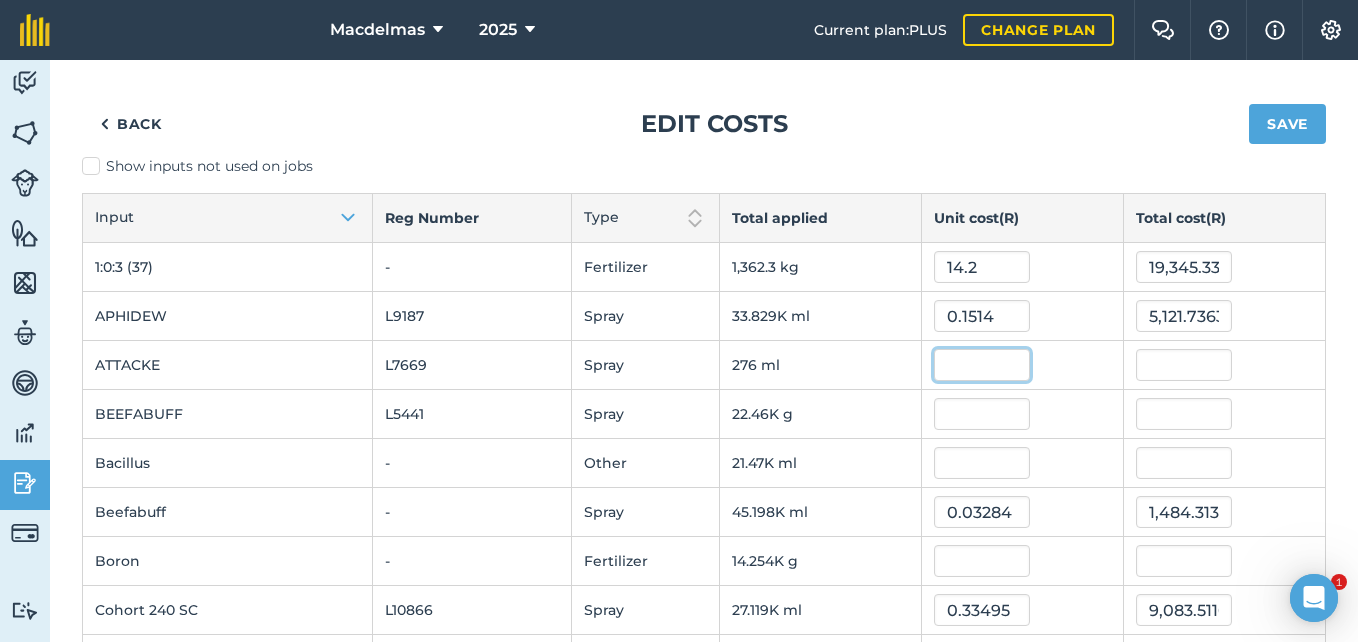 click at bounding box center (982, 365) 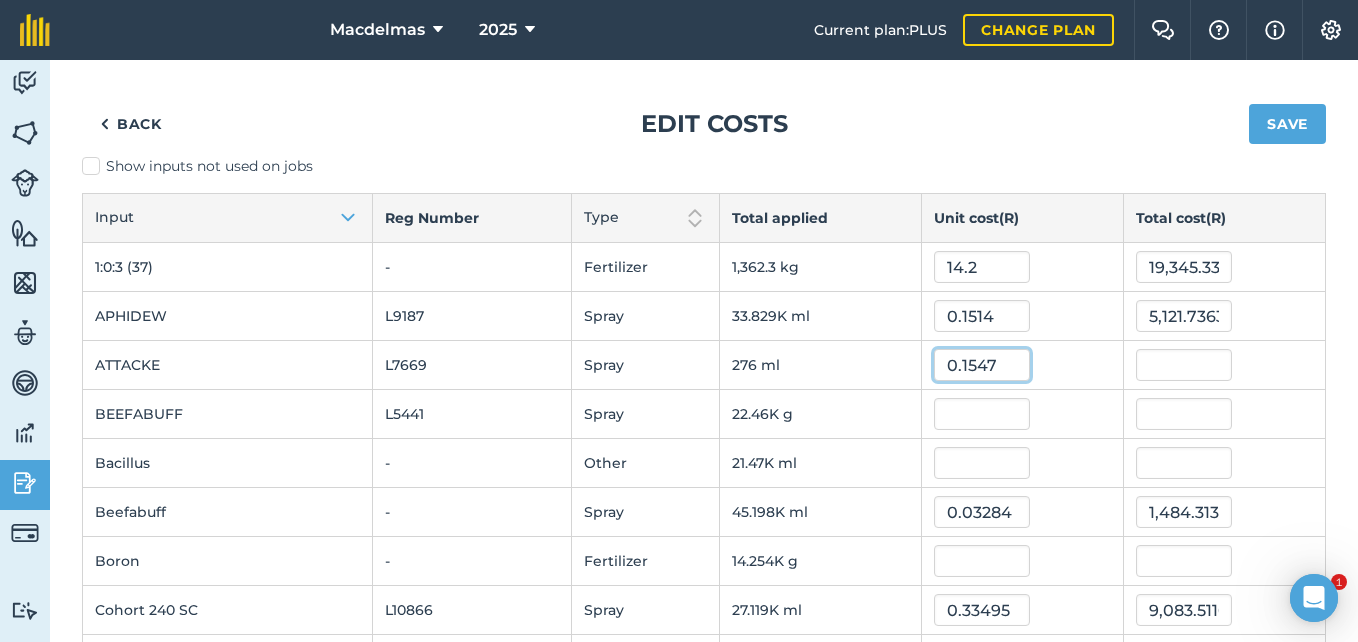 type on "0.1547" 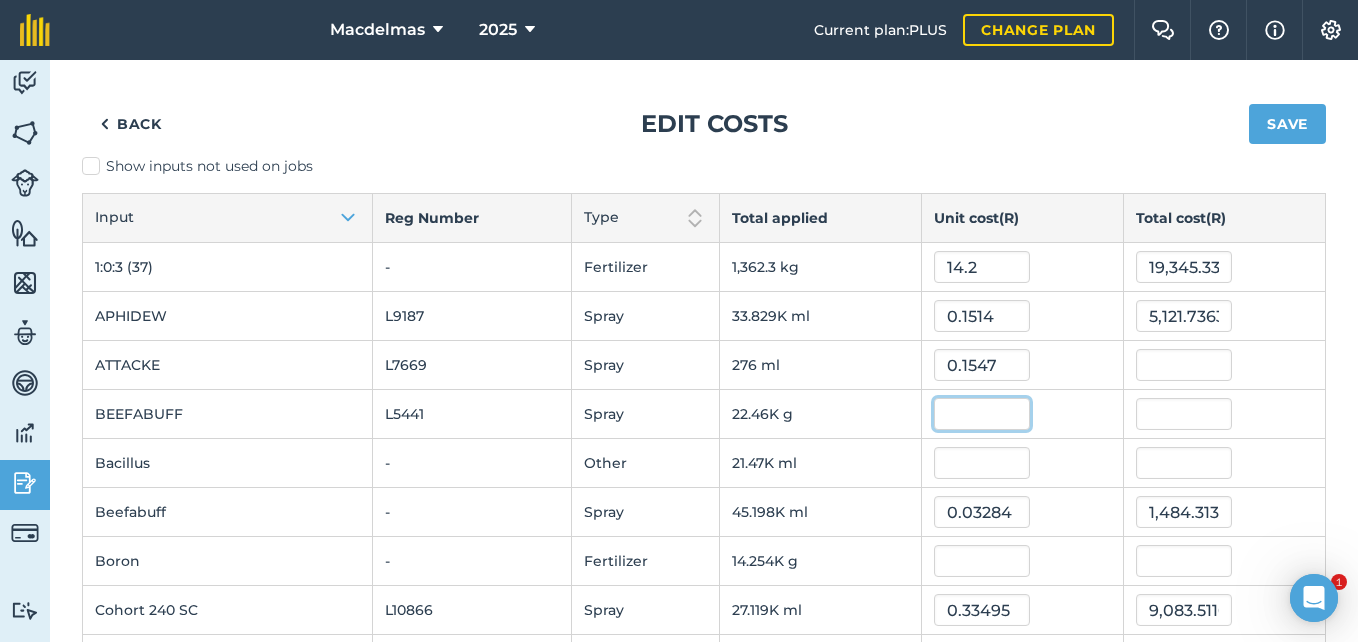 type on "42.6972" 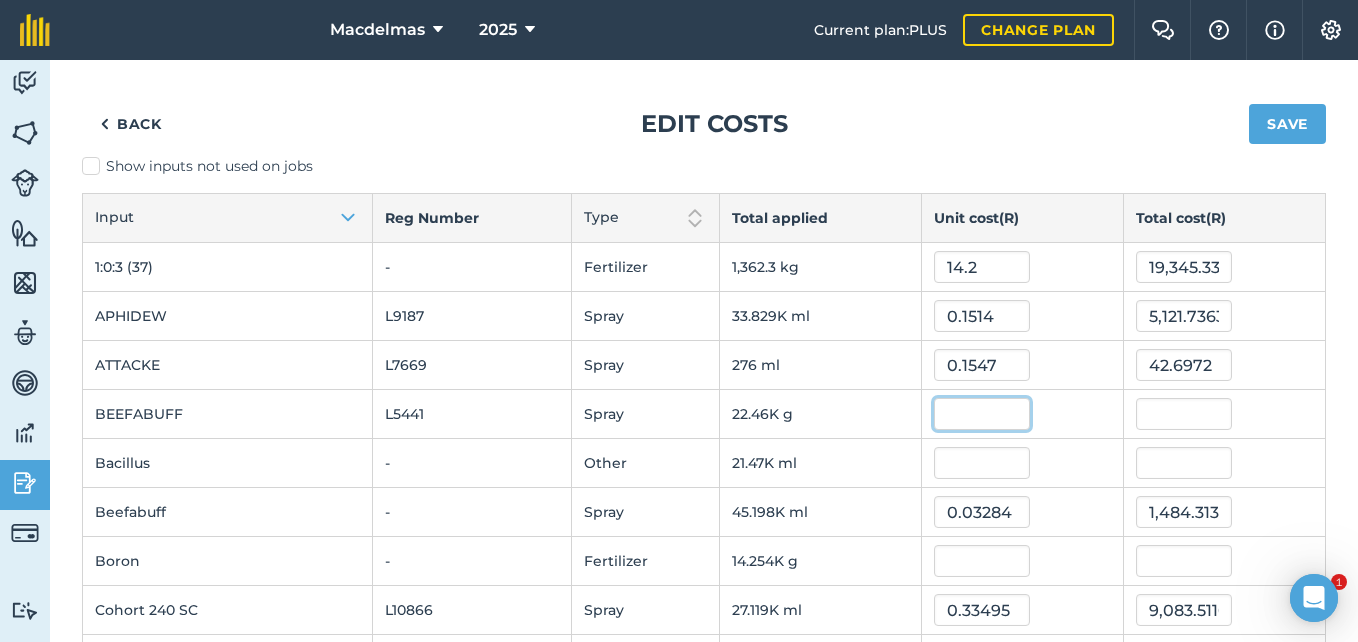 click at bounding box center [982, 414] 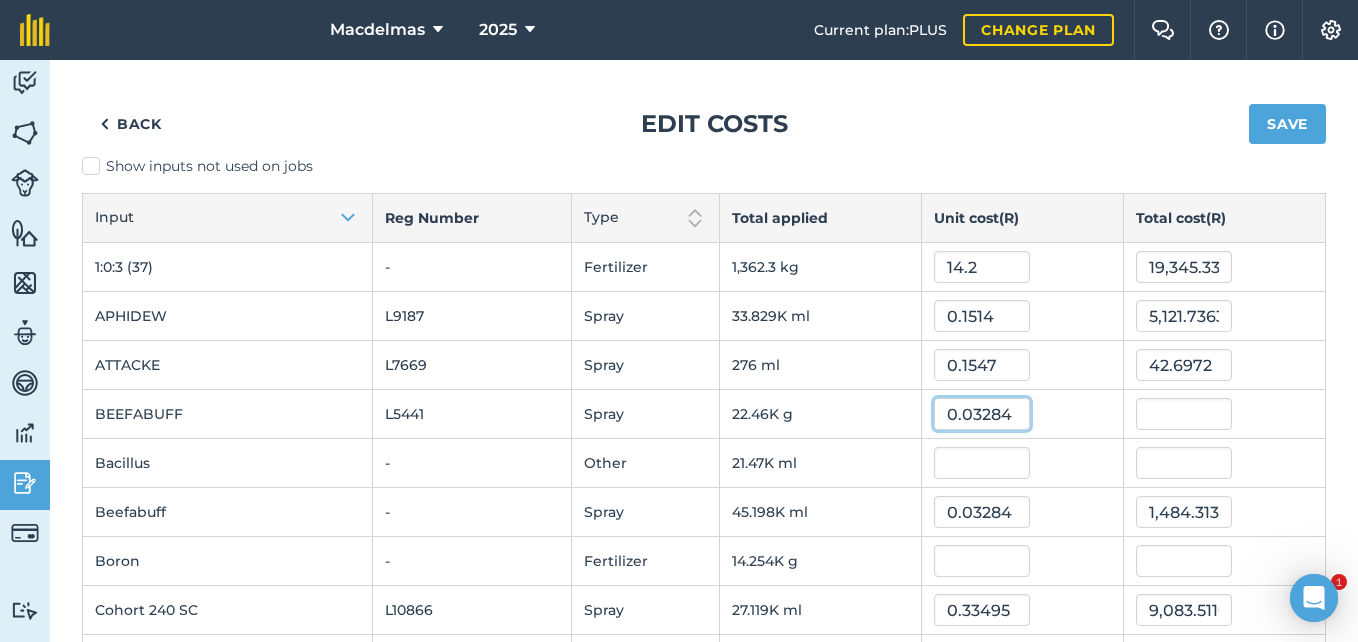 type on "0.03284" 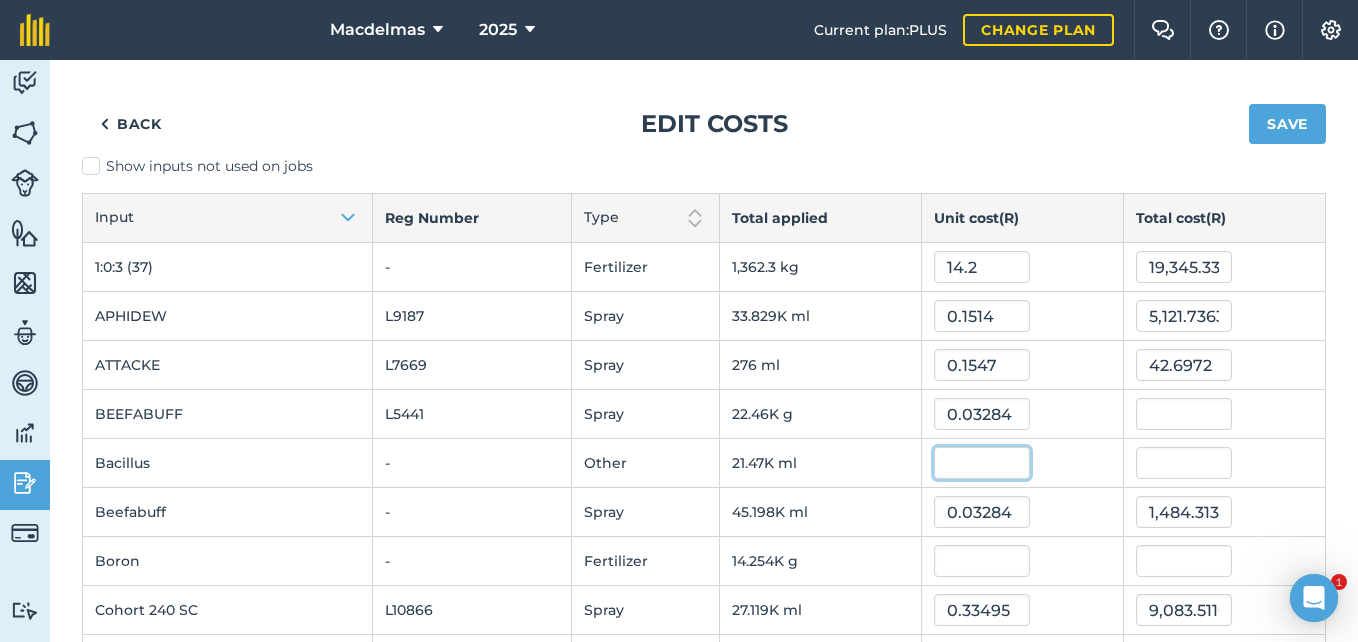 type on "737.5864" 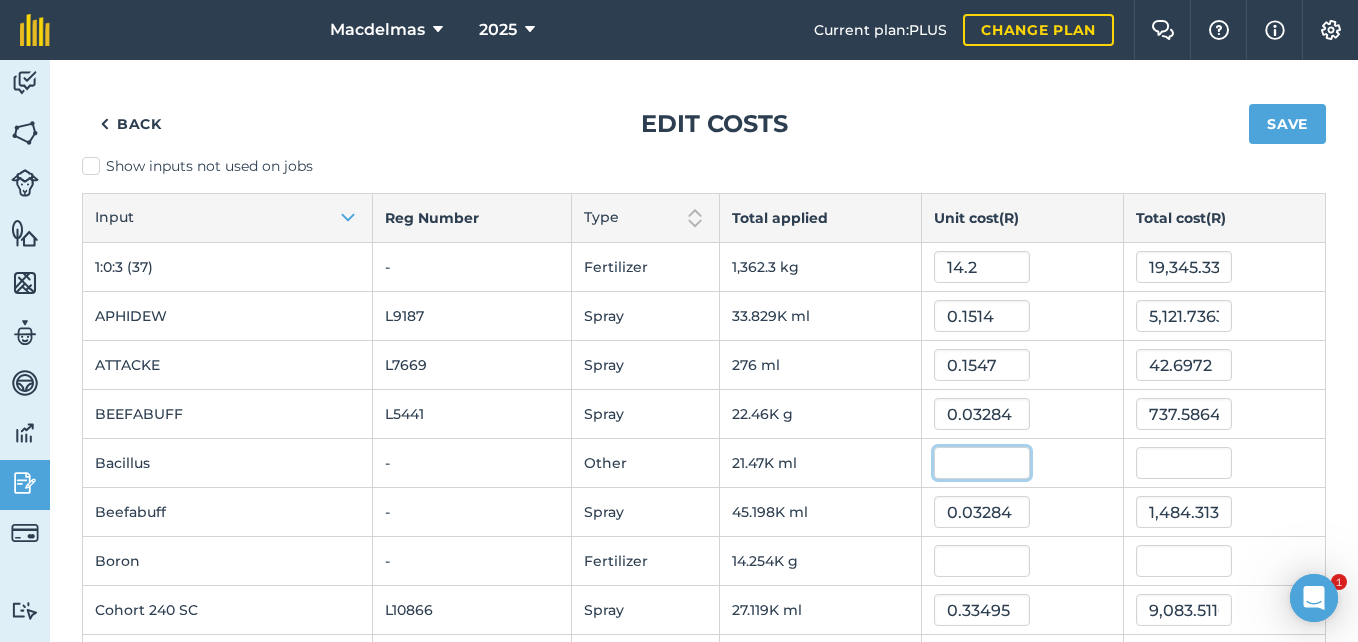 click at bounding box center (982, 463) 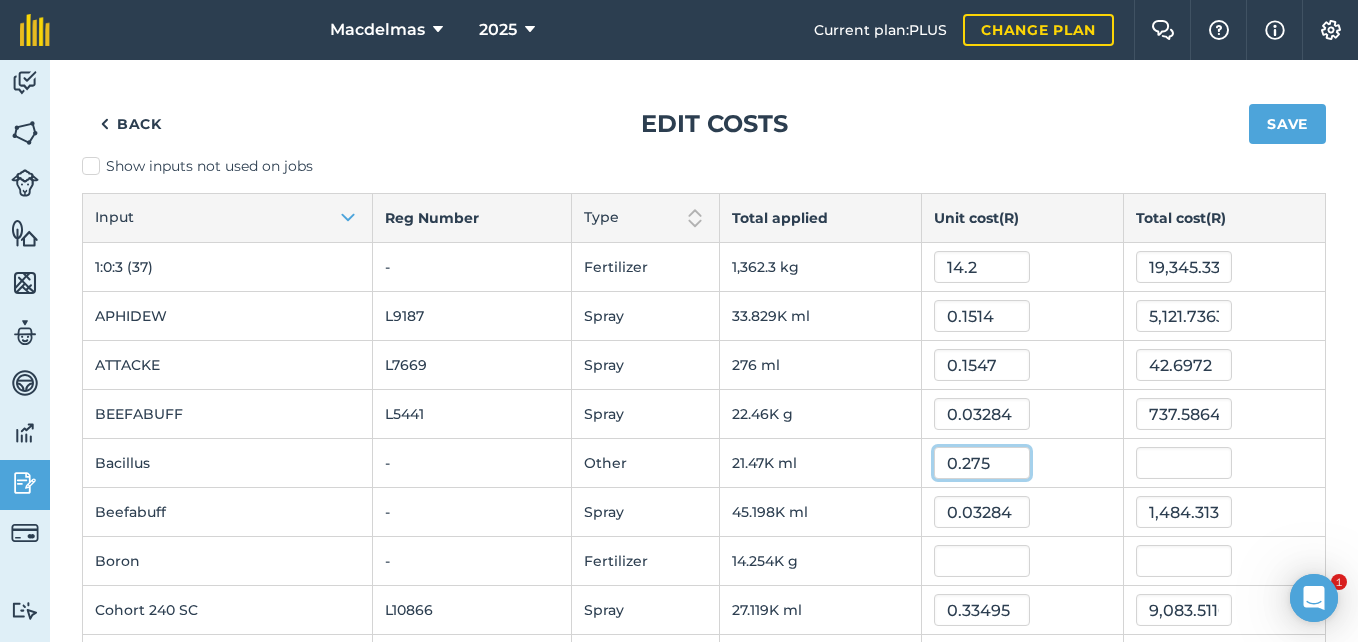 type on "0.275" 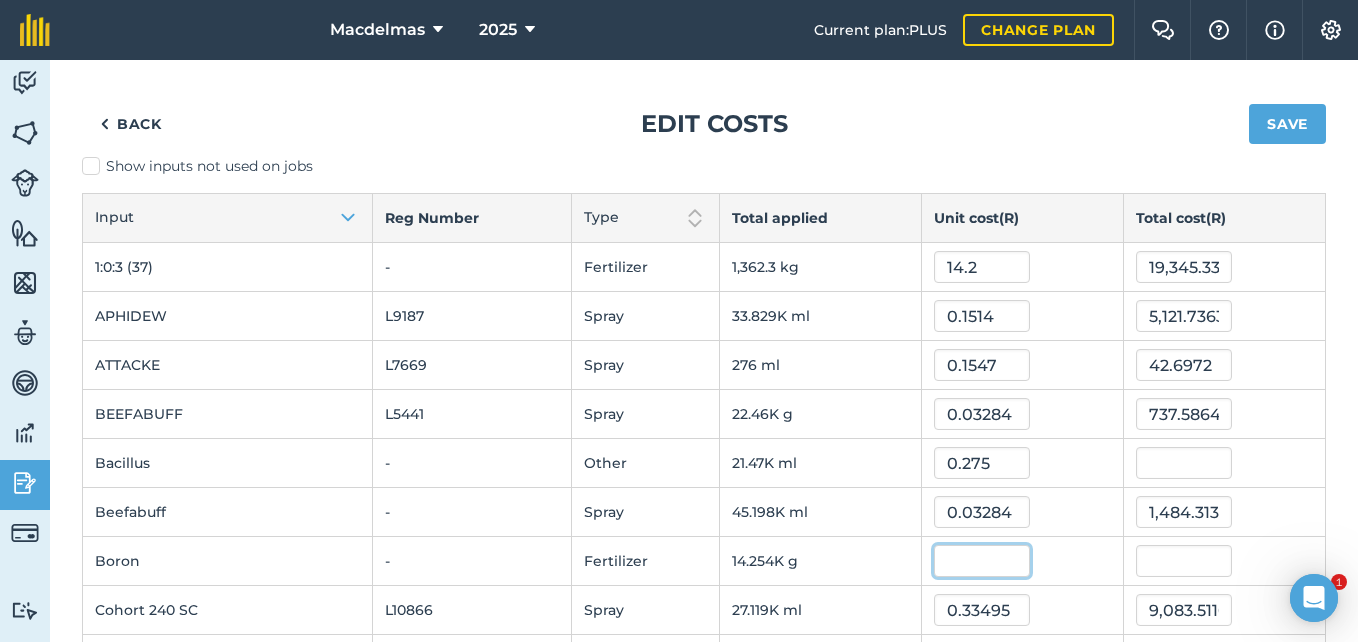 type on "5,904.250000000001" 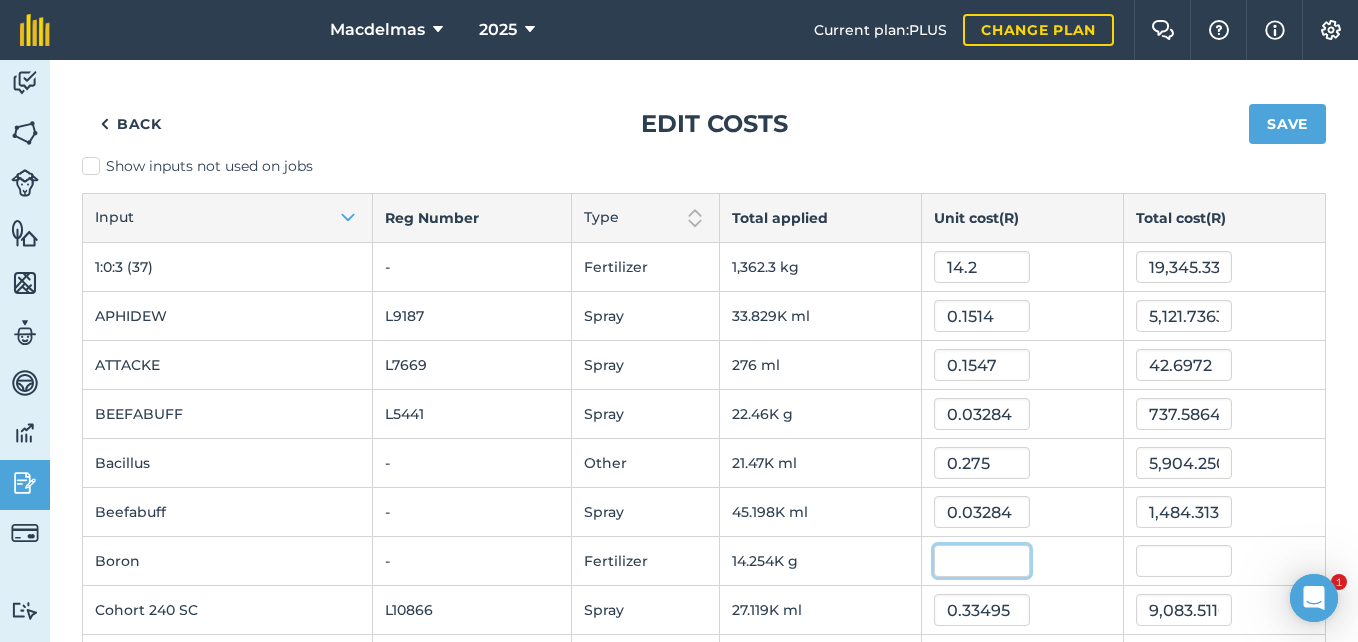 click at bounding box center (982, 561) 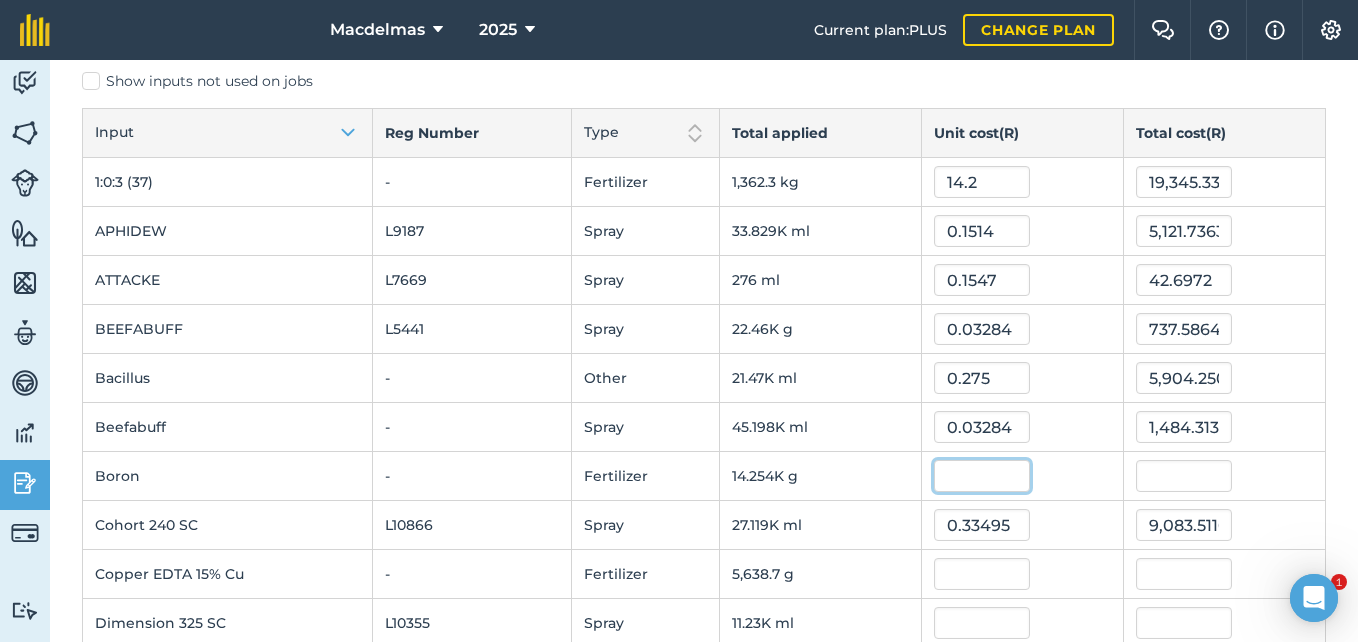 scroll, scrollTop: 200, scrollLeft: 0, axis: vertical 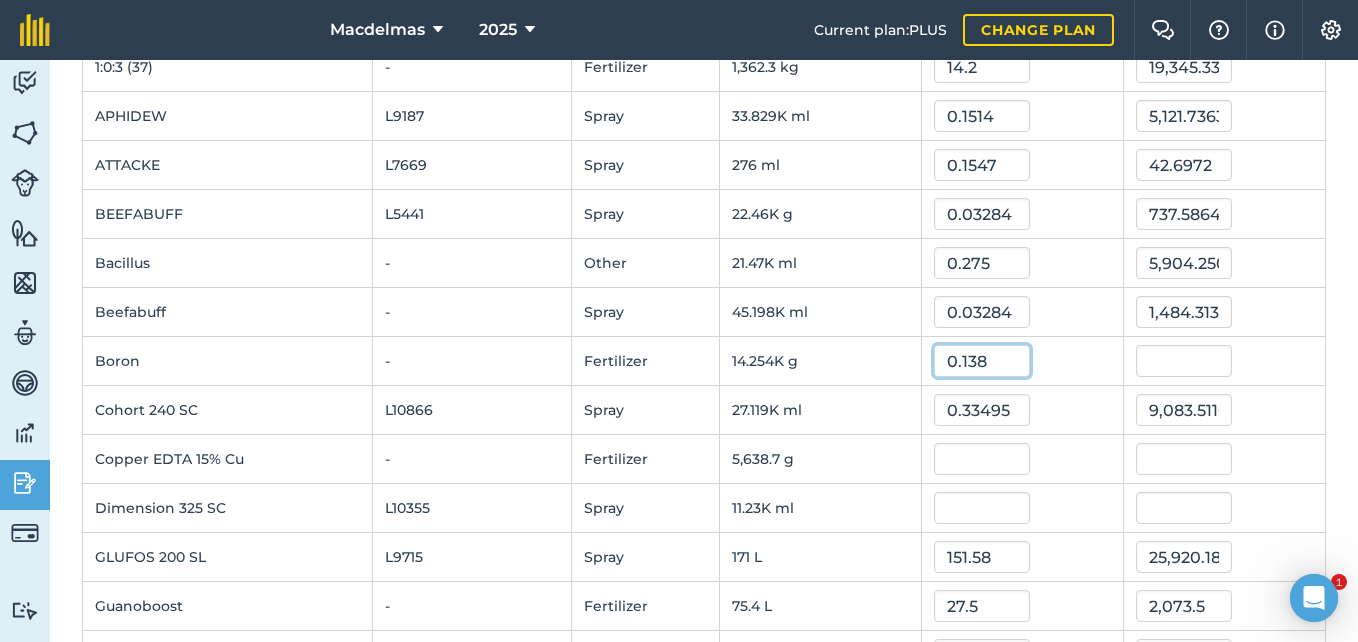 type on "0.138" 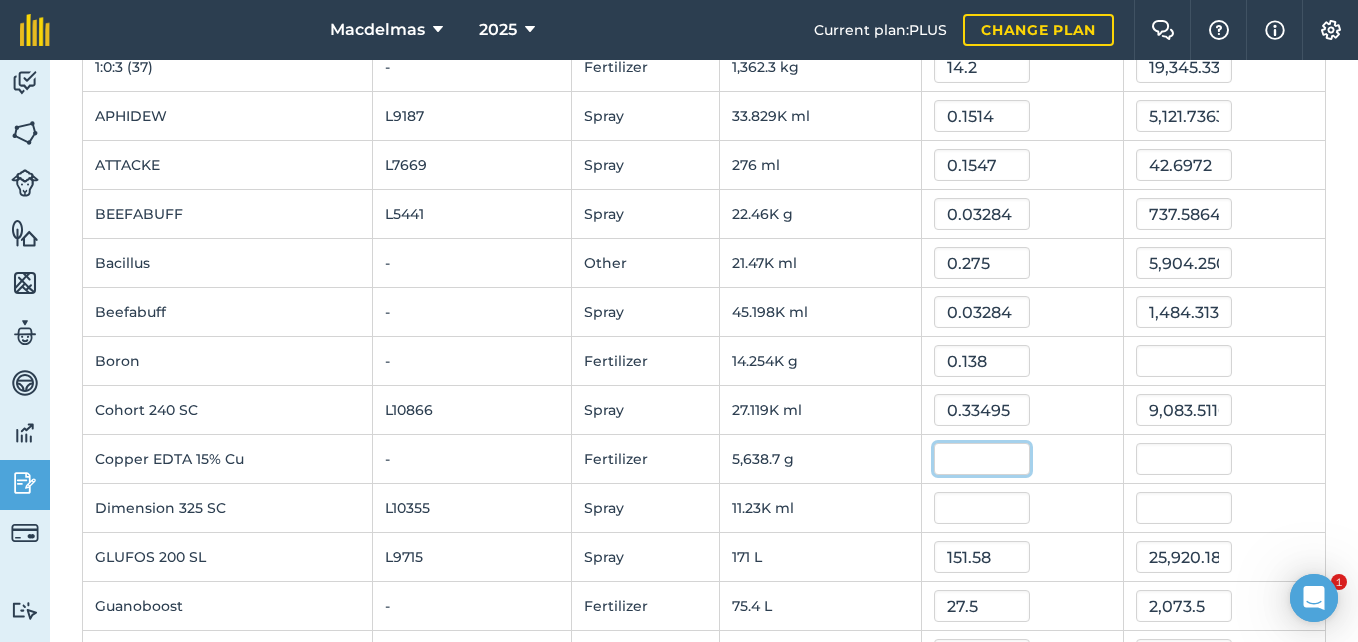 type on "1,967.101542" 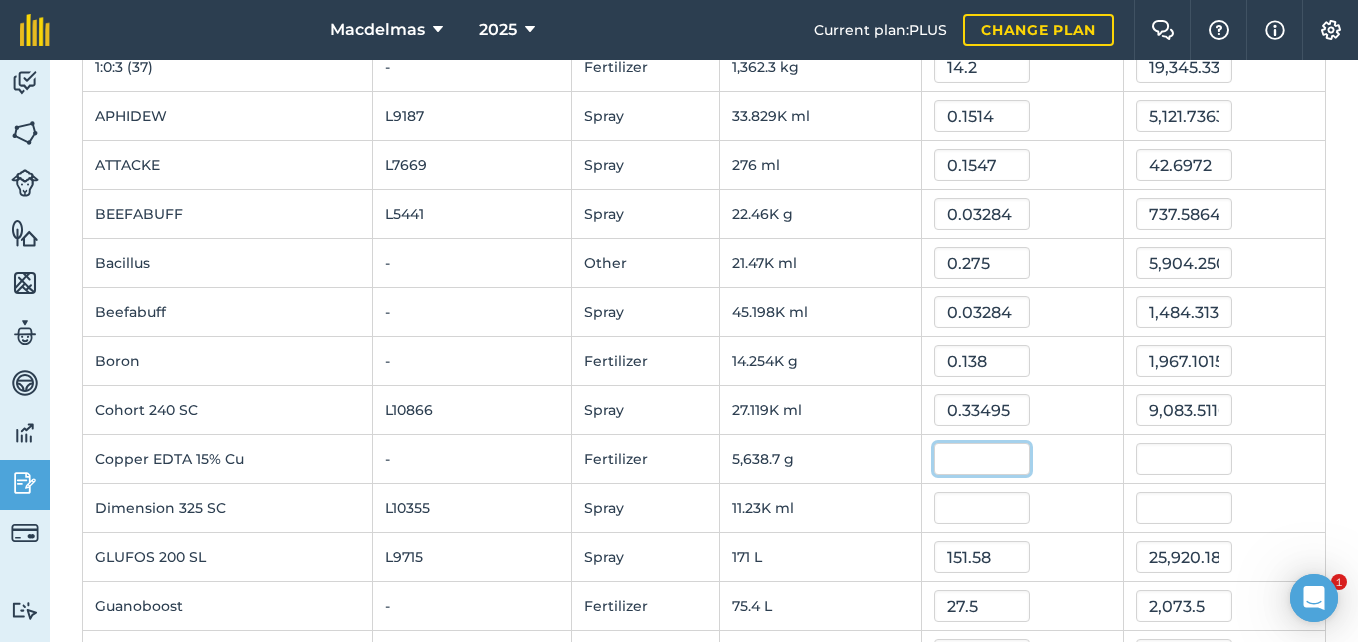 click at bounding box center (982, 459) 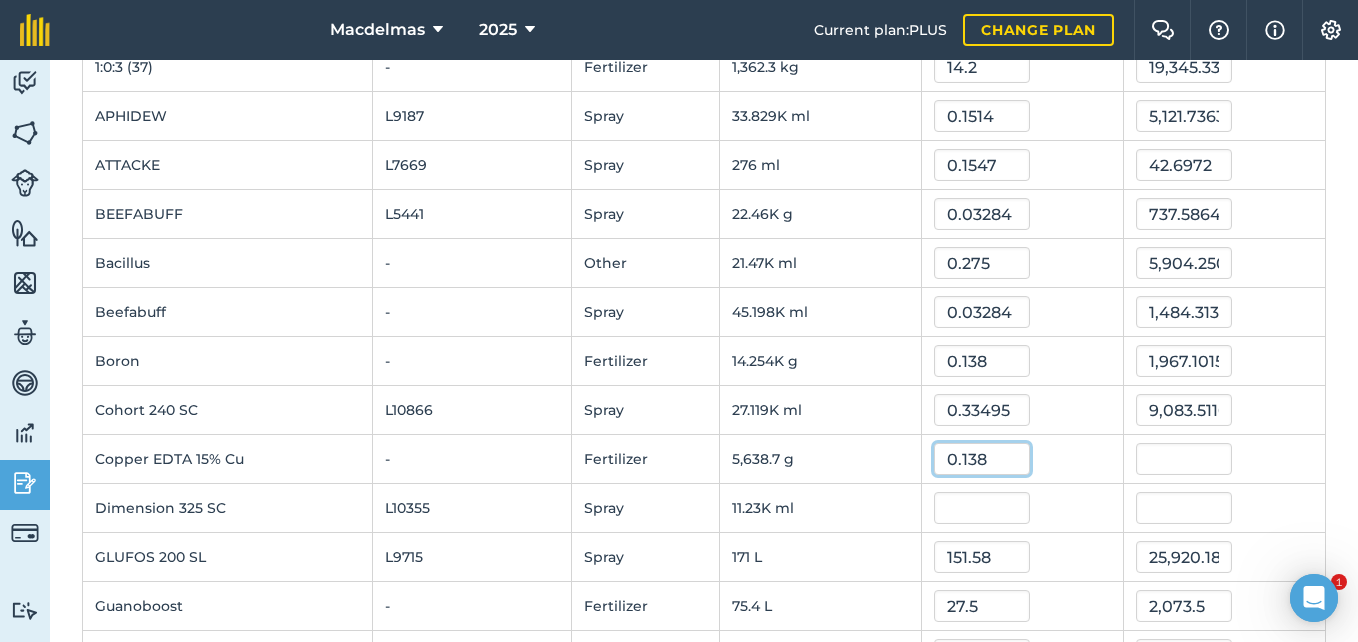 type on "0.138" 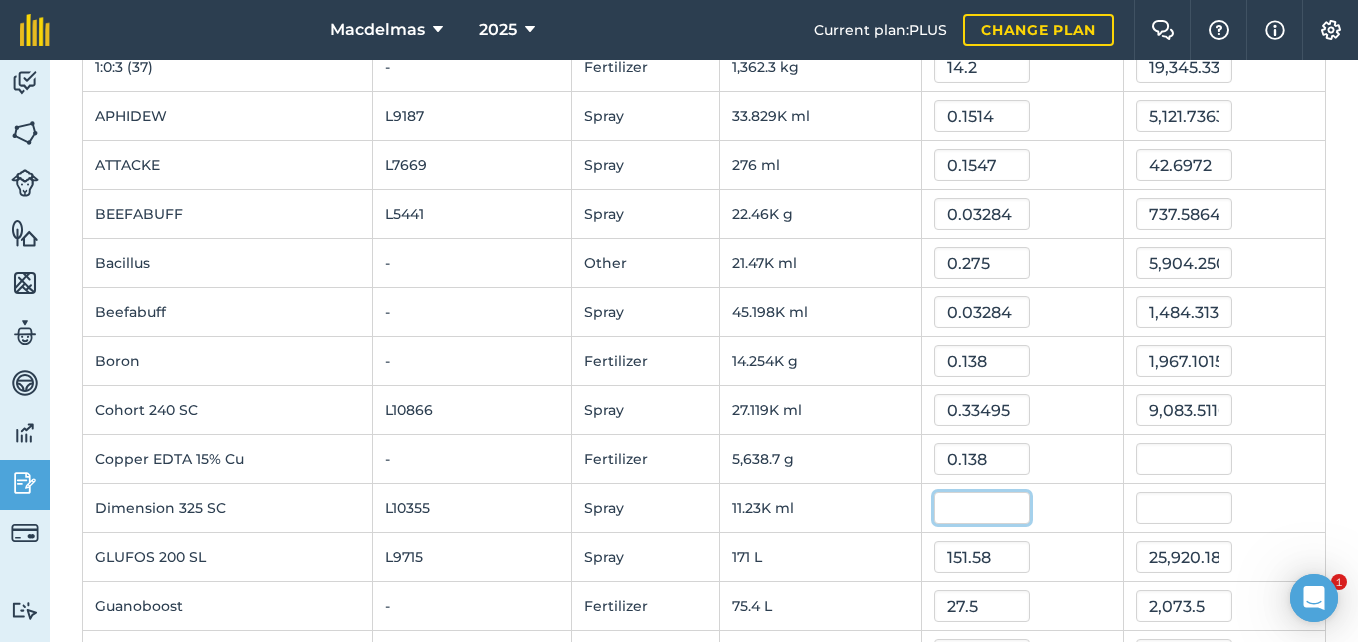 type on "778.13922" 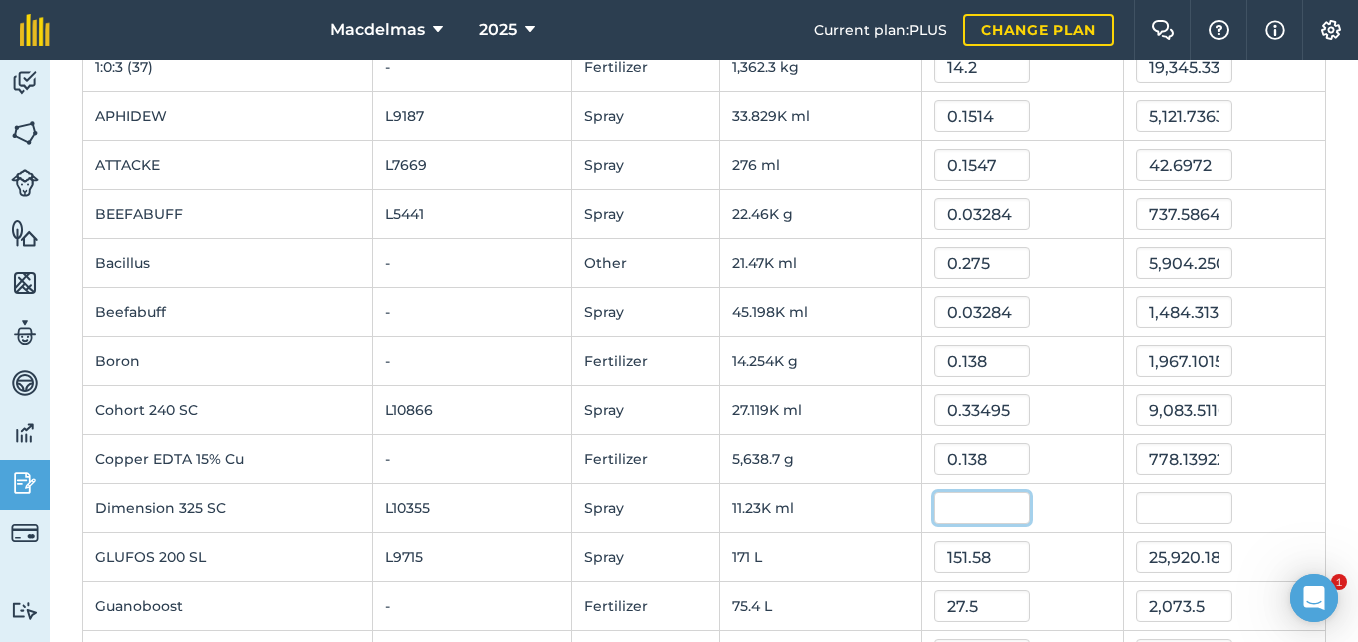 click at bounding box center [982, 508] 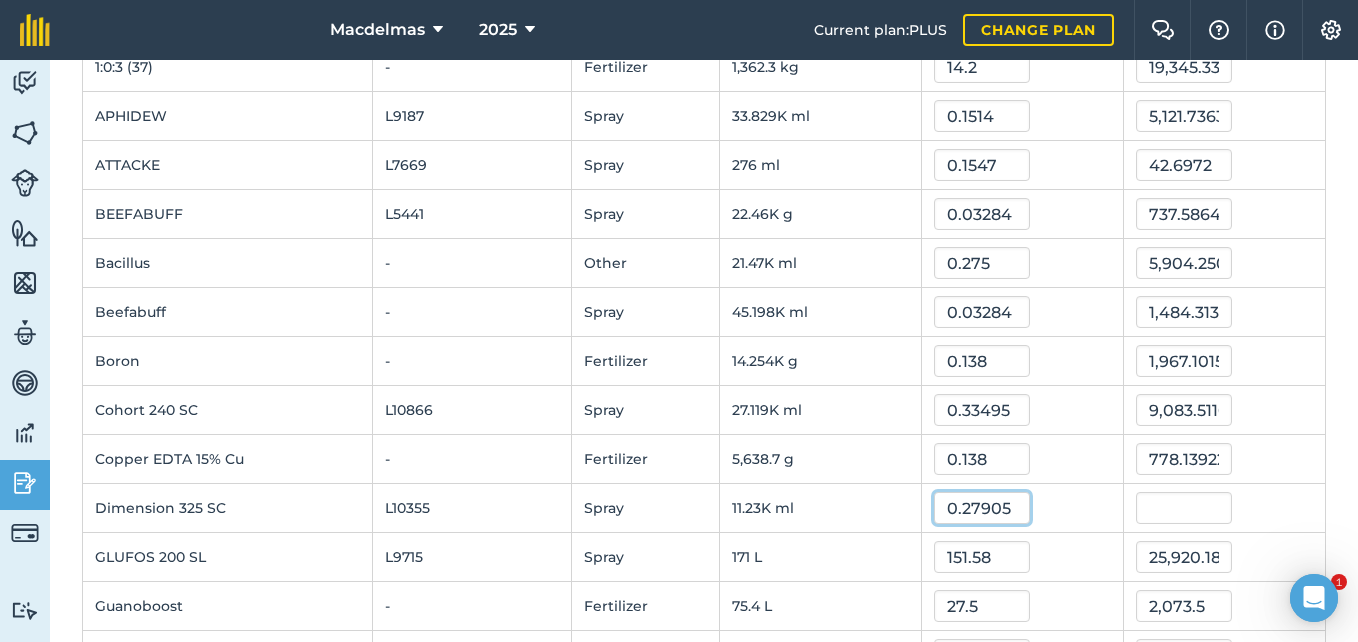 type on "0.27905" 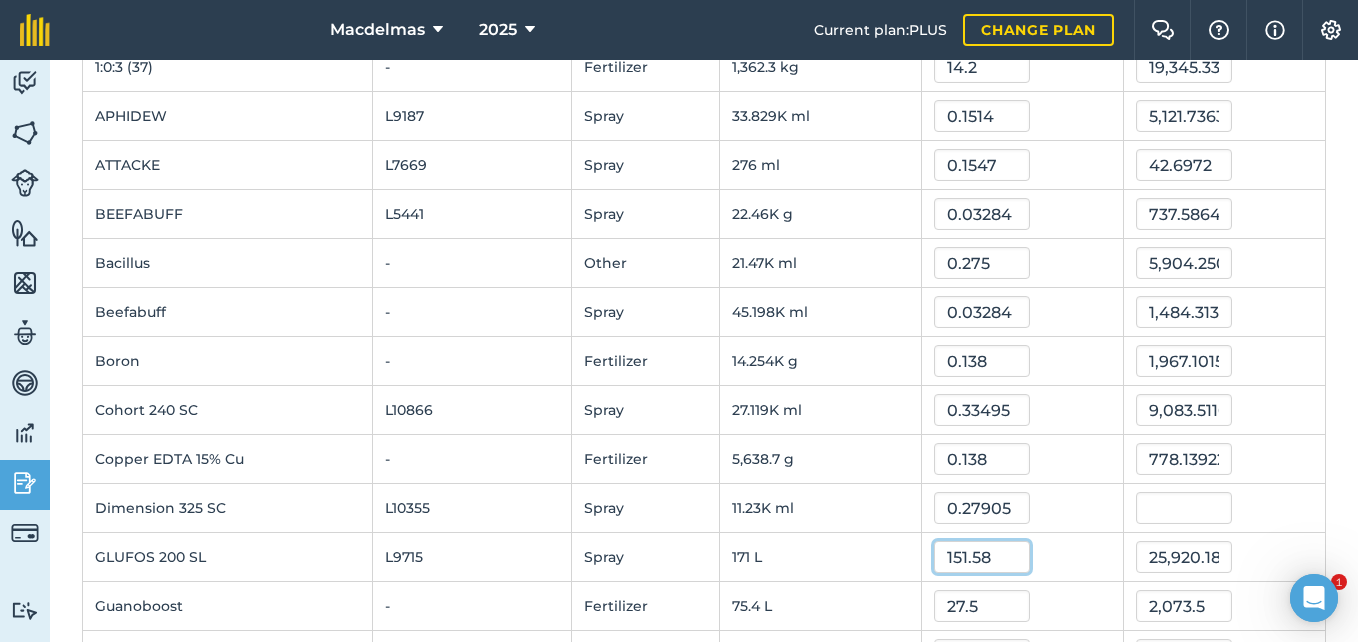type on "3,133.7315000000003" 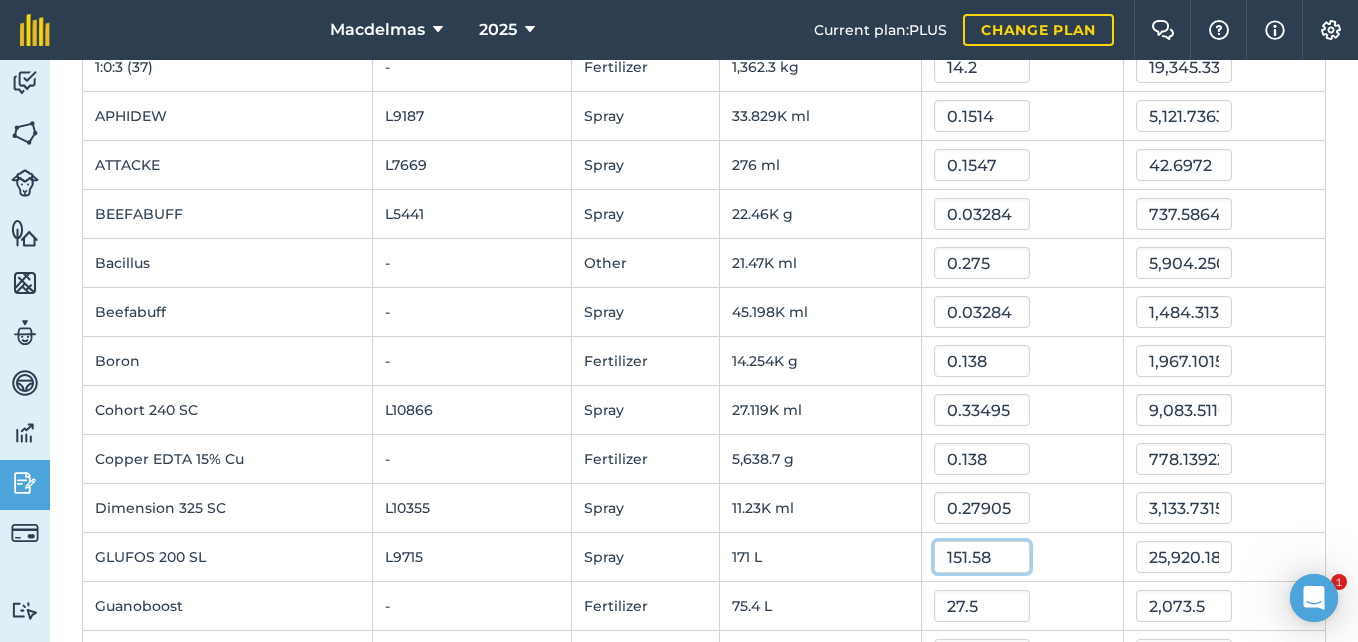 click on "151.58" at bounding box center [982, 557] 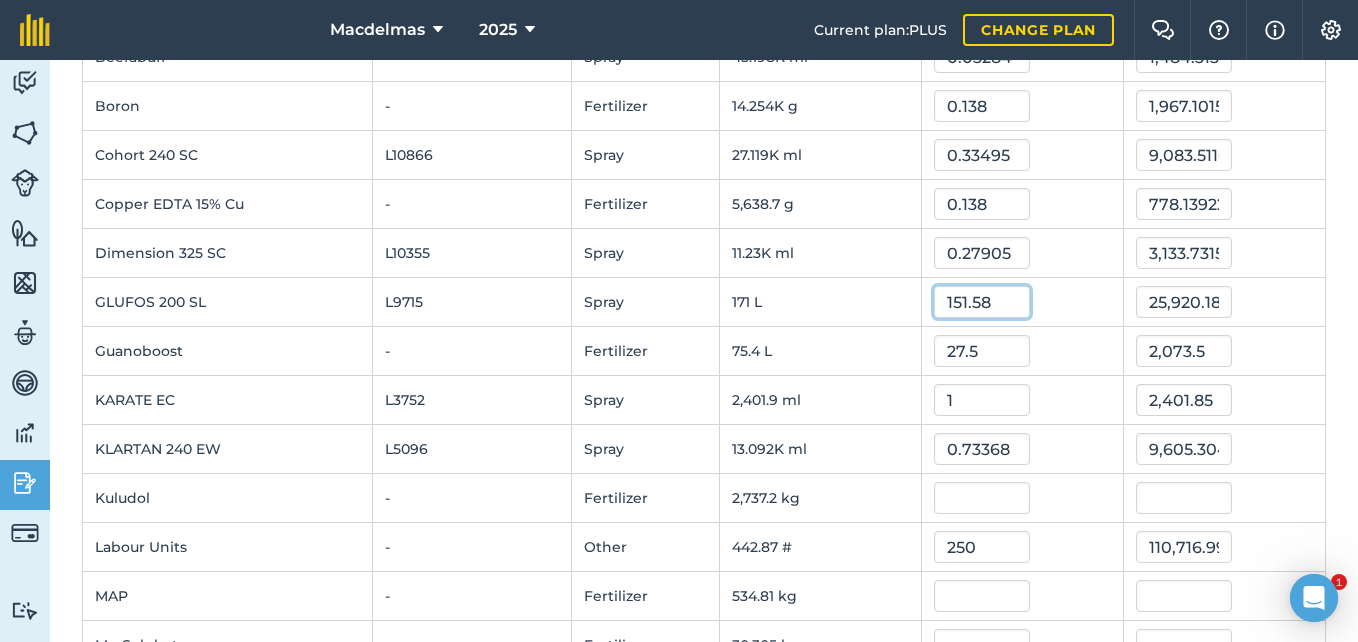 scroll, scrollTop: 500, scrollLeft: 0, axis: vertical 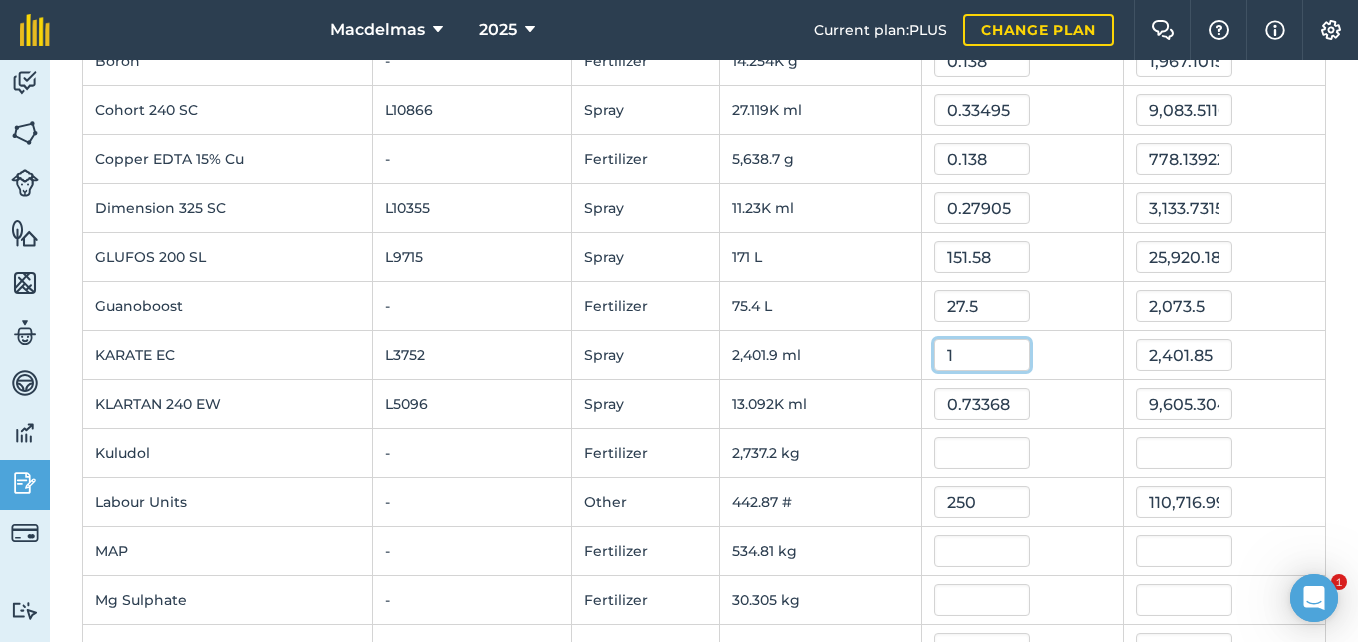 click on "1" at bounding box center [982, 355] 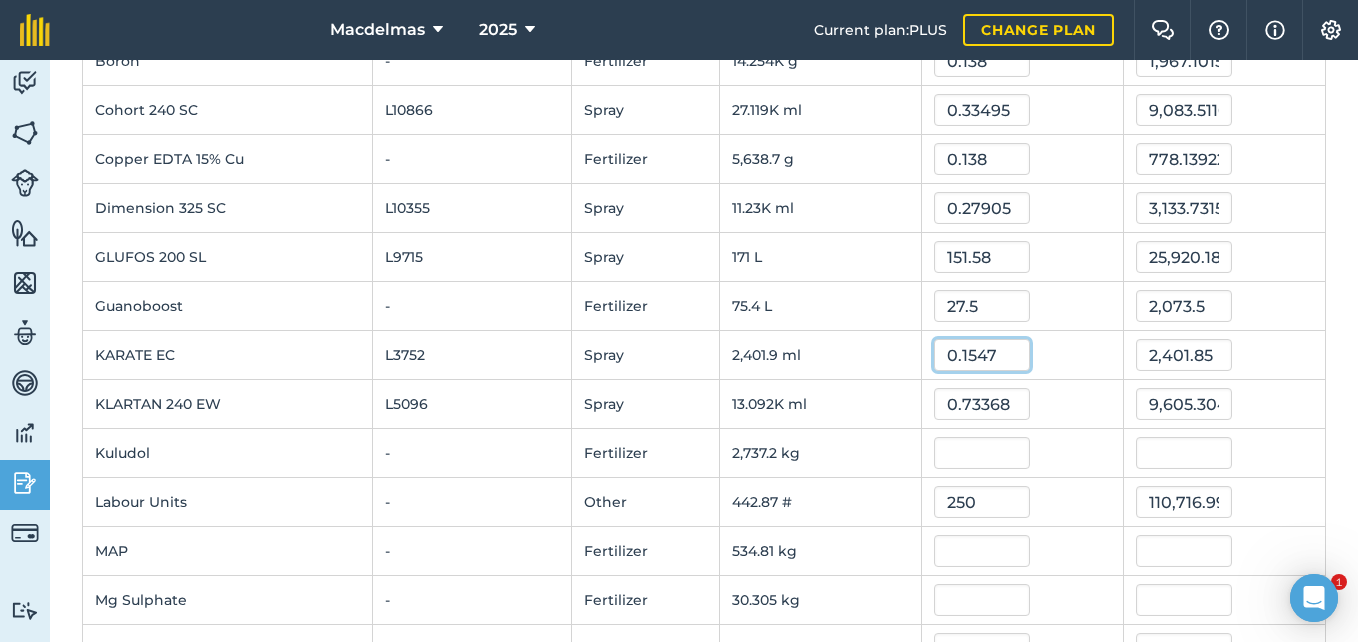 type on "0.1547" 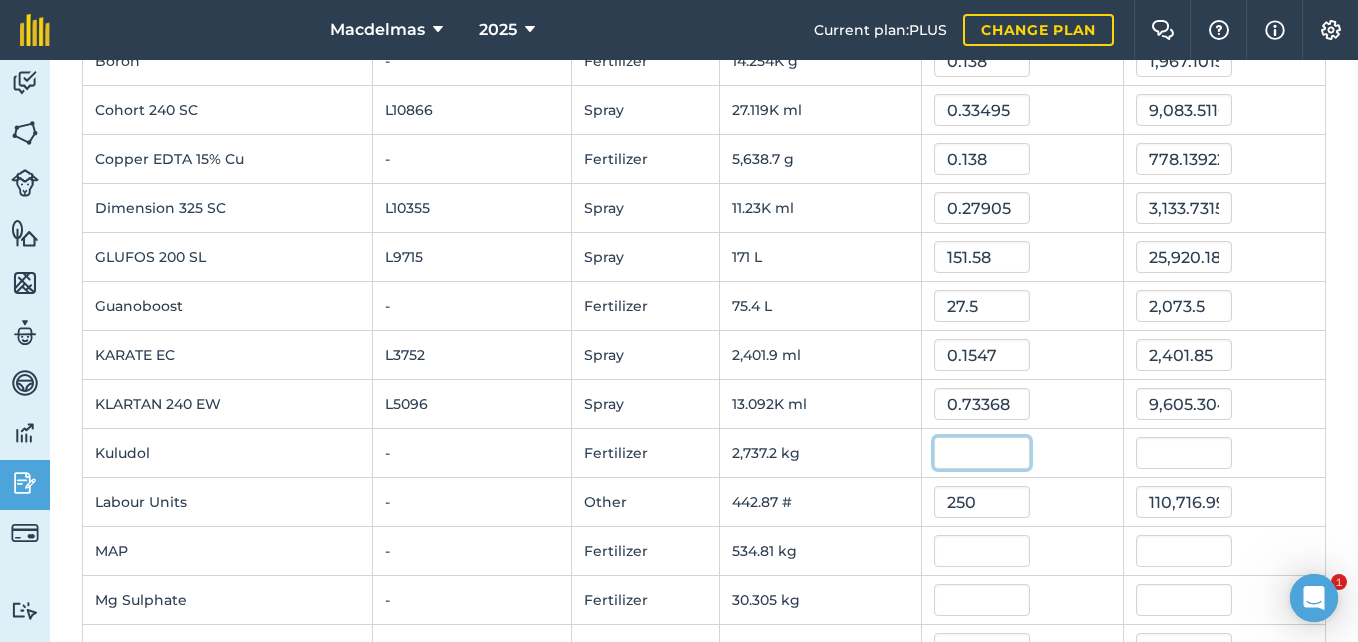 type on "371.566195" 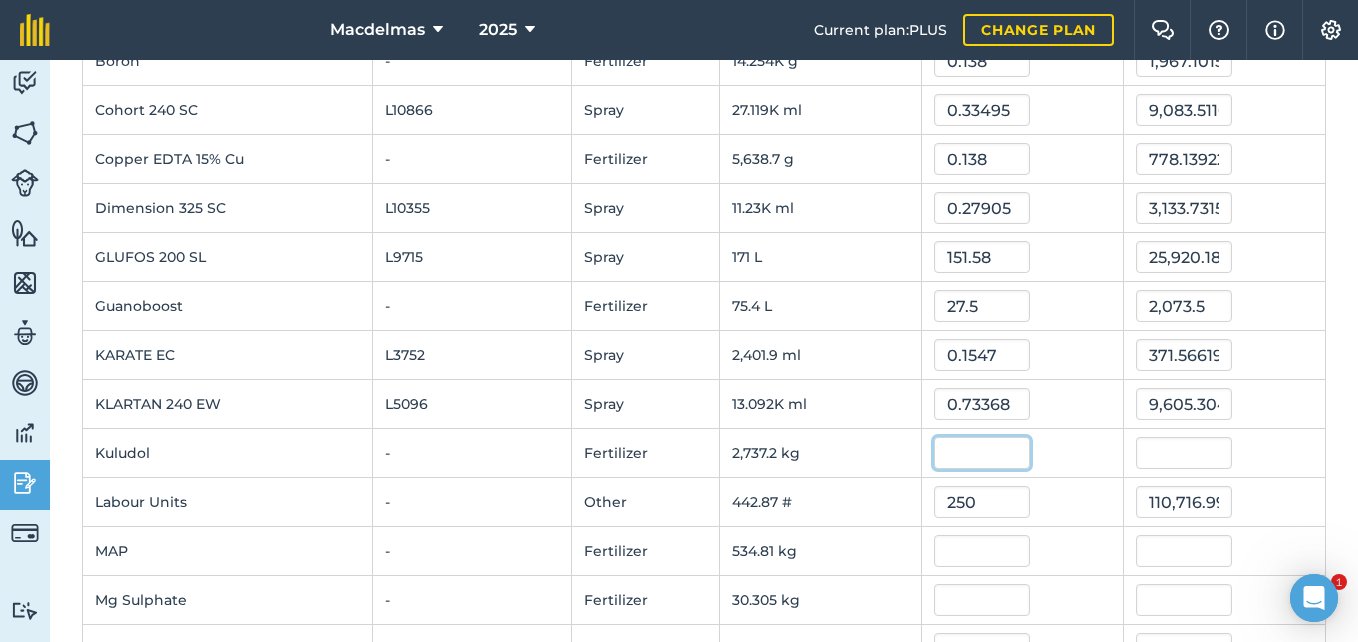 click at bounding box center (982, 453) 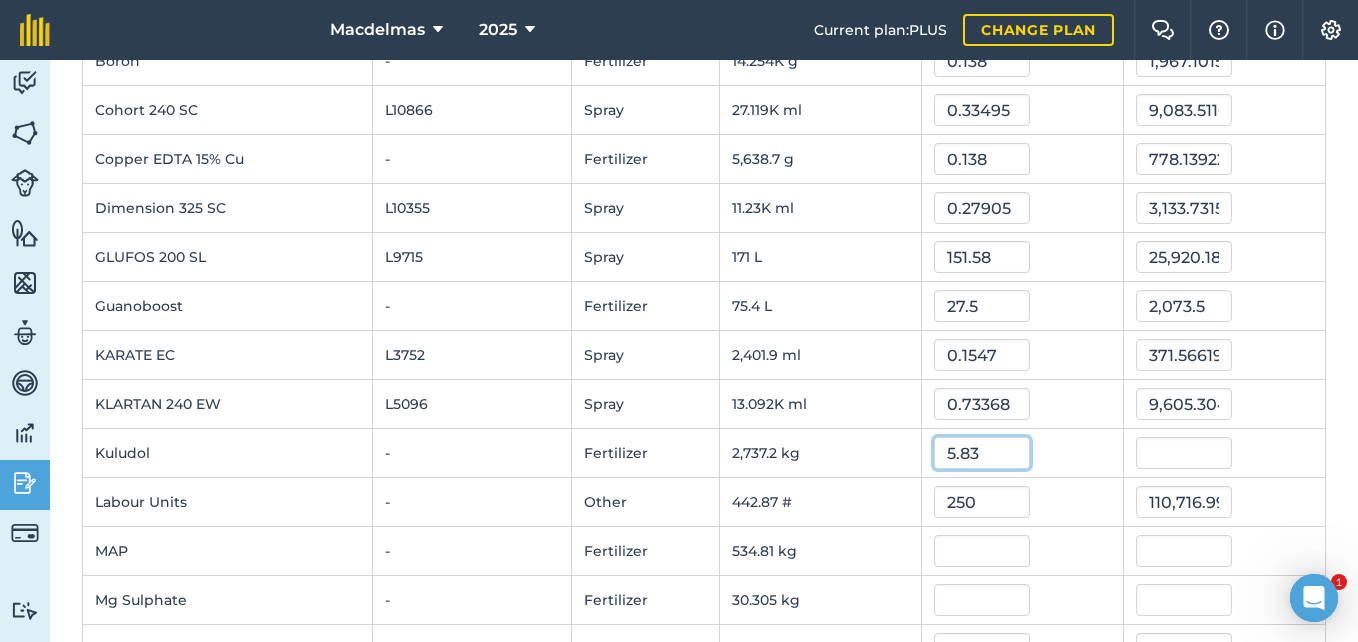 type on "5.83" 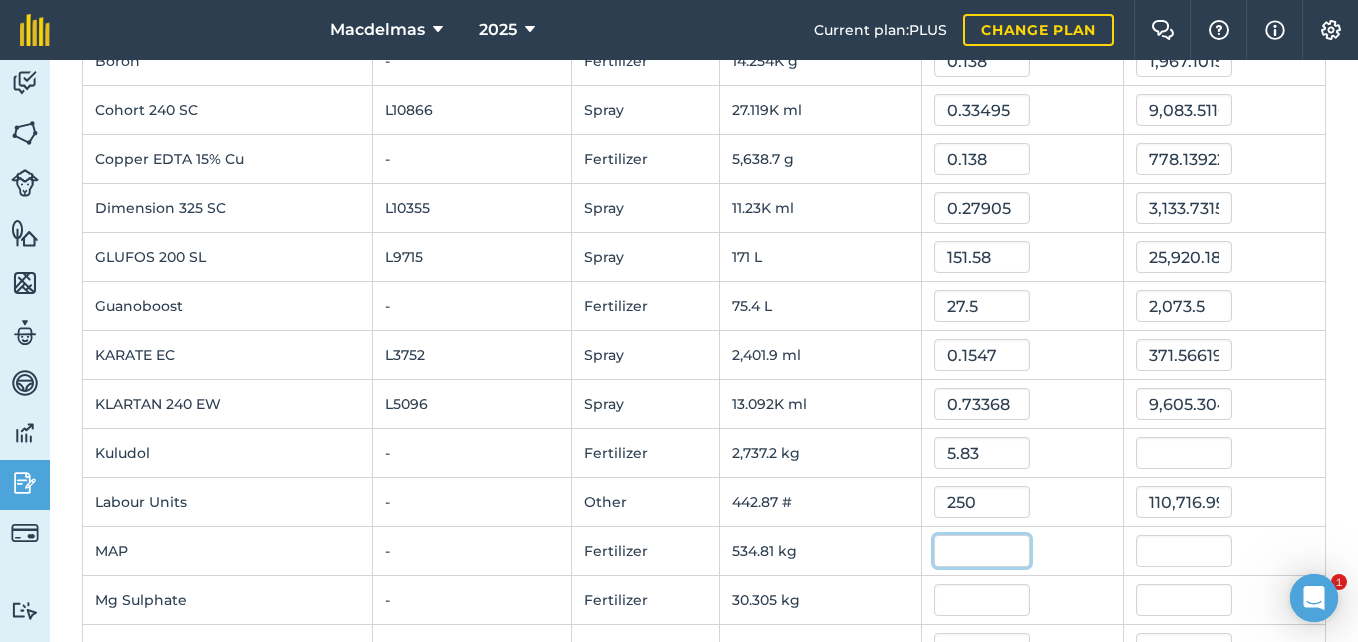 type on "15,957.88183" 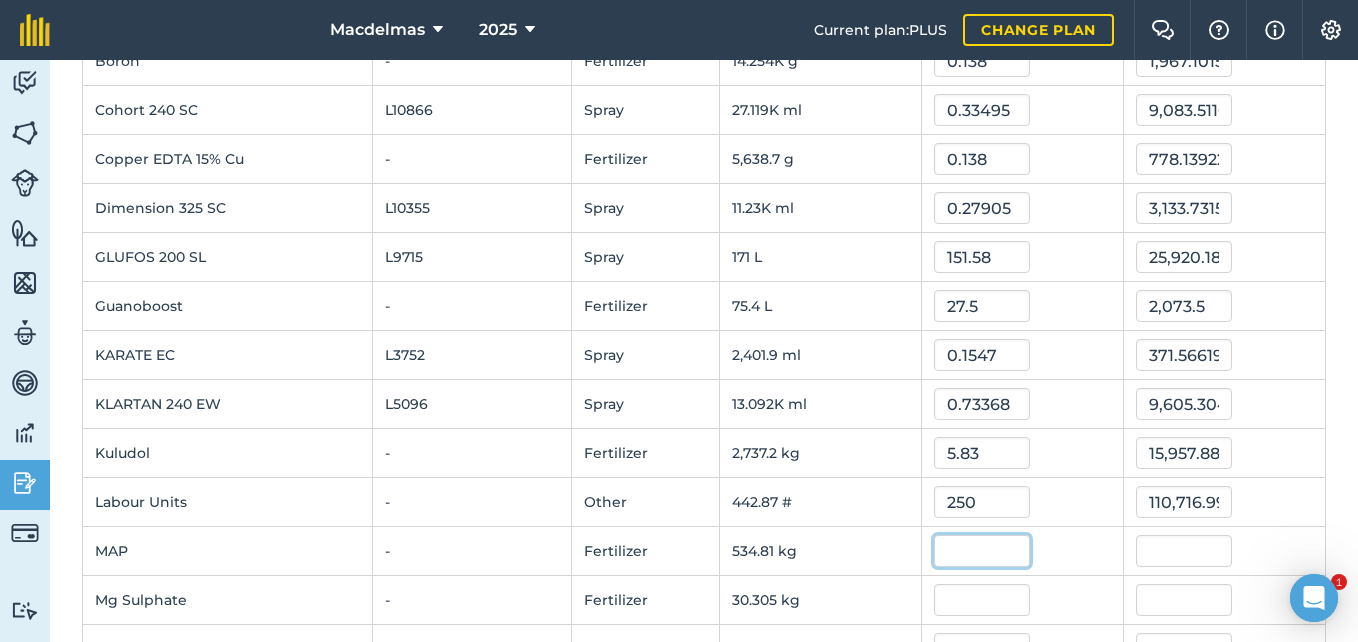 click at bounding box center (982, 551) 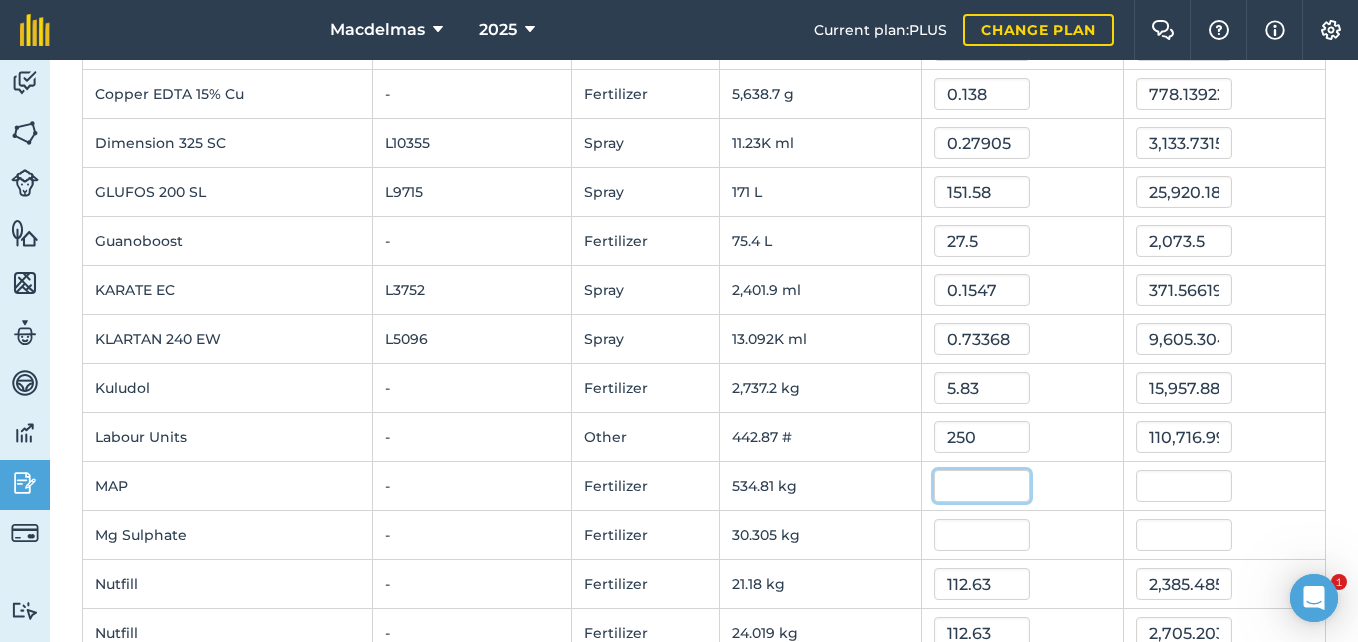 scroll, scrollTop: 600, scrollLeft: 0, axis: vertical 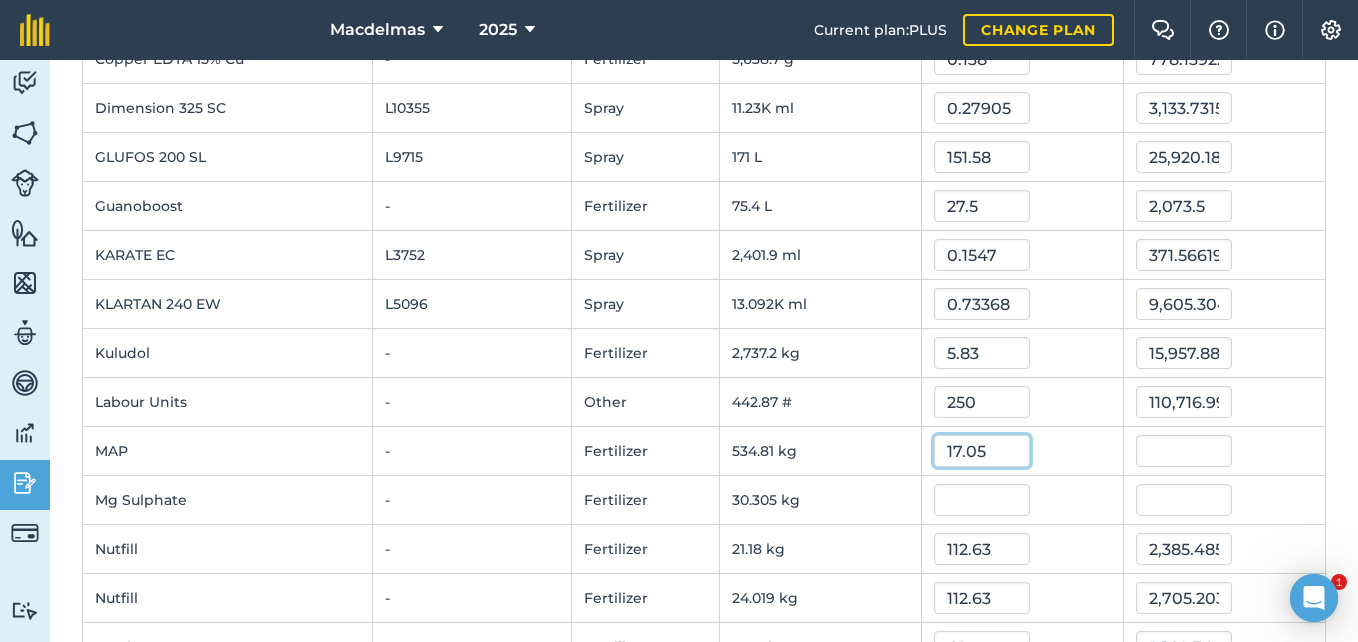 type on "17.05" 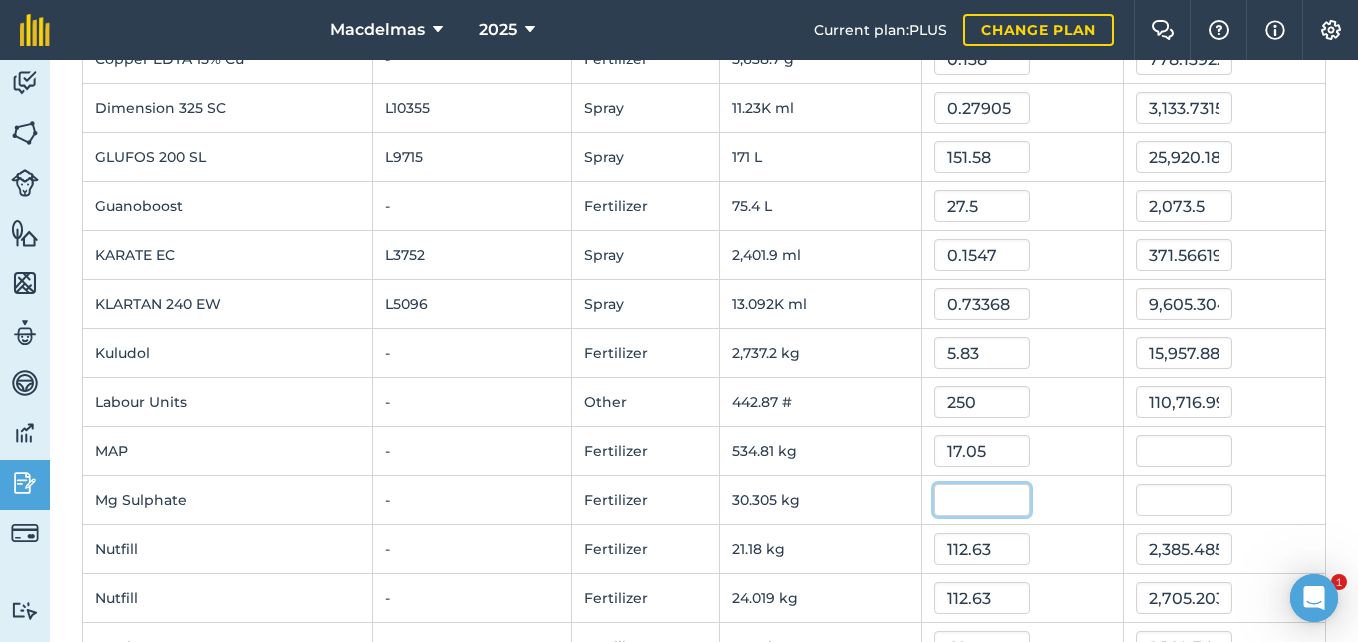 type on "9,118.5219235" 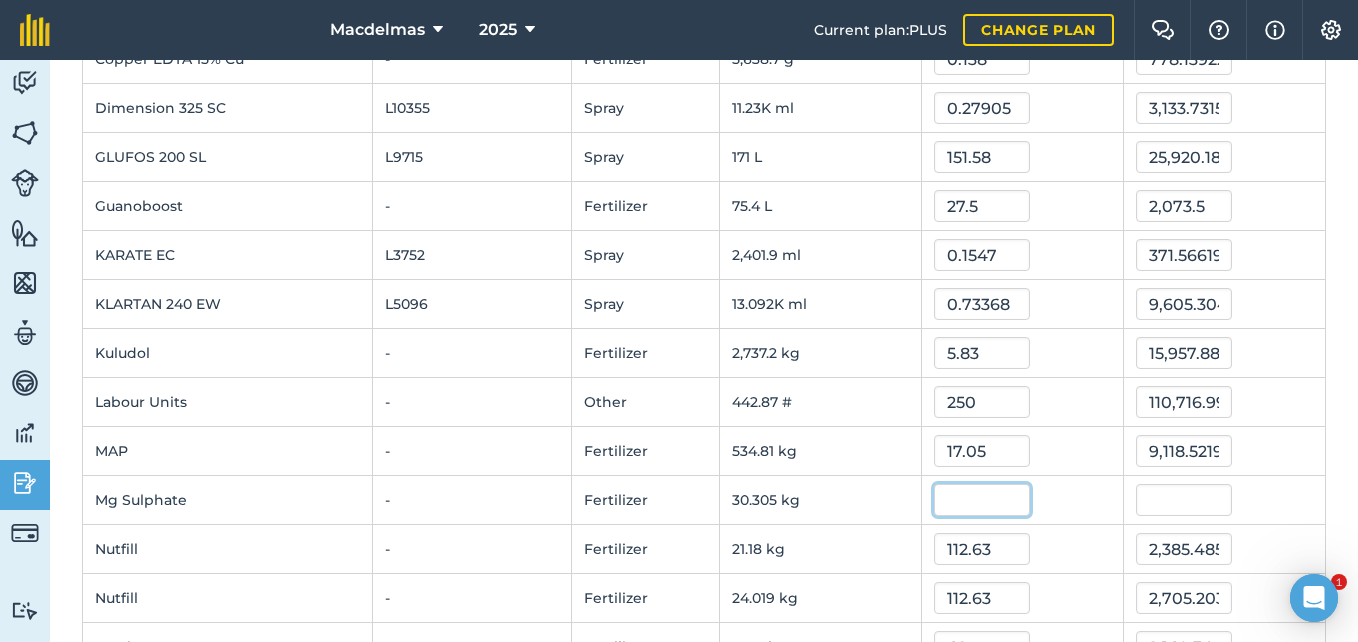 click at bounding box center (982, 500) 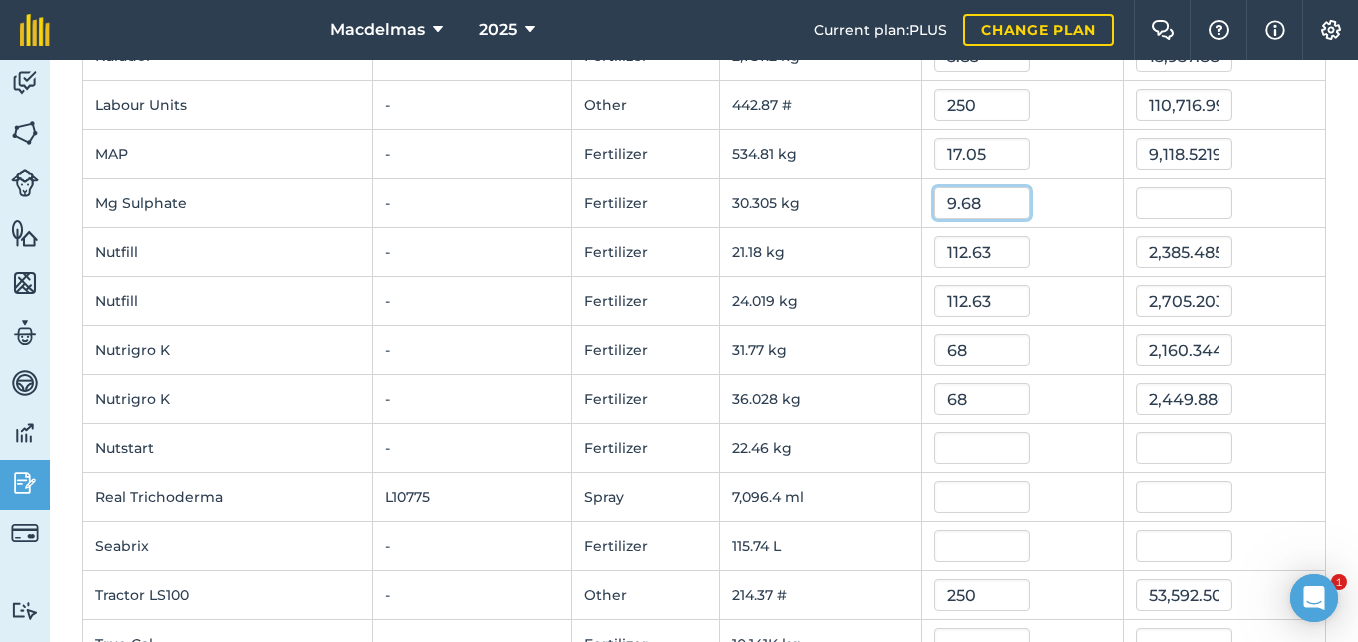scroll, scrollTop: 900, scrollLeft: 0, axis: vertical 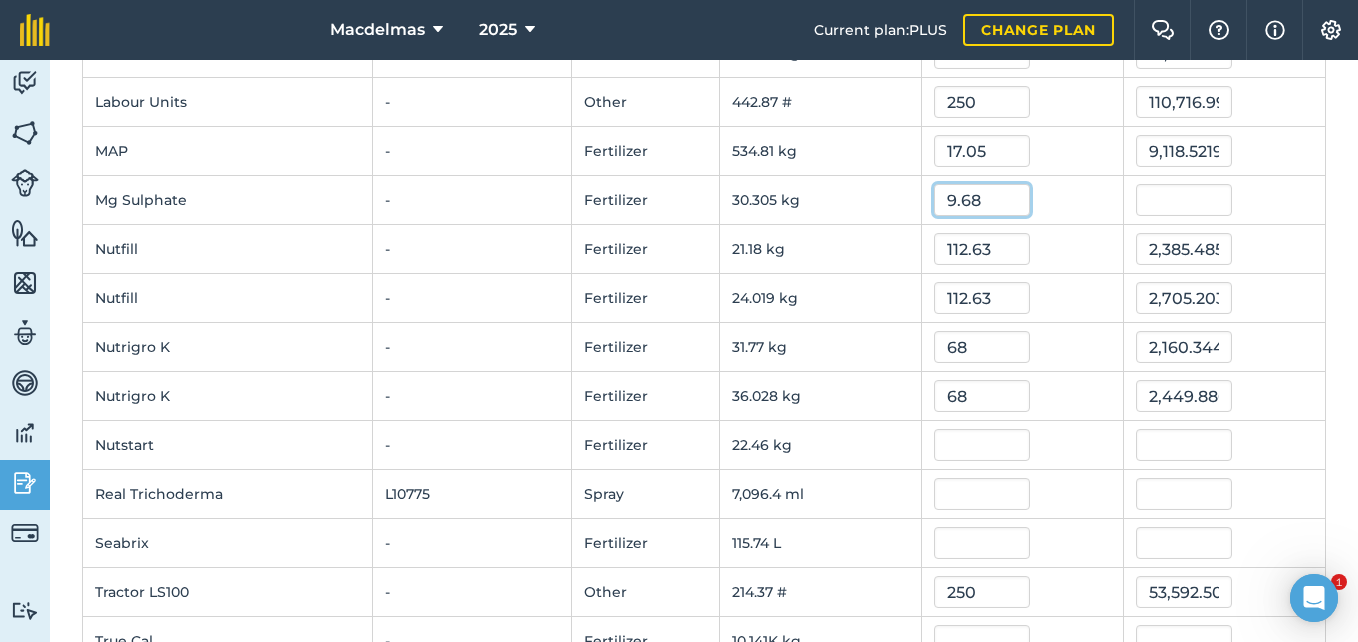 type on "9.68" 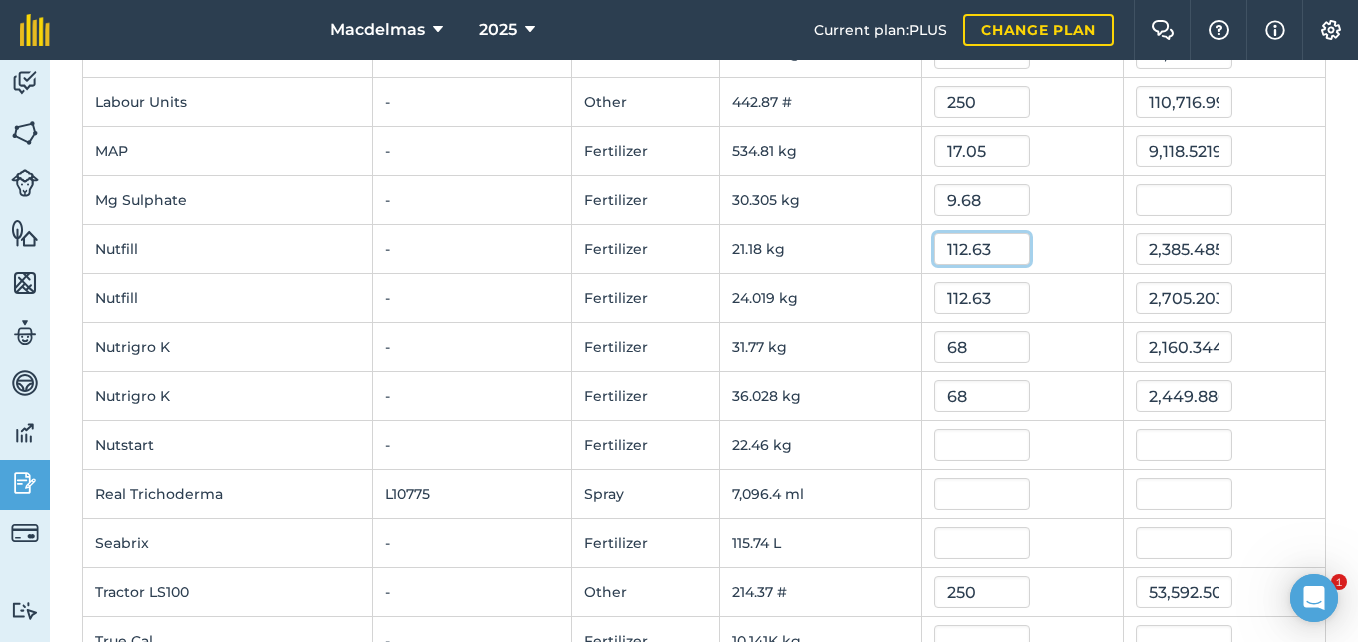 type on "293.354336" 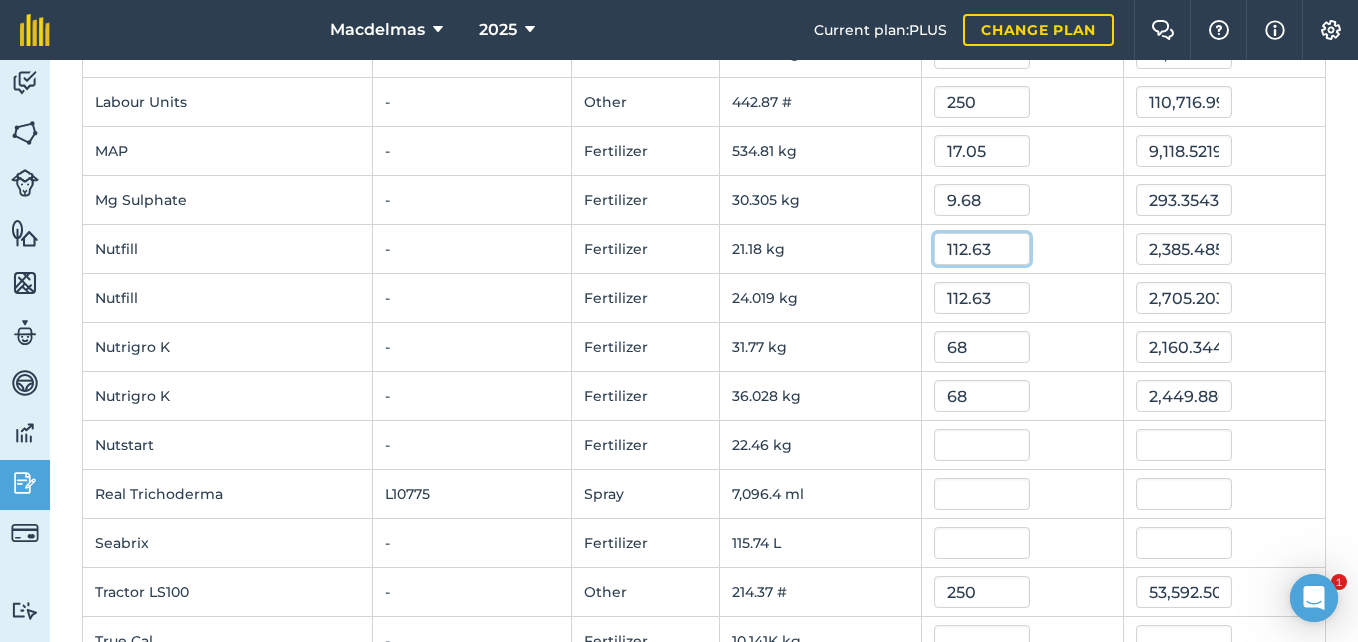 drag, startPoint x: 1002, startPoint y: 246, endPoint x: 897, endPoint y: 249, distance: 105.04285 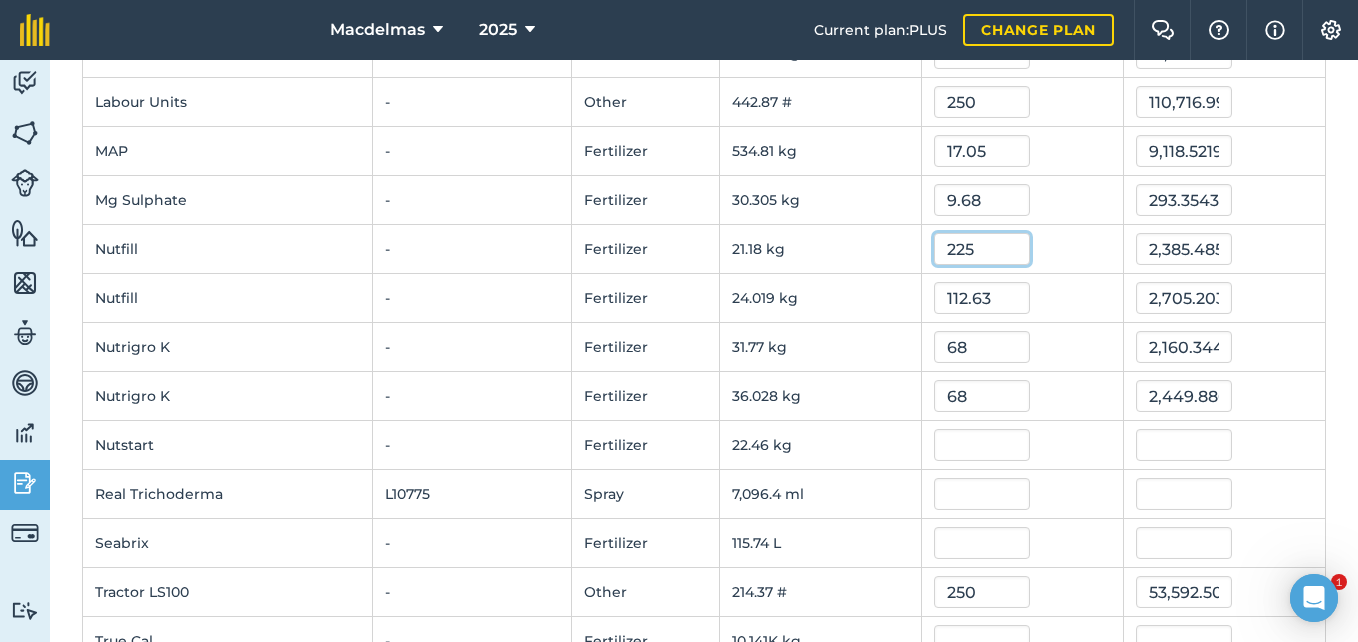 type on "225" 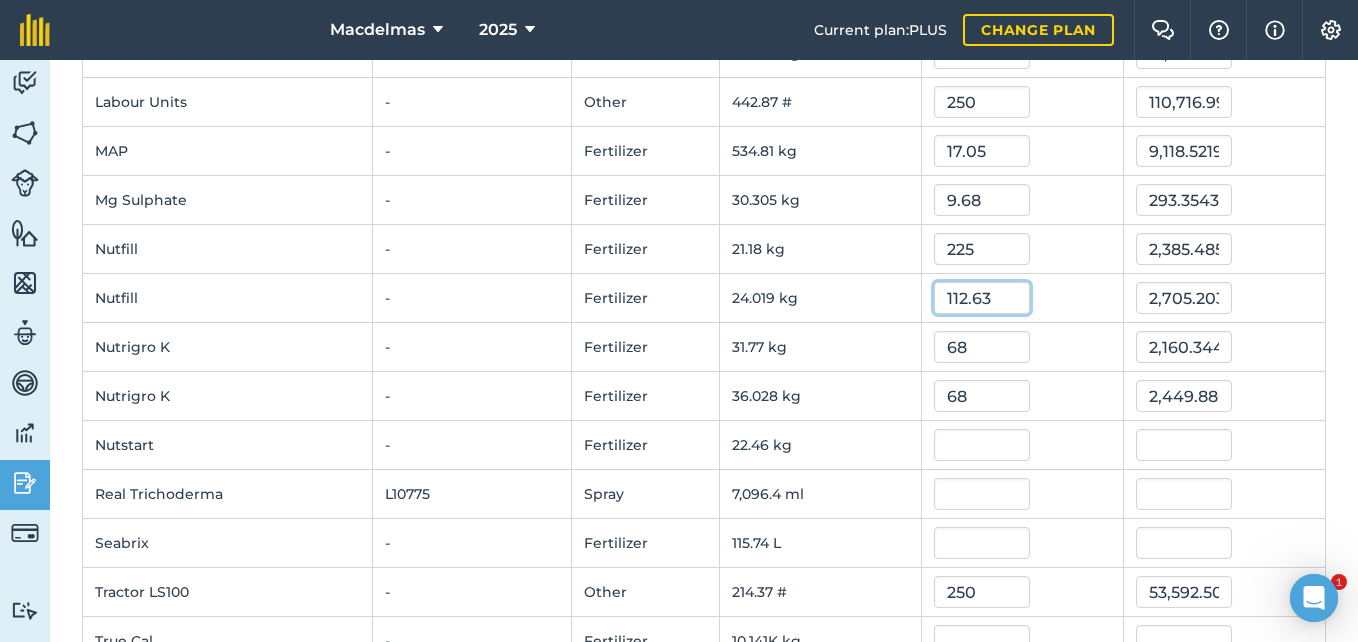 type on "4,765.46445" 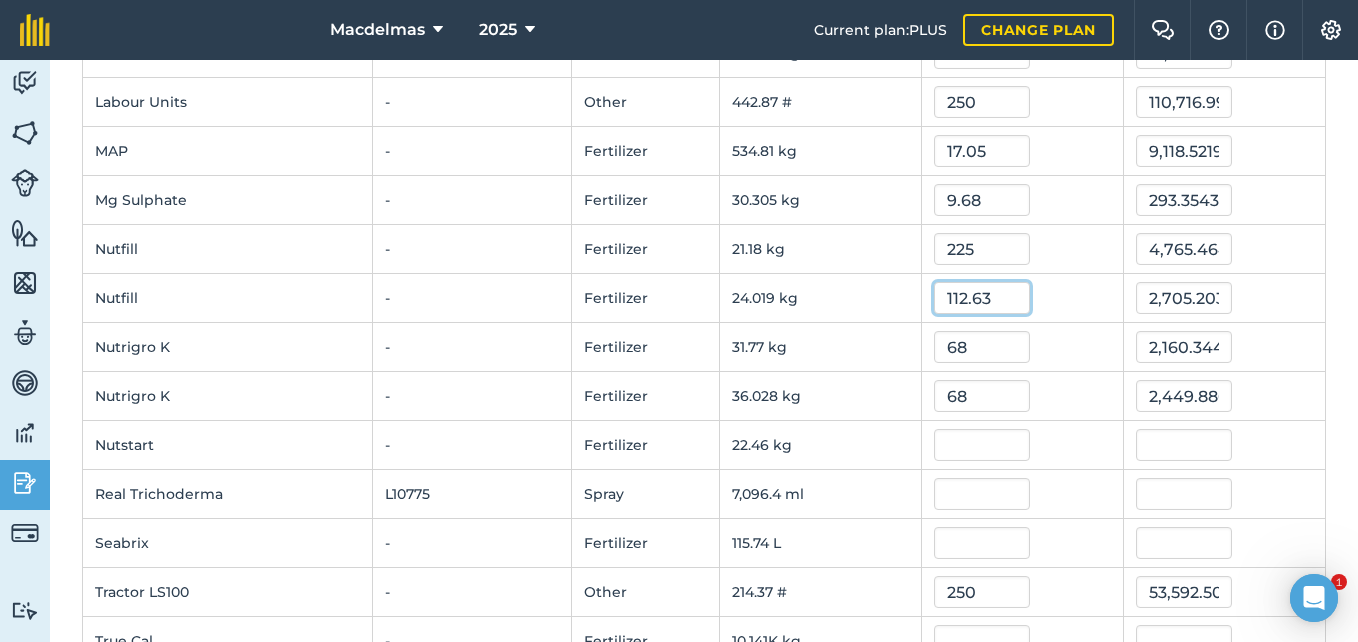 drag, startPoint x: 983, startPoint y: 295, endPoint x: 889, endPoint y: 307, distance: 94.76286 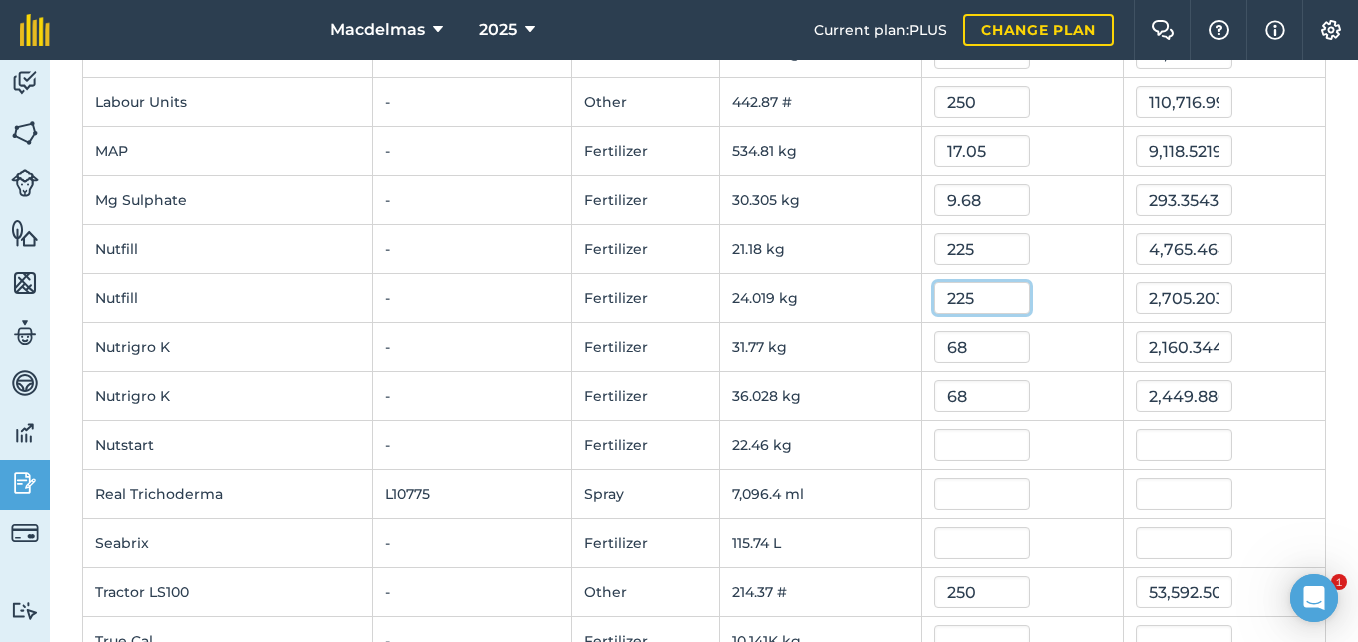 type on "225" 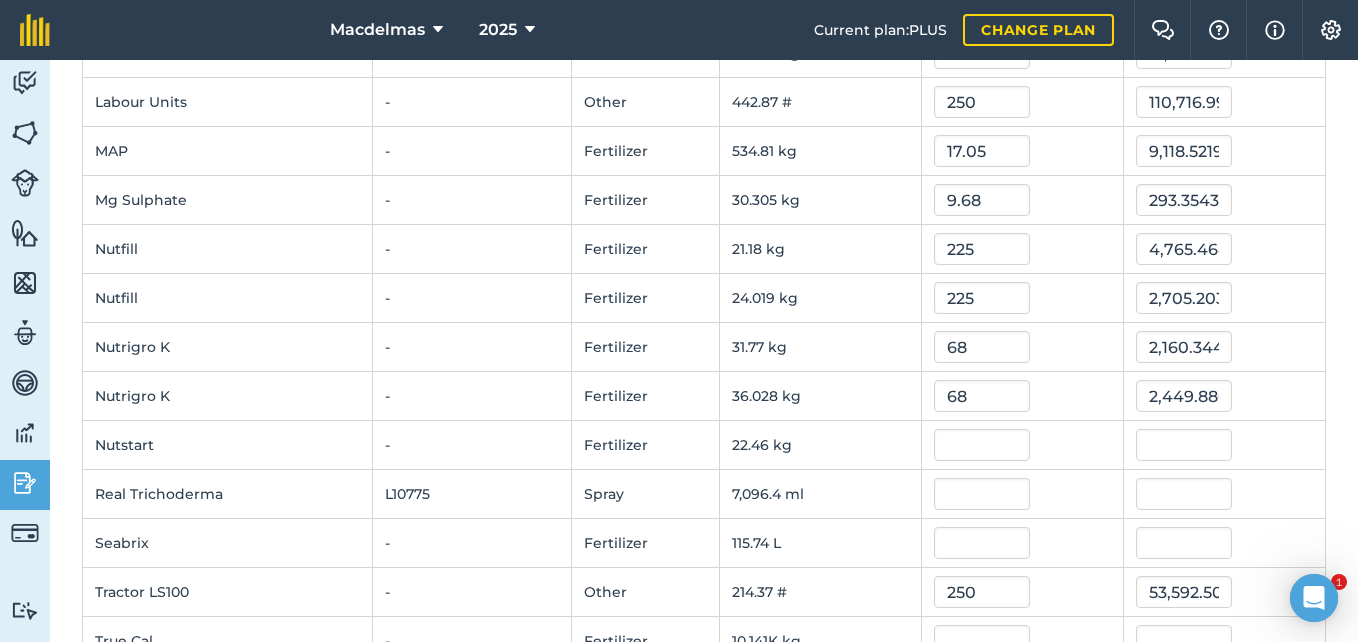 type on "5,404.162725" 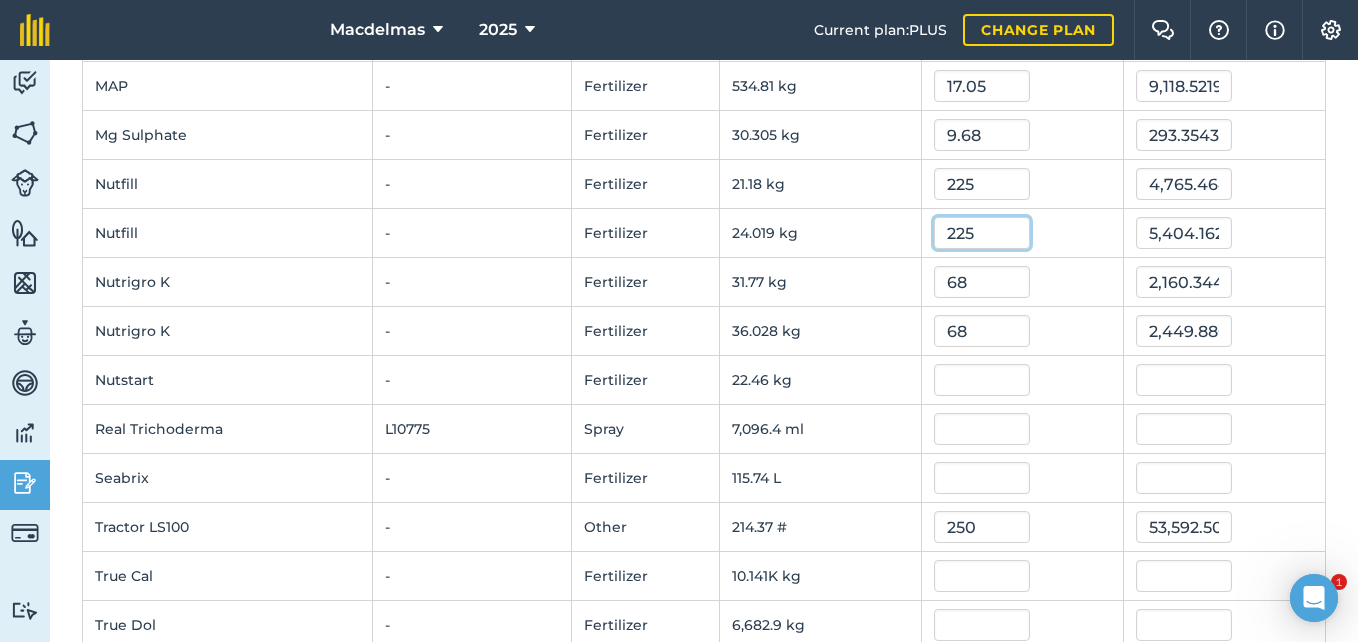 scroll, scrollTop: 1000, scrollLeft: 0, axis: vertical 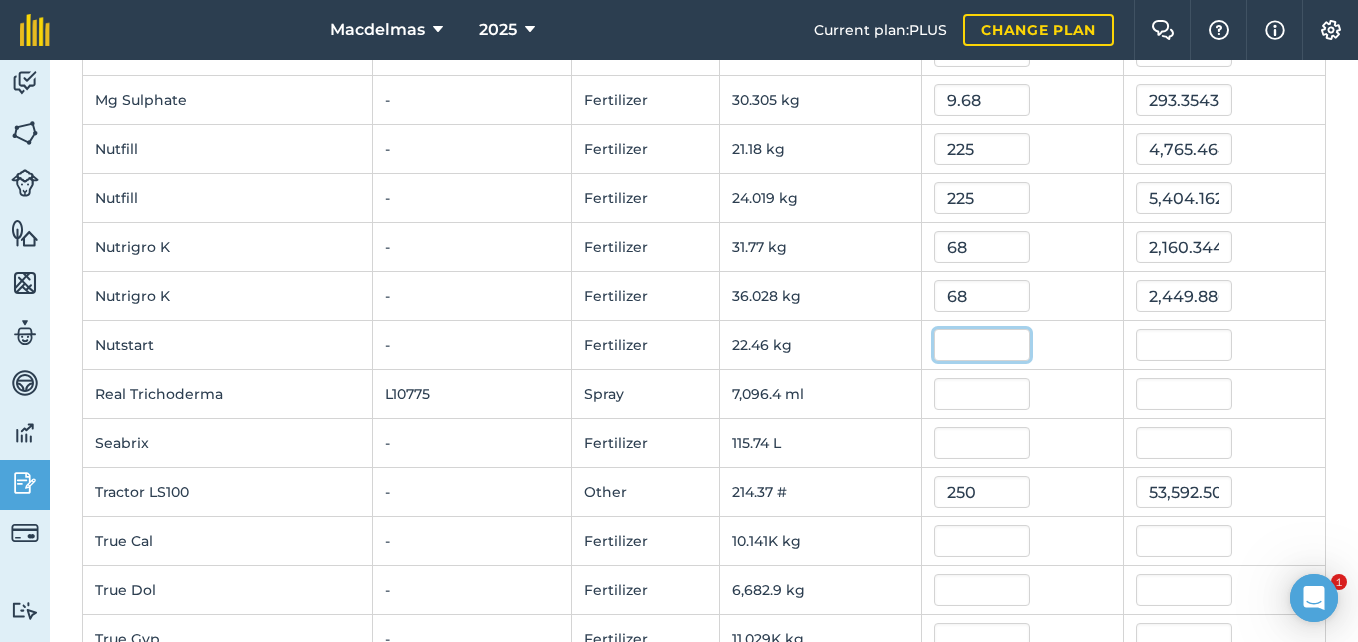 click at bounding box center [982, 345] 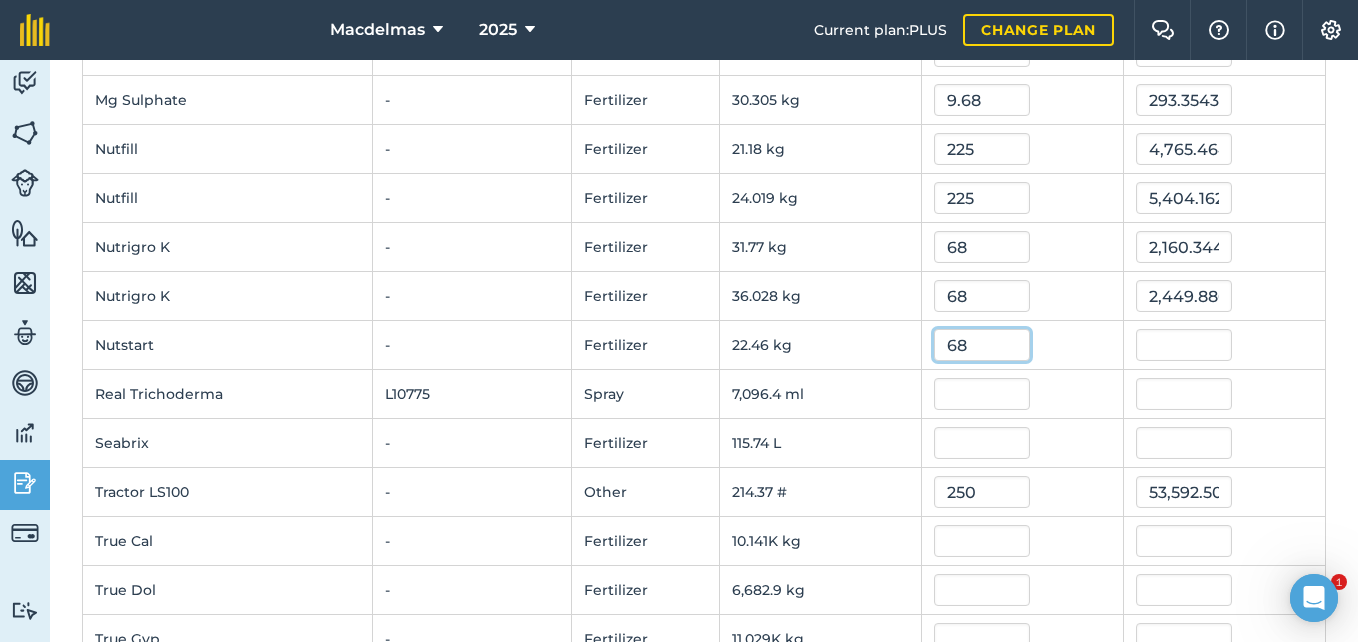 type on "68" 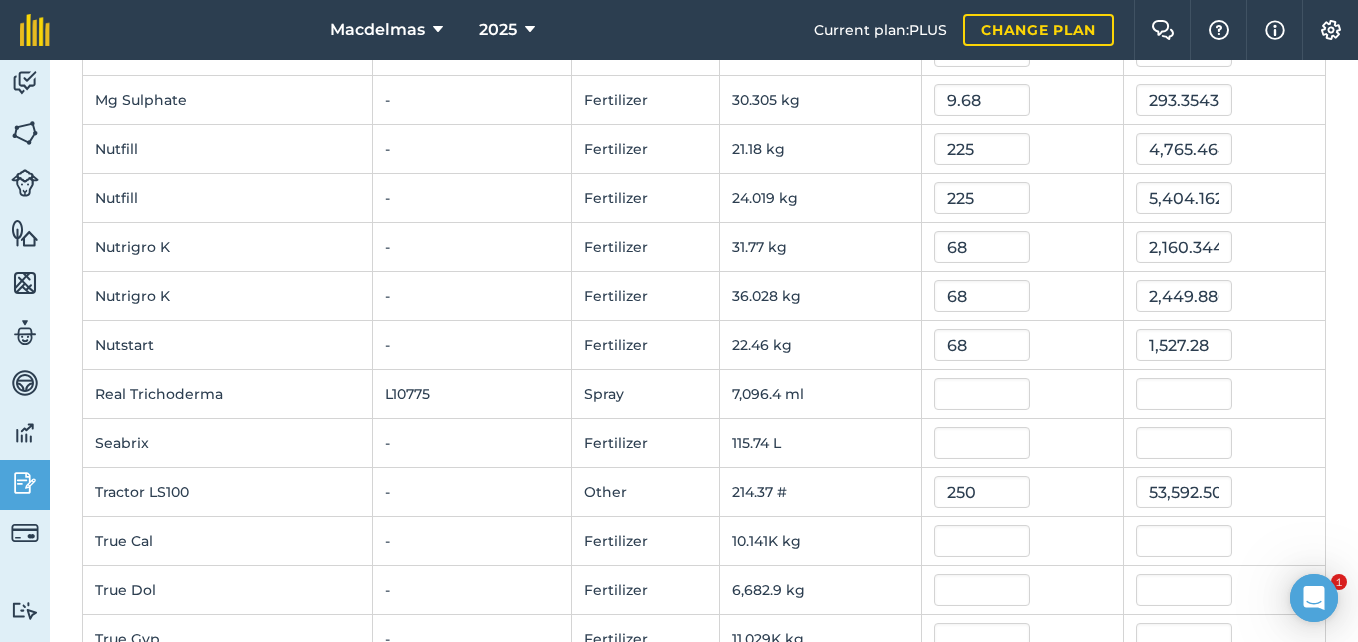scroll, scrollTop: 0, scrollLeft: 0, axis: both 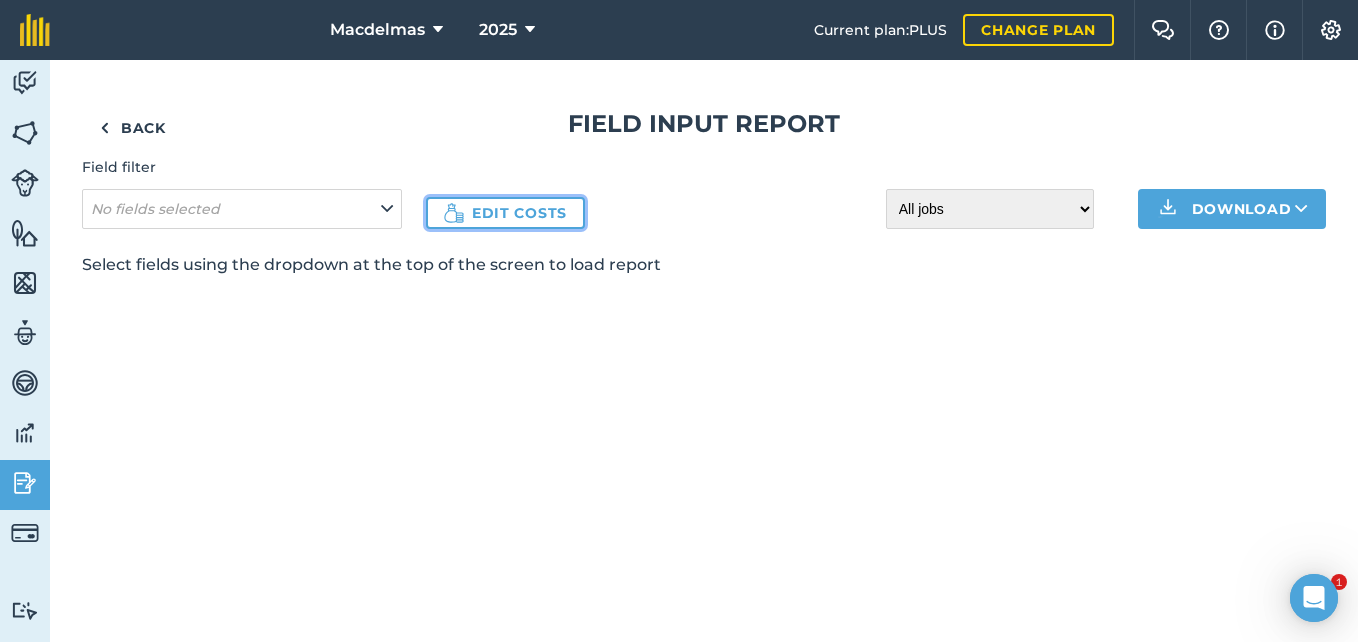click on "Edit costs" at bounding box center (505, 213) 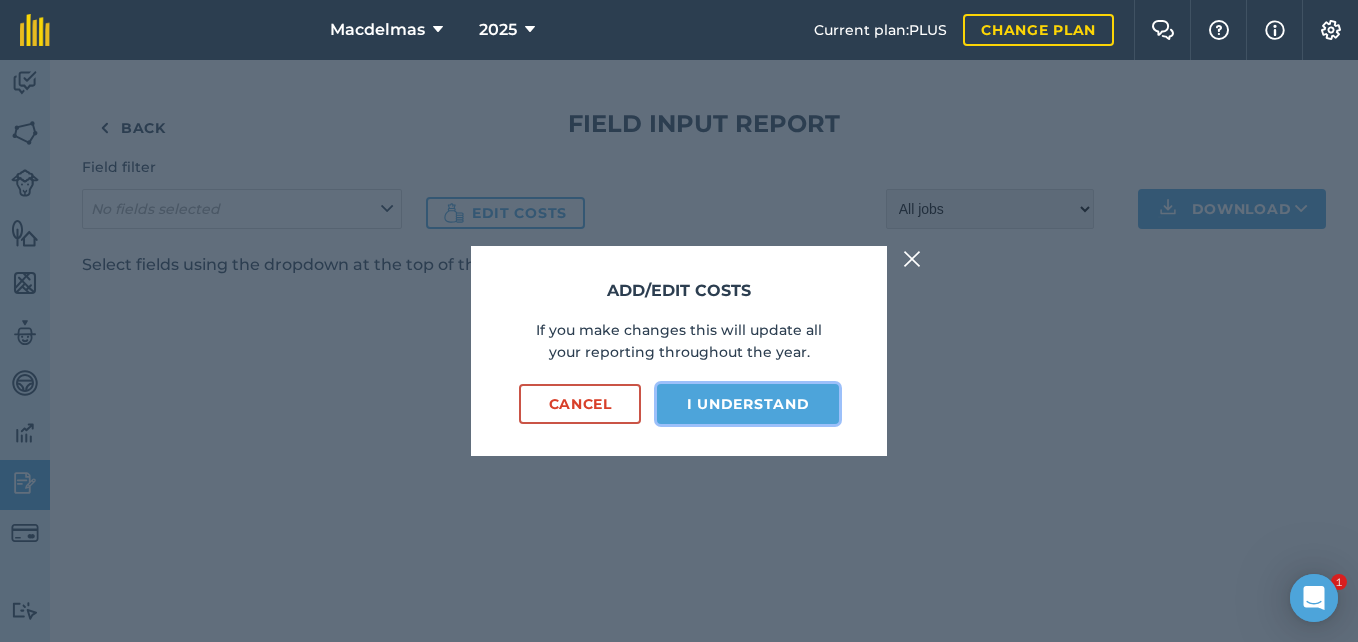 click on "I understand" at bounding box center [748, 404] 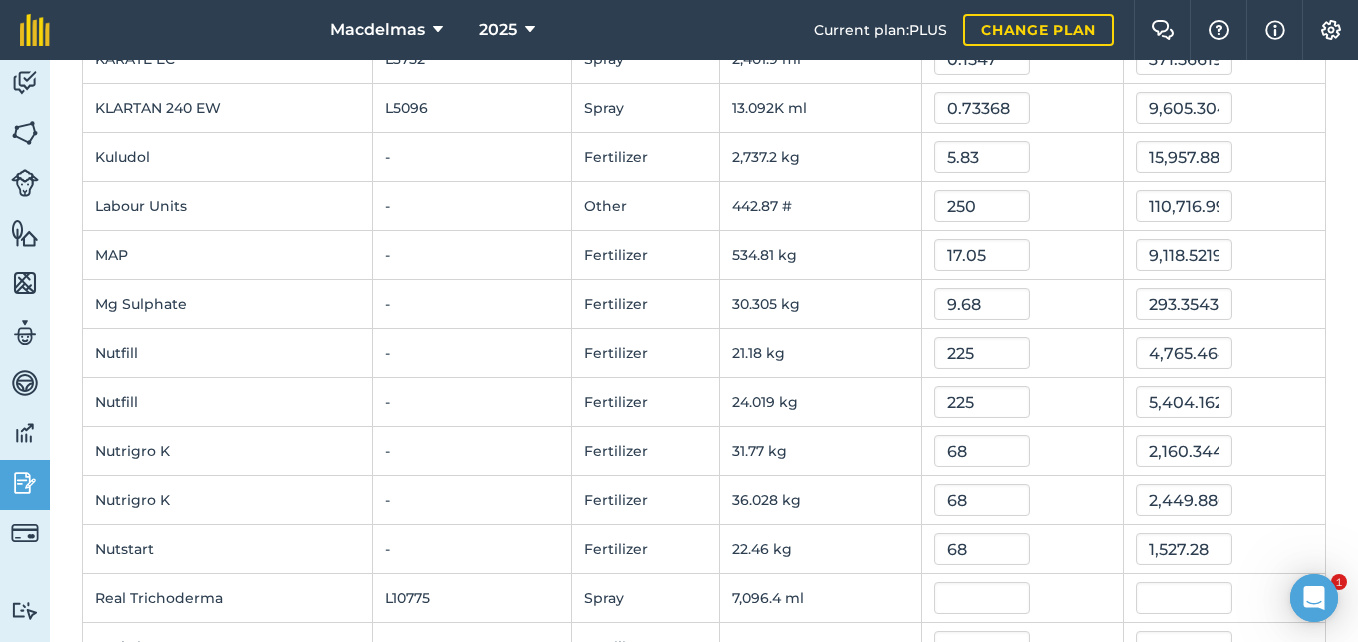 scroll, scrollTop: 800, scrollLeft: 0, axis: vertical 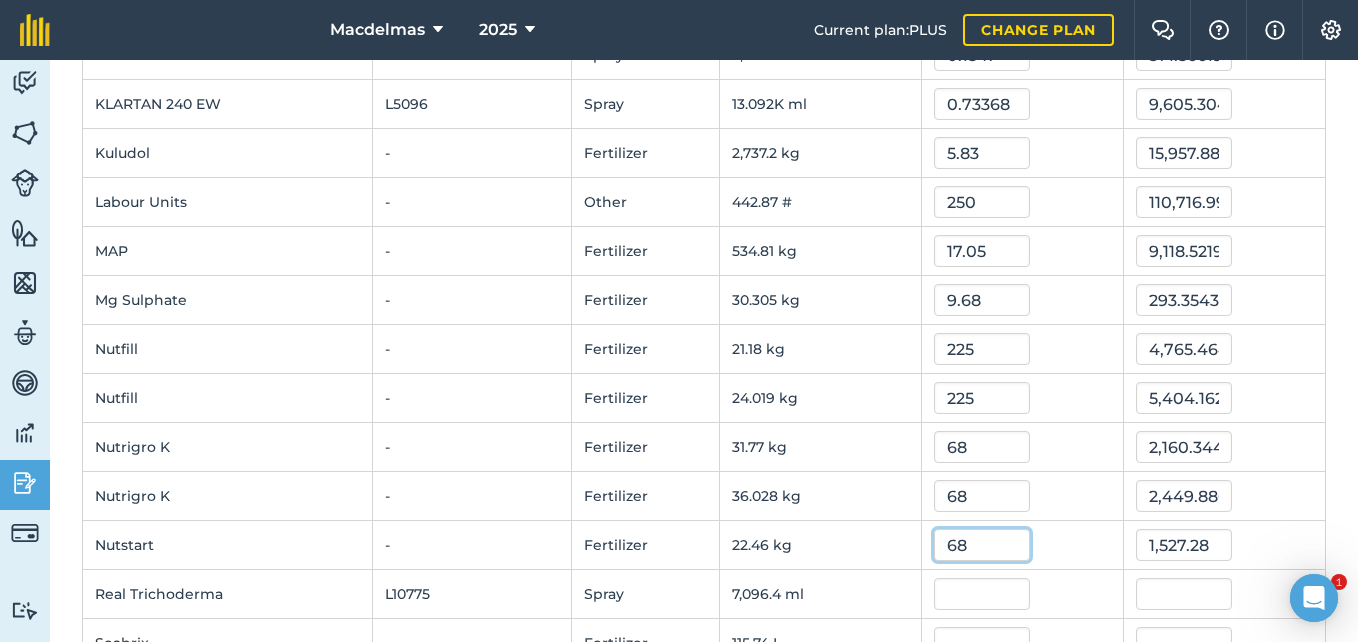 drag, startPoint x: 963, startPoint y: 542, endPoint x: 912, endPoint y: 539, distance: 51.088158 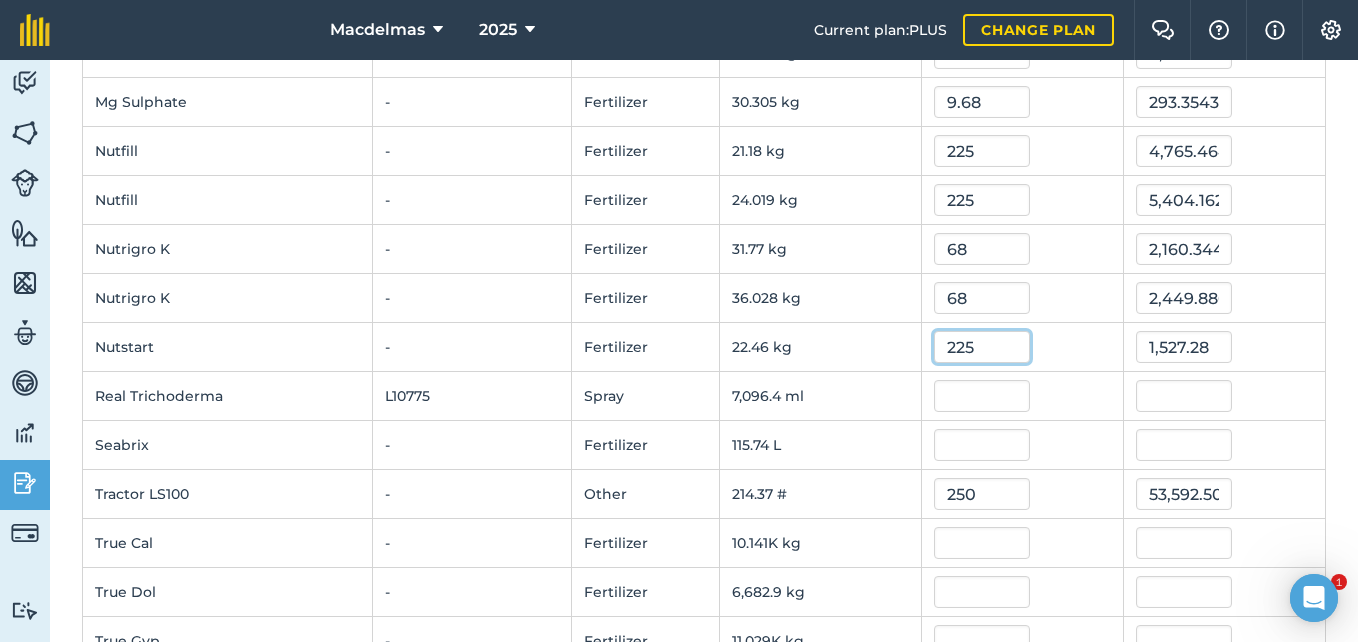 scroll, scrollTop: 1000, scrollLeft: 0, axis: vertical 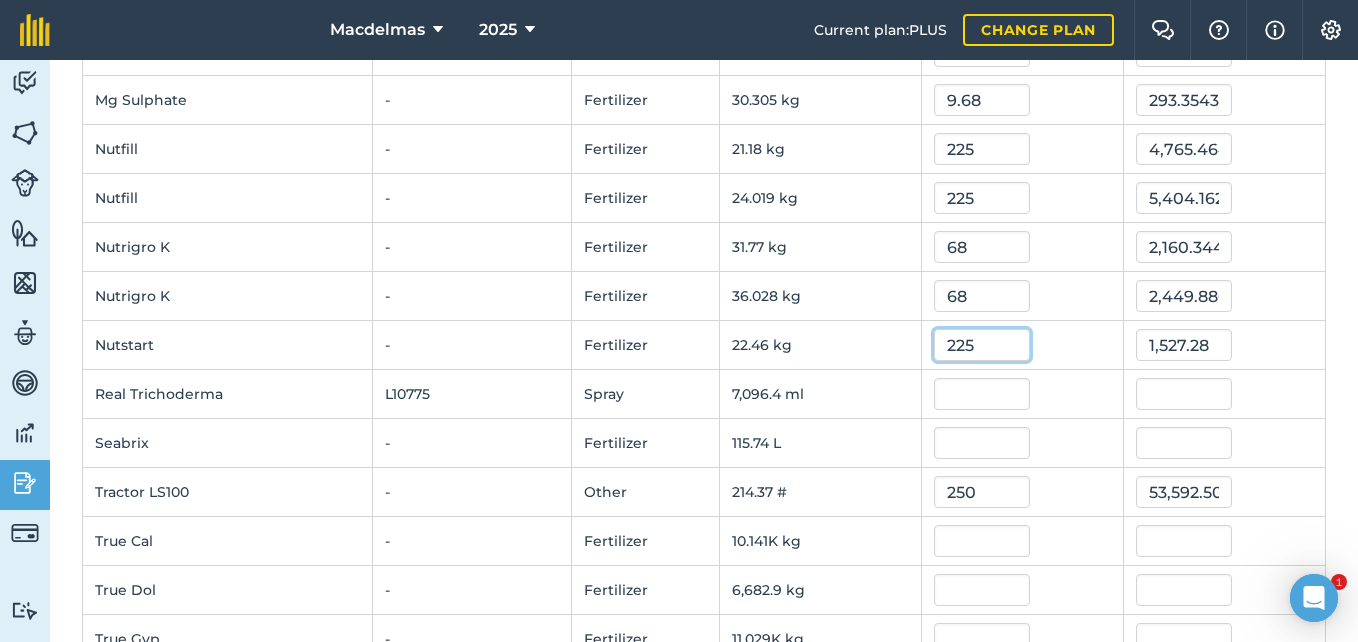 type on "225" 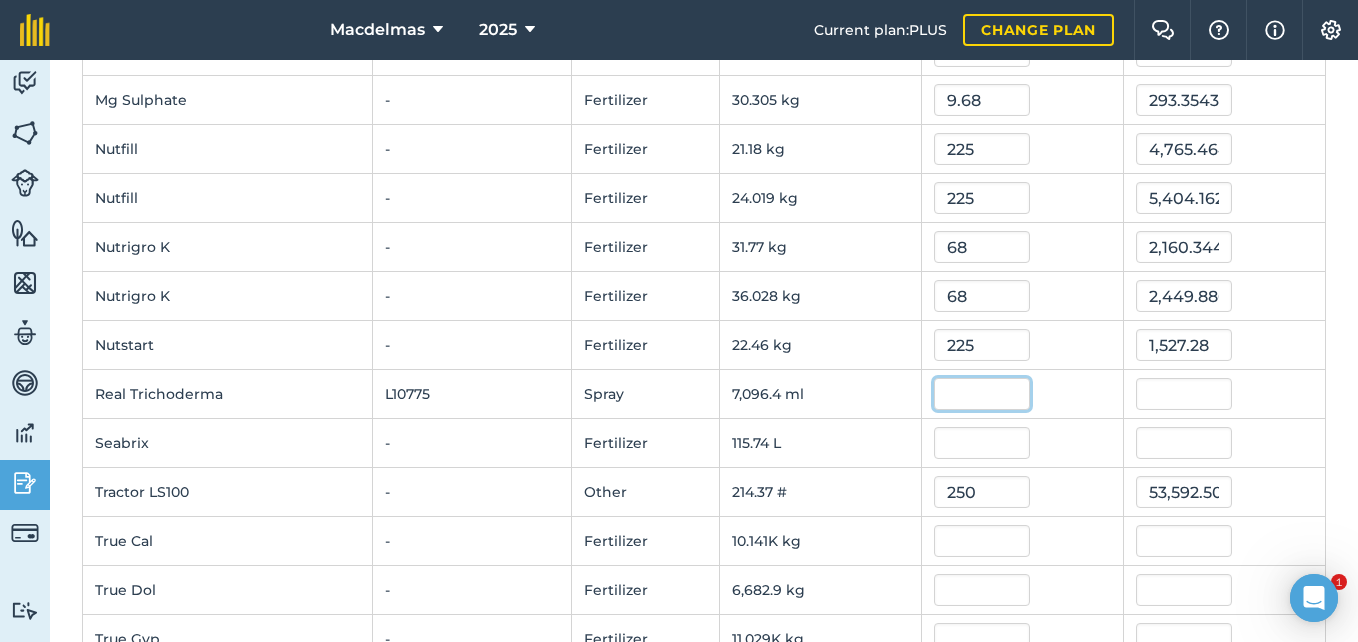 type on "5,053.5" 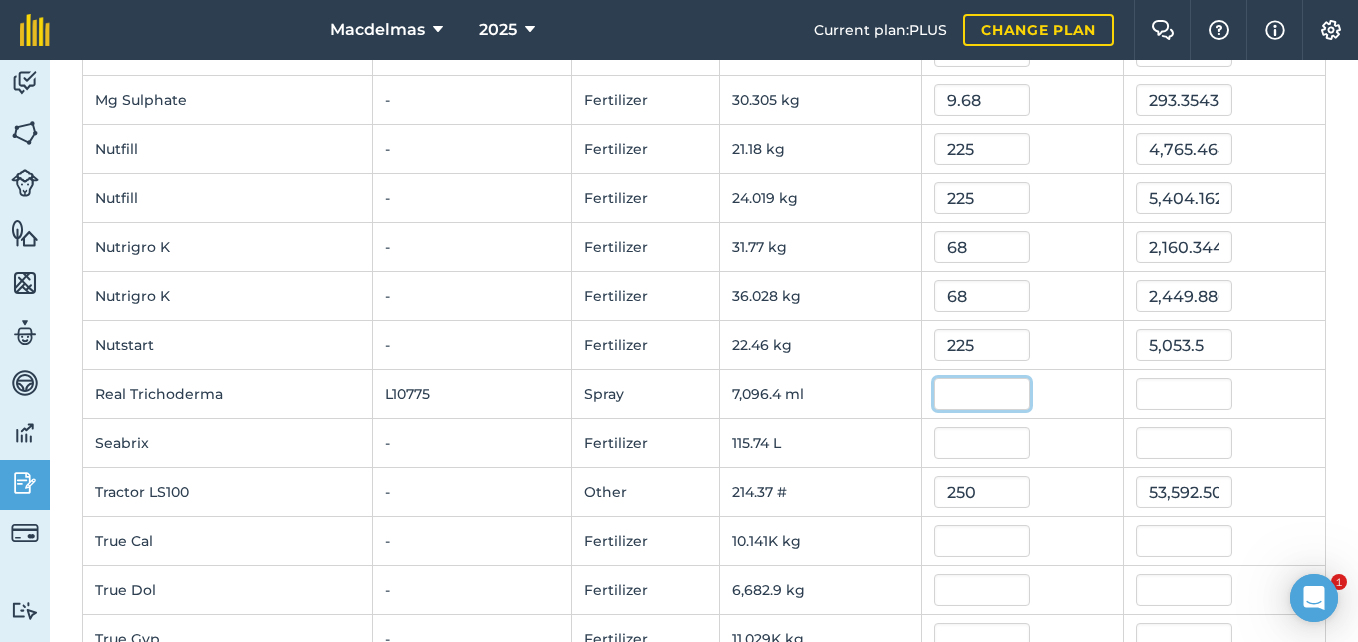 click at bounding box center (982, 394) 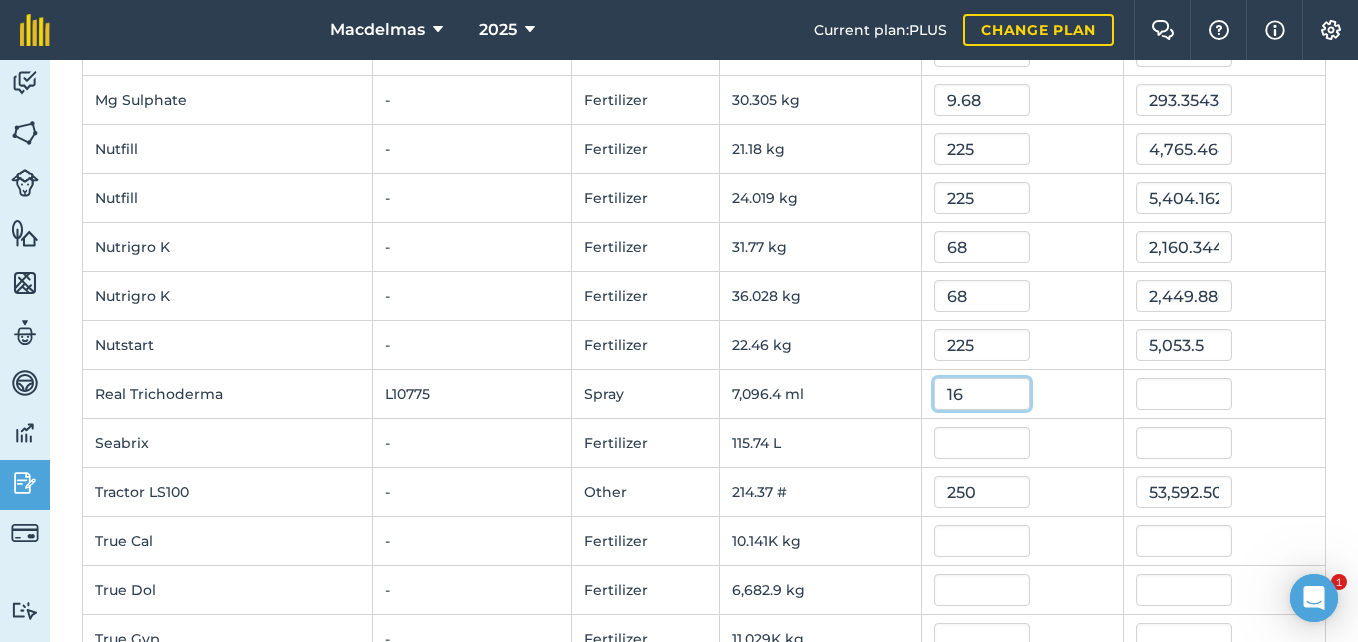type on "1" 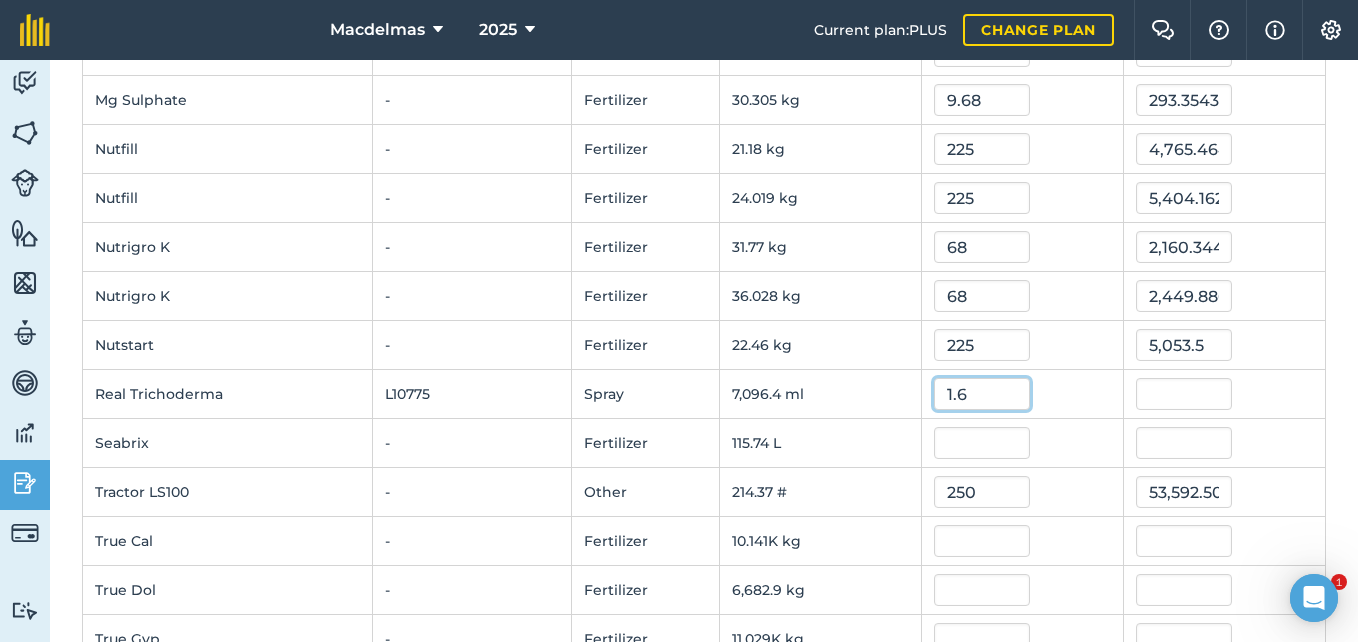 type on "1.6" 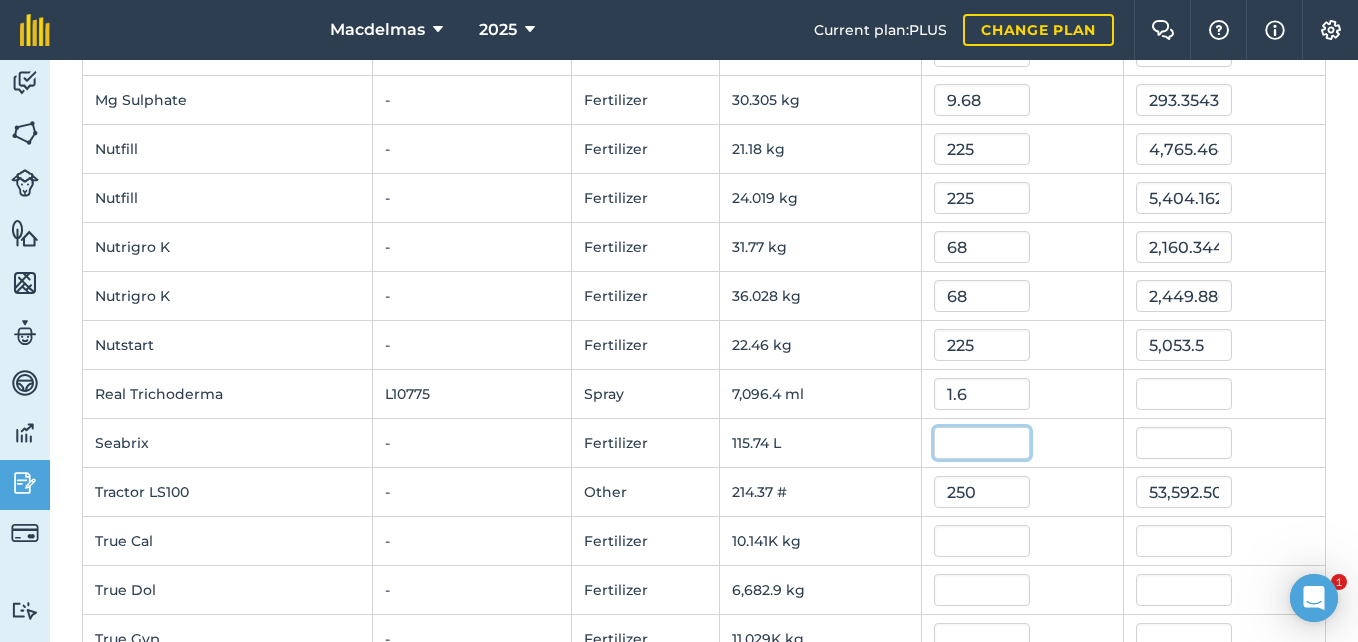 type on "11,354.24" 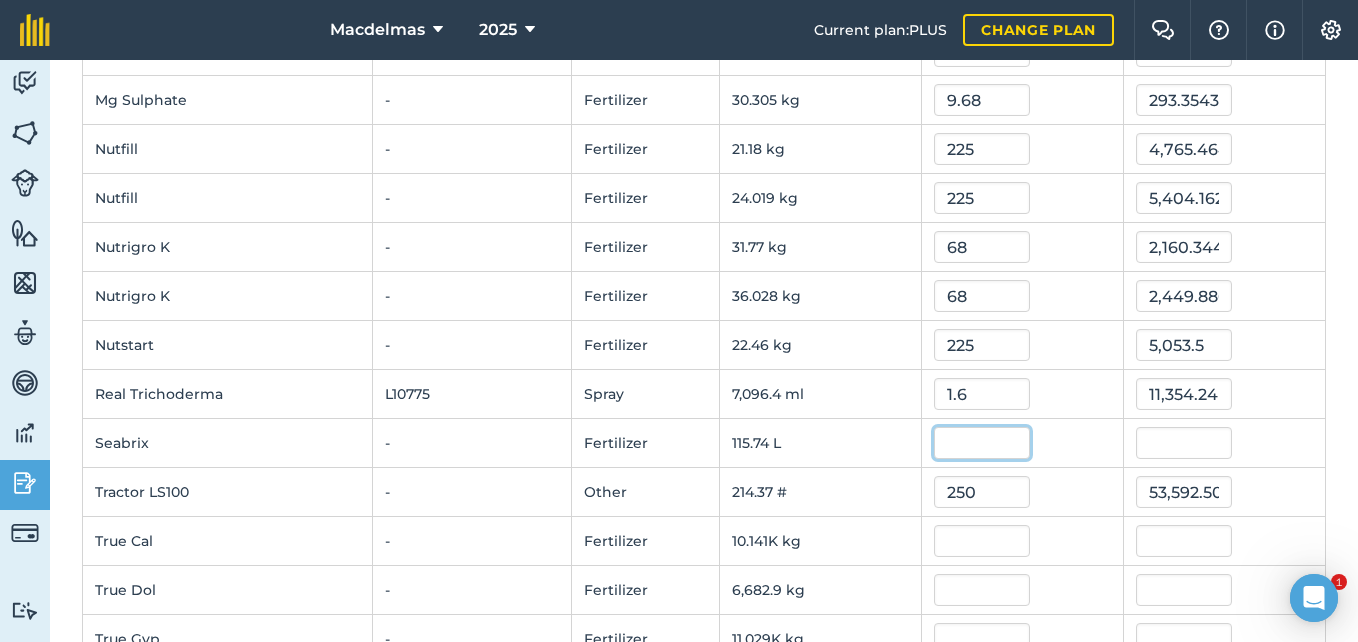 click at bounding box center [982, 443] 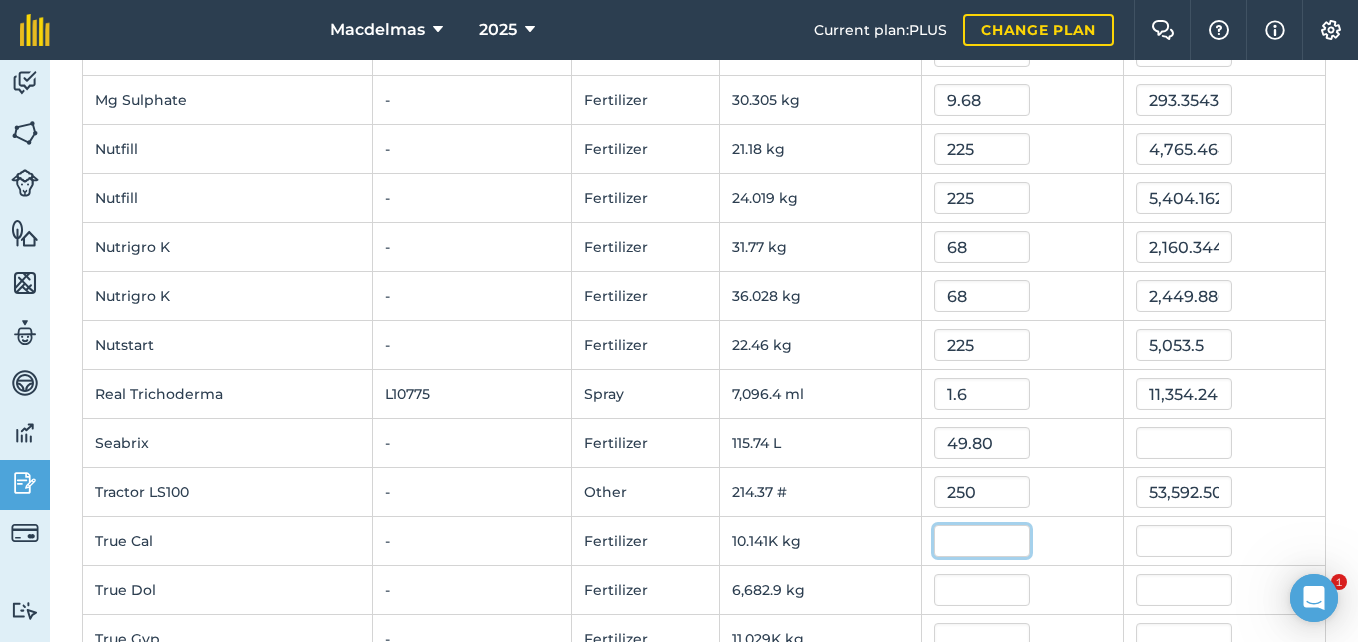 type on "49.8" 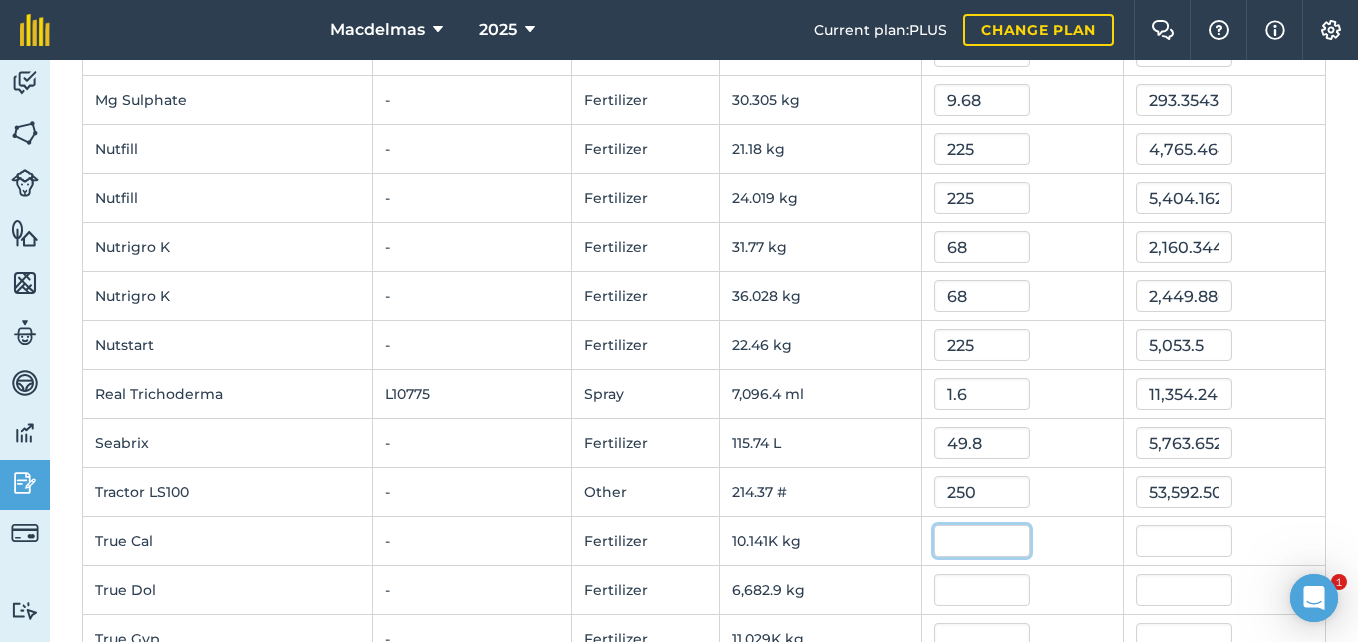 click at bounding box center (982, 541) 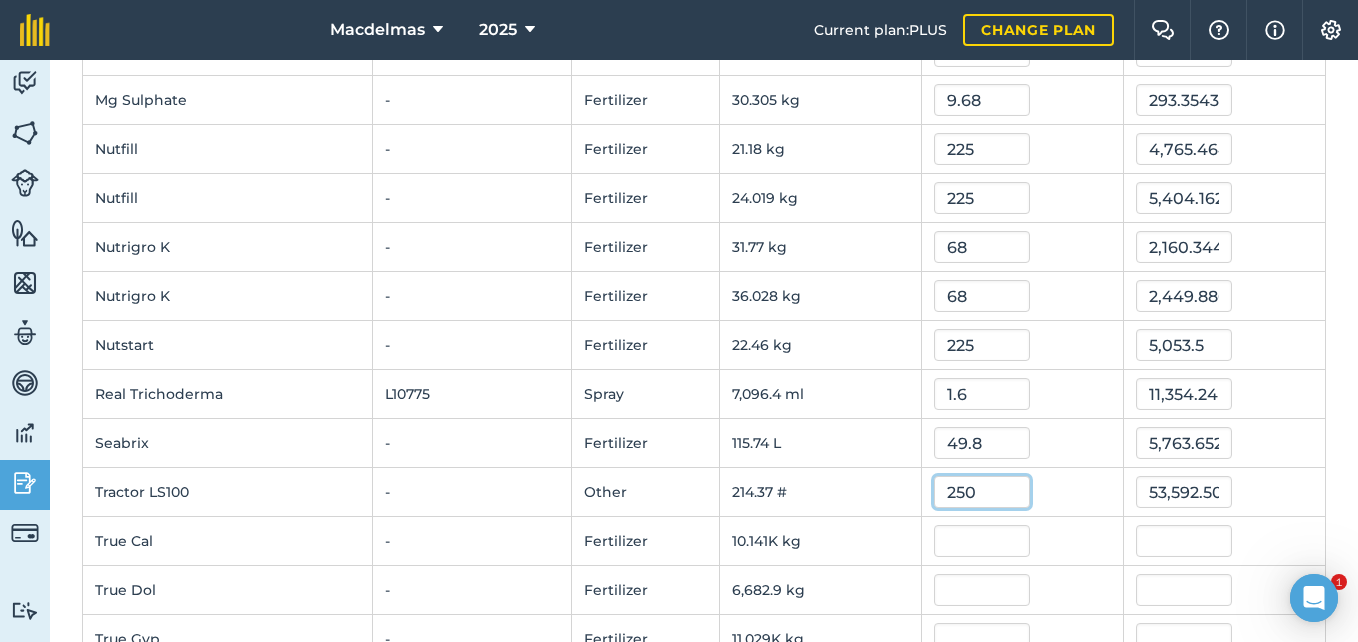 drag, startPoint x: 964, startPoint y: 490, endPoint x: 931, endPoint y: 485, distance: 33.37664 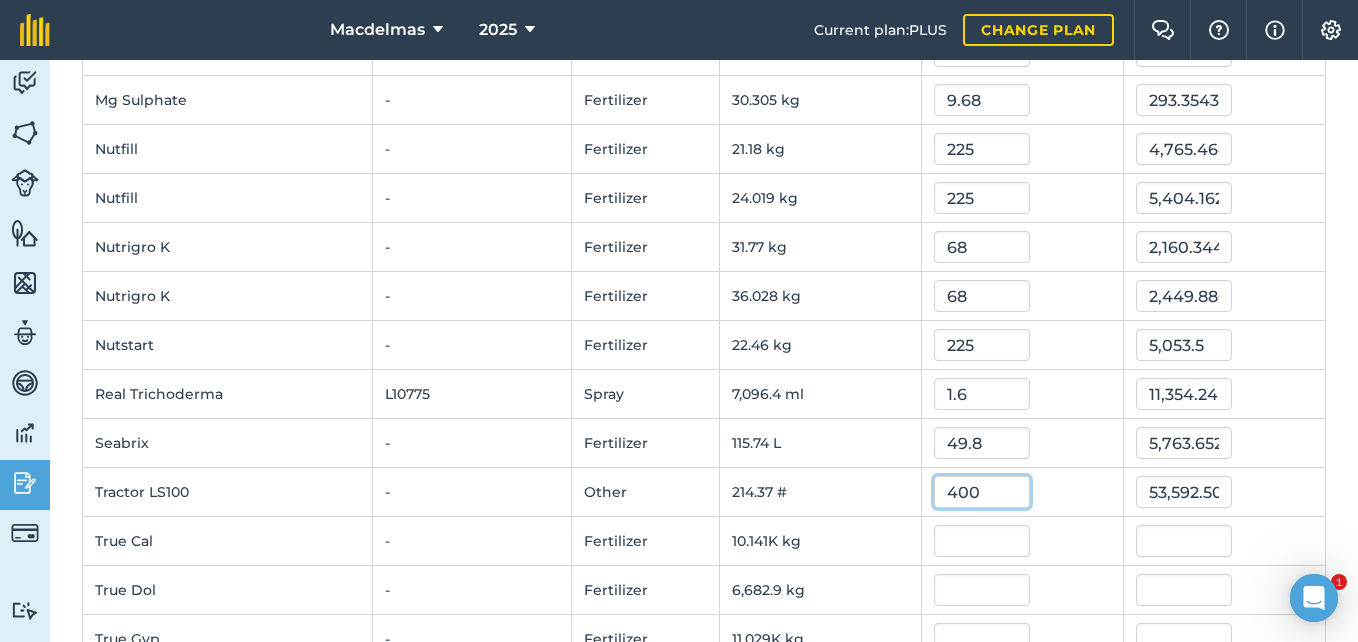 type on "400" 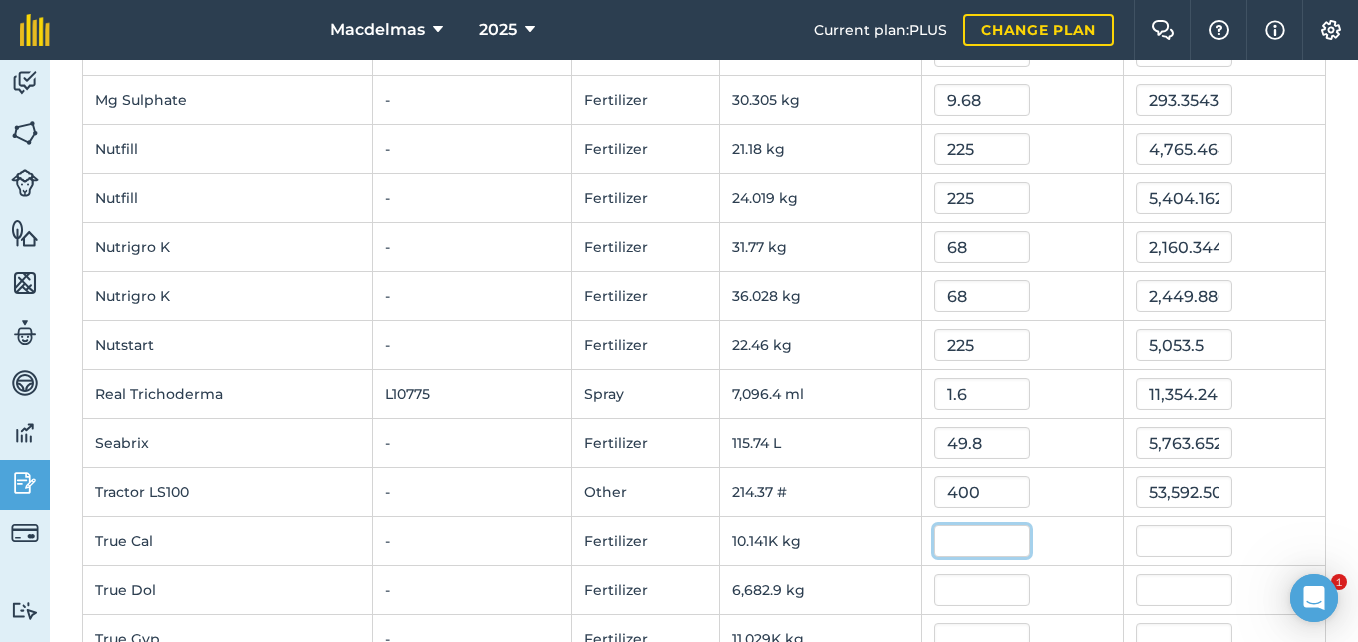 type on "85,748.004" 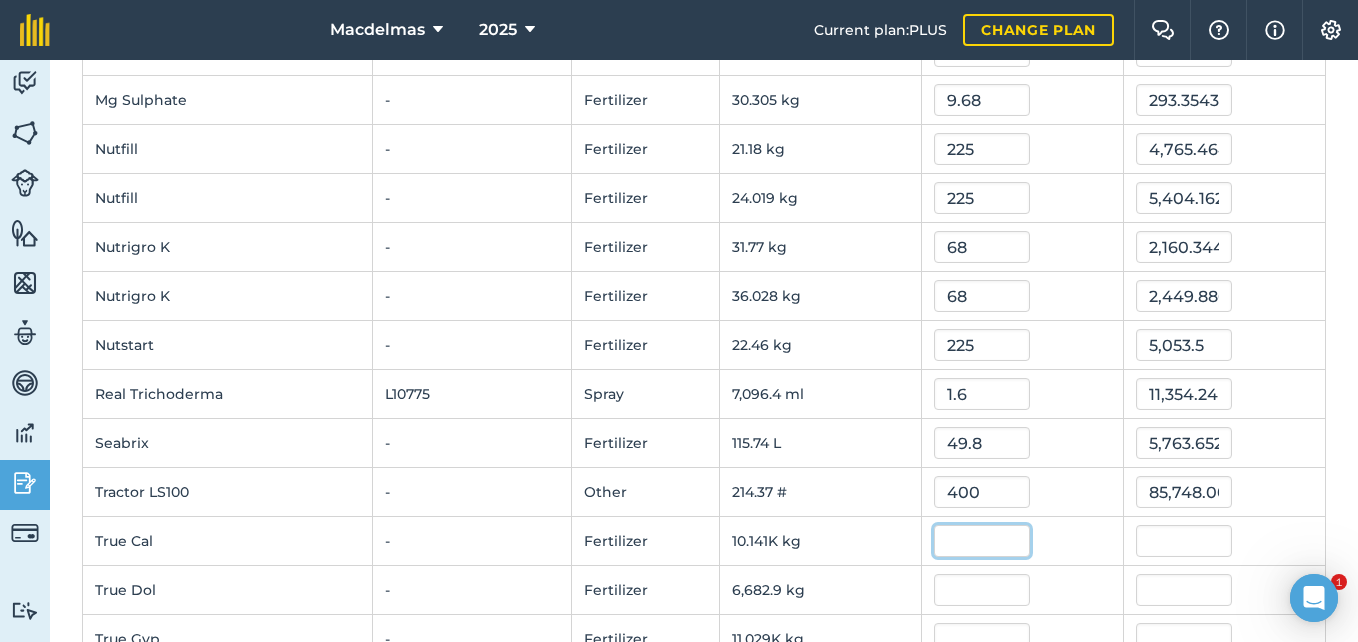 click at bounding box center [982, 541] 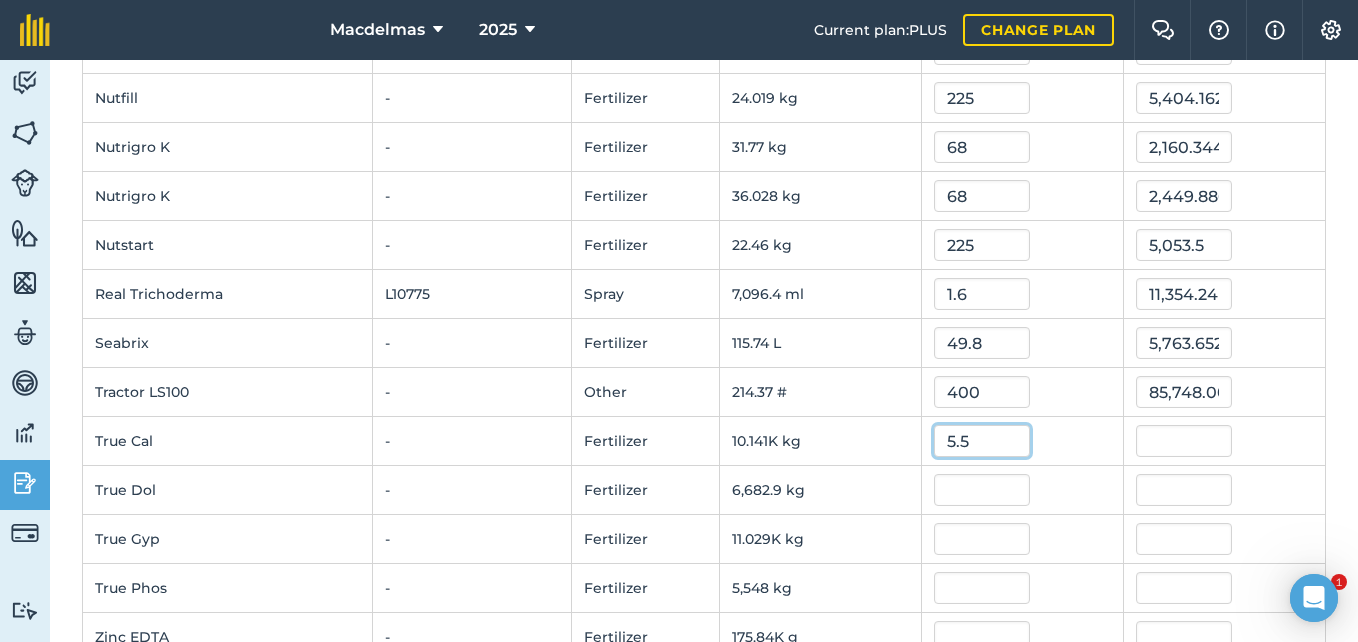 type on "5.5" 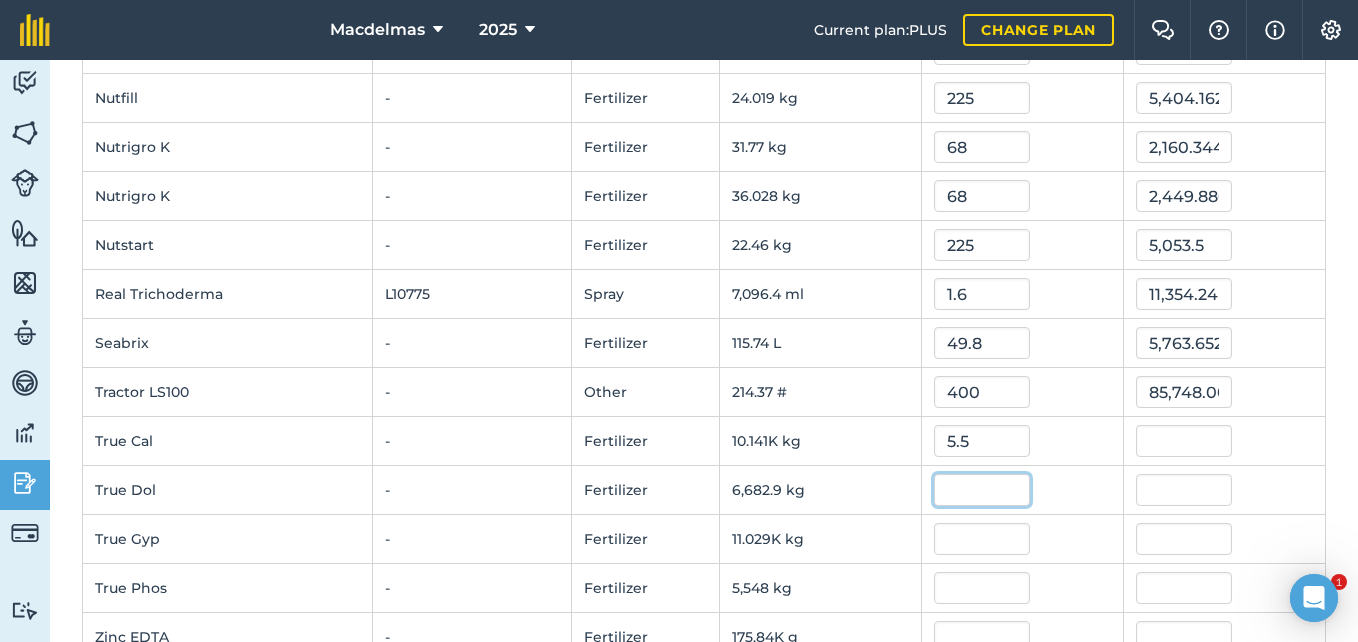 type on "55,777.7" 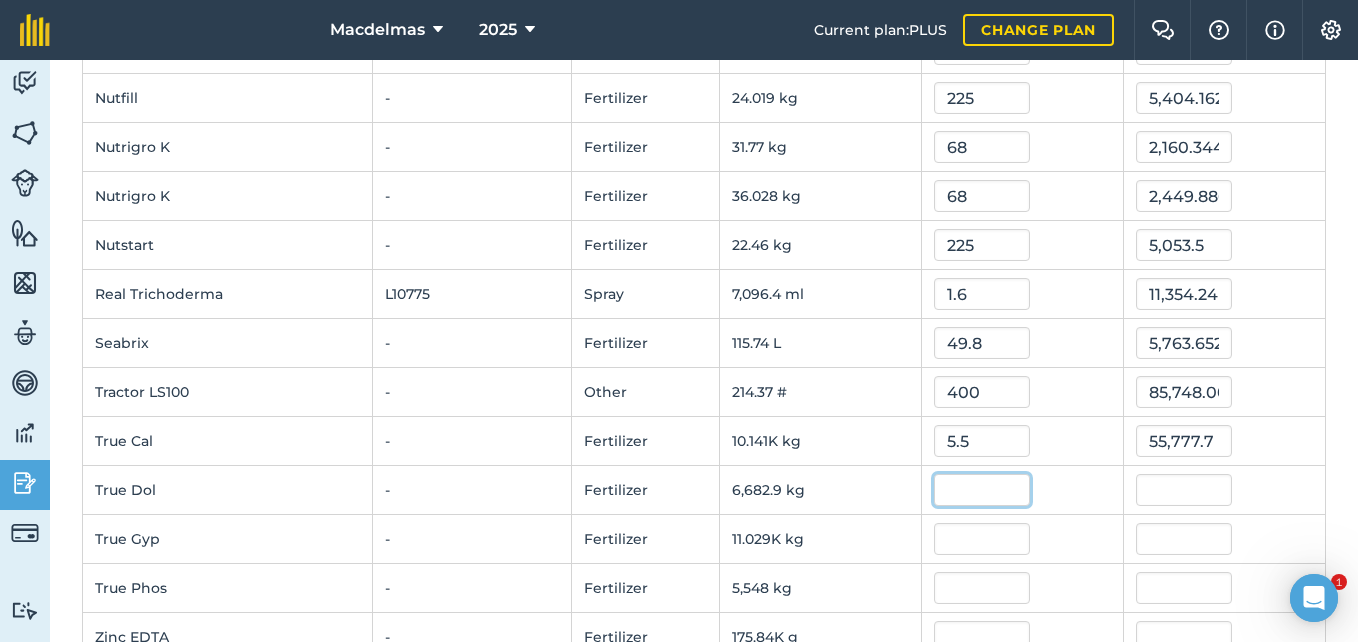 click at bounding box center [982, 490] 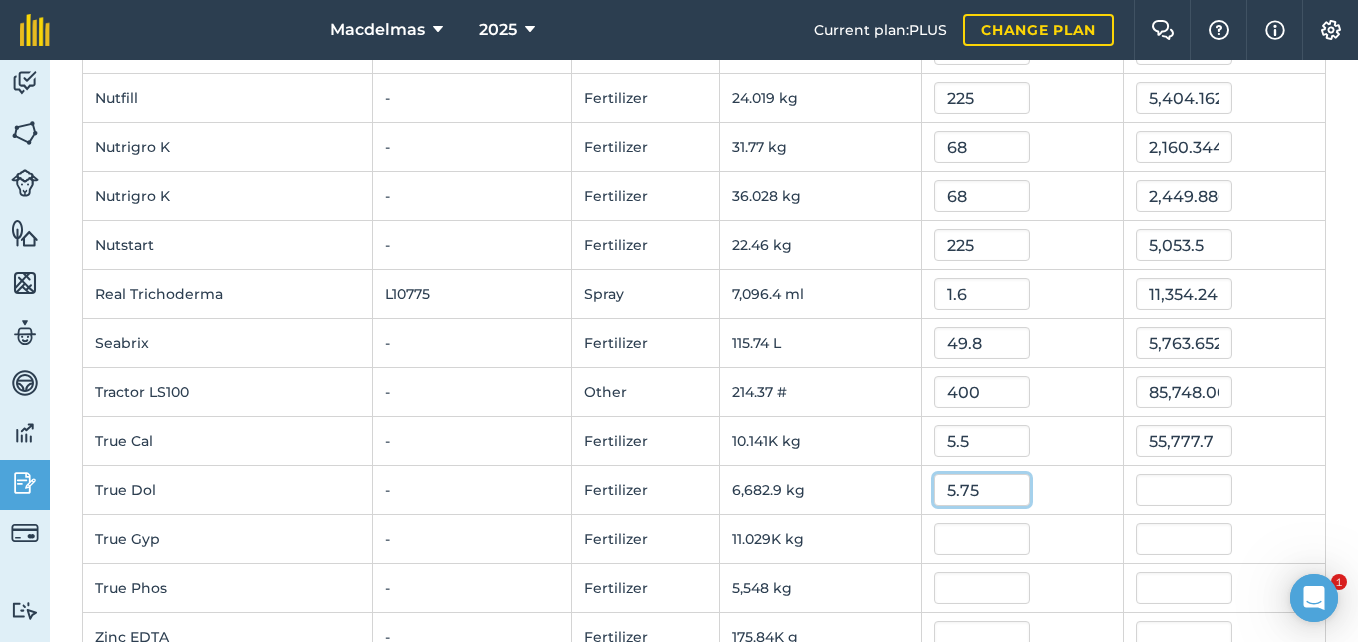 type on "5.75" 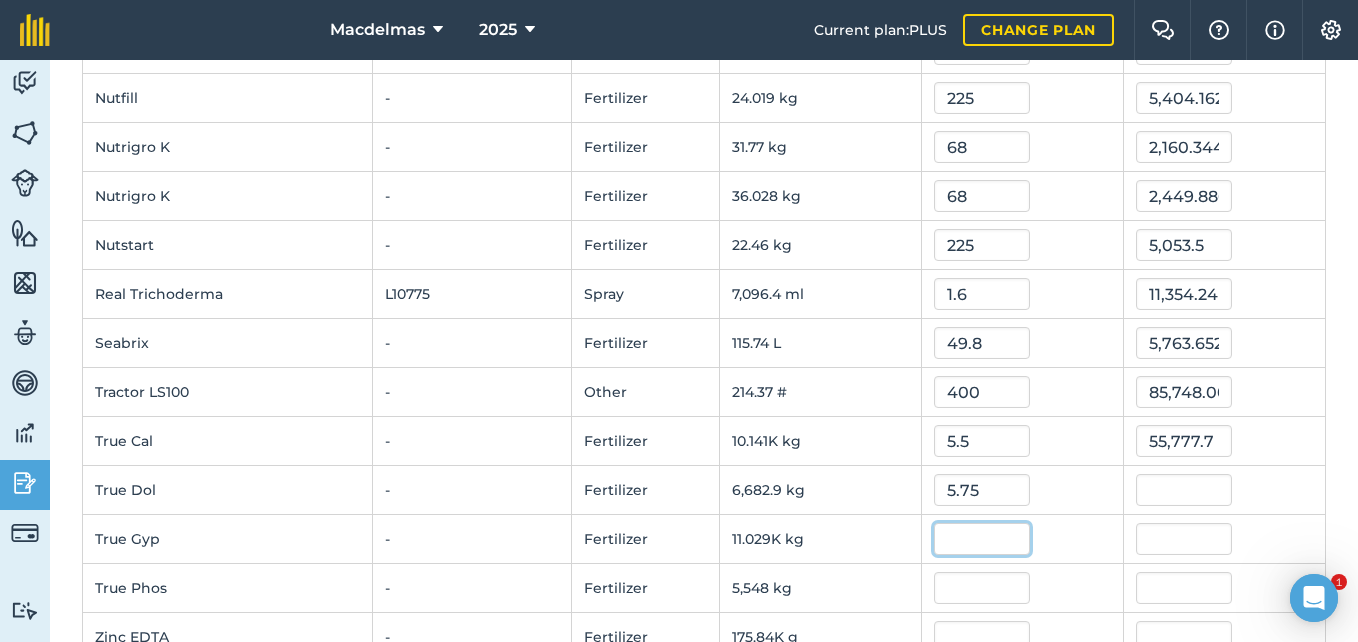 type on "38,426.76125" 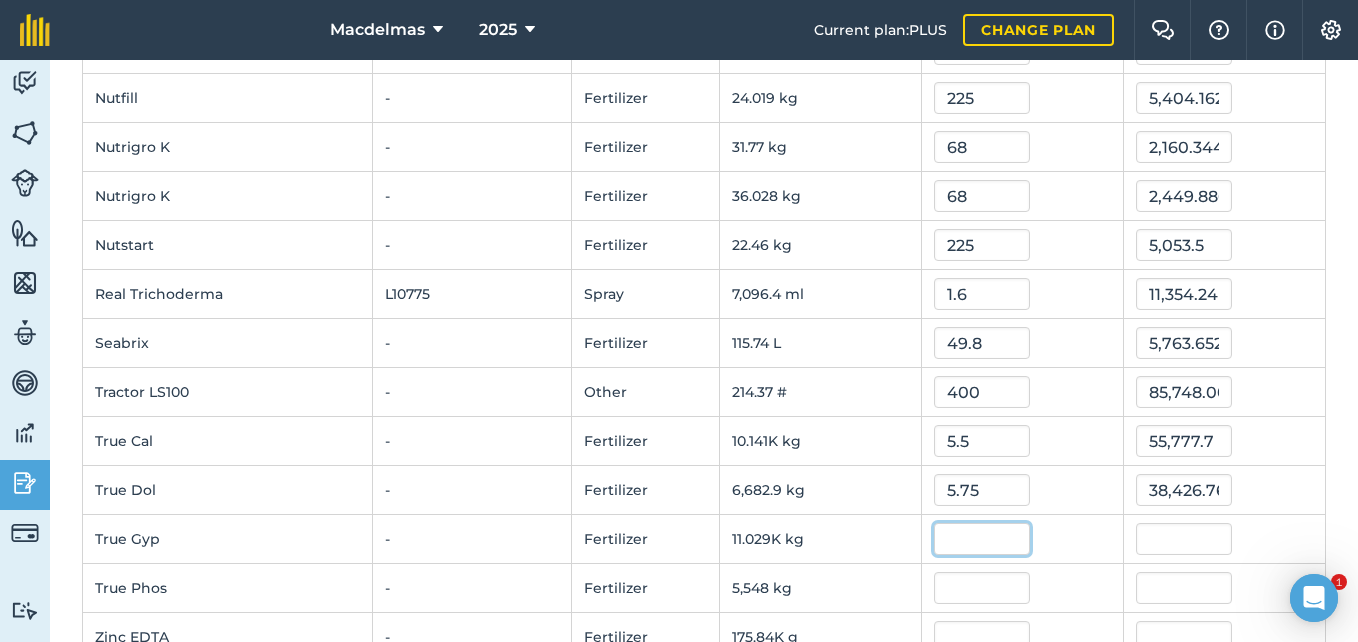 click at bounding box center (982, 539) 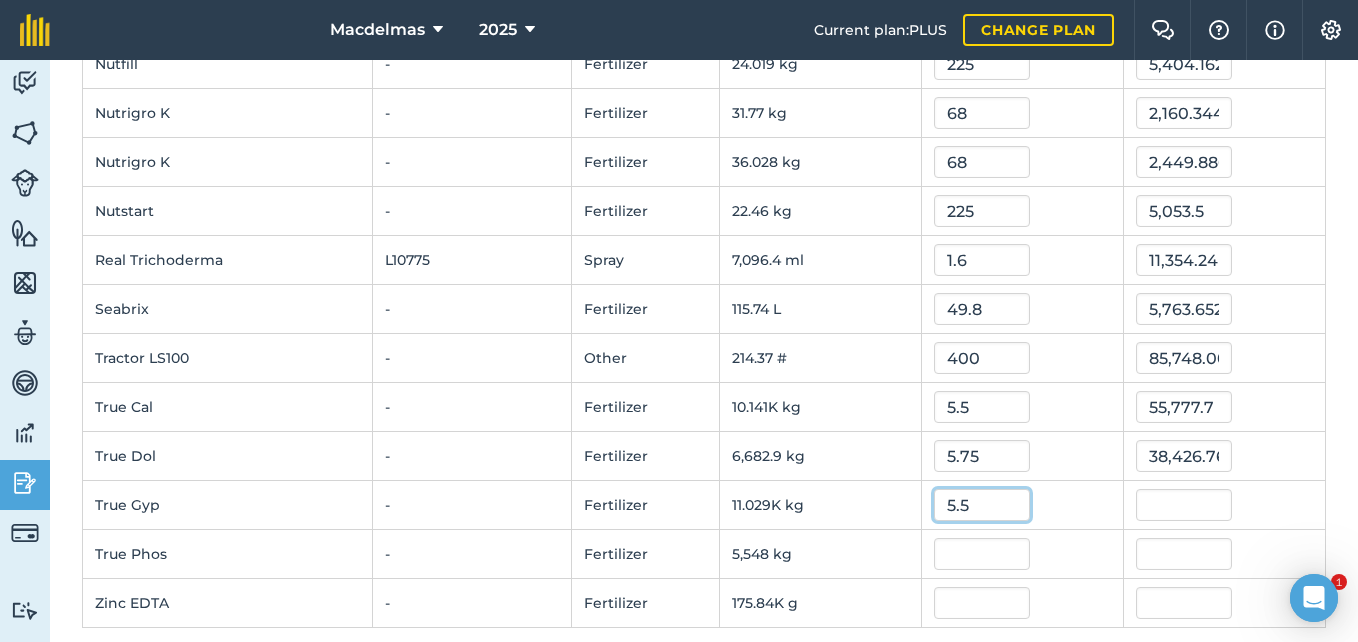 scroll, scrollTop: 1152, scrollLeft: 0, axis: vertical 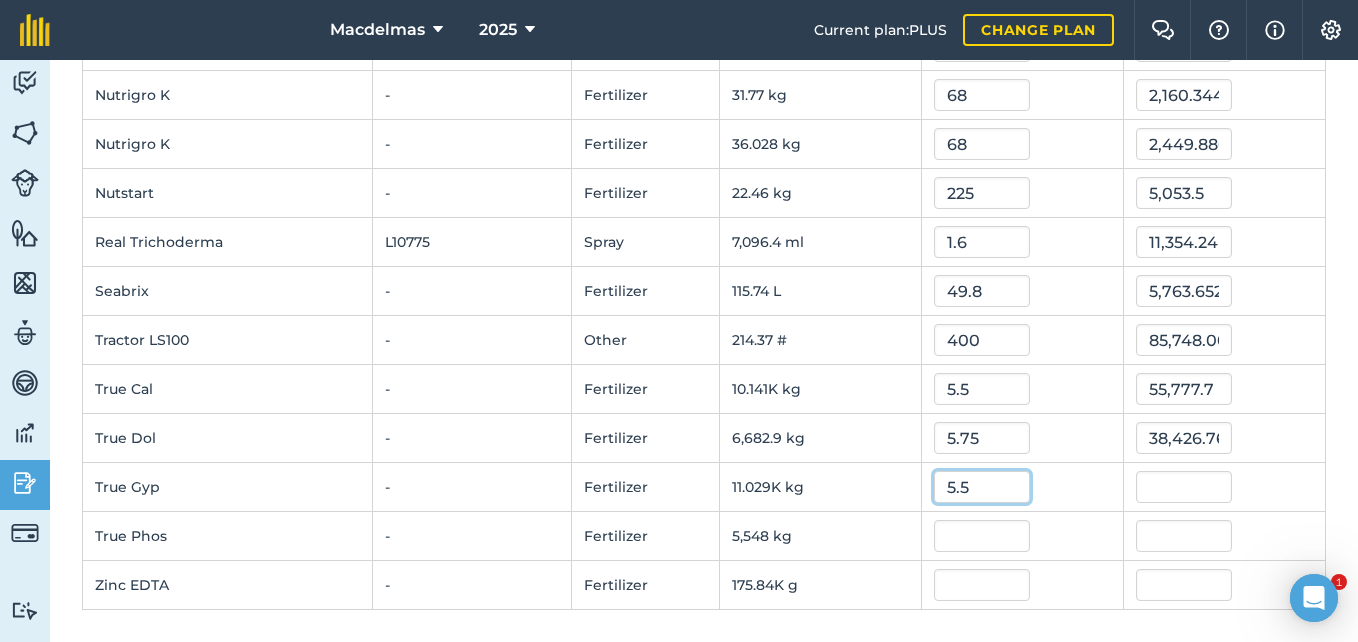 type on "5.5" 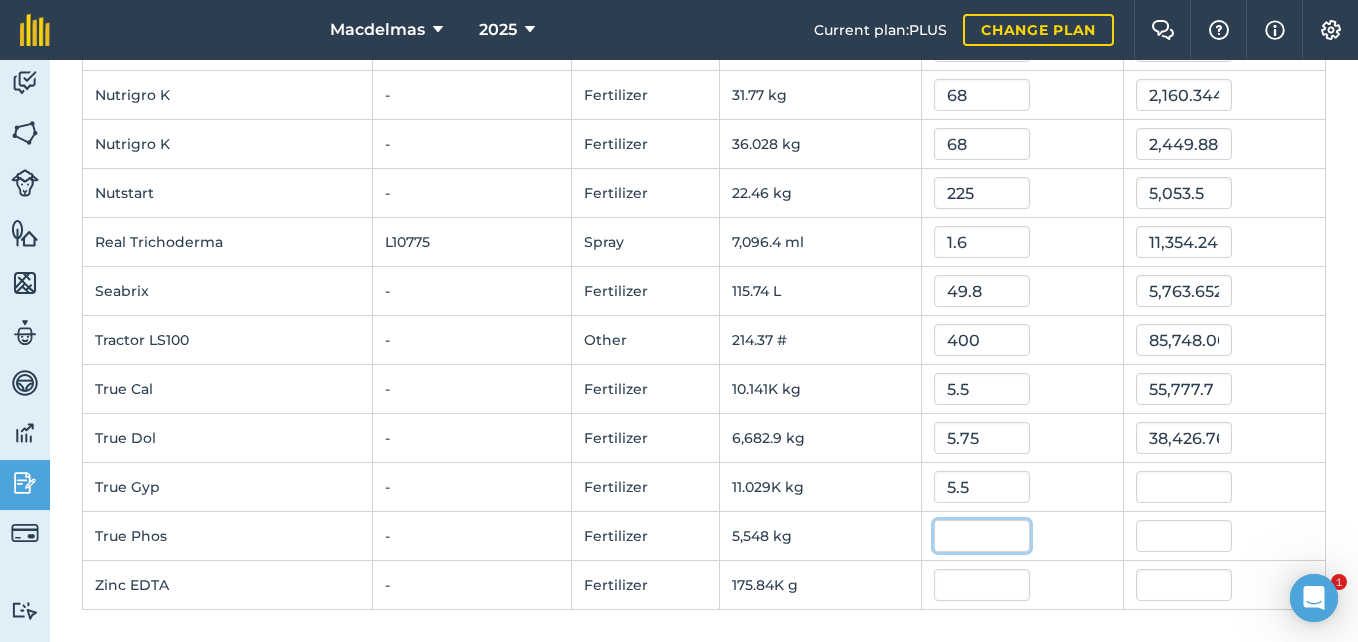 type on "60,658.399999999994" 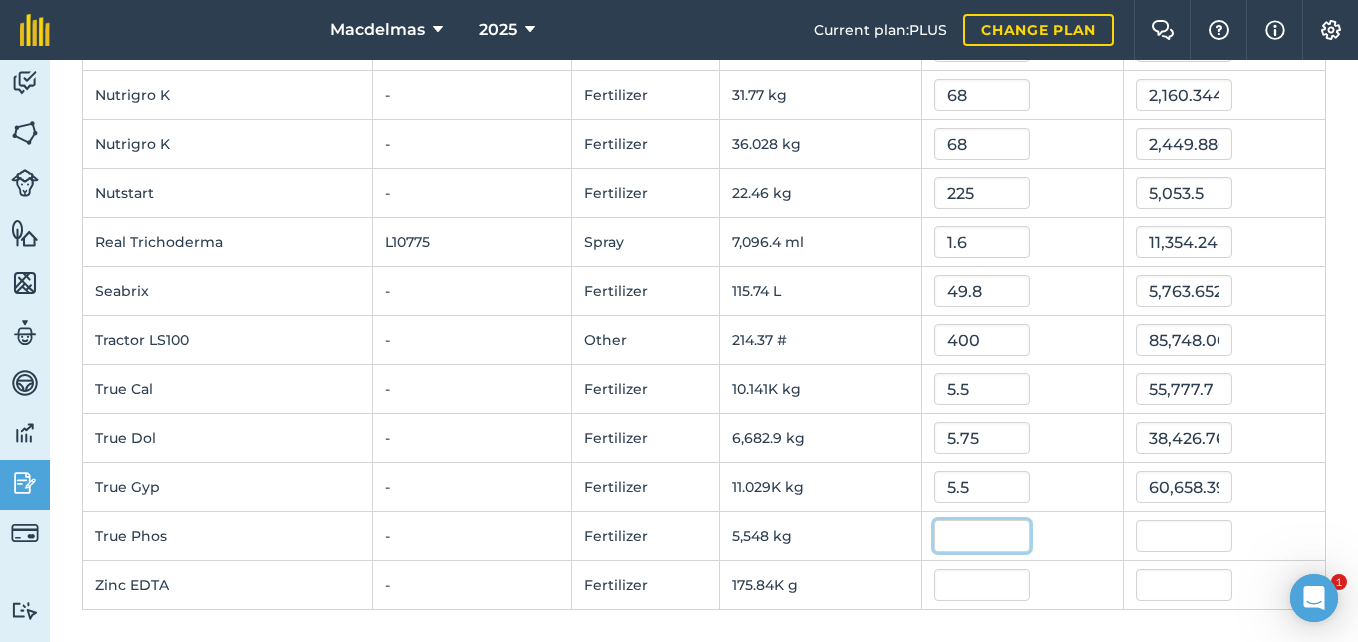 click at bounding box center [982, 536] 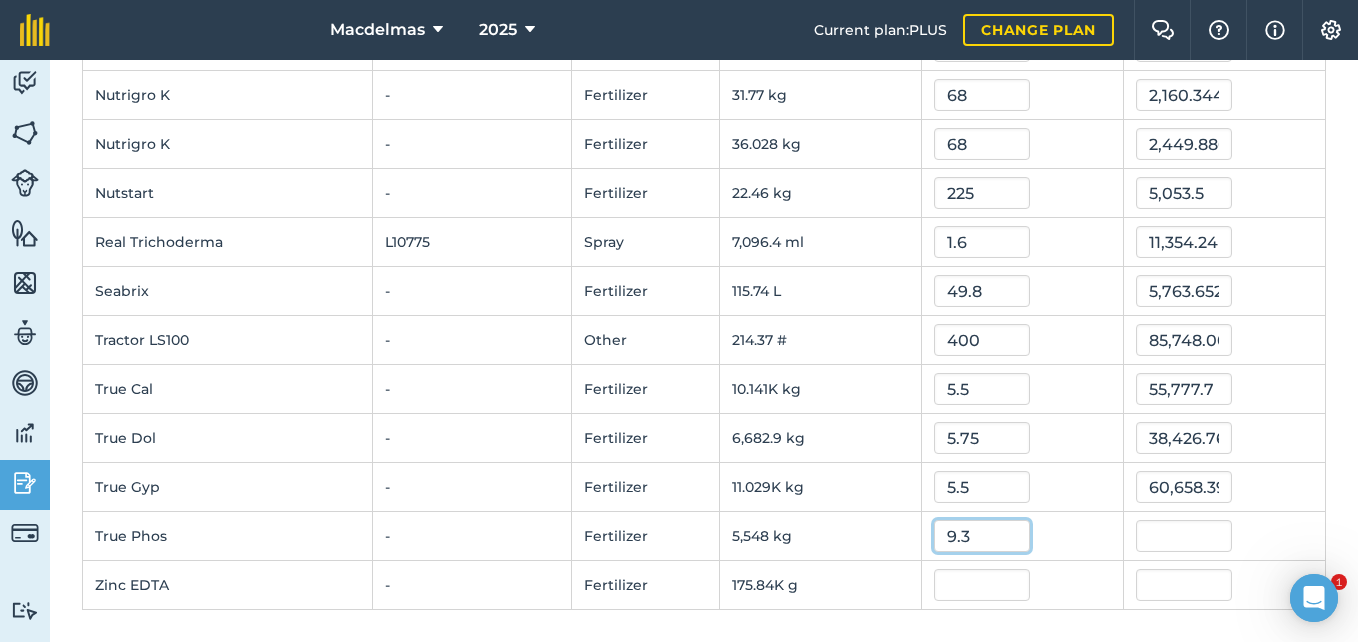 type on "9.3" 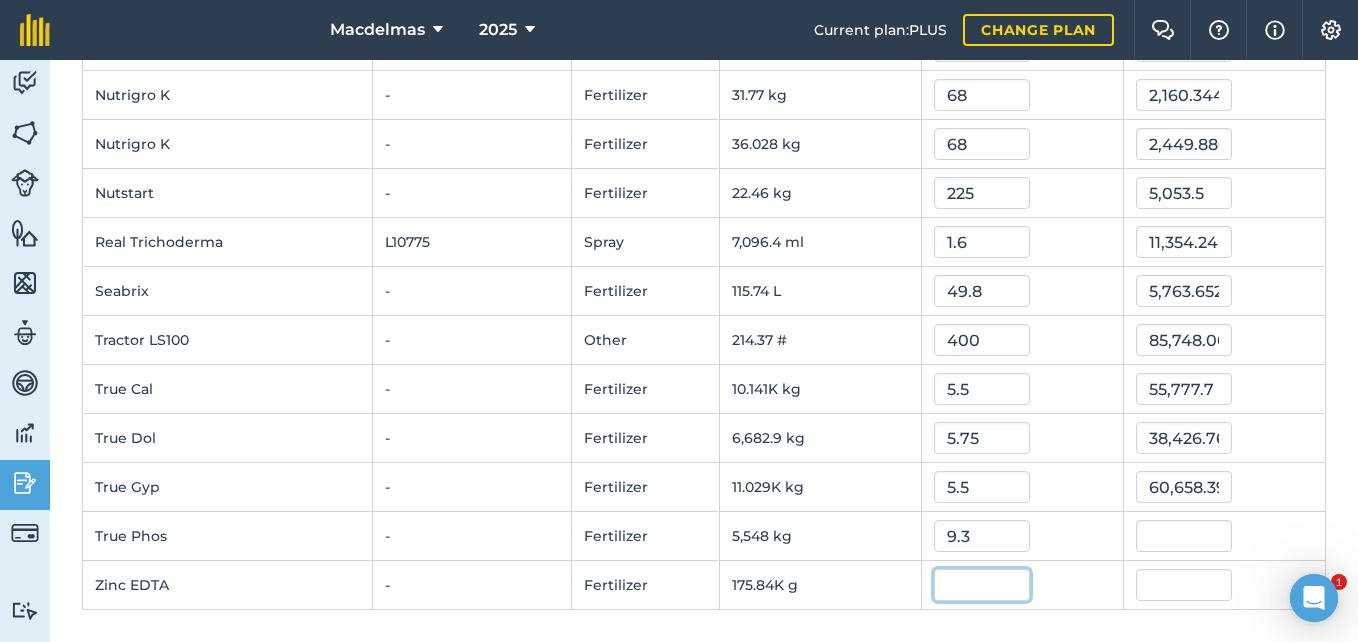 type on "51,596.4" 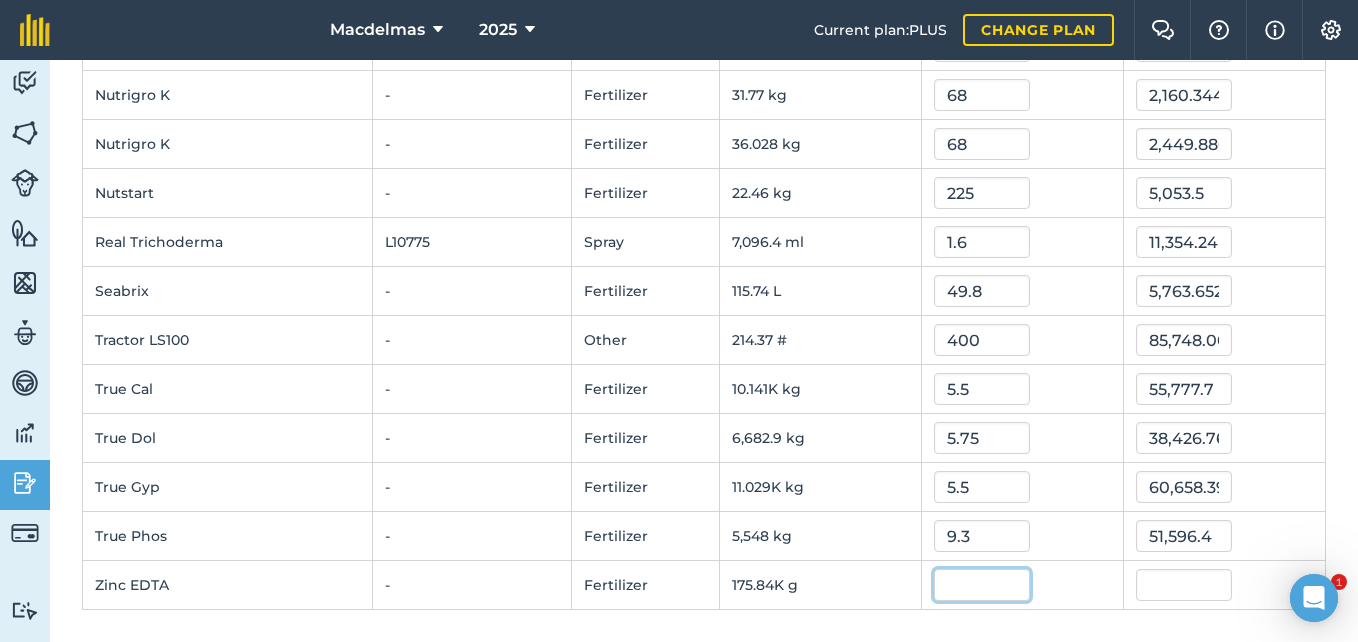 click at bounding box center (982, 585) 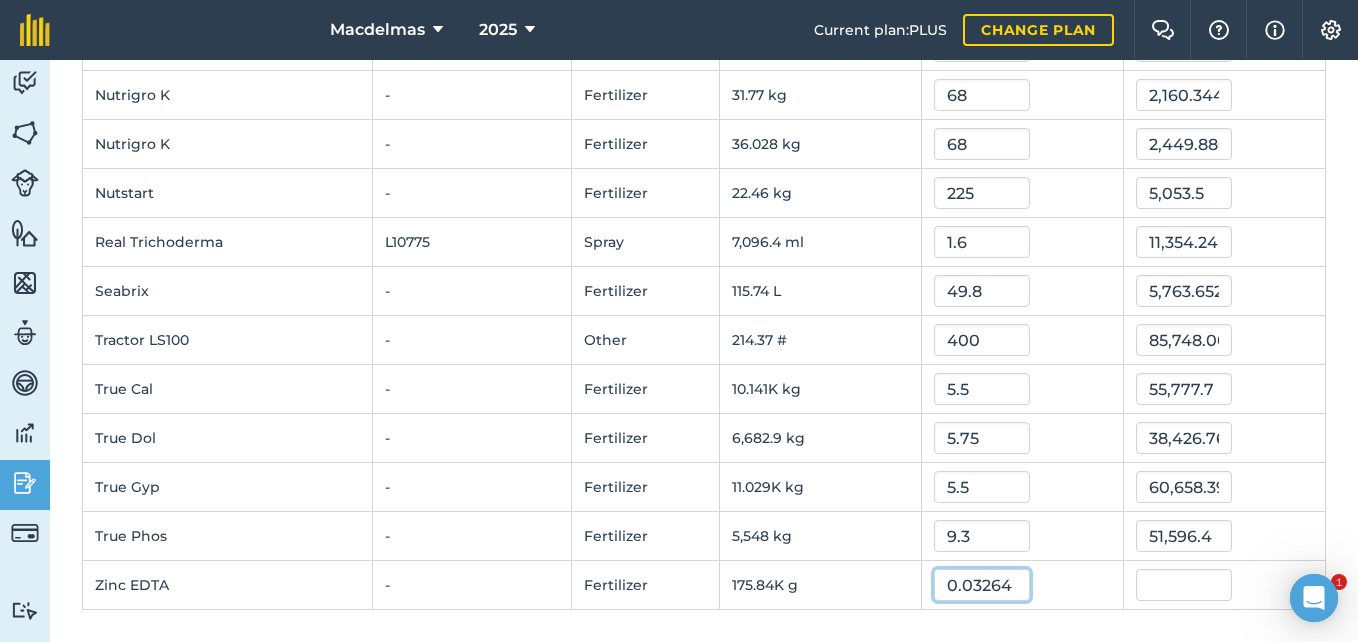 type on "0.03264" 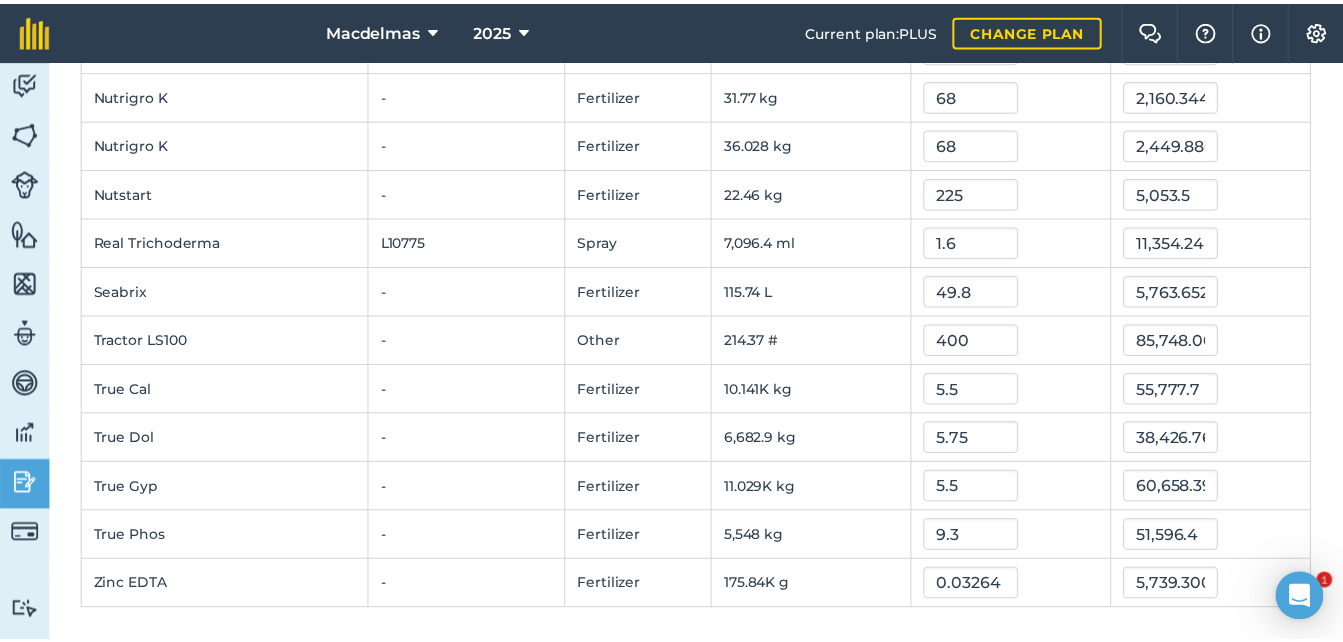 scroll, scrollTop: 0, scrollLeft: 0, axis: both 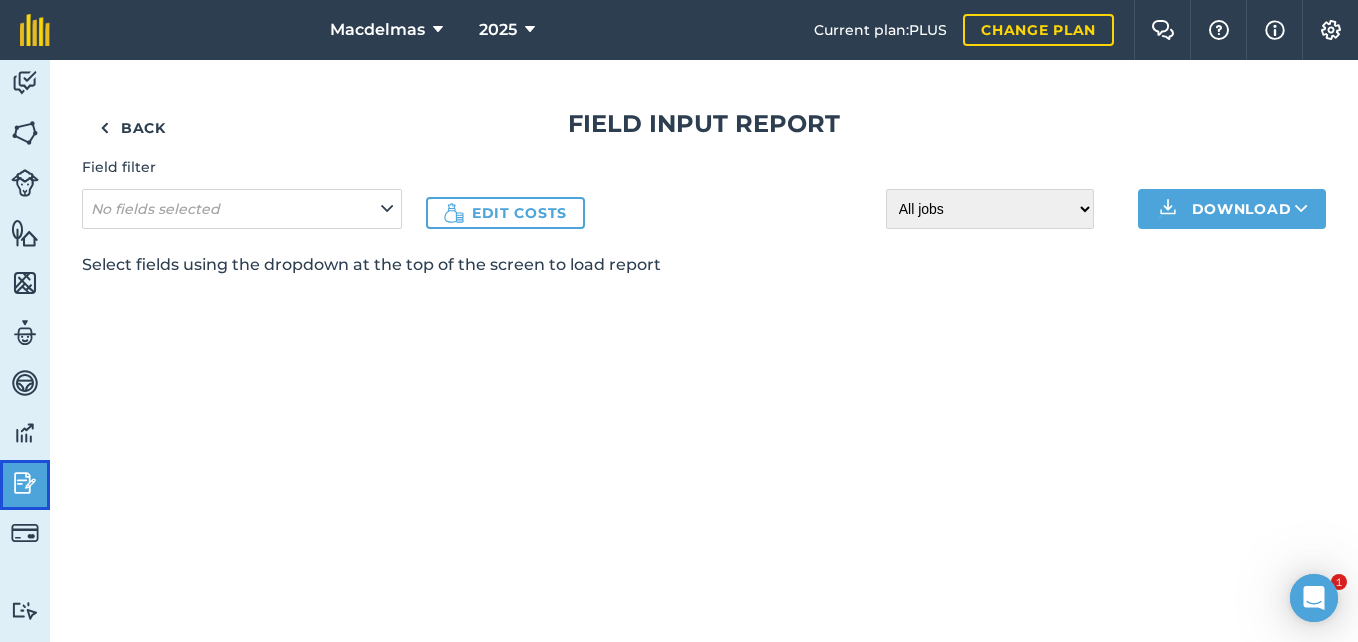 click at bounding box center [25, 483] 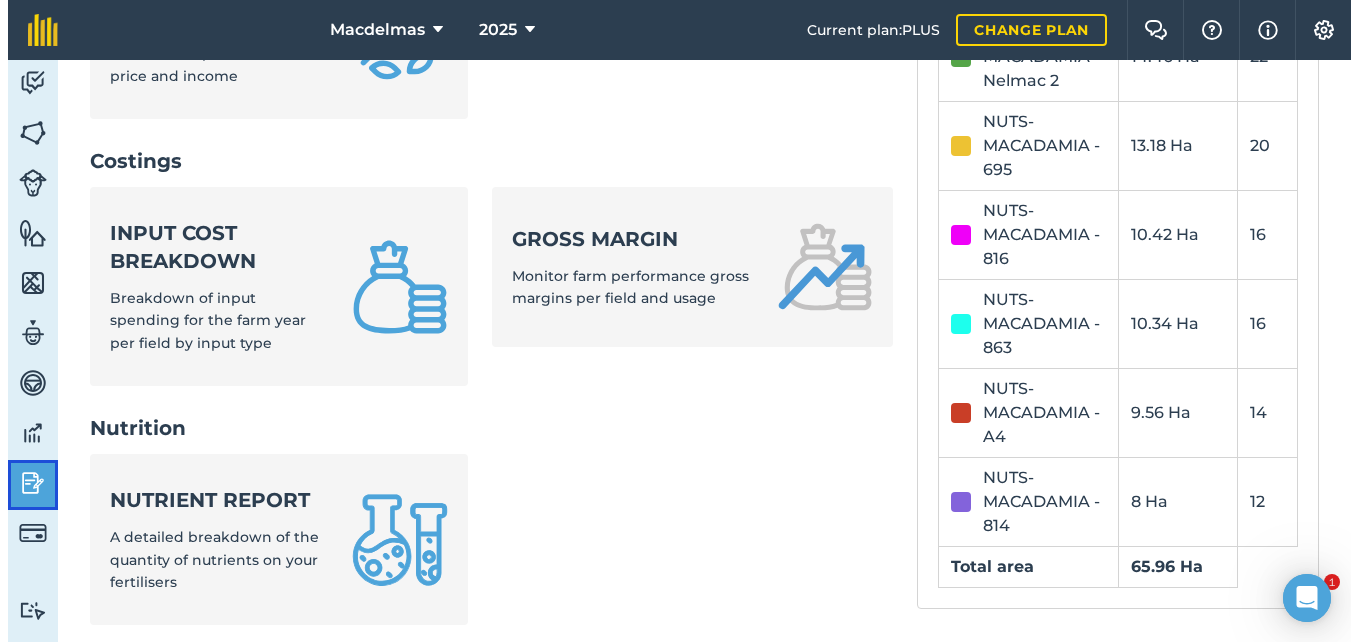 scroll, scrollTop: 637, scrollLeft: 0, axis: vertical 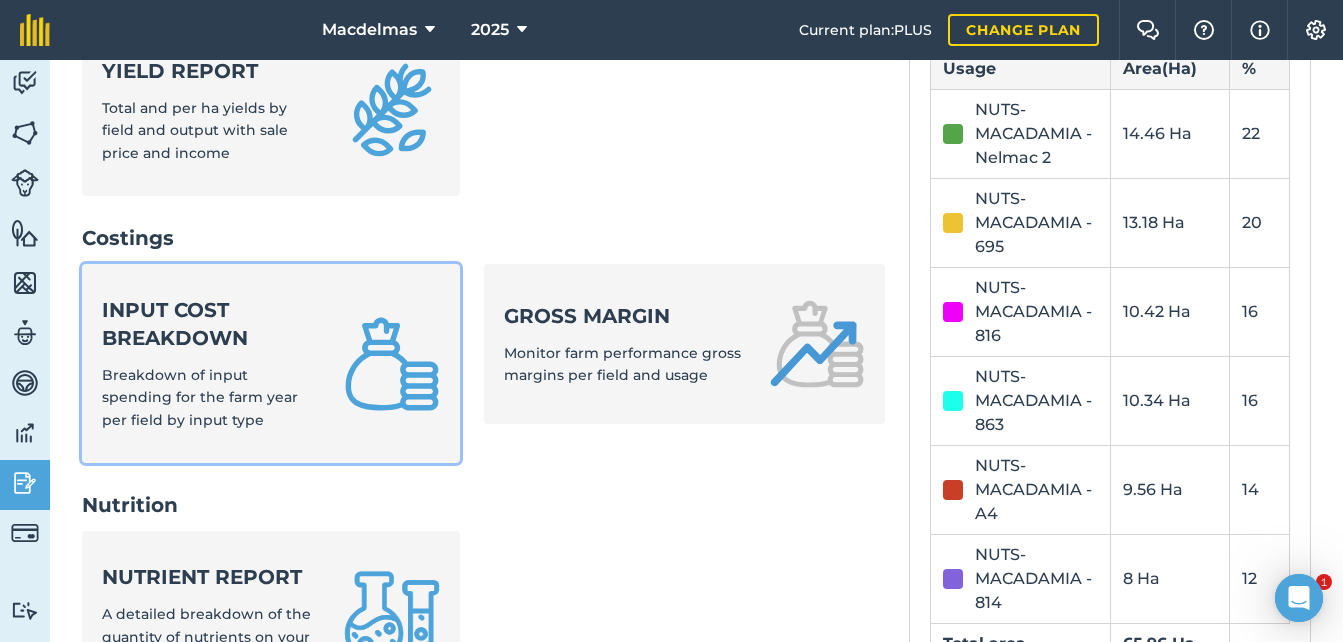 click on "Input cost breakdown Breakdown of input spending for the farm year per field by input type" at bounding box center [211, 363] 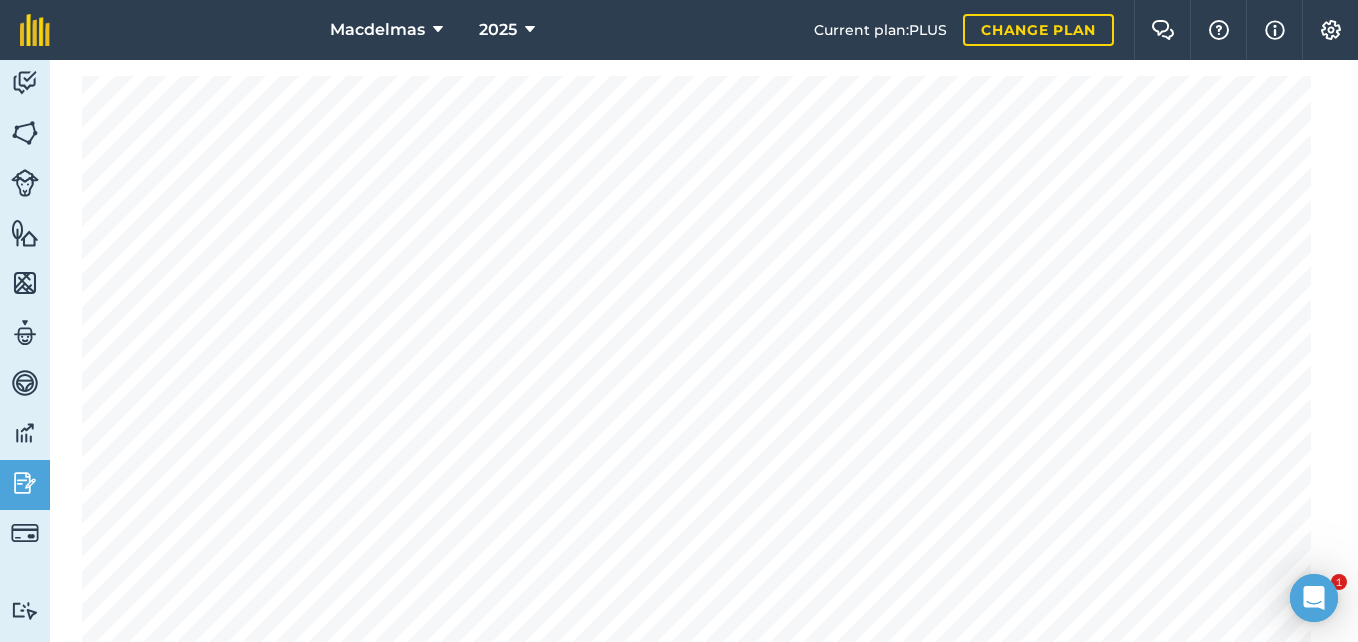 scroll, scrollTop: 0, scrollLeft: 0, axis: both 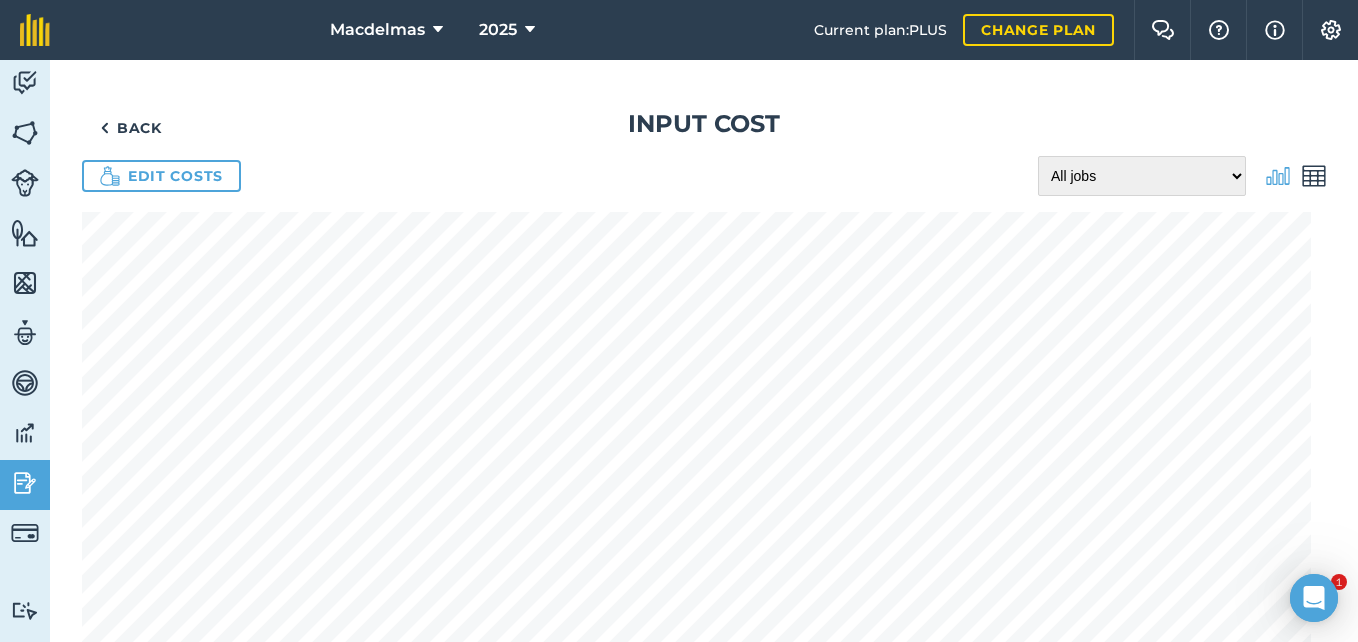 click at bounding box center (1314, 176) 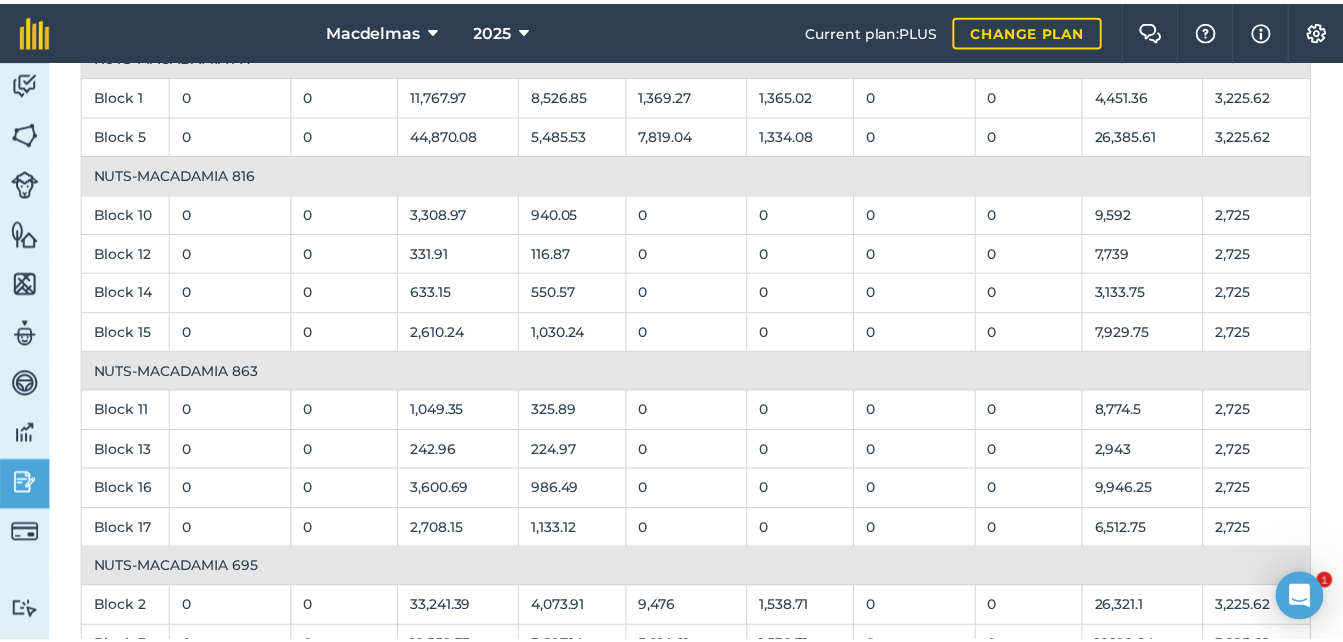 scroll, scrollTop: 43, scrollLeft: 0, axis: vertical 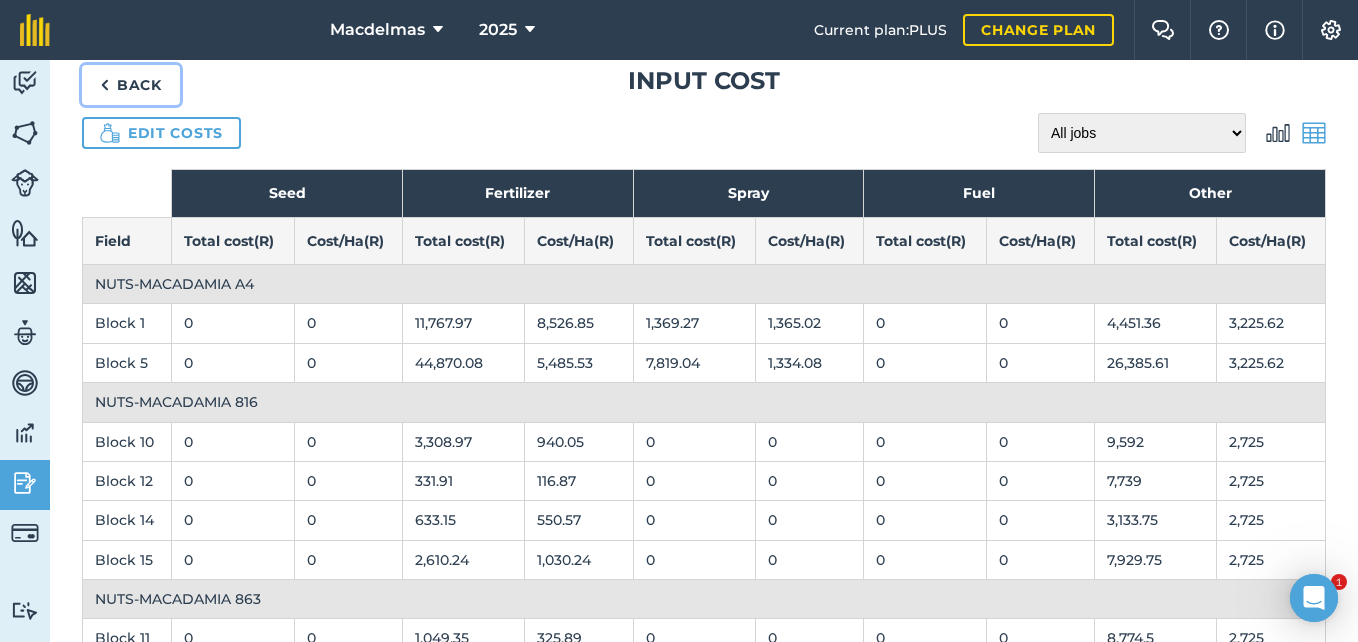 click on "Back" at bounding box center (131, 85) 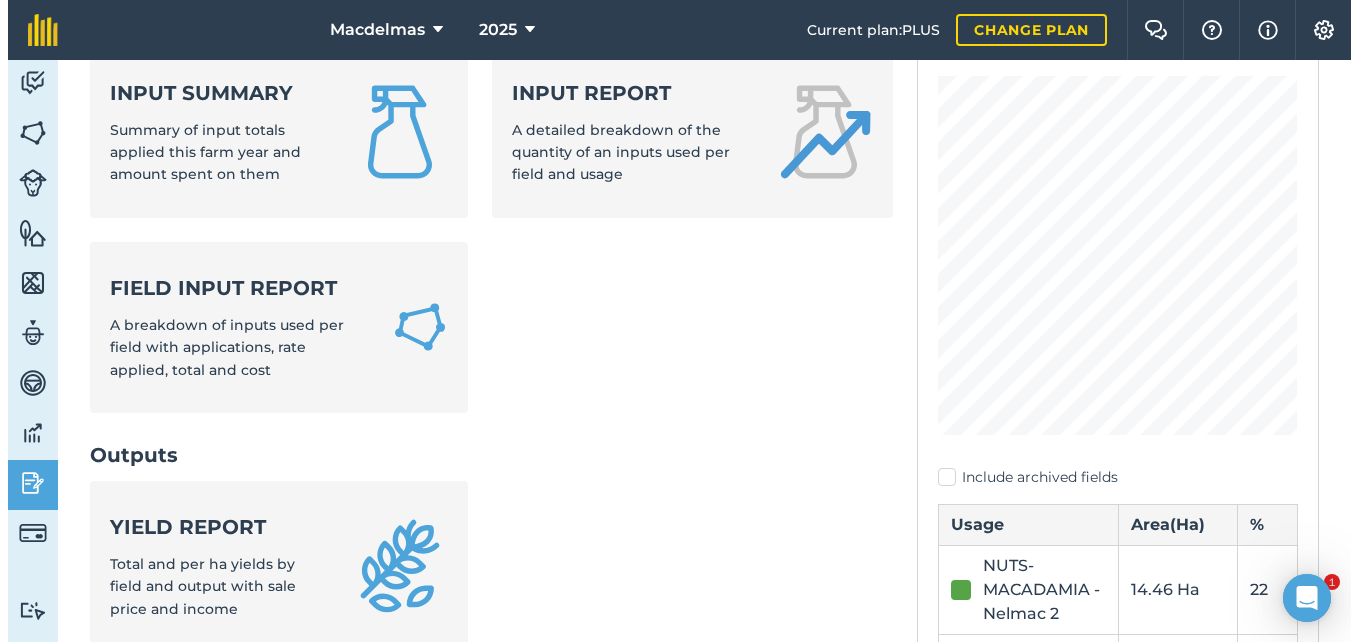 scroll, scrollTop: 443, scrollLeft: 0, axis: vertical 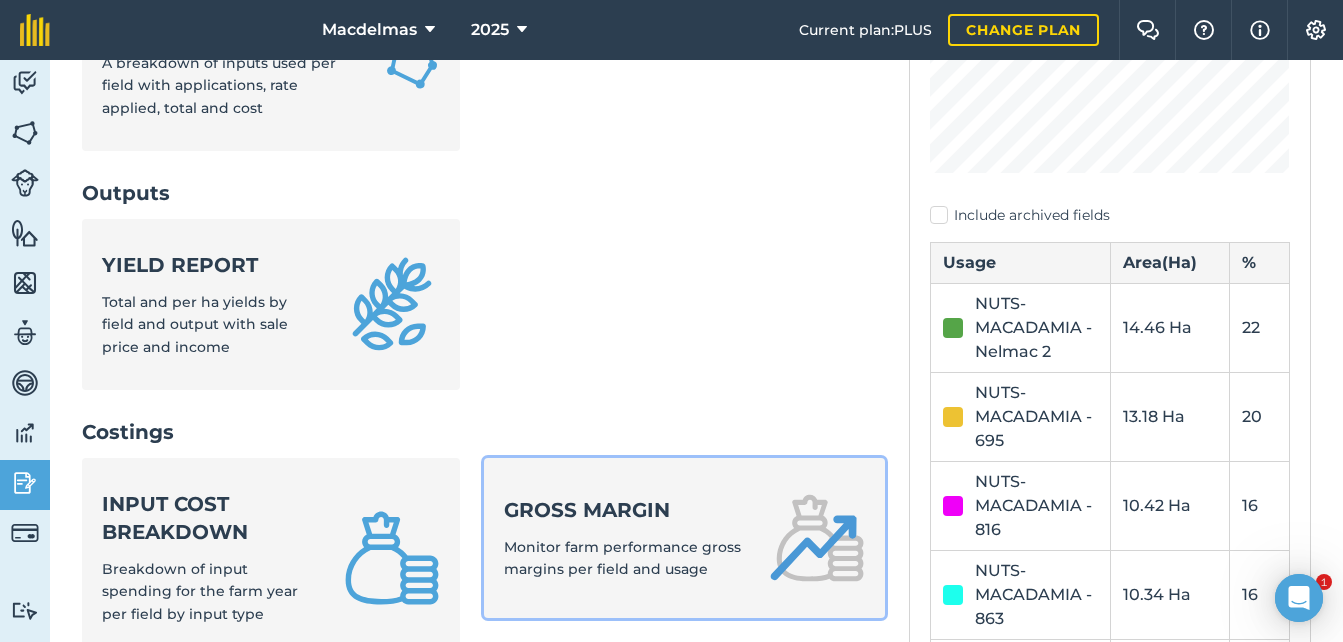 click on "Monitor farm performance gross margins per field and usage" at bounding box center (622, 558) 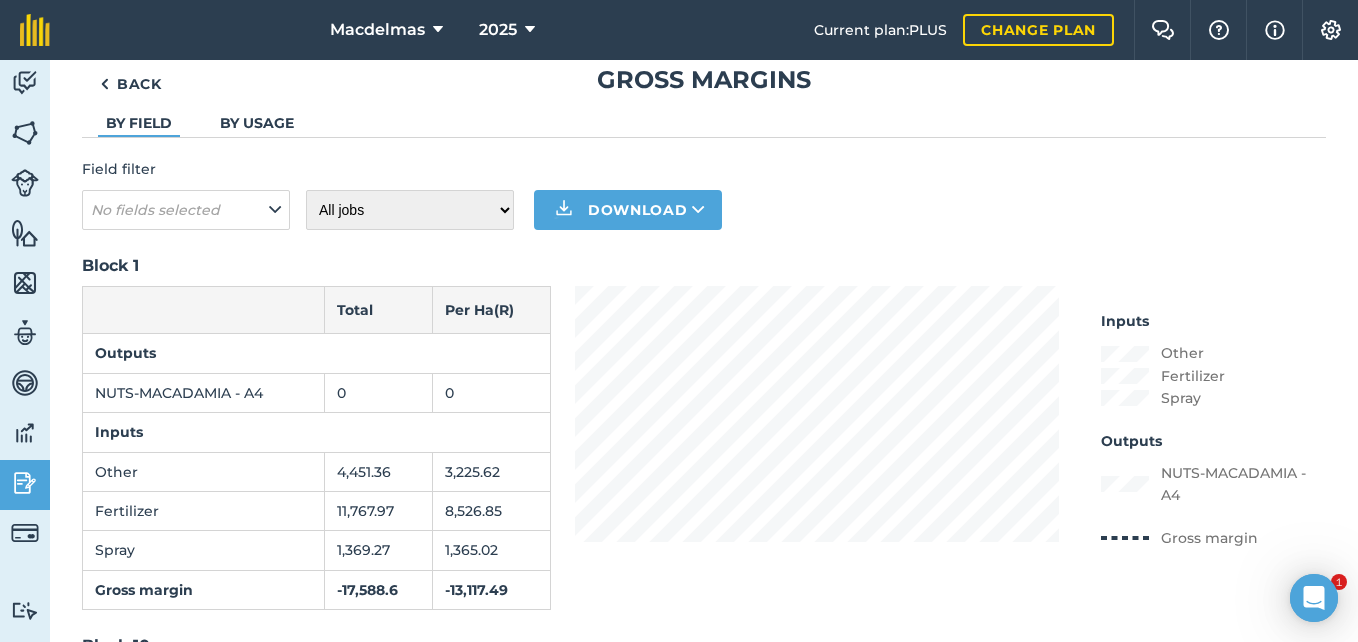 scroll, scrollTop: 0, scrollLeft: 0, axis: both 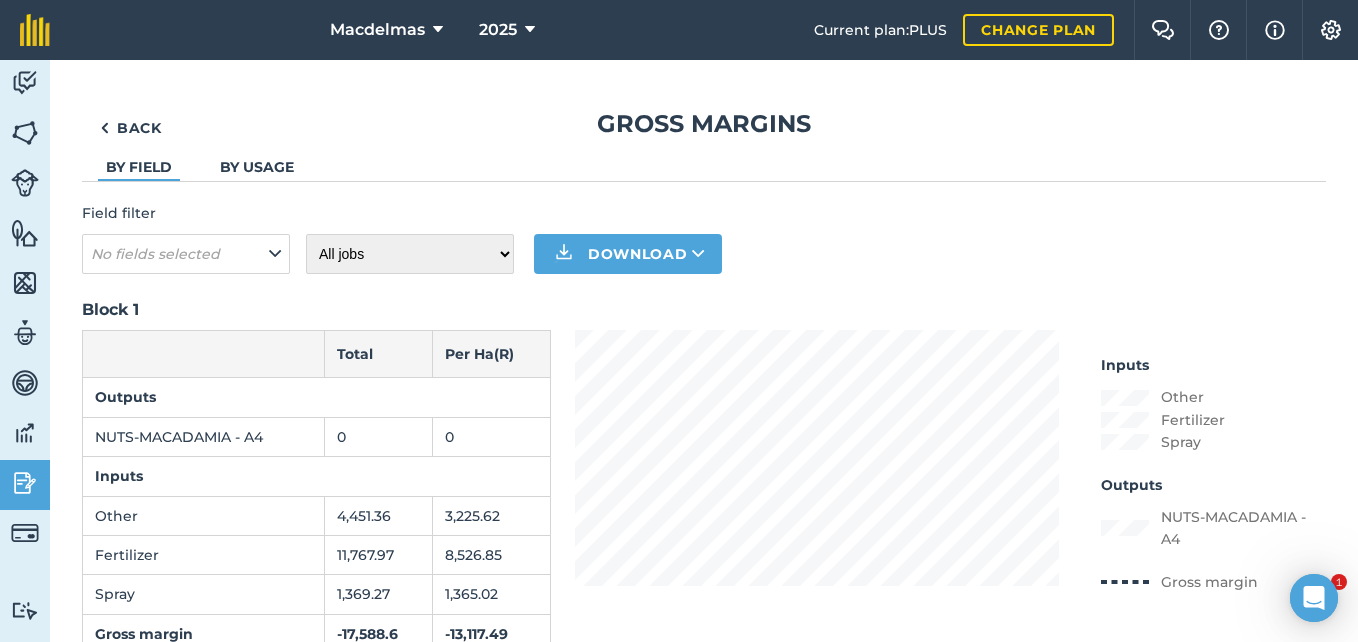 click on "By usage" at bounding box center [257, 167] 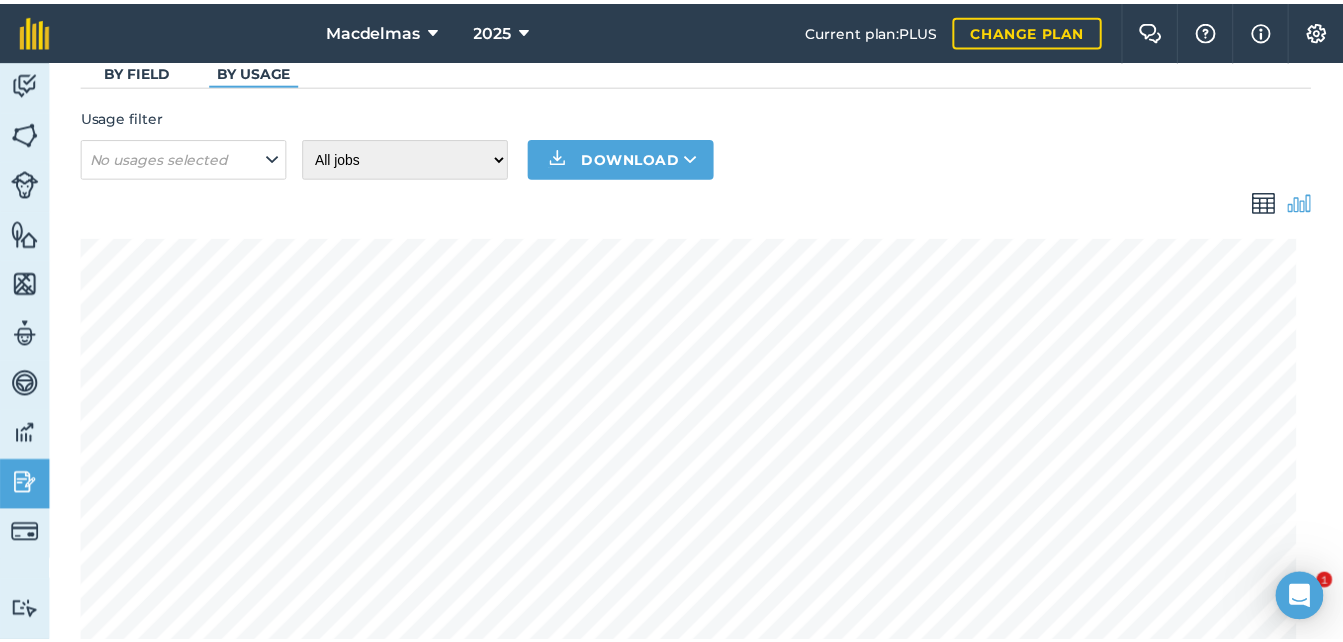 scroll, scrollTop: 0, scrollLeft: 0, axis: both 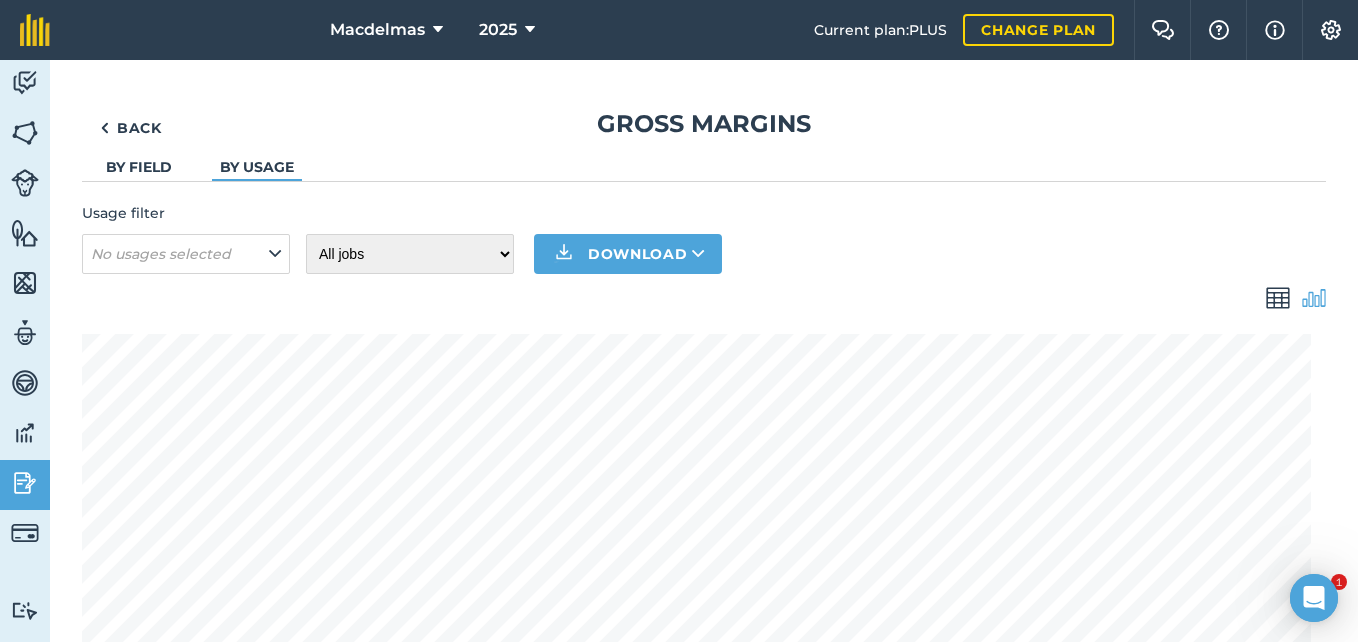click on "By field" at bounding box center [139, 167] 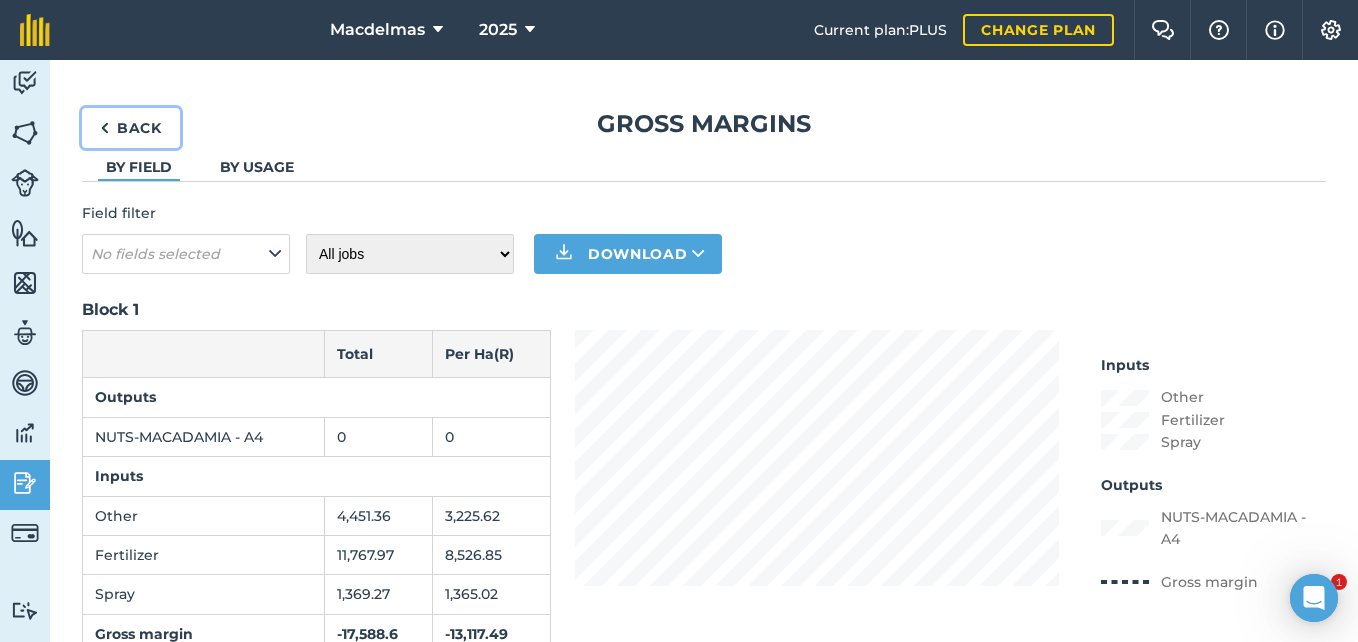 click on "Back" at bounding box center [131, 128] 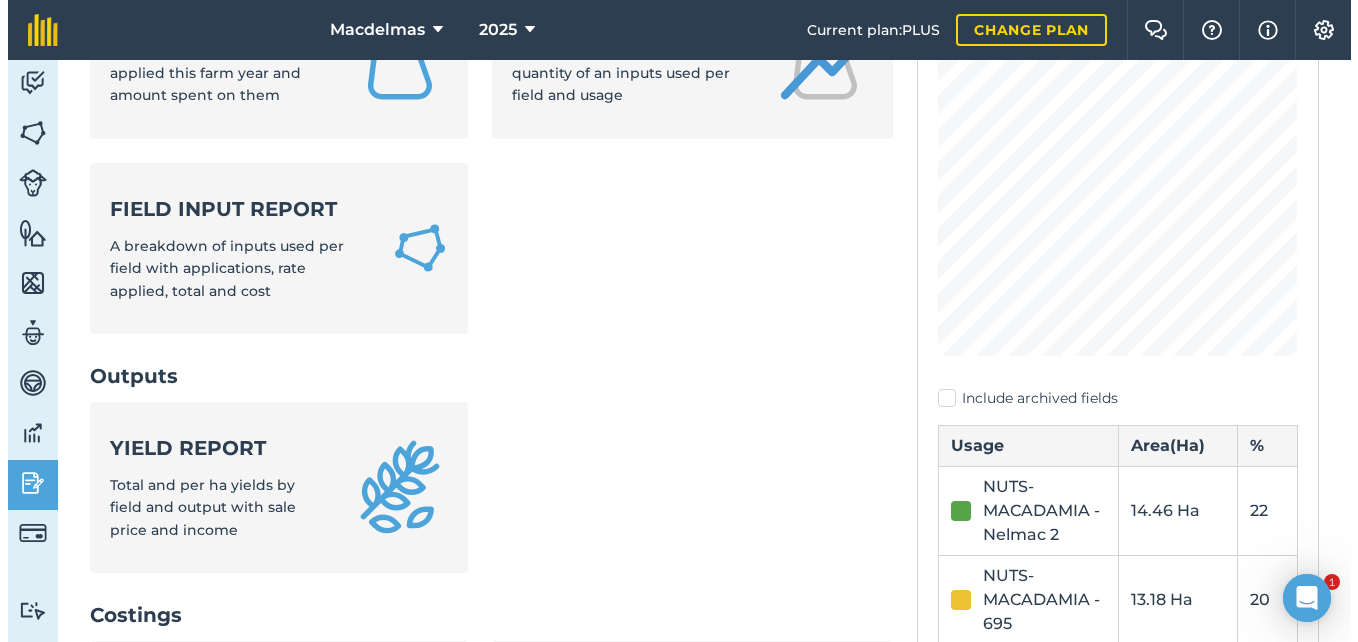 scroll, scrollTop: 300, scrollLeft: 0, axis: vertical 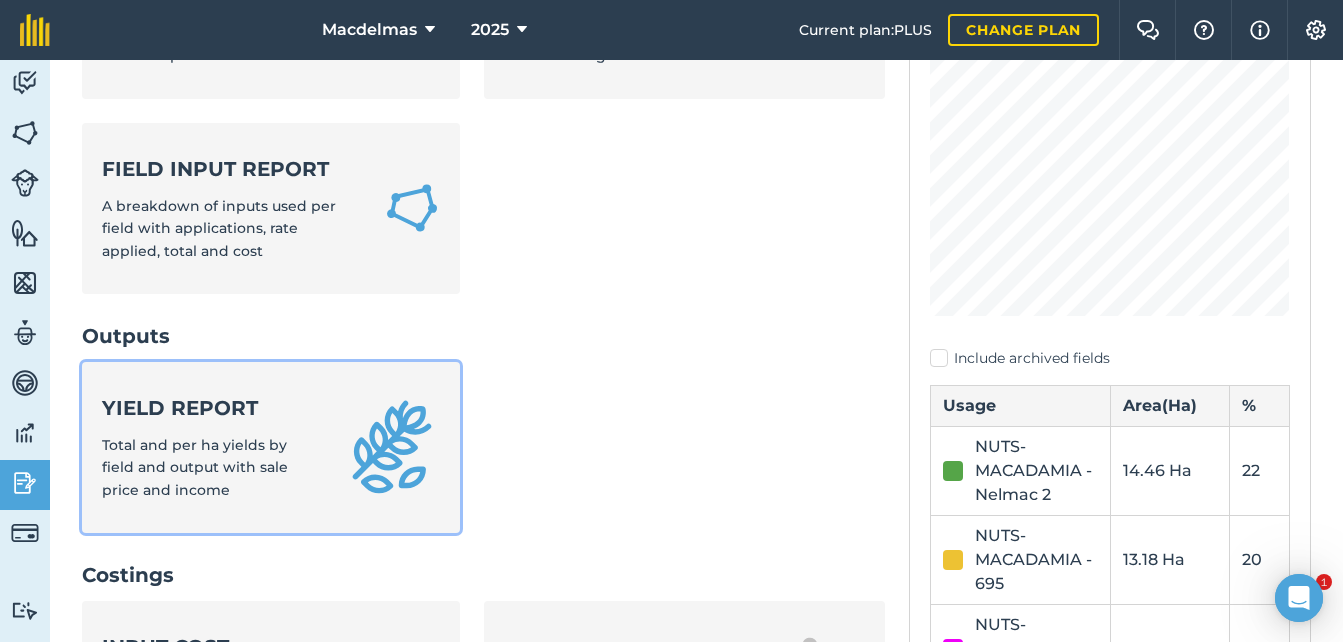 click on "Total and per ha yields by field and output with sale price and income" at bounding box center [195, 467] 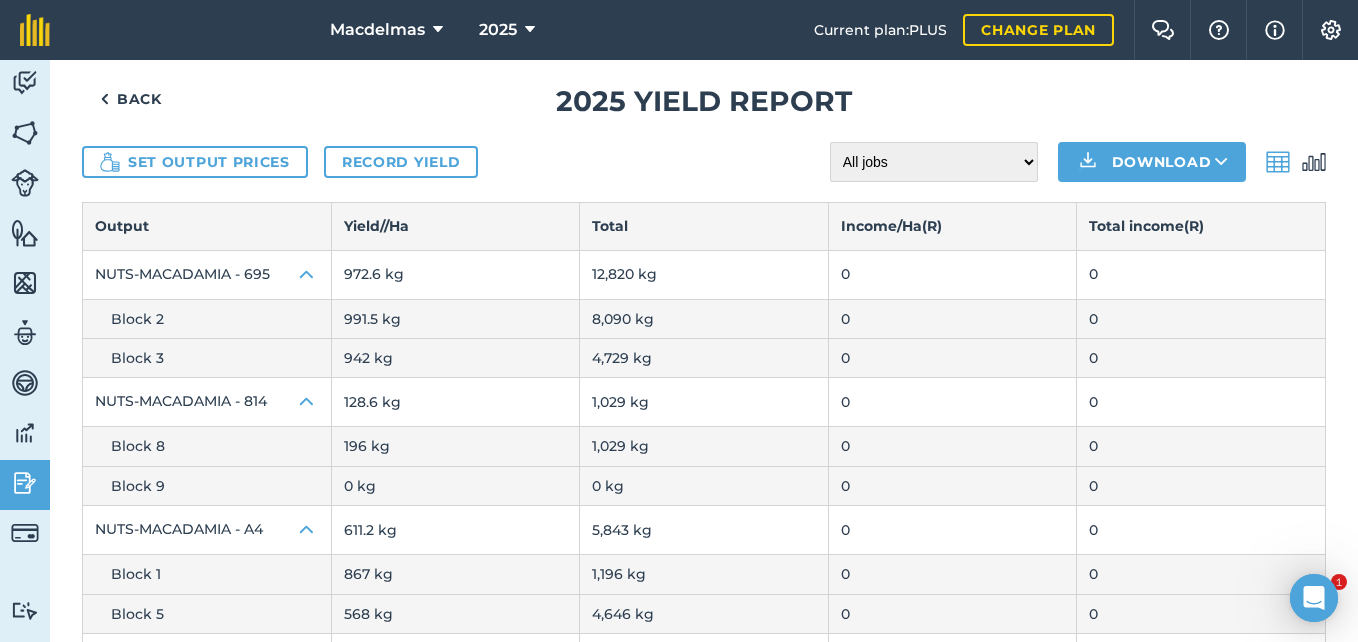 scroll, scrollTop: 0, scrollLeft: 0, axis: both 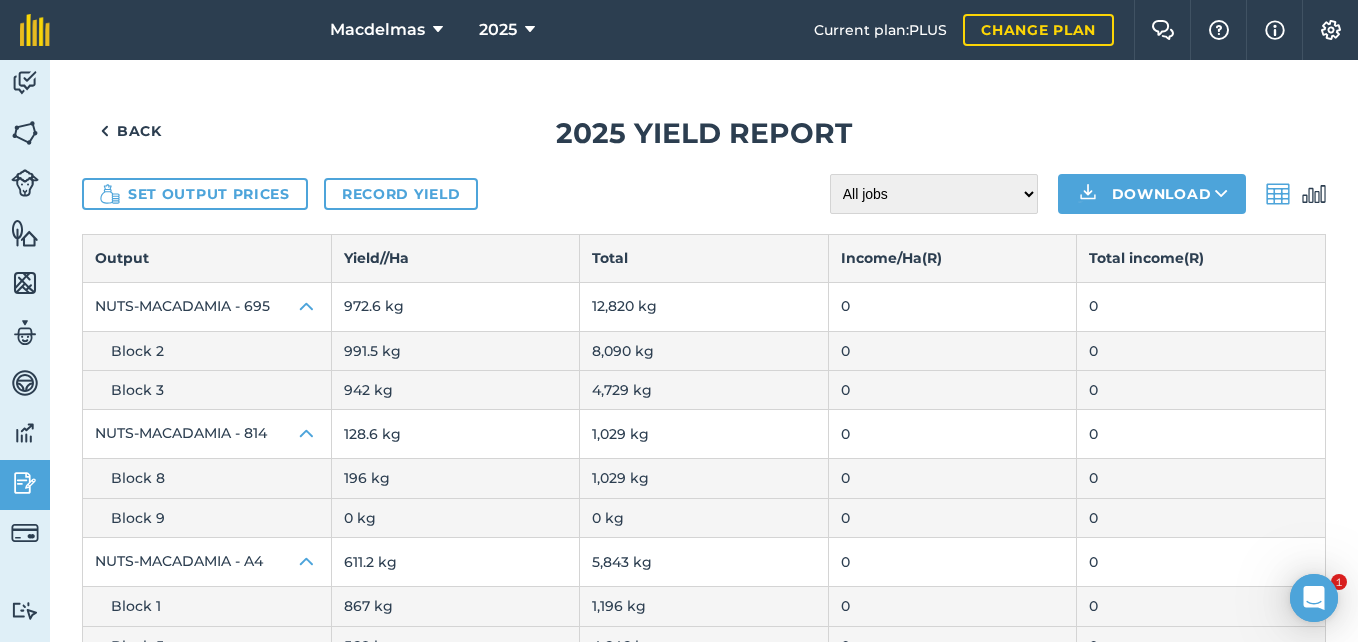 click on "0" at bounding box center (952, 306) 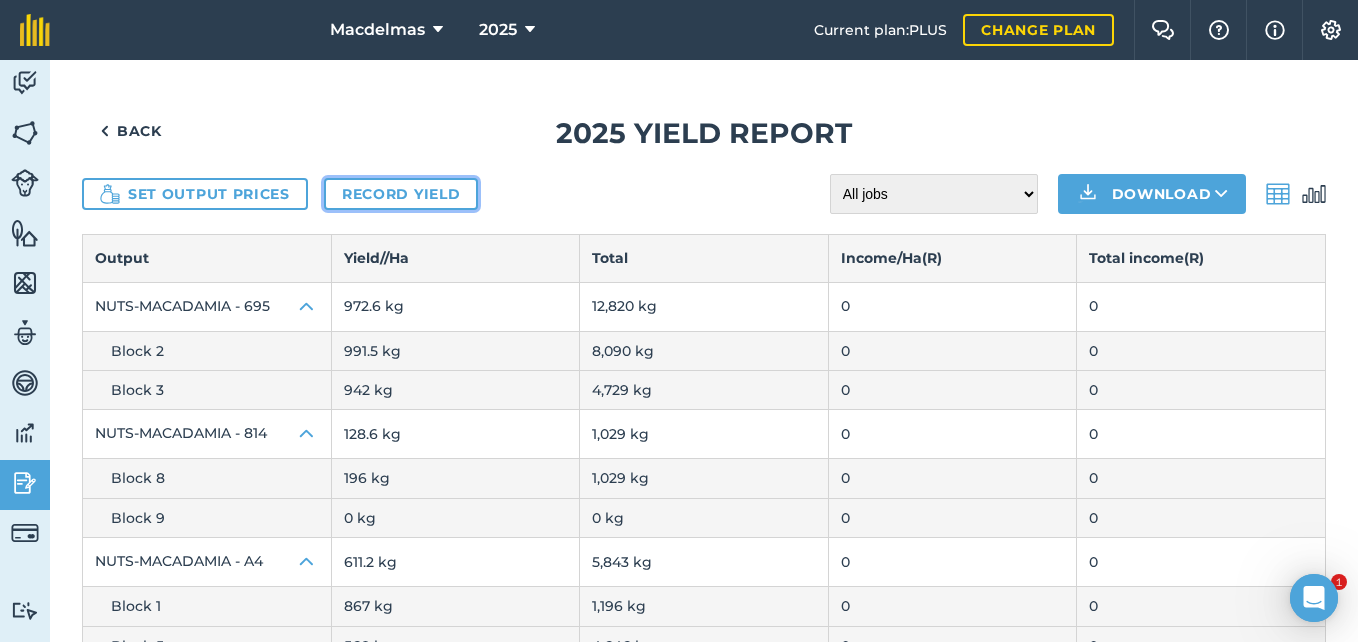 click on "Record yield" at bounding box center [401, 194] 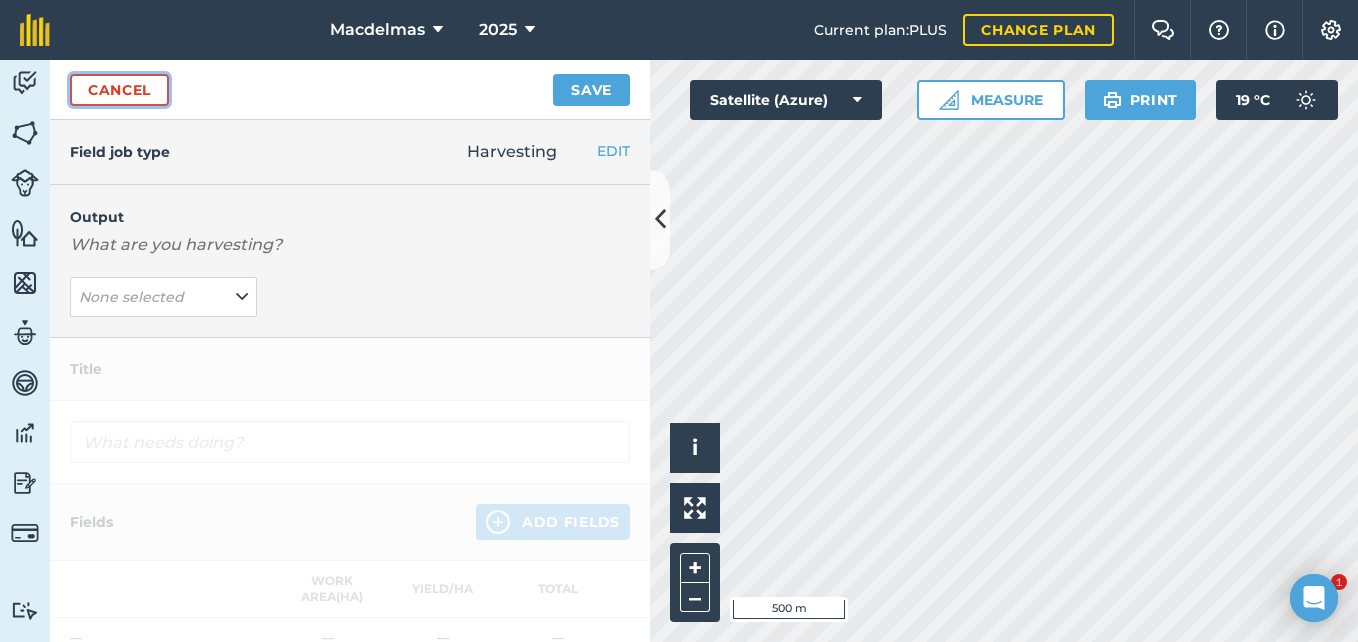 click on "Cancel" at bounding box center [119, 90] 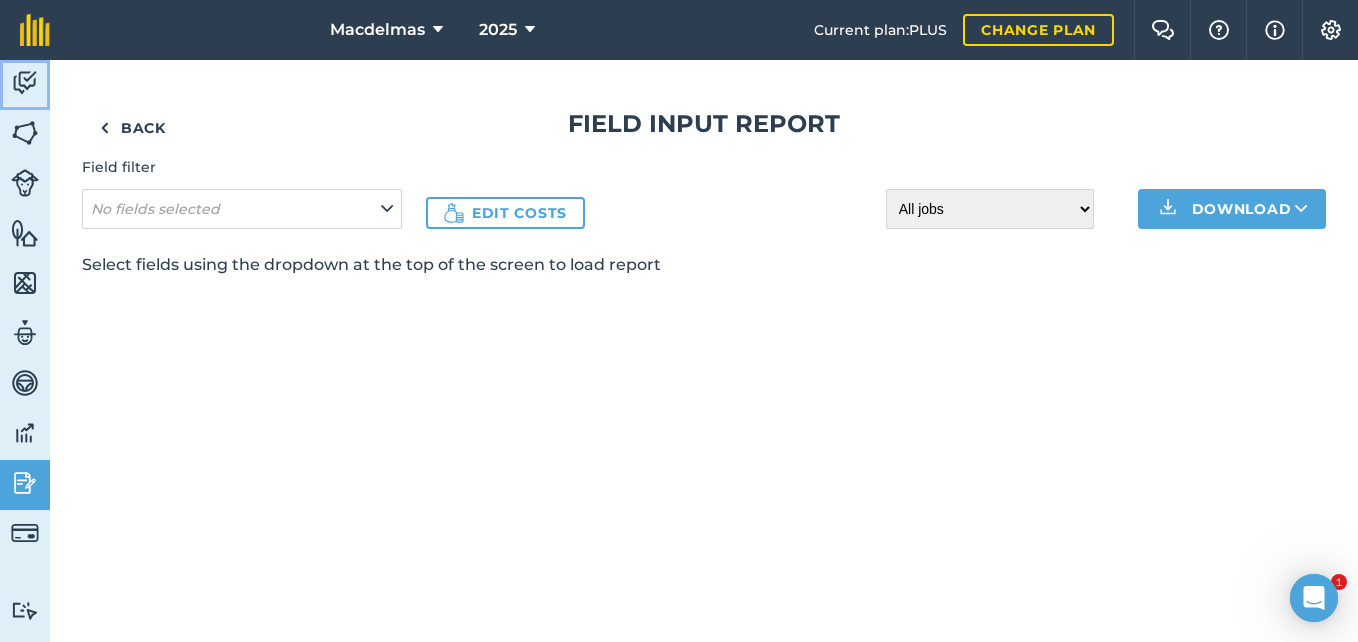 click at bounding box center [25, 83] 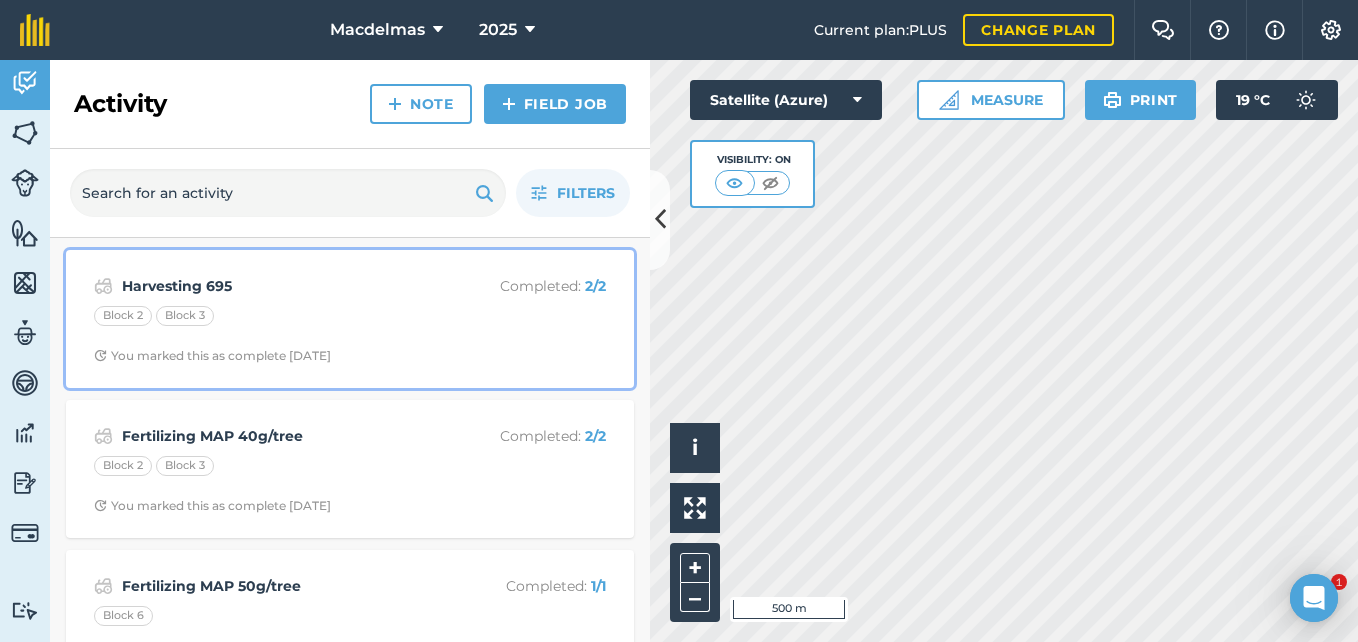 click on "Harvesting  695 Completed :   2 / 2 Block 2 Block 3 You marked this as complete [DATE]" at bounding box center (350, 319) 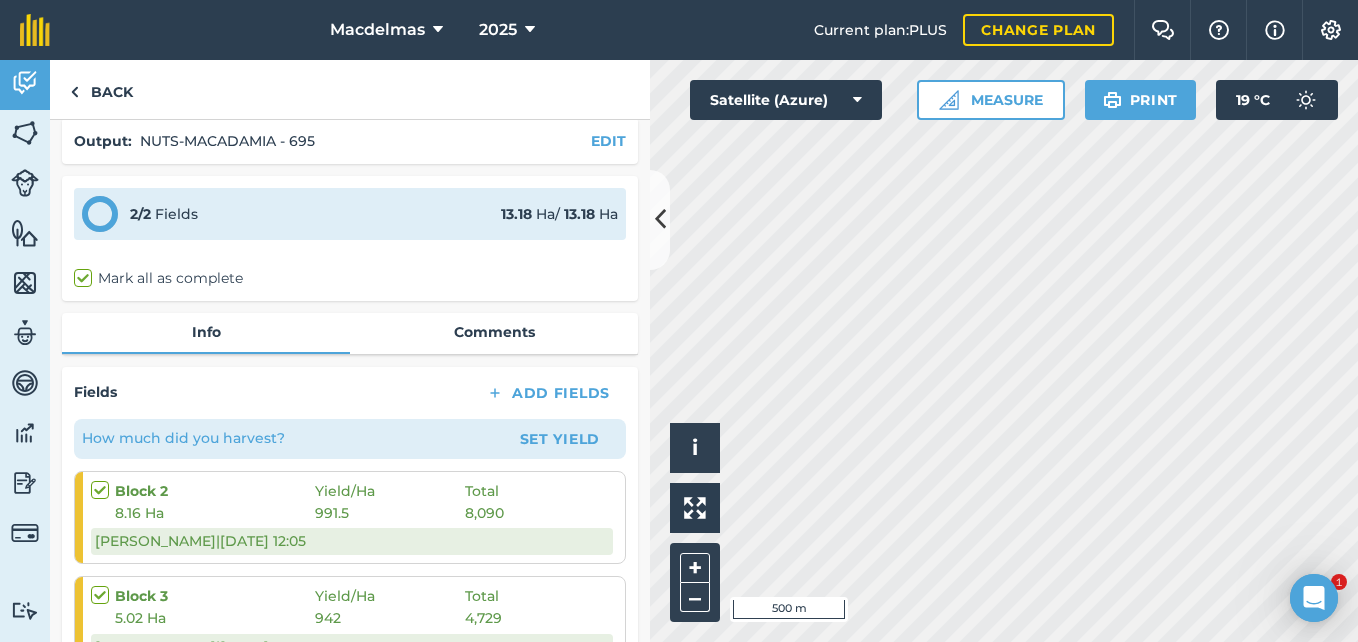 scroll, scrollTop: 0, scrollLeft: 0, axis: both 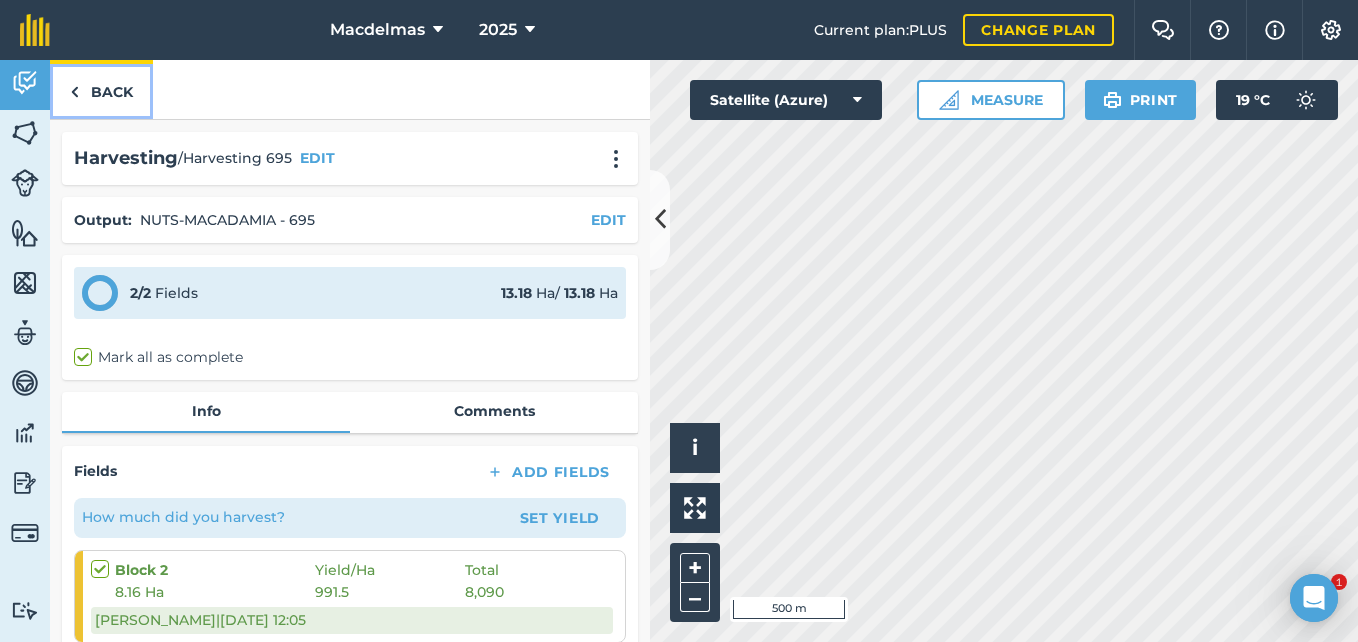 click on "Back" at bounding box center (101, 89) 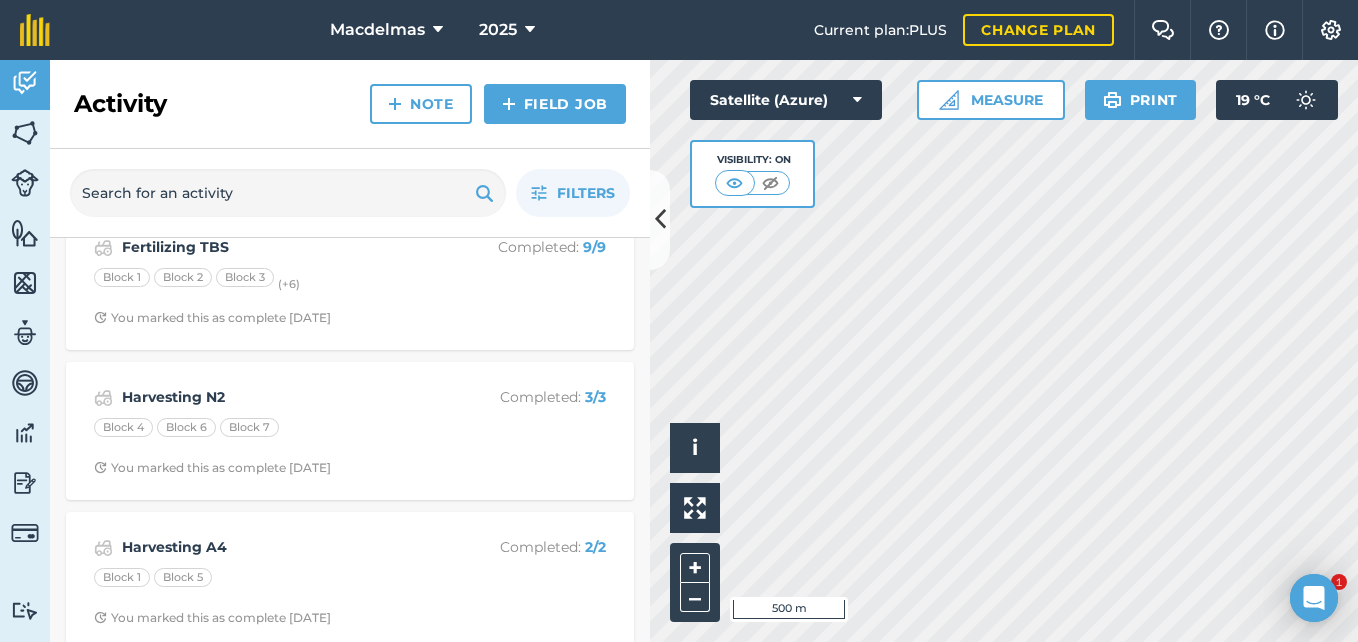 scroll, scrollTop: 3400, scrollLeft: 0, axis: vertical 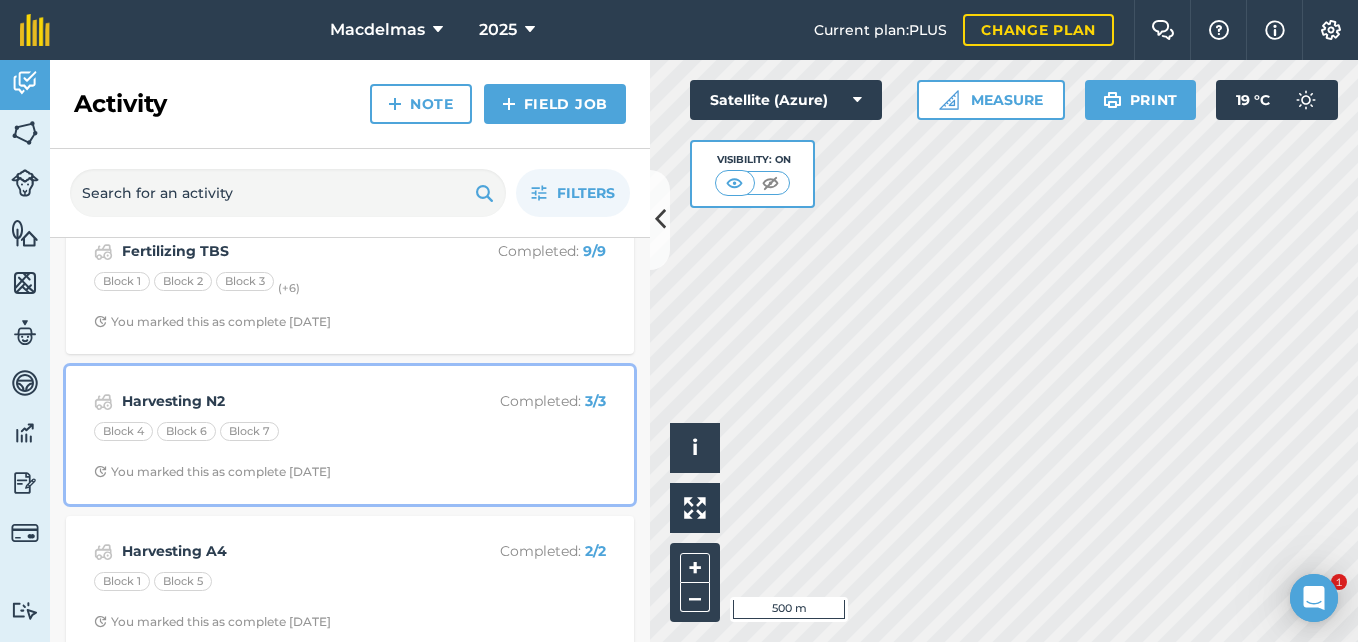 click on "Harvesting N2 Completed :   3 / 3 Block 4 Block 6 Block 7 You marked this as complete [DATE]" at bounding box center (350, 435) 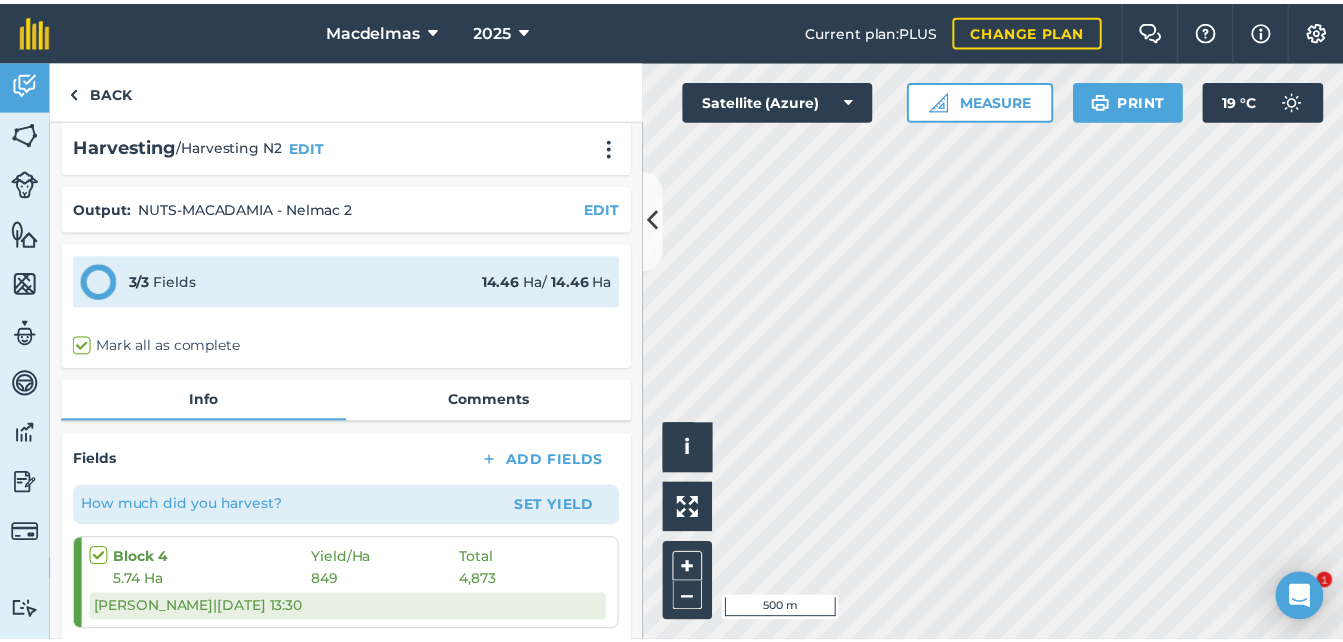 scroll, scrollTop: 8, scrollLeft: 0, axis: vertical 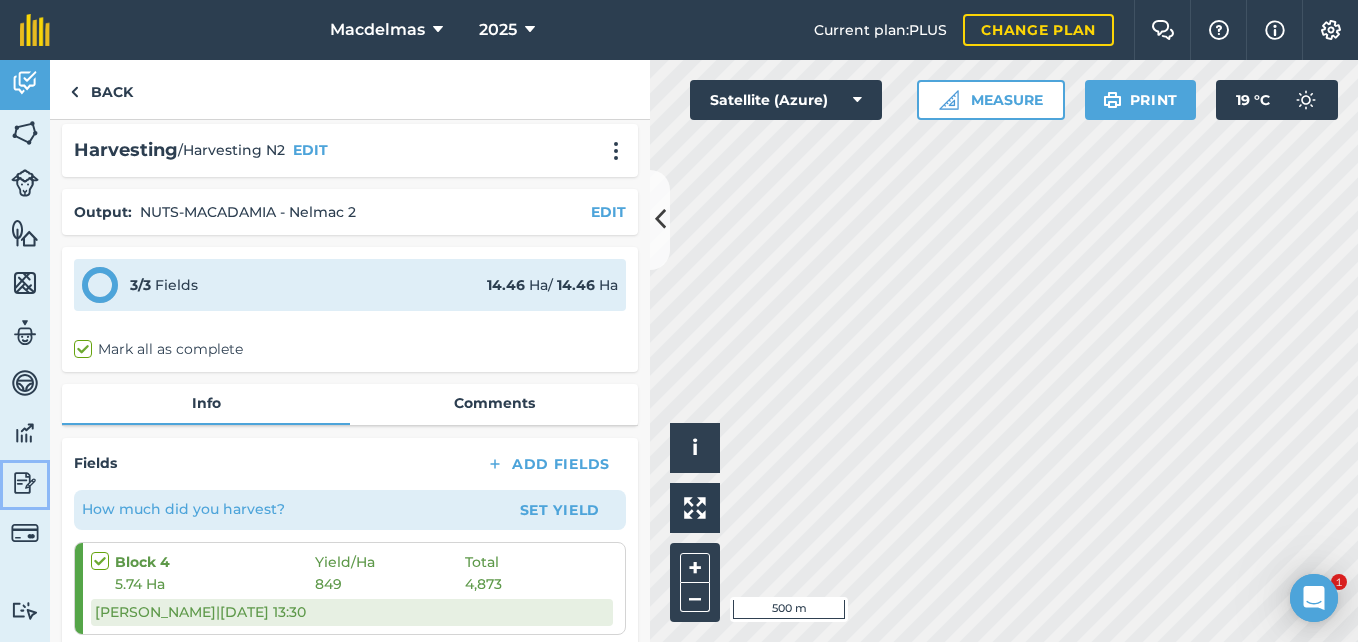 click at bounding box center [25, 483] 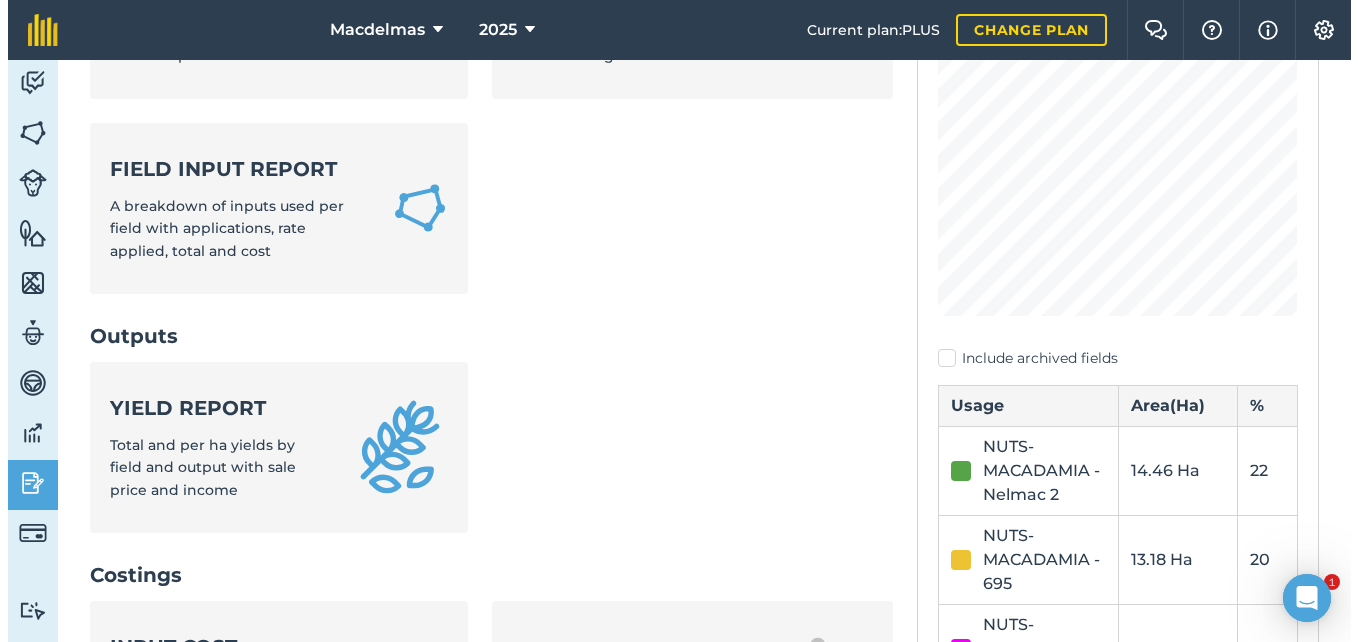 scroll, scrollTop: 400, scrollLeft: 0, axis: vertical 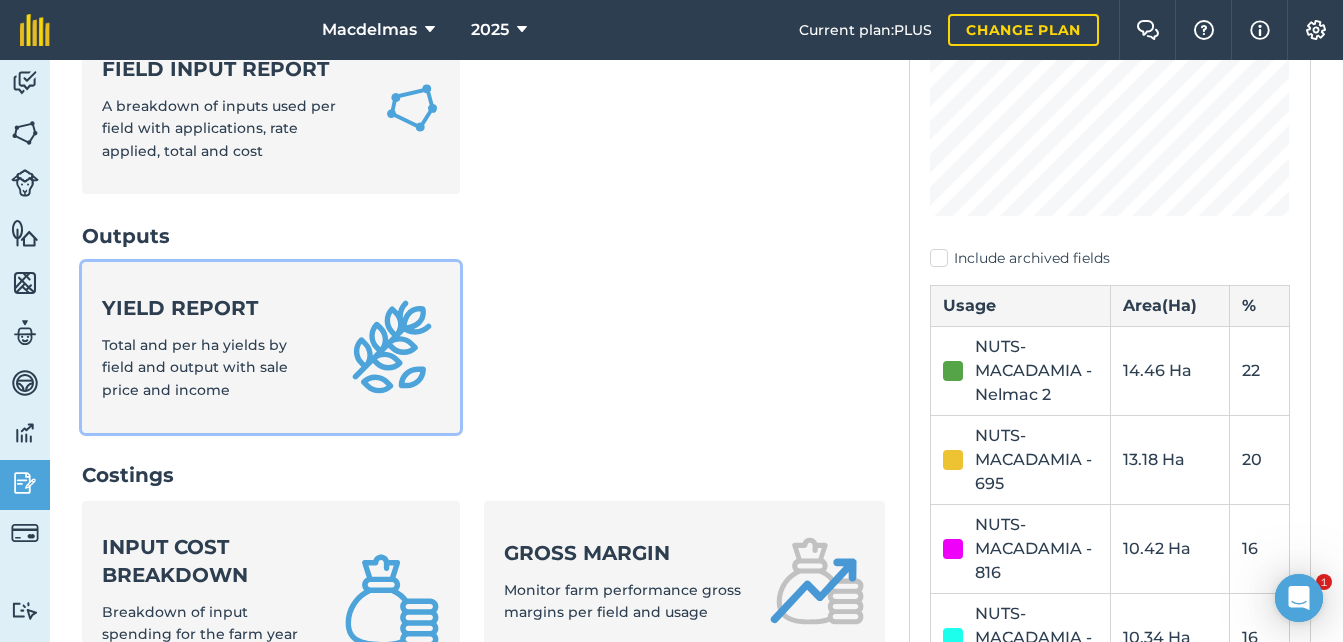 click on "Total and per ha yields by field and output with sale price and income" at bounding box center (195, 367) 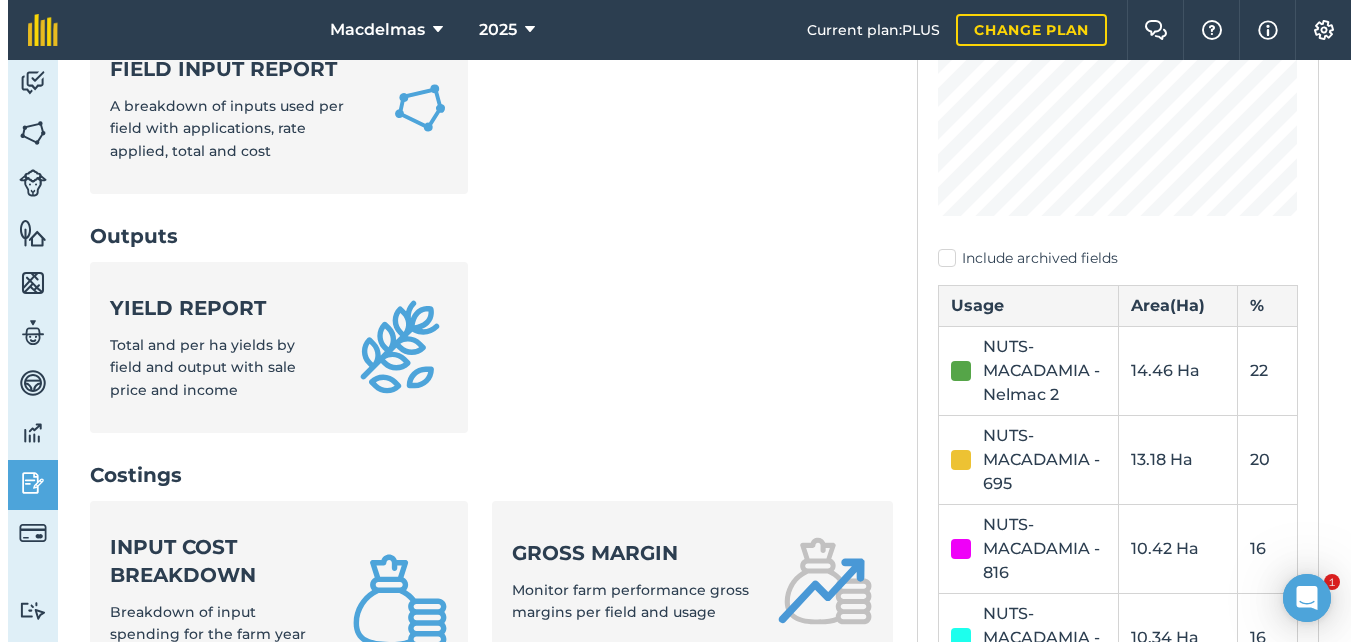 scroll, scrollTop: 0, scrollLeft: 0, axis: both 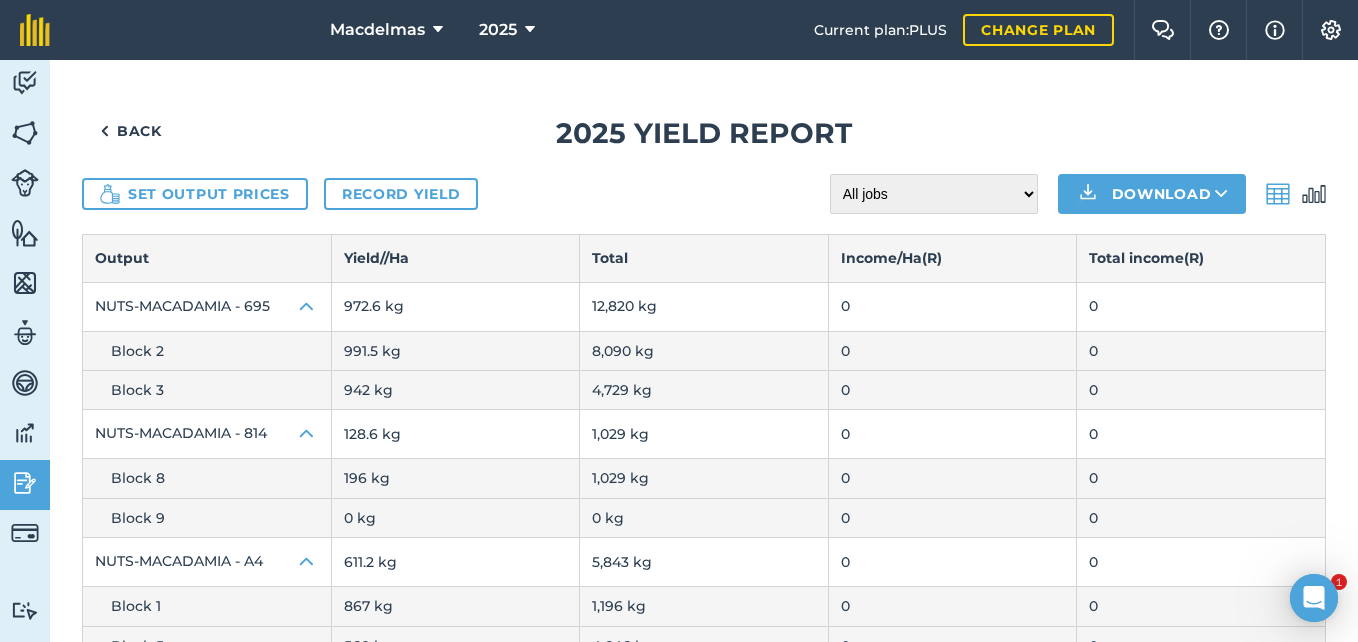 click at bounding box center (1314, 194) 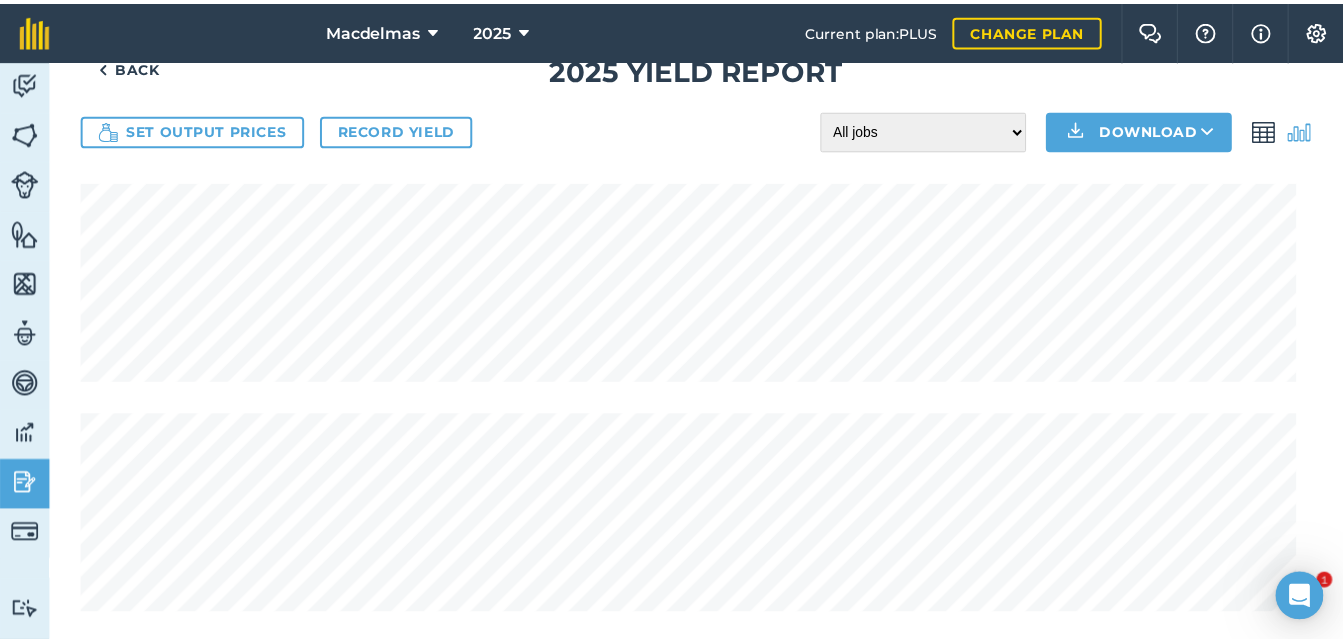 scroll, scrollTop: 0, scrollLeft: 0, axis: both 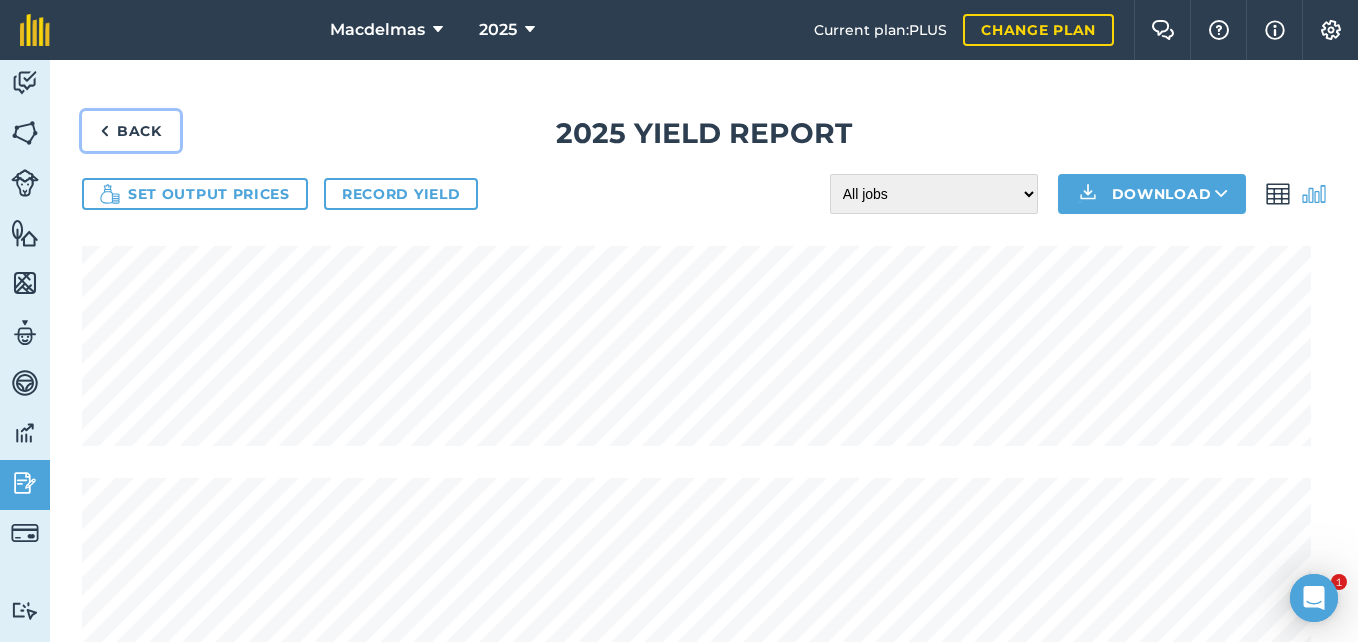 click on "Back" at bounding box center (131, 131) 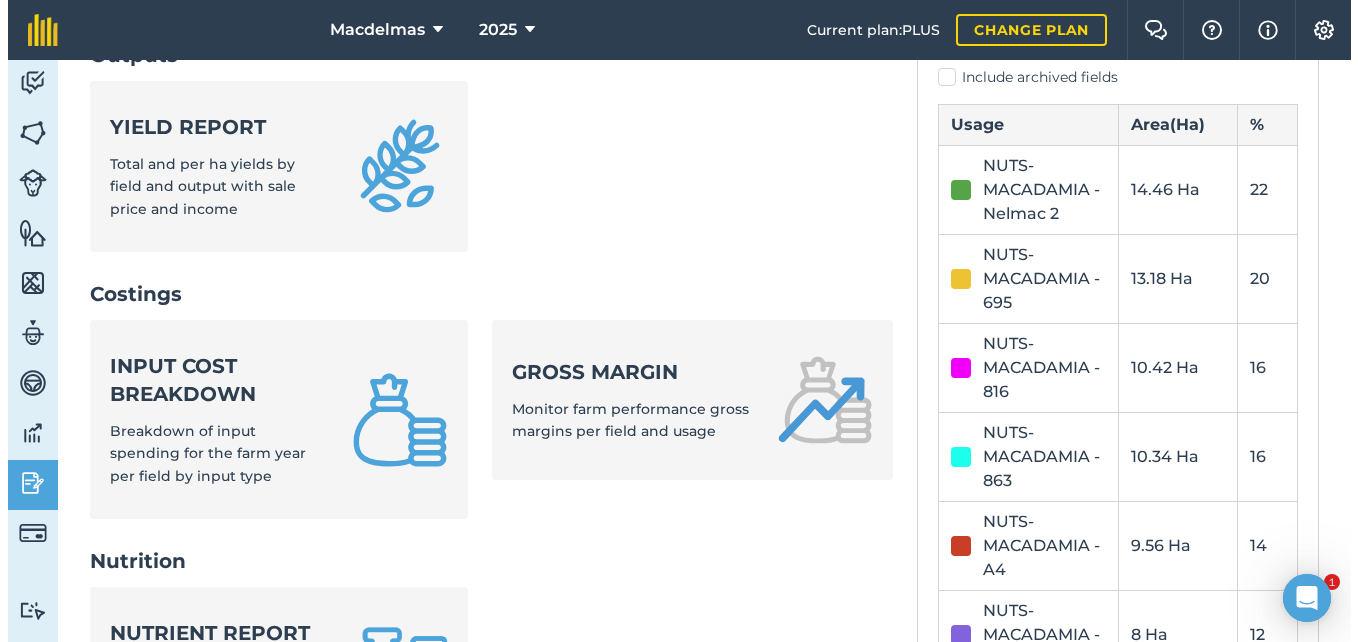 scroll, scrollTop: 600, scrollLeft: 0, axis: vertical 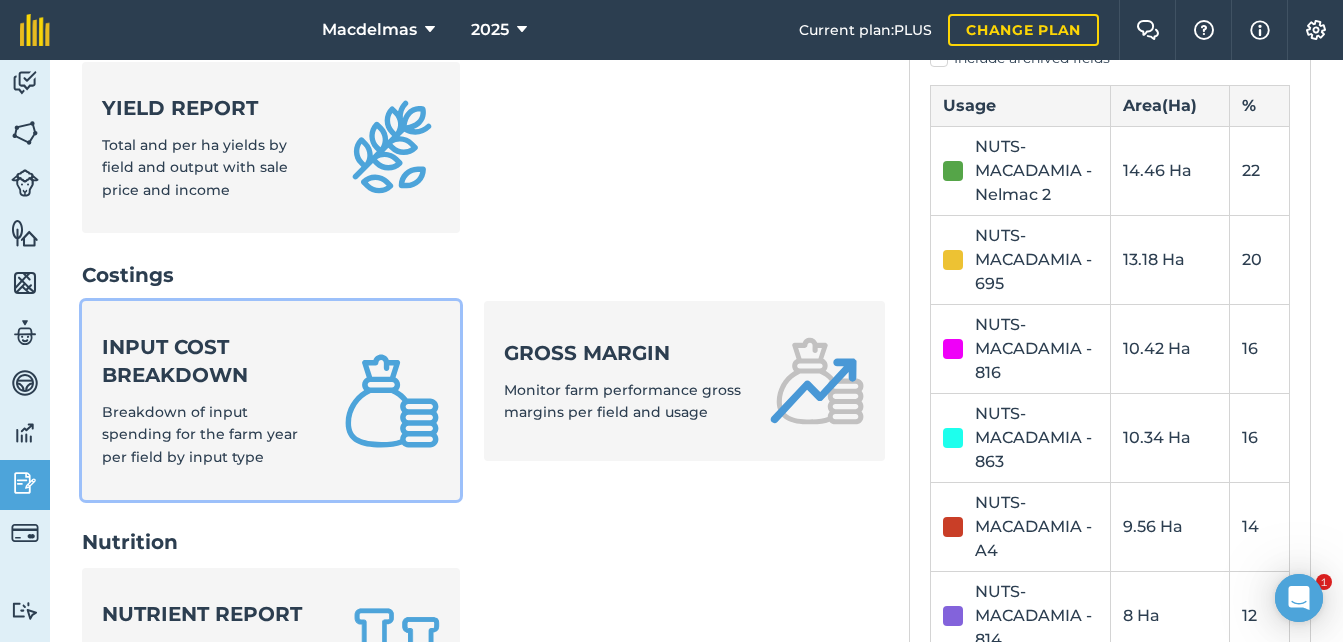 click on "Input cost breakdown" at bounding box center [211, 361] 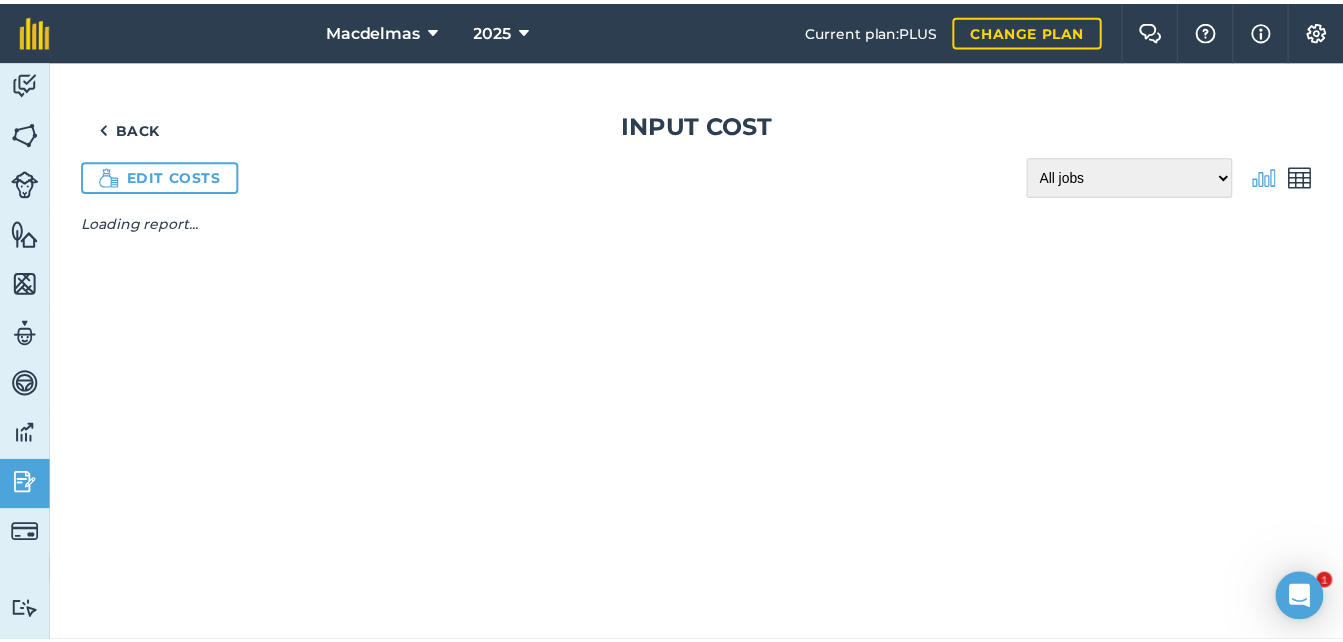 scroll, scrollTop: 0, scrollLeft: 0, axis: both 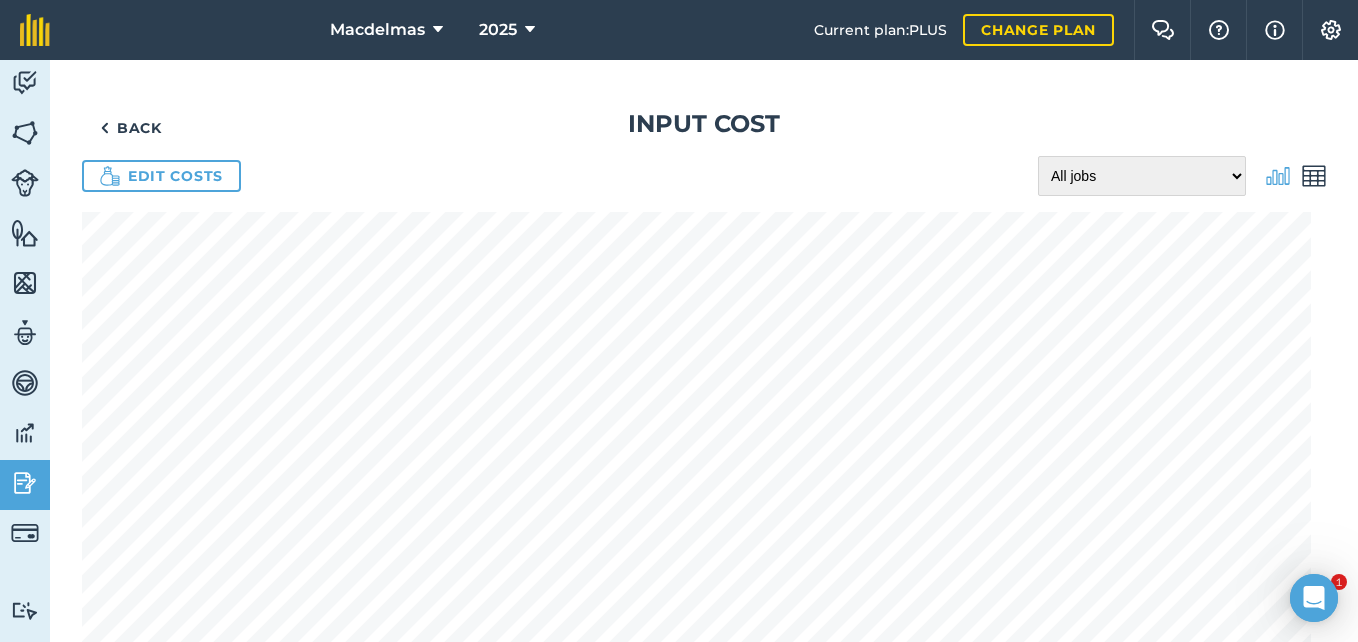 click at bounding box center (1278, 176) 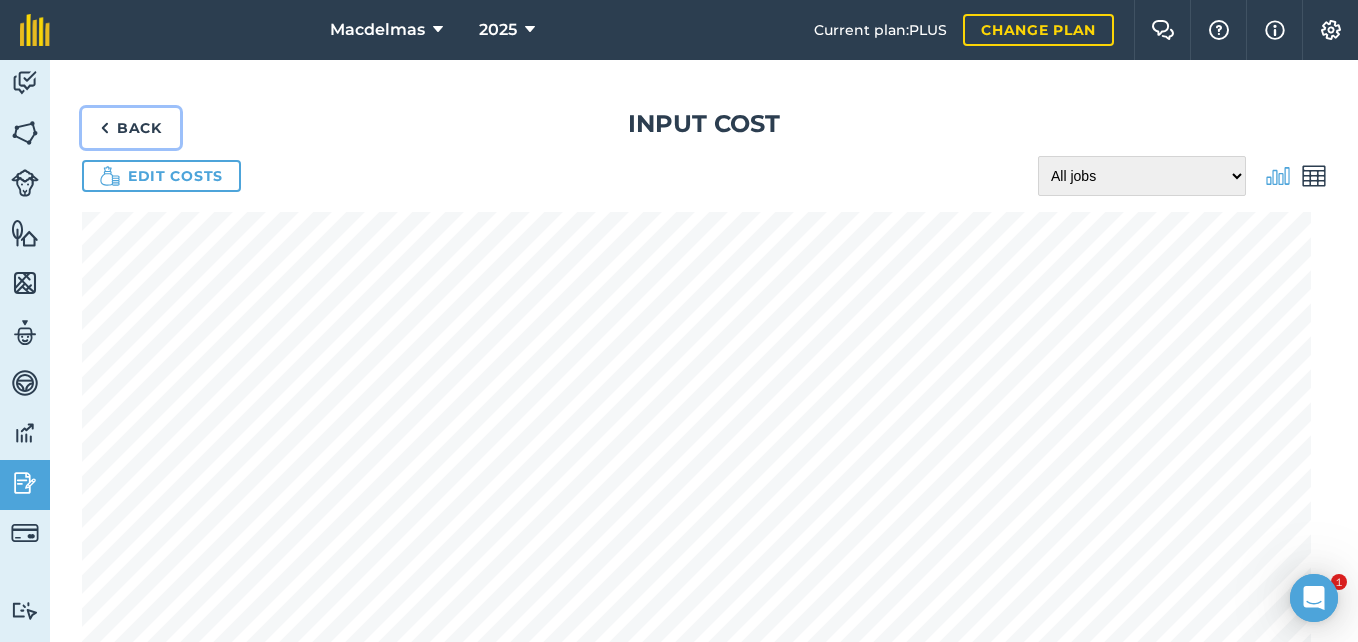 click at bounding box center [104, 128] 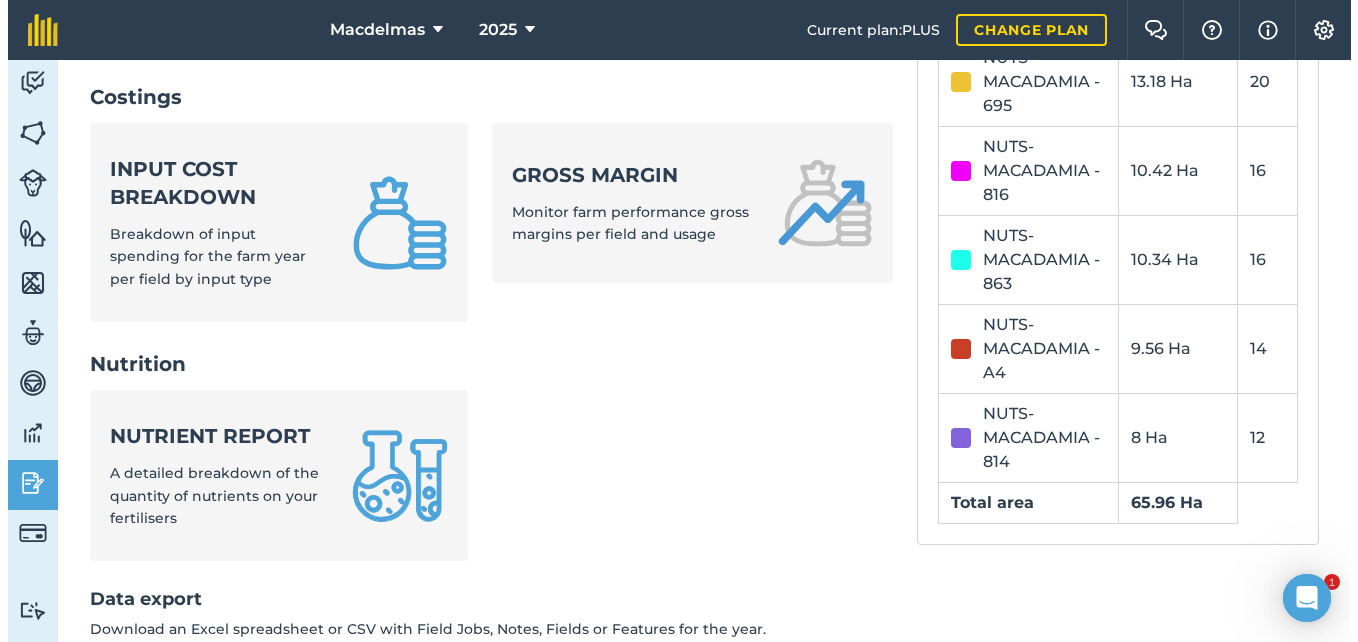 scroll, scrollTop: 800, scrollLeft: 0, axis: vertical 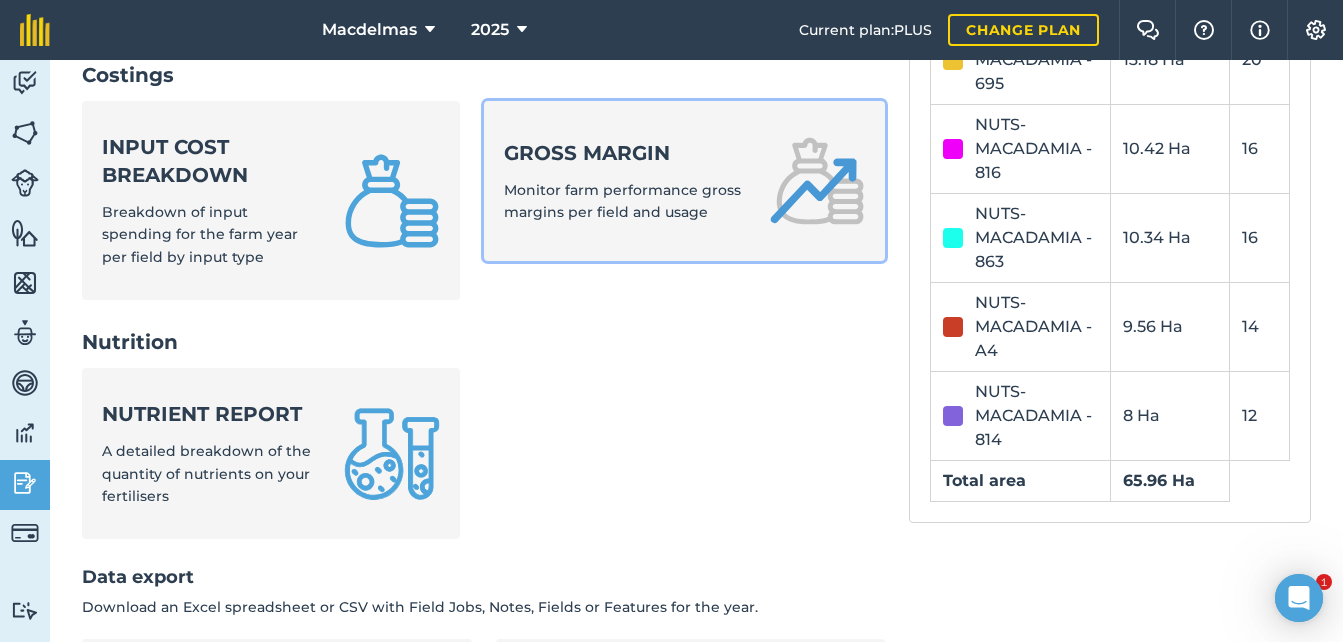 click on "Monitor farm performance gross margins per field and usage" at bounding box center [622, 201] 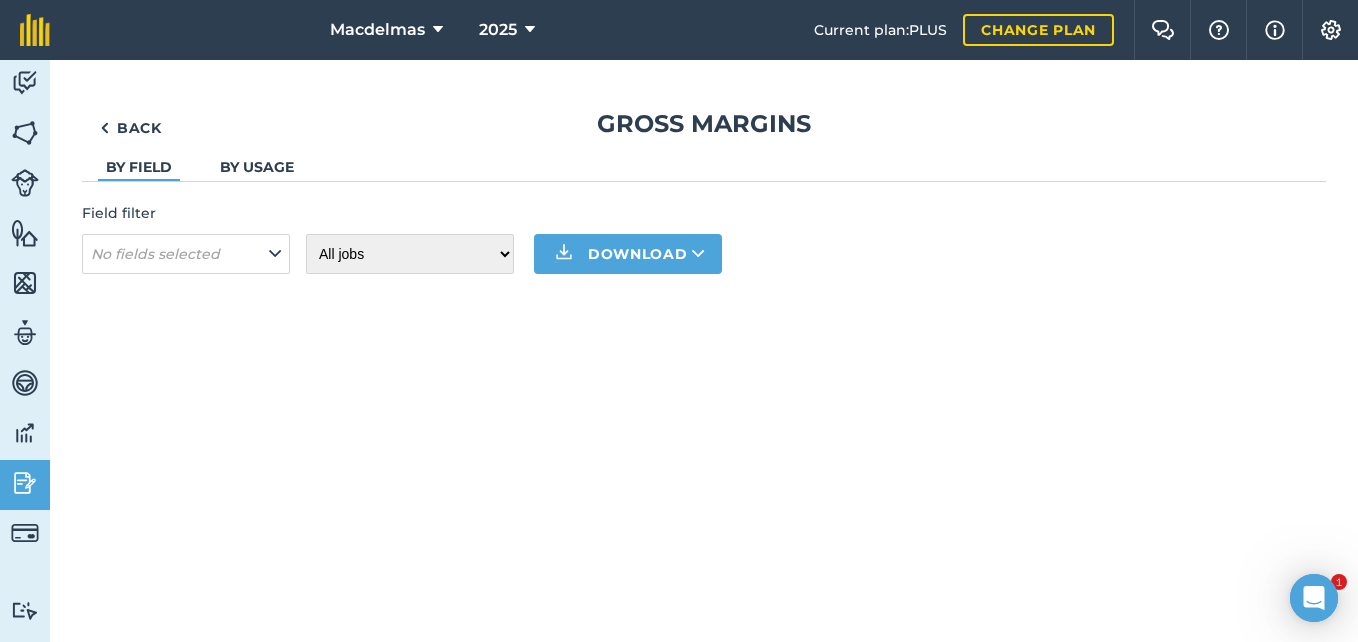 scroll, scrollTop: 0, scrollLeft: 0, axis: both 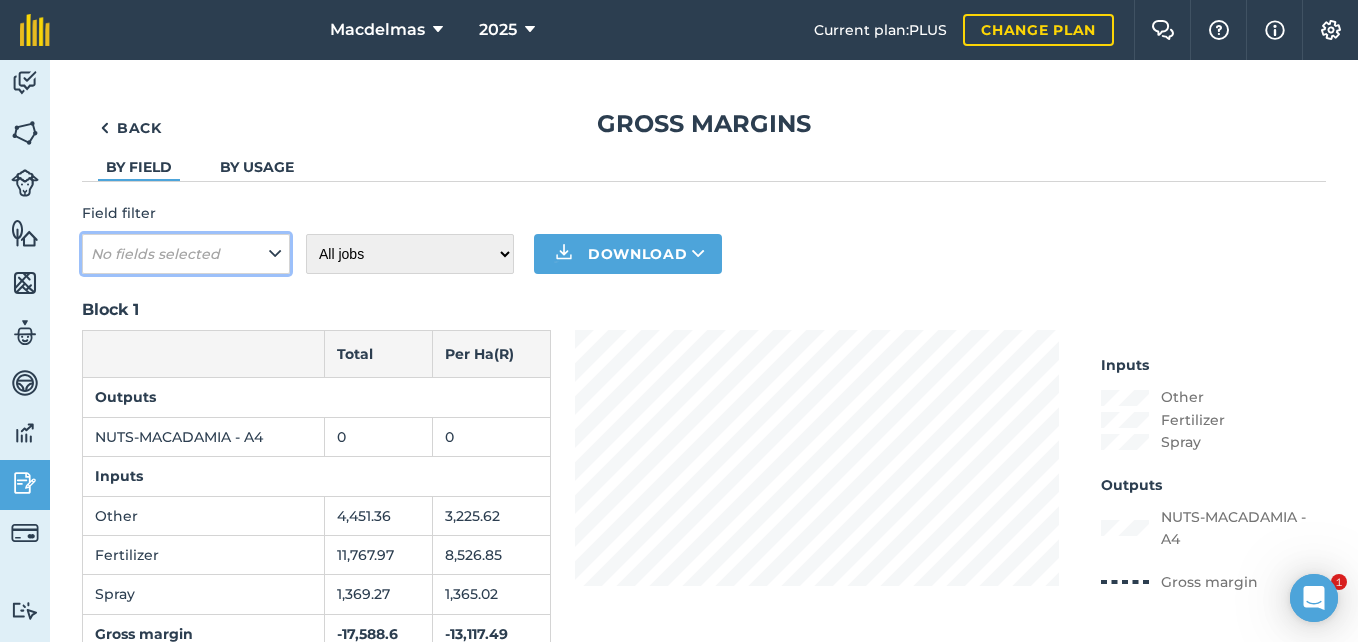 click at bounding box center (275, 254) 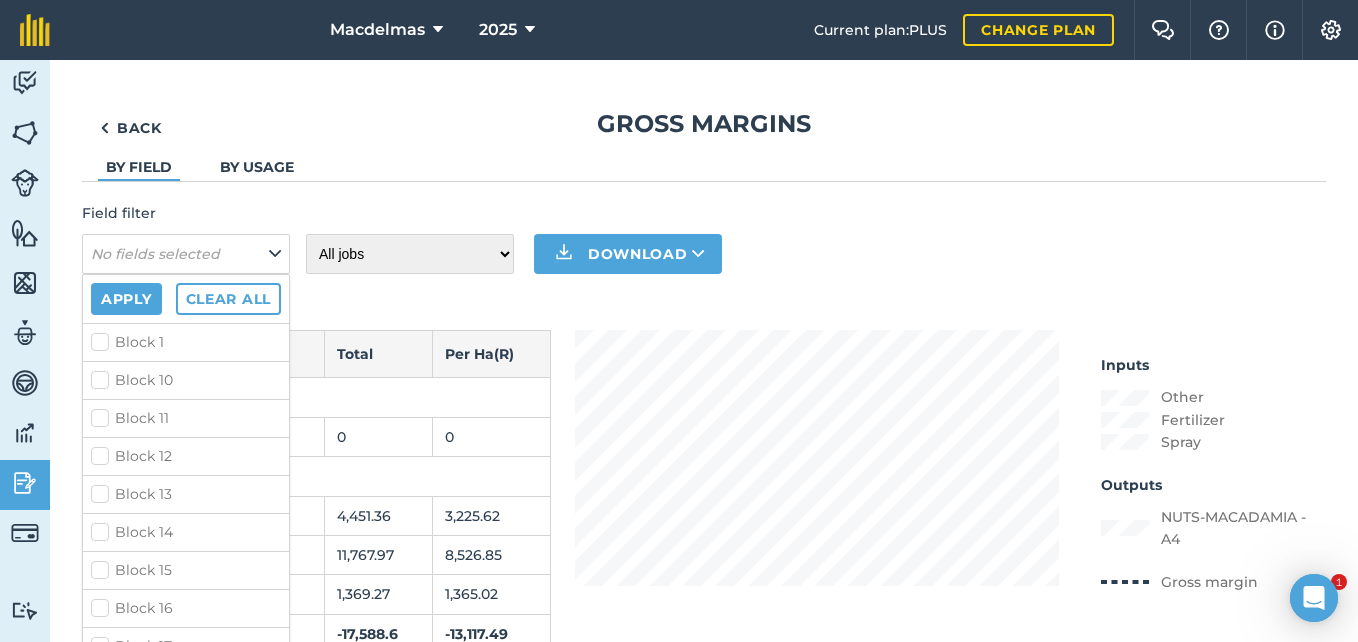 click on "Block 1" at bounding box center [186, 342] 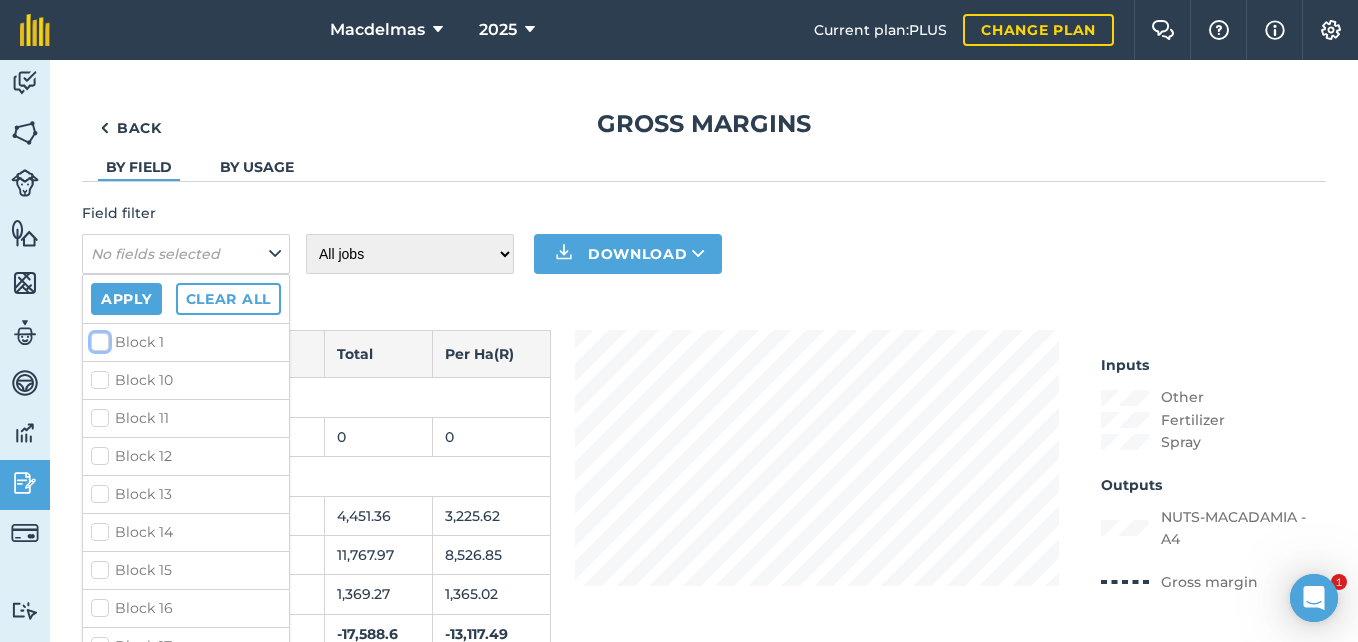click on "Block 1" at bounding box center [97, 338] 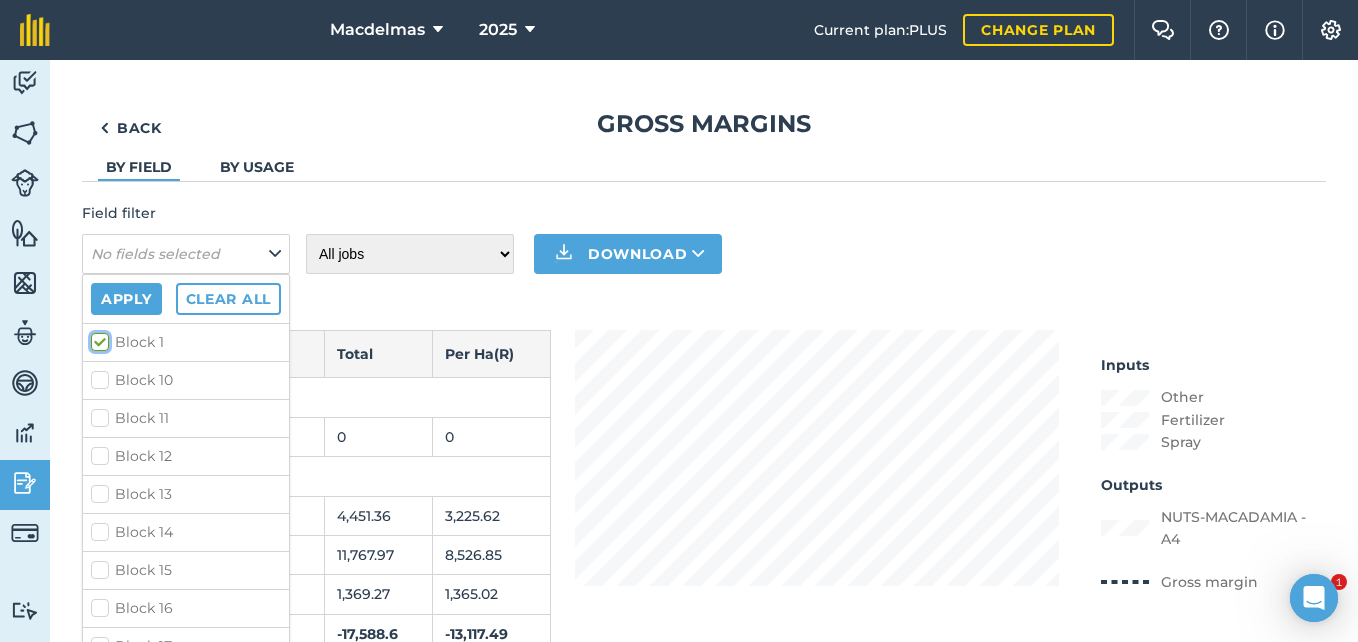 checkbox on "true" 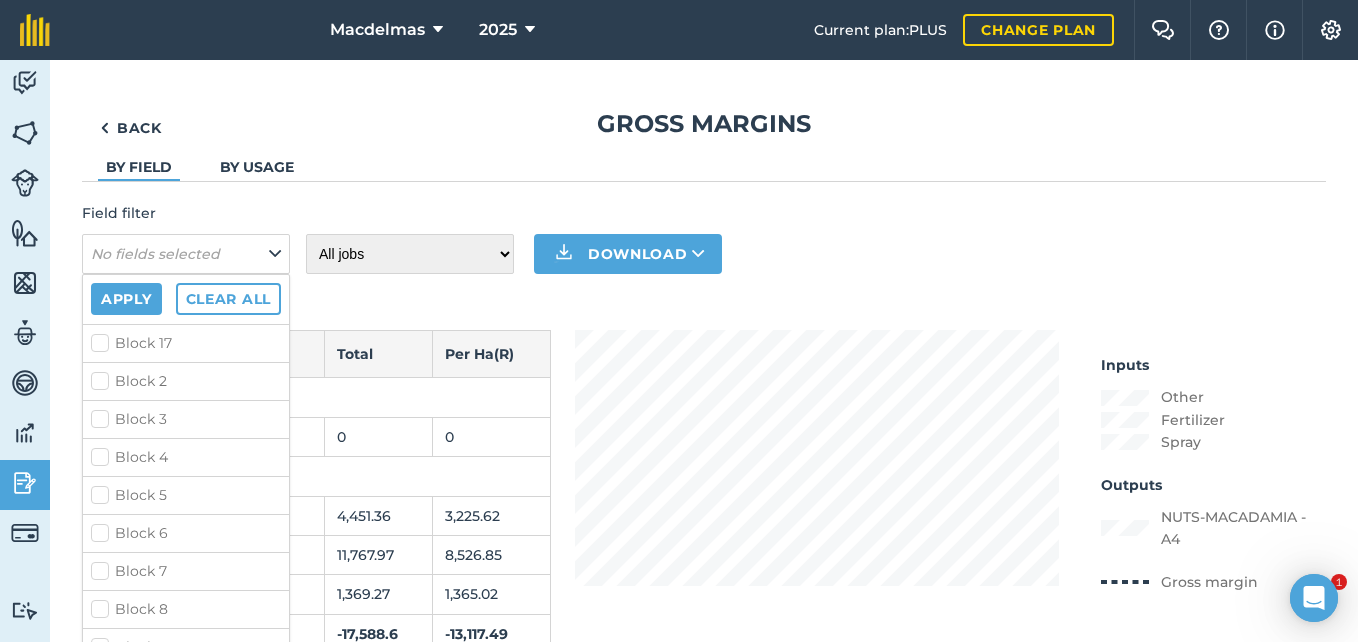 scroll, scrollTop: 364, scrollLeft: 0, axis: vertical 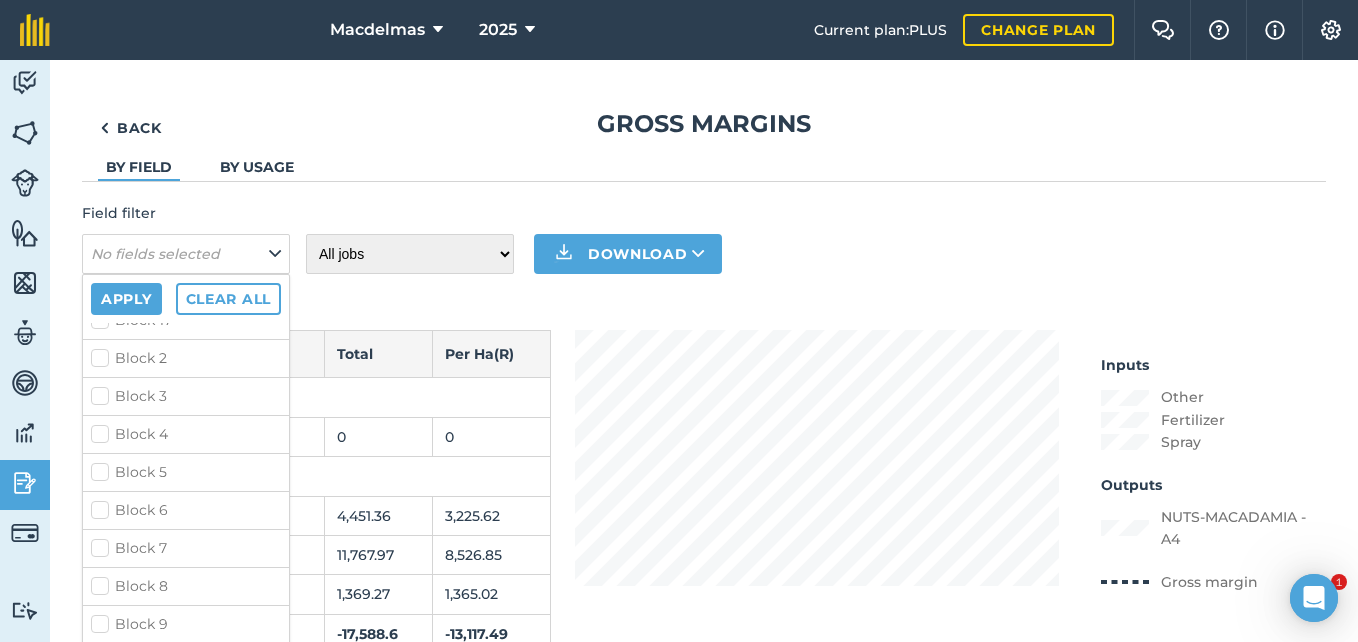 click on "Block 2" at bounding box center (186, 358) 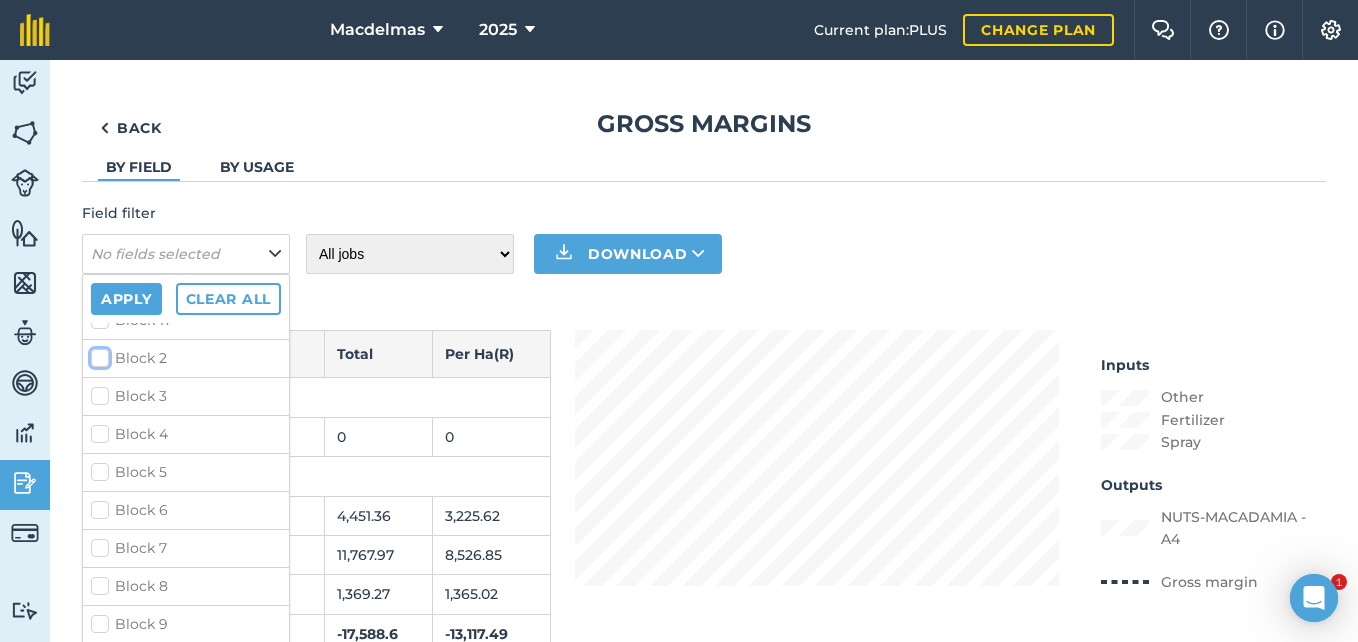 click on "Block 2" at bounding box center [97, 354] 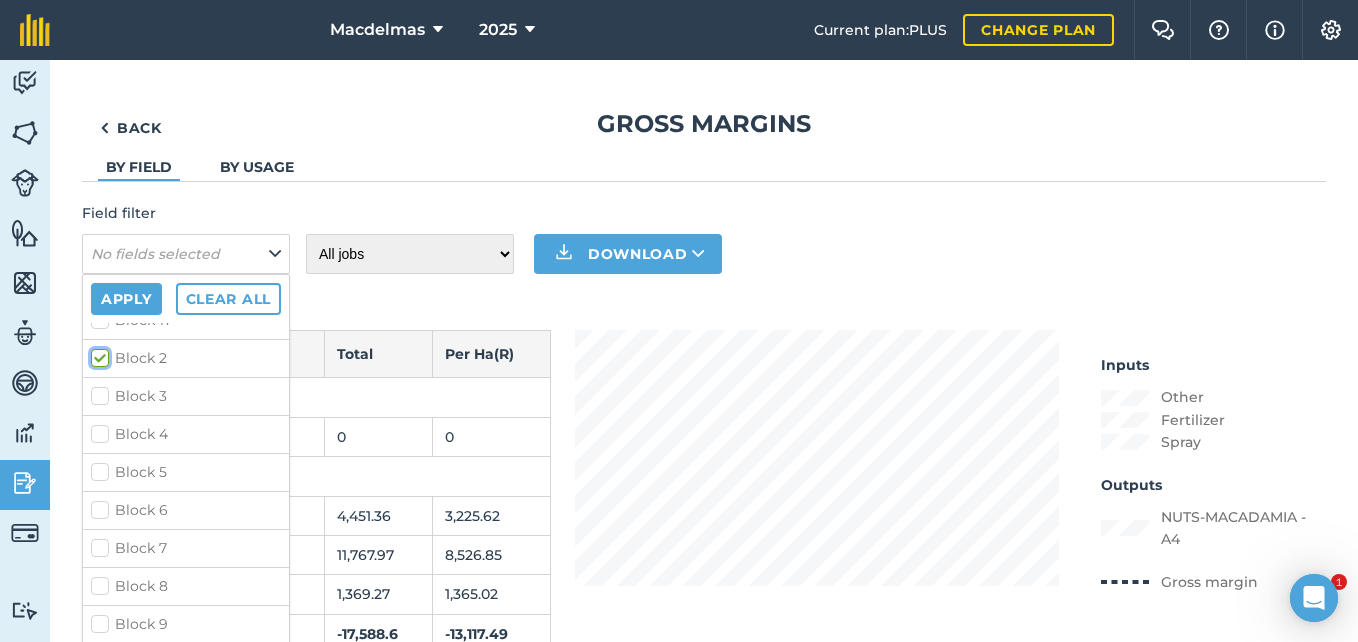 checkbox on "true" 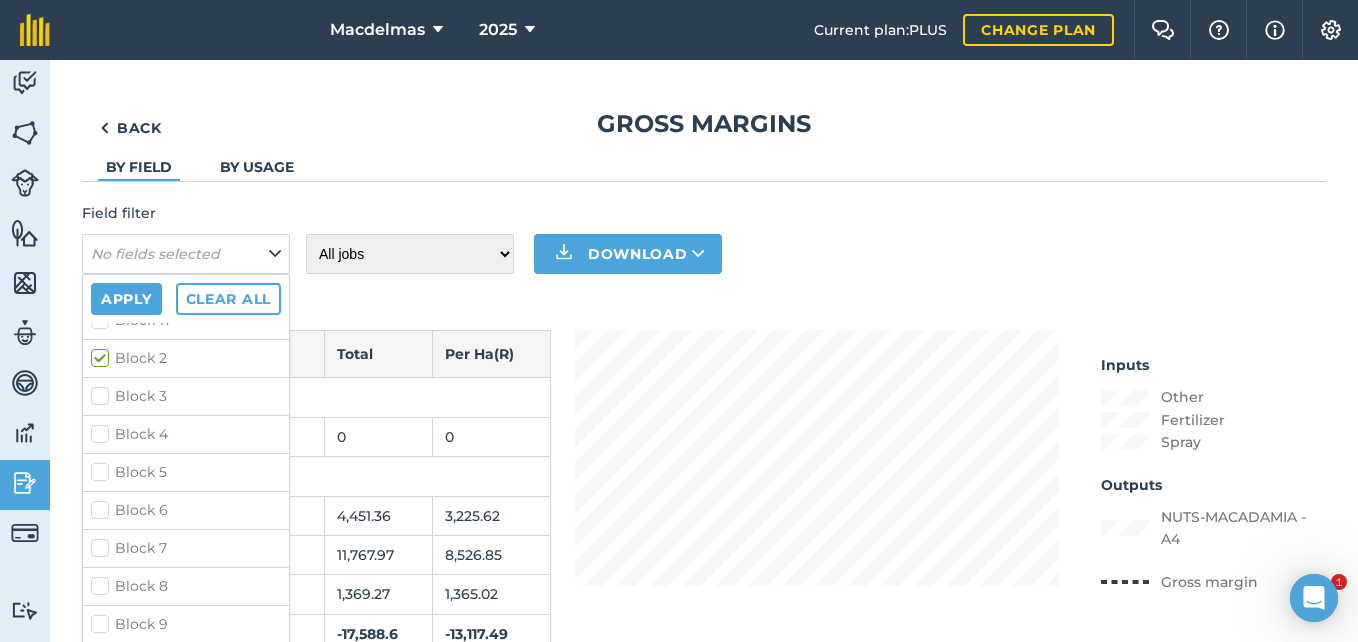click on "Block 3" at bounding box center (186, 396) 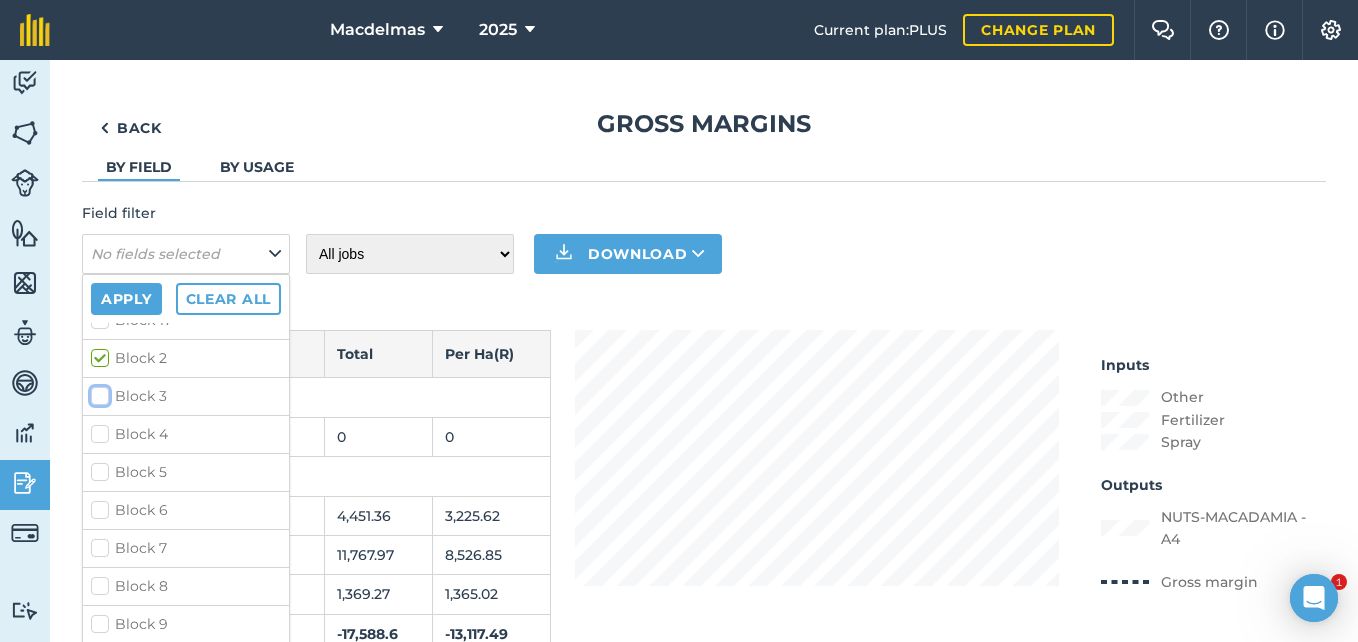click on "Block 3" at bounding box center [97, 392] 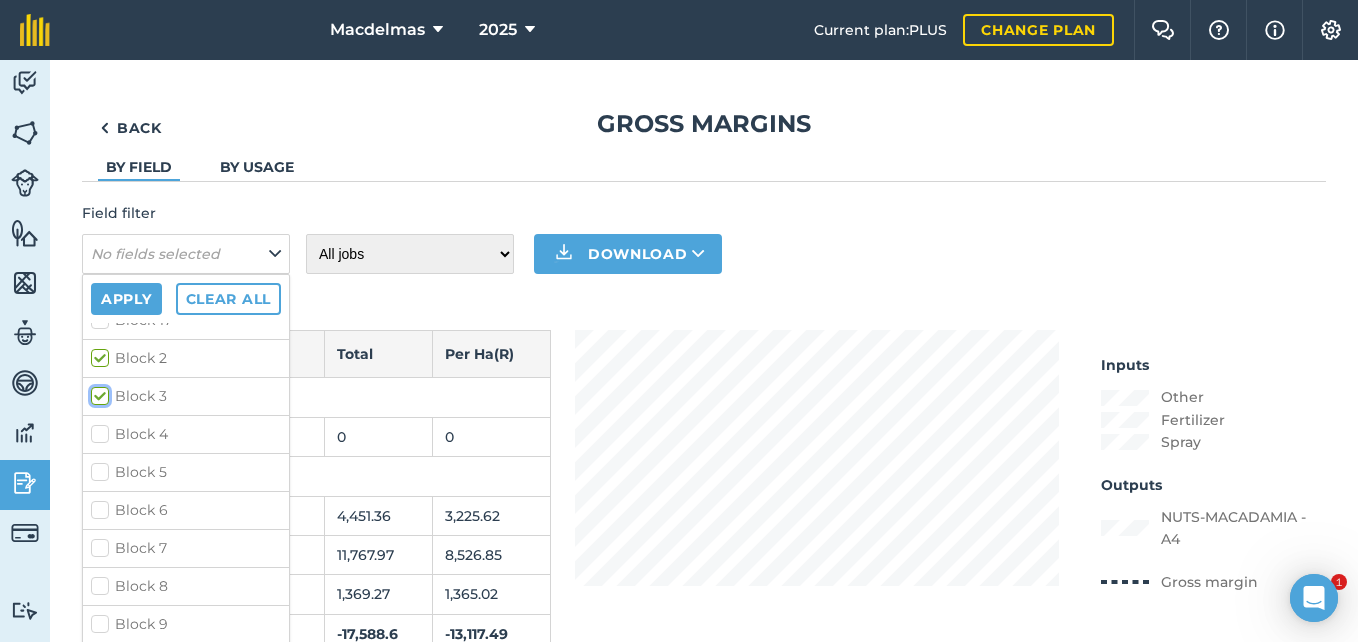 checkbox on "true" 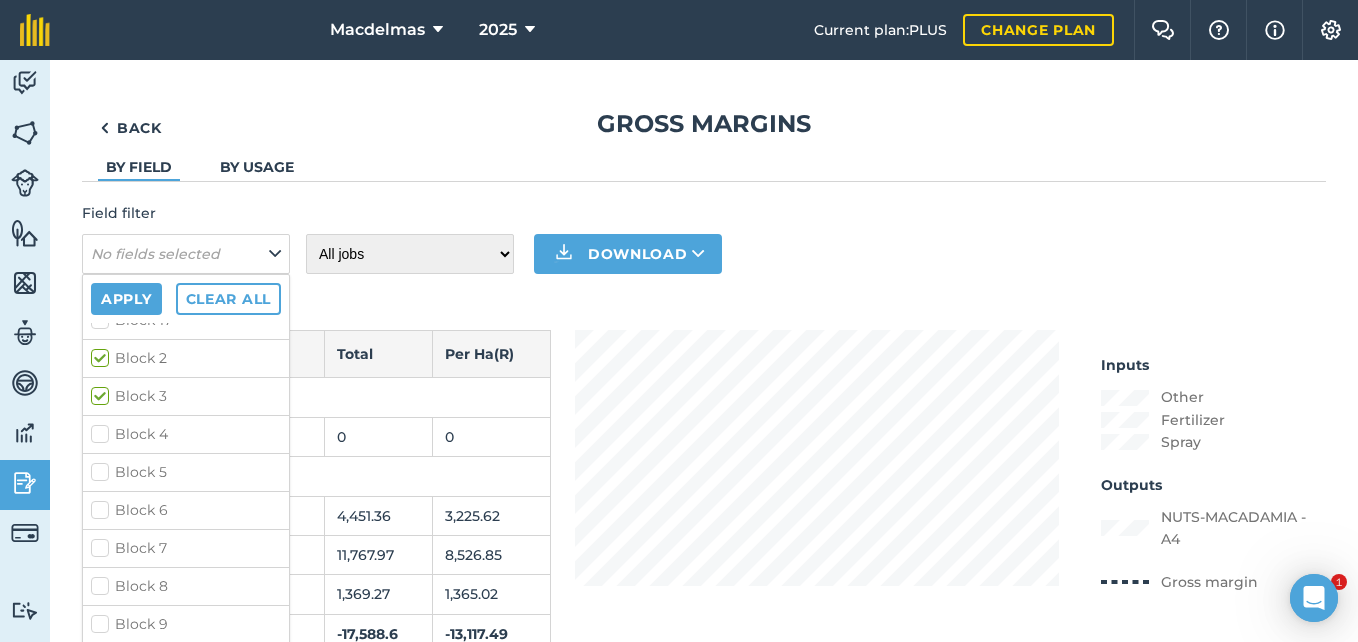 click on "Block 4" at bounding box center [186, 434] 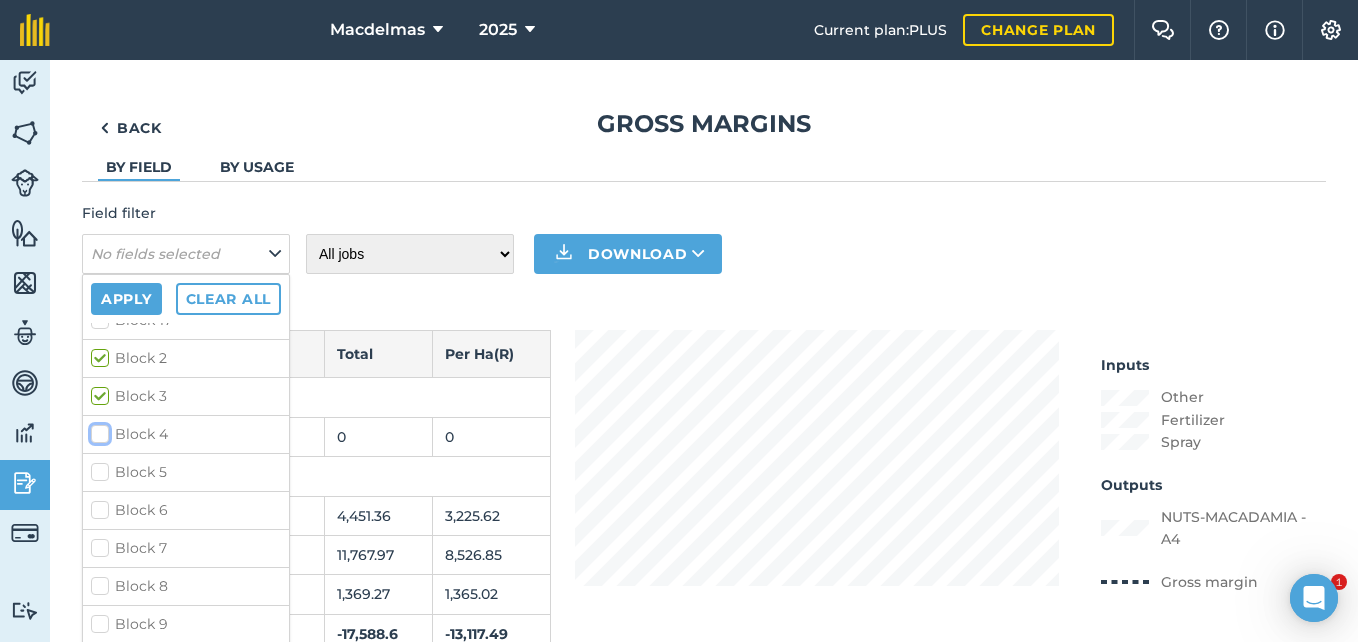click on "Block 4" at bounding box center (97, 430) 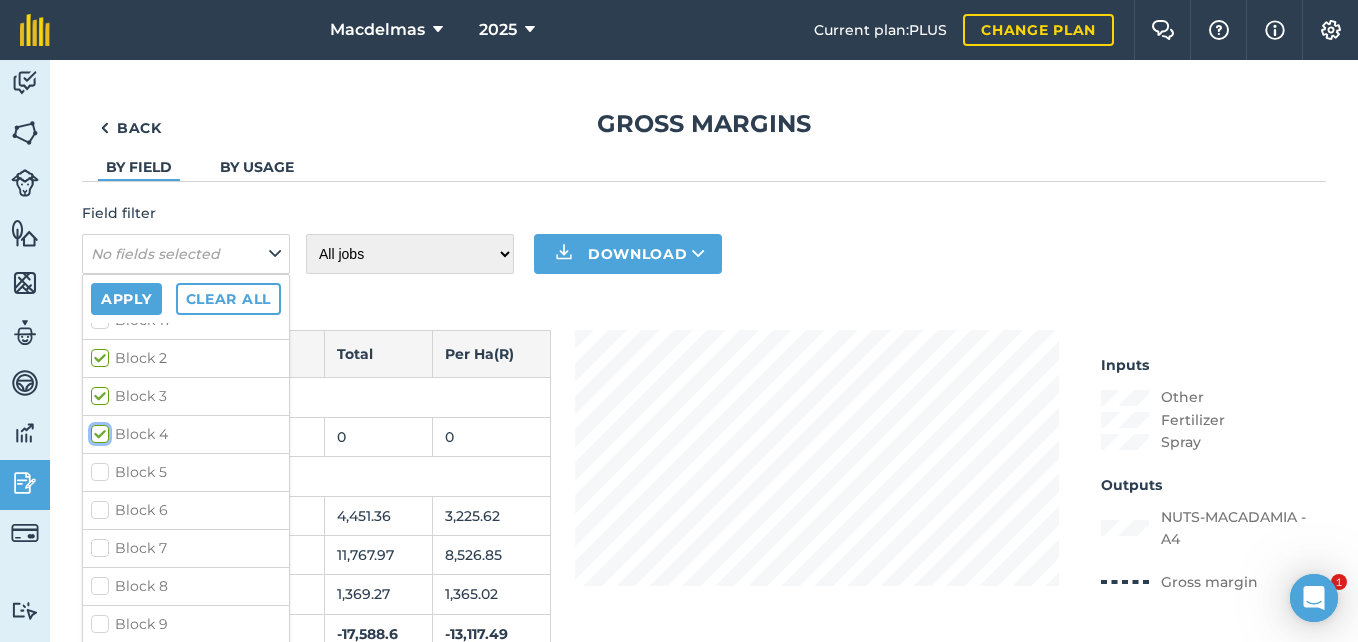 checkbox on "true" 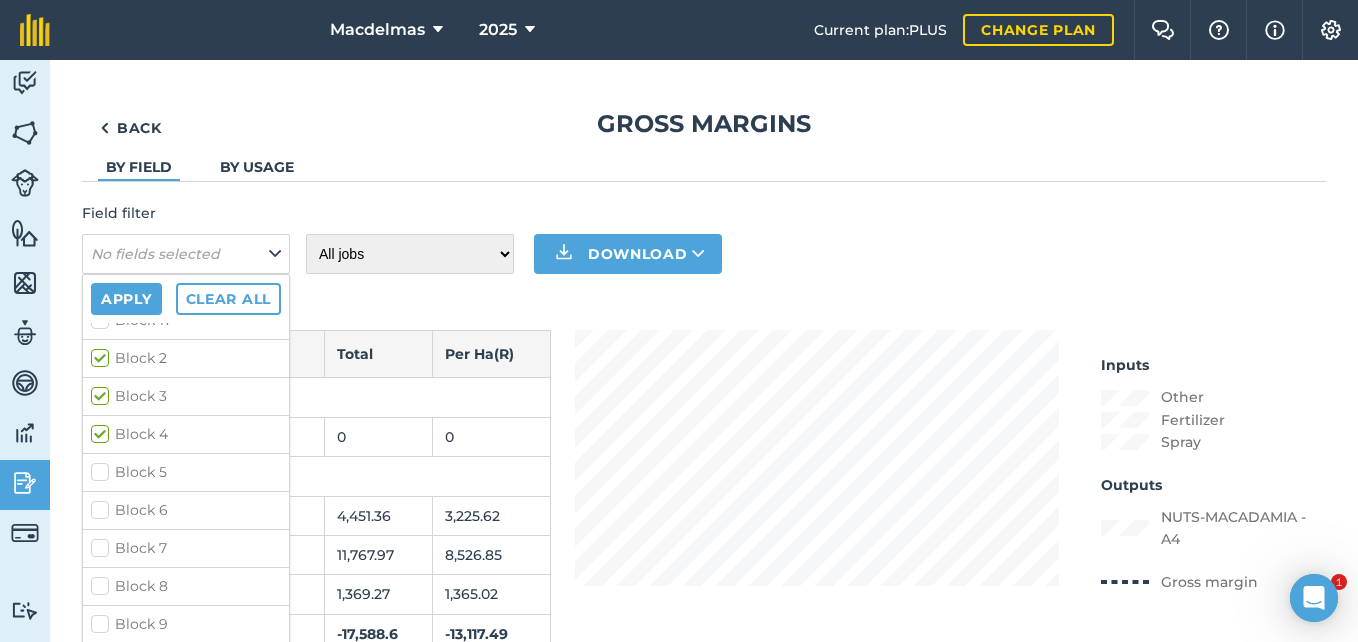 click on "Block 5" at bounding box center [186, 472] 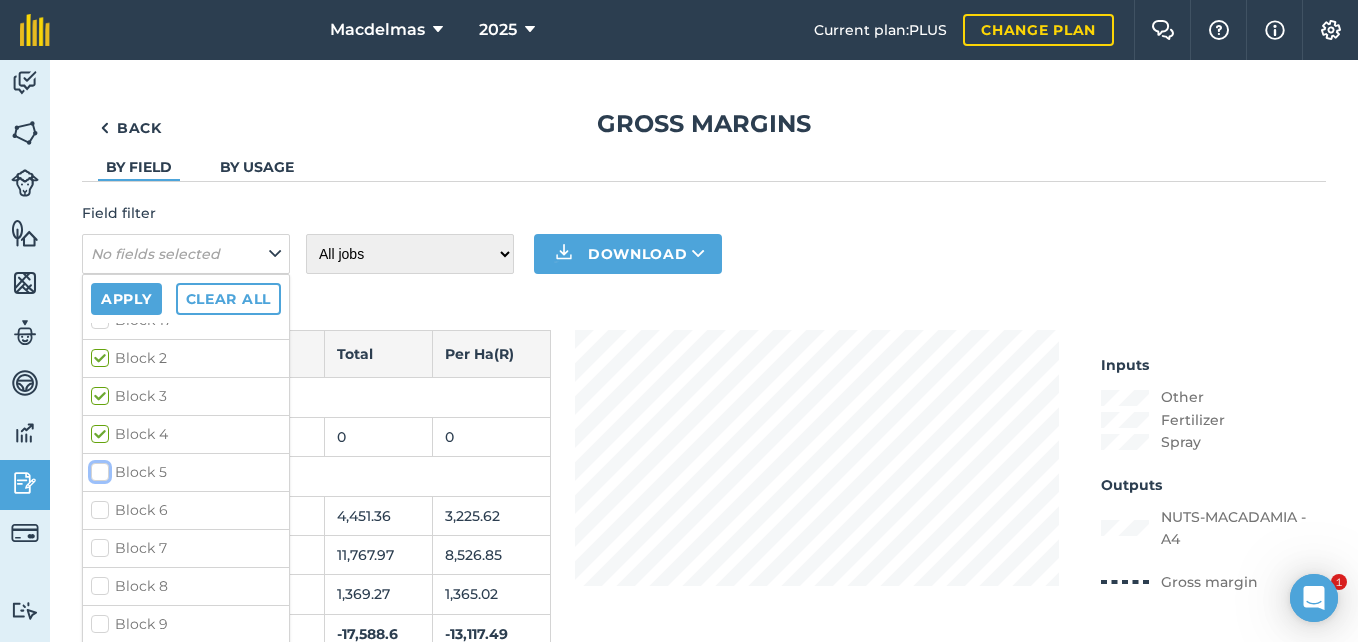 click on "Block 5" at bounding box center (97, 468) 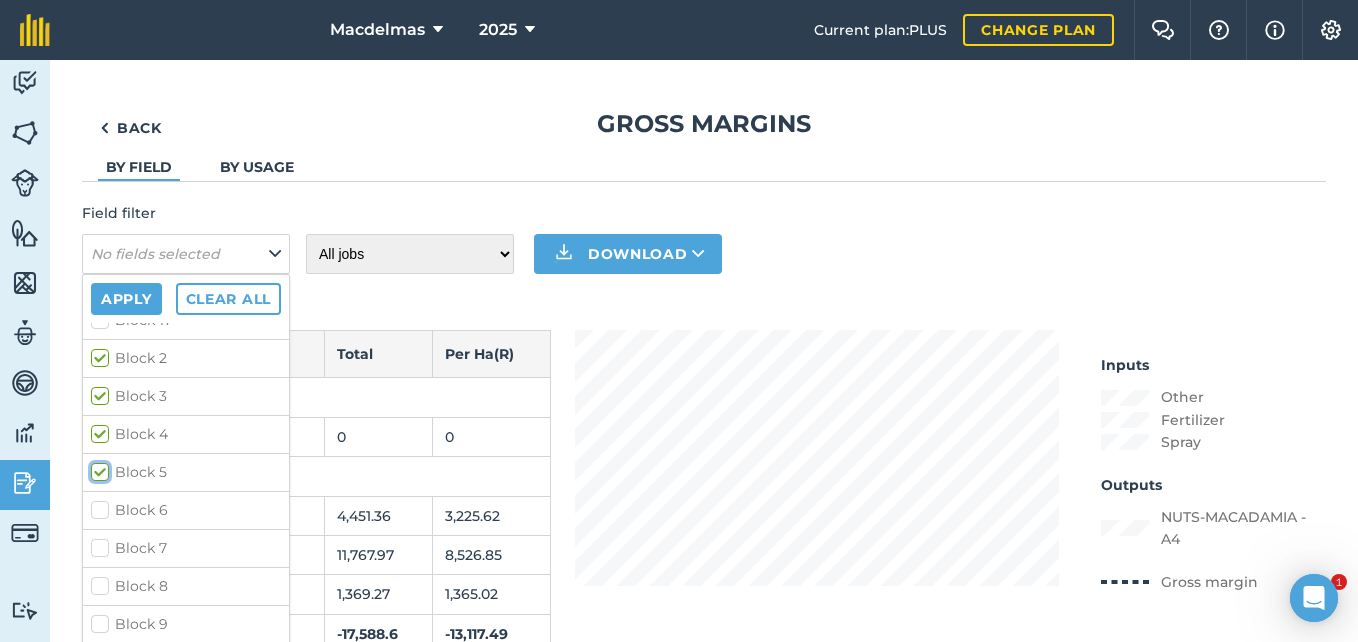 checkbox on "true" 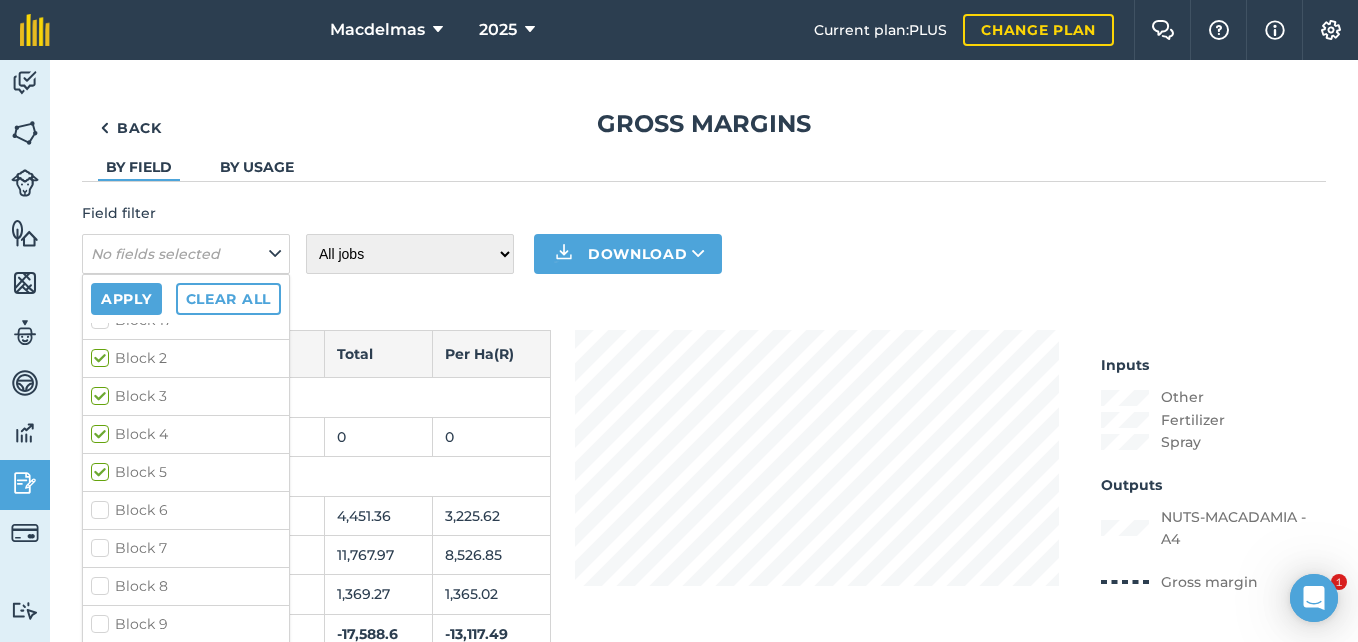 click on "Block 6" at bounding box center [186, 510] 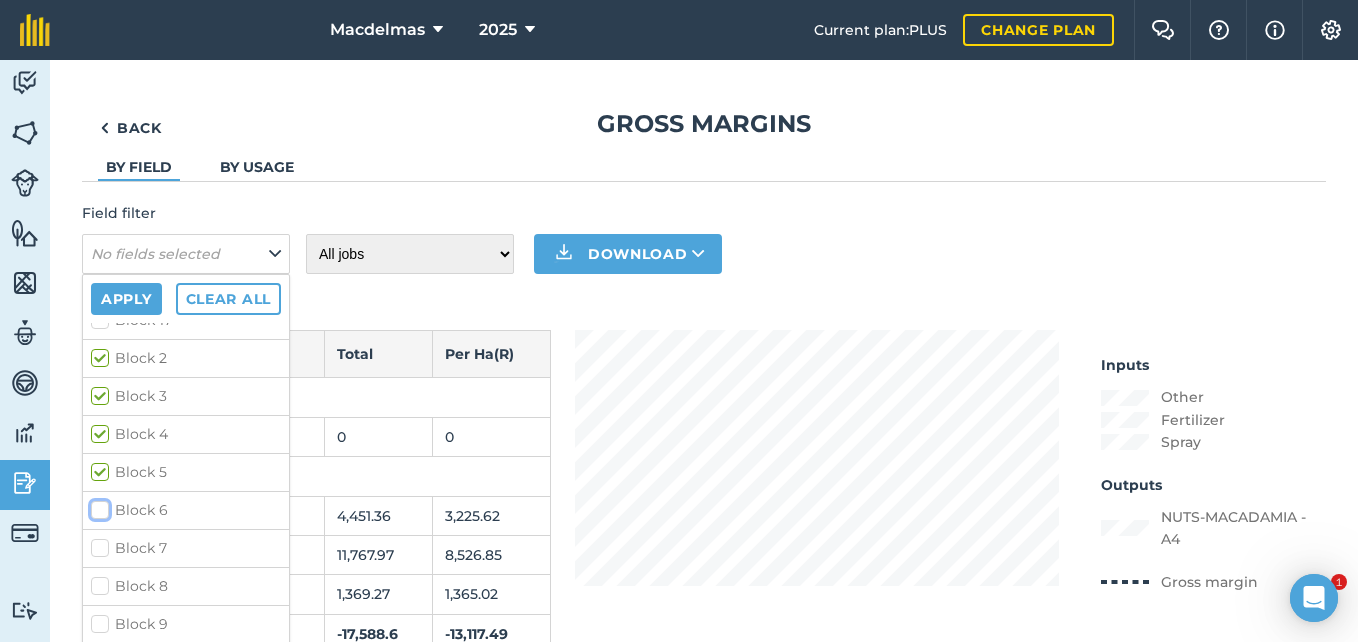 click on "Block 6" at bounding box center [97, 506] 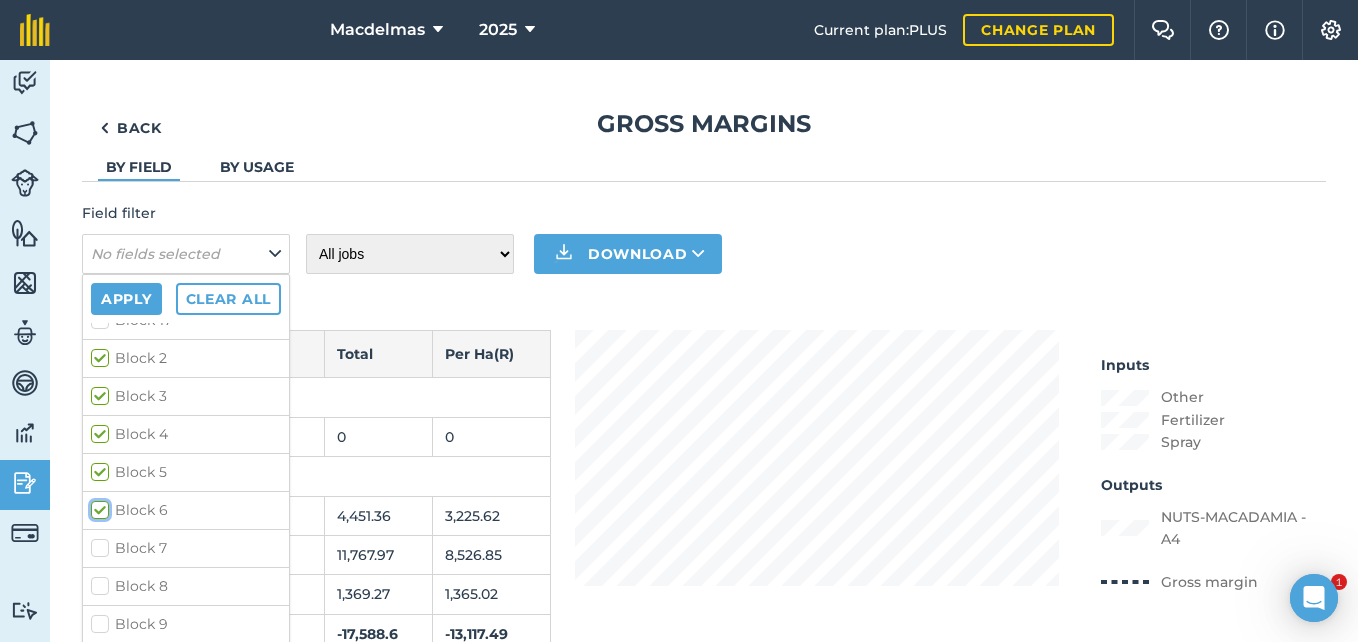 checkbox on "true" 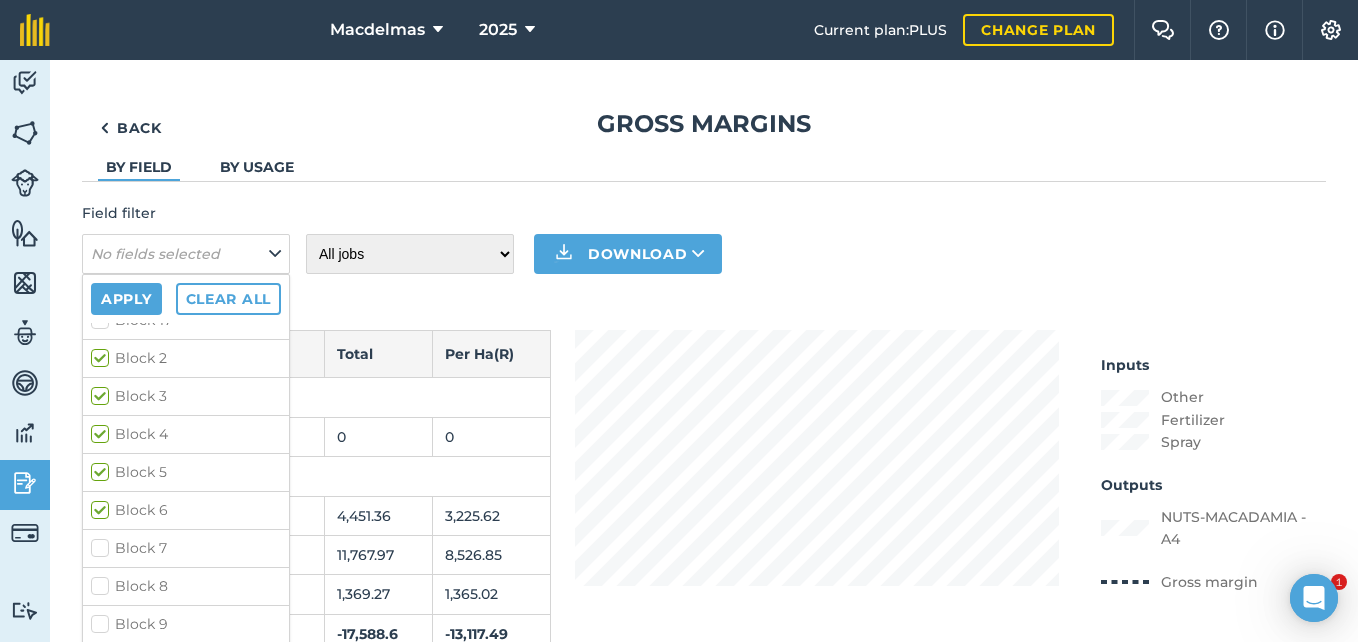 click on "Block 7" at bounding box center [186, 548] 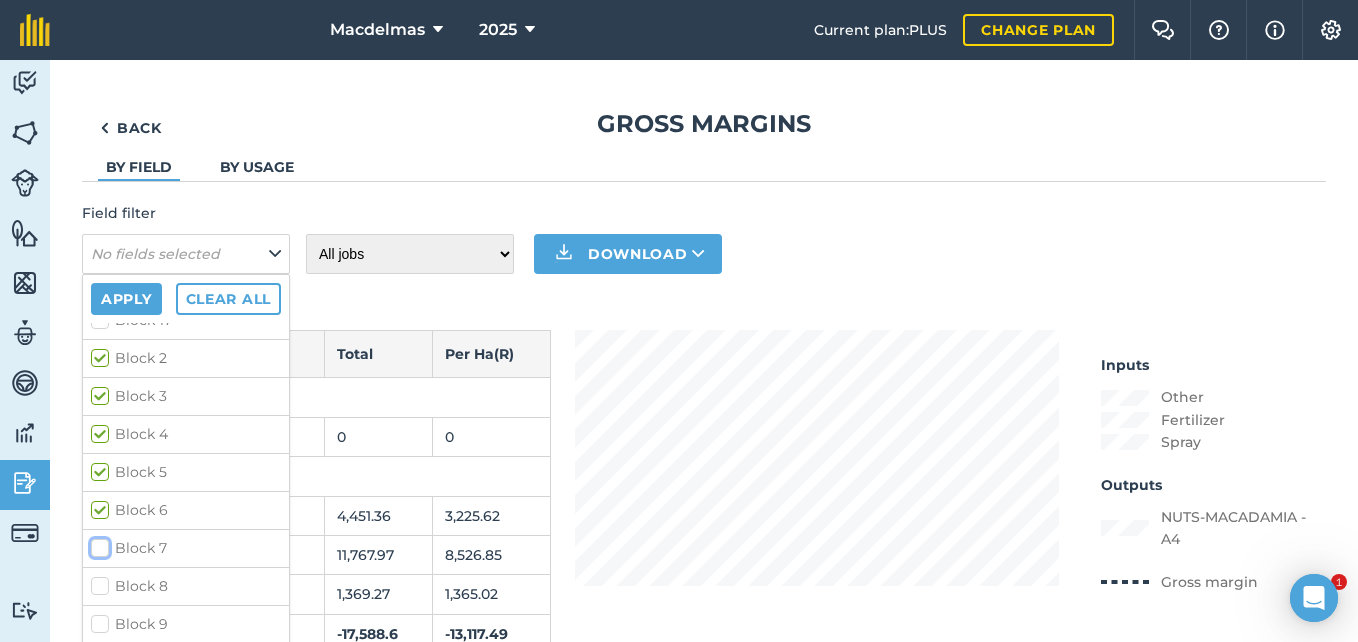 click on "Block 7" at bounding box center [97, 544] 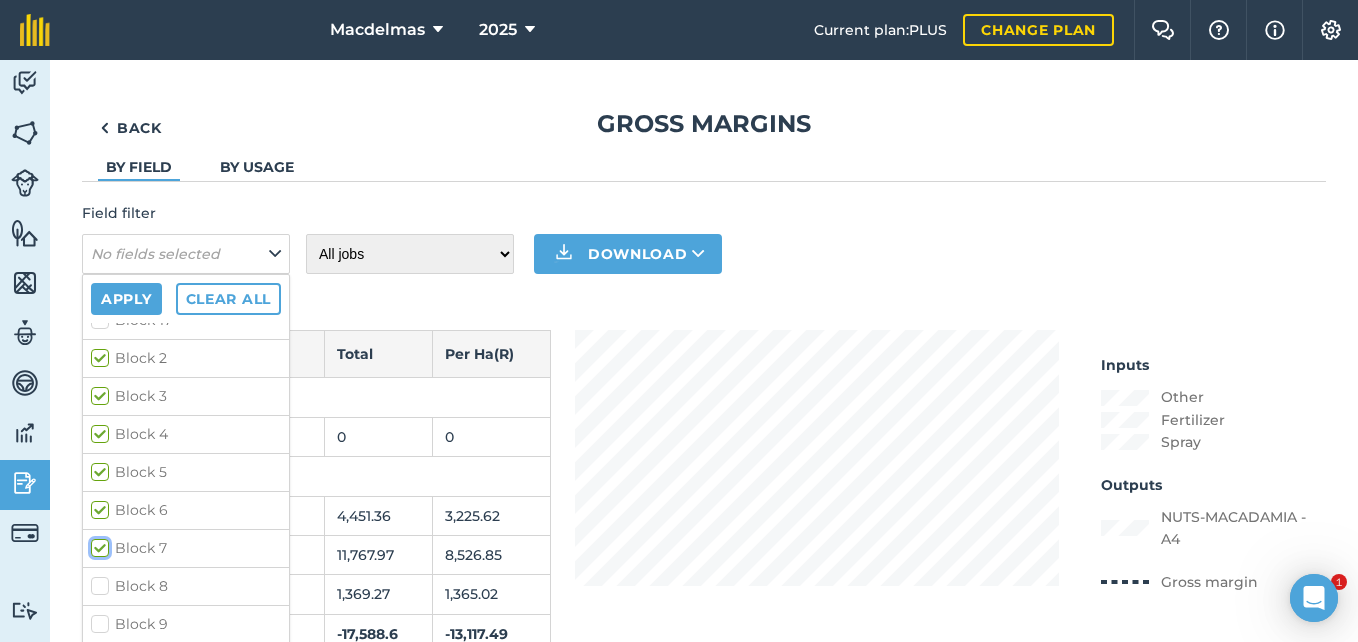 checkbox on "true" 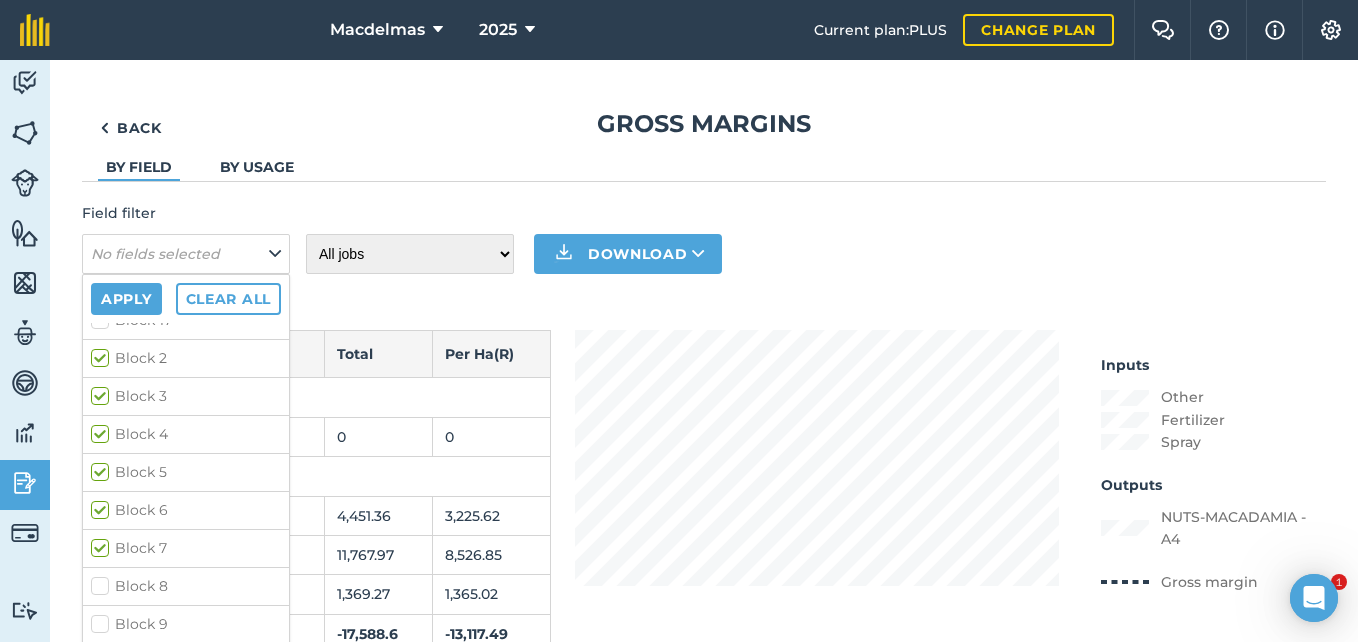 click on "Block 8" at bounding box center (186, 586) 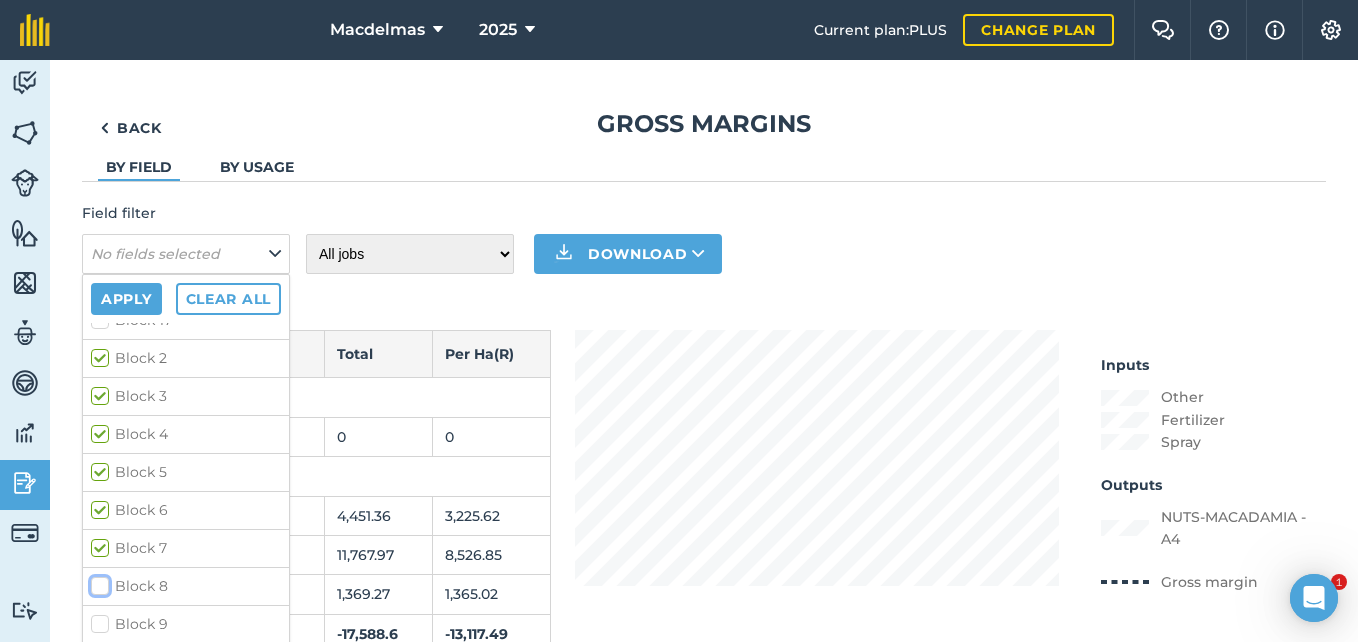 click on "Block 8" at bounding box center (97, 582) 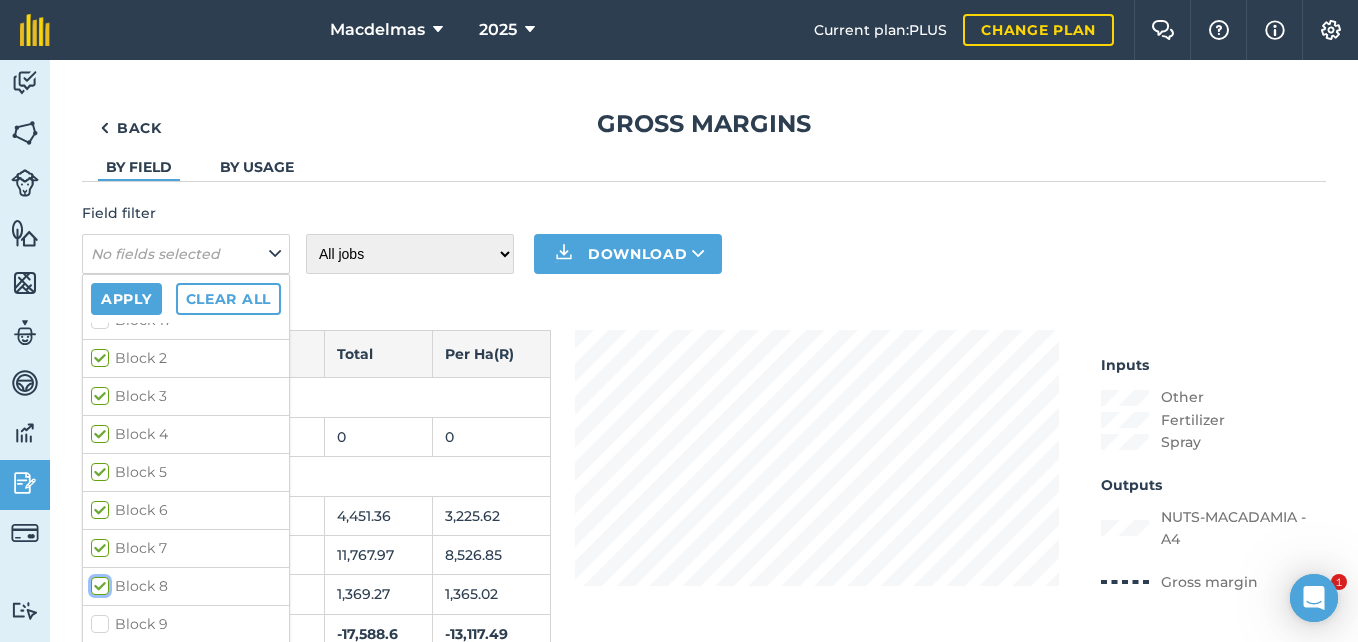 checkbox on "true" 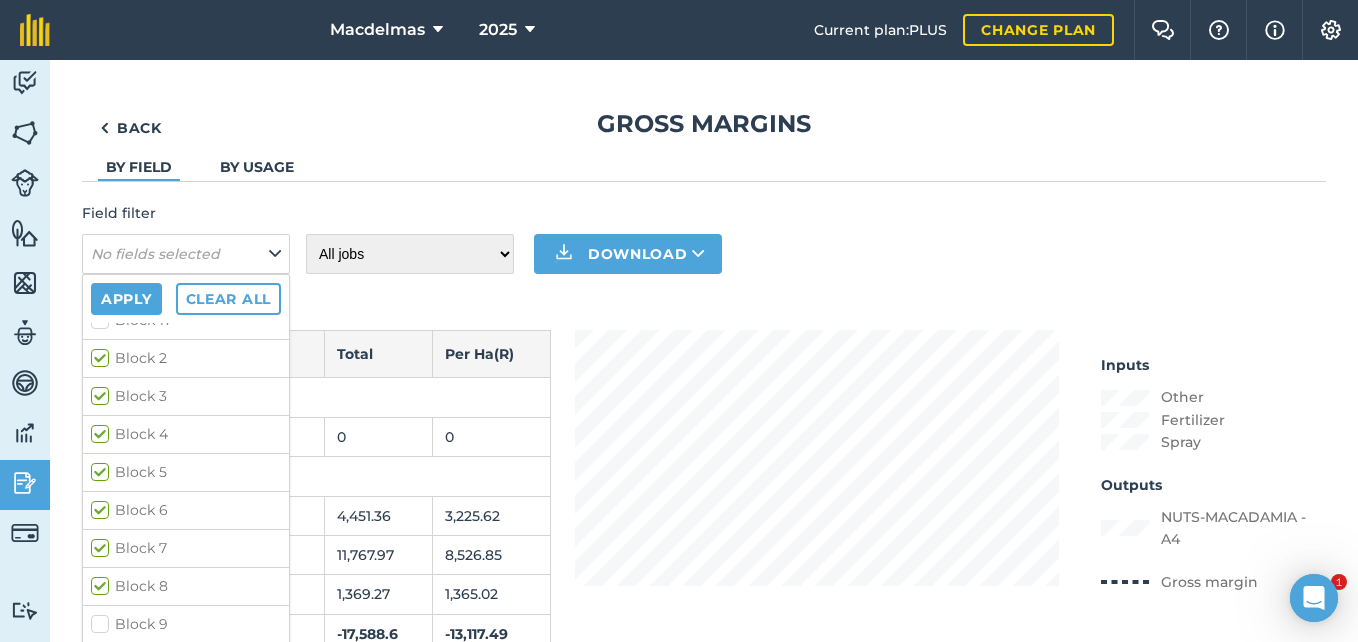 click on "Block 9" at bounding box center [186, 624] 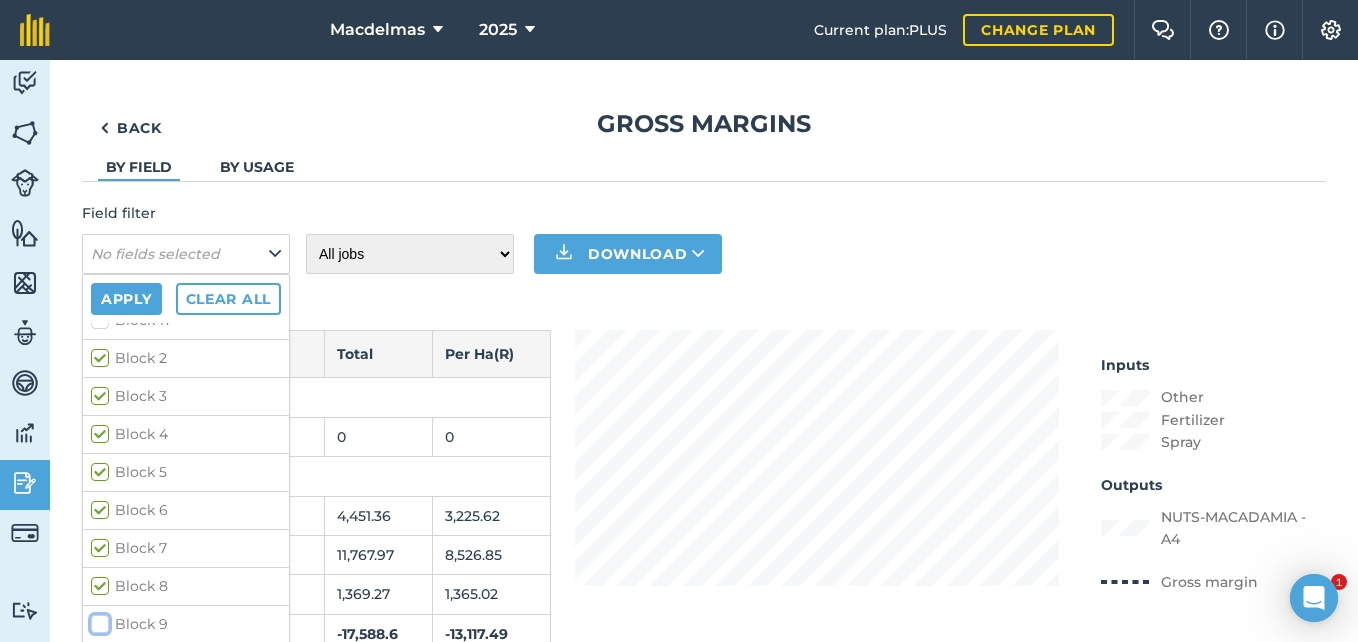 click on "Block 9" at bounding box center [97, 620] 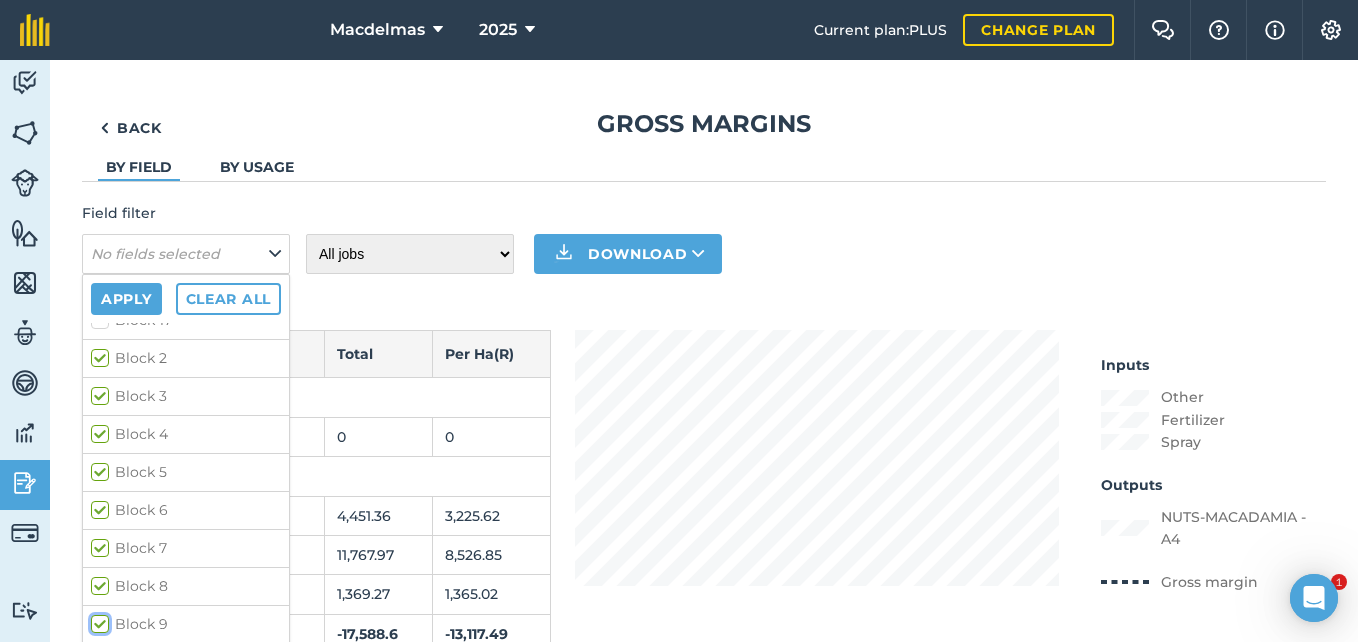 checkbox on "true" 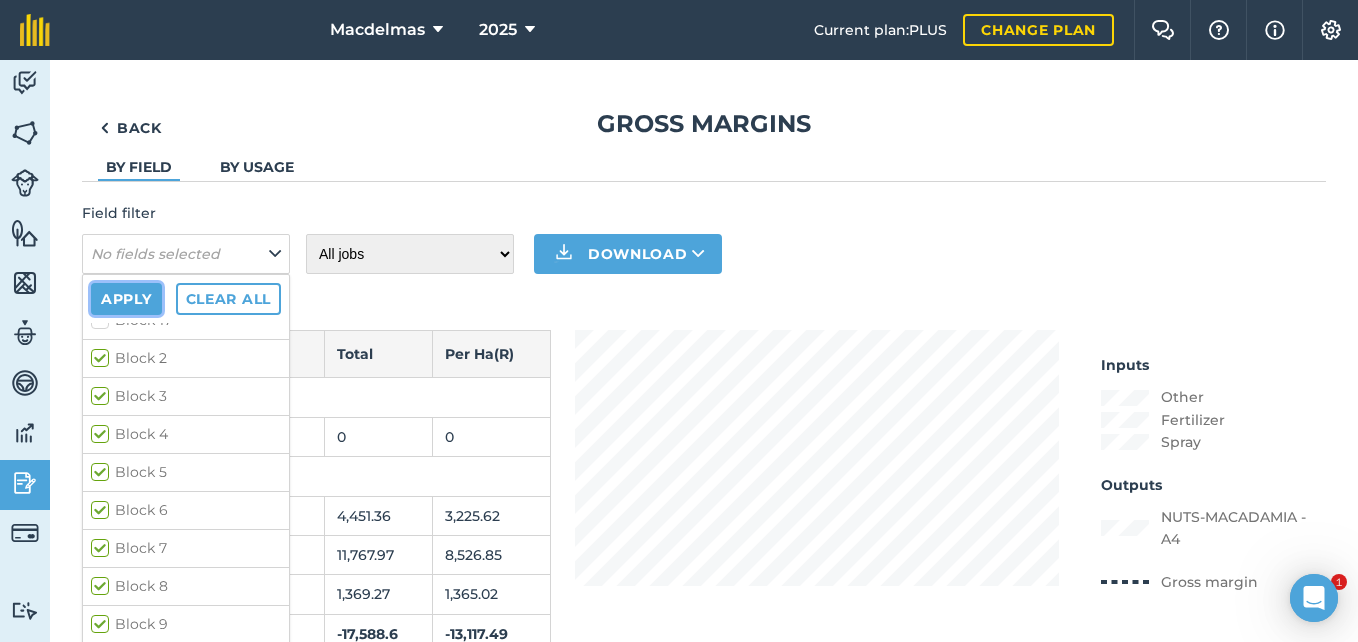 click on "Apply" at bounding box center (126, 299) 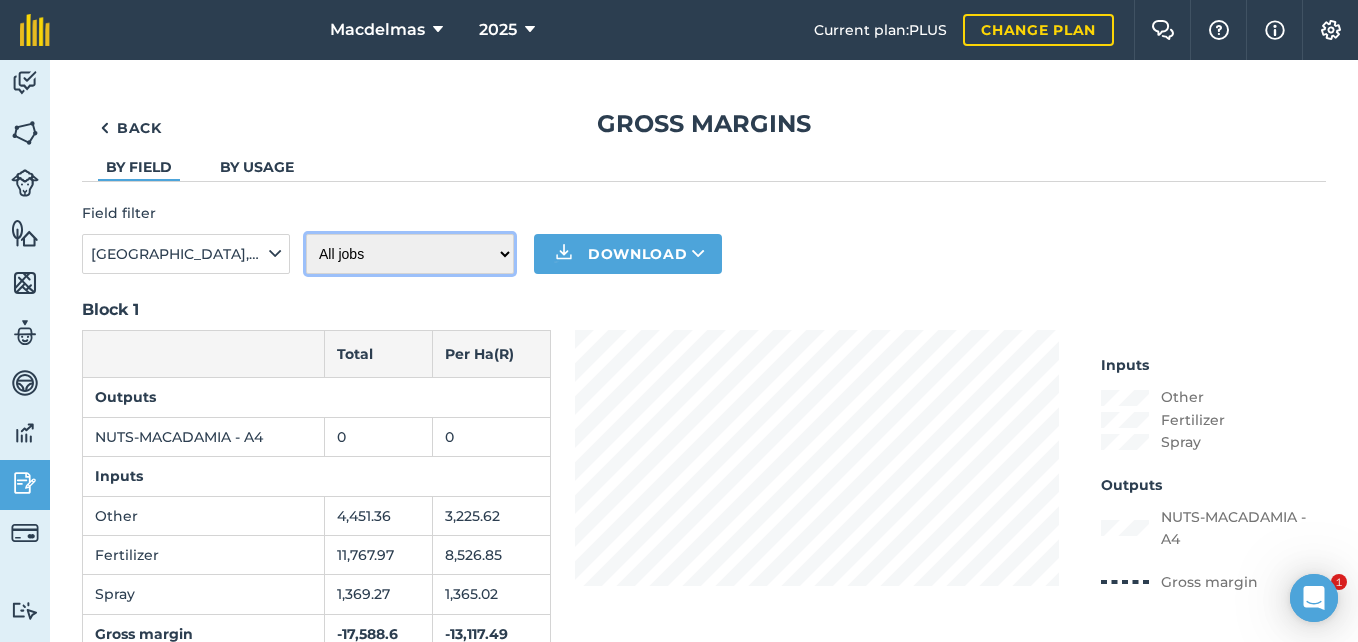 click on "All jobs Incomplete jobs Complete jobs" at bounding box center (410, 254) 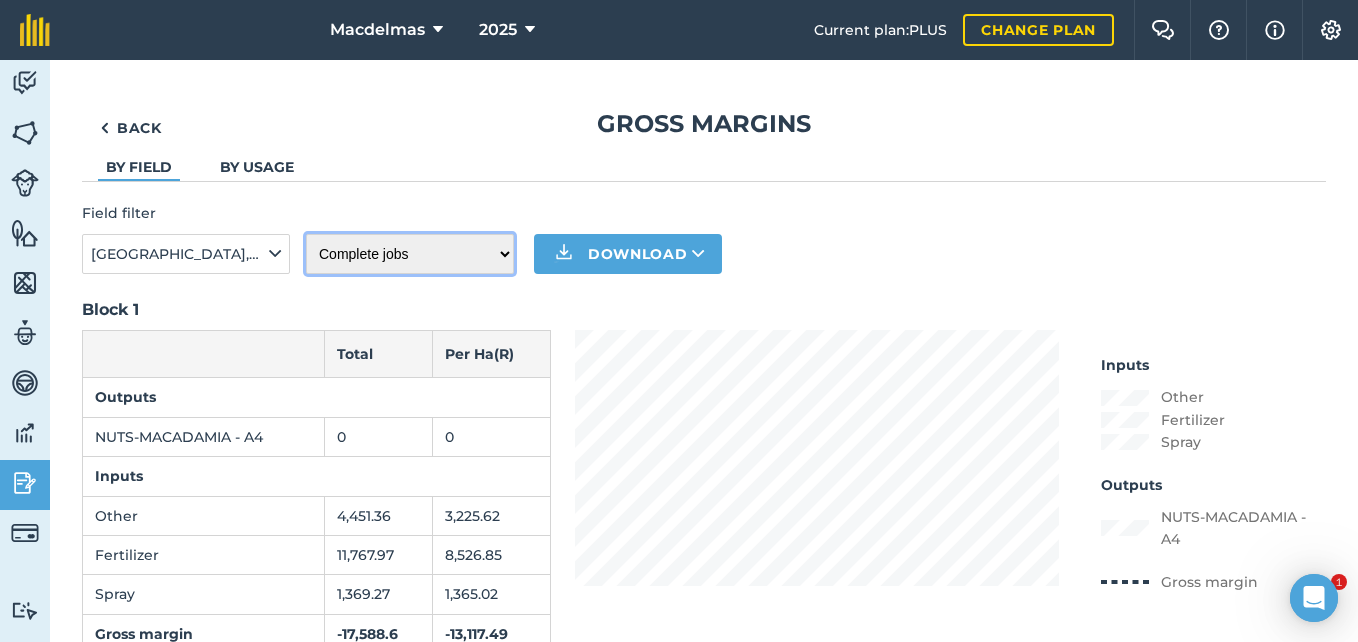 click on "All jobs Incomplete jobs Complete jobs" at bounding box center [410, 254] 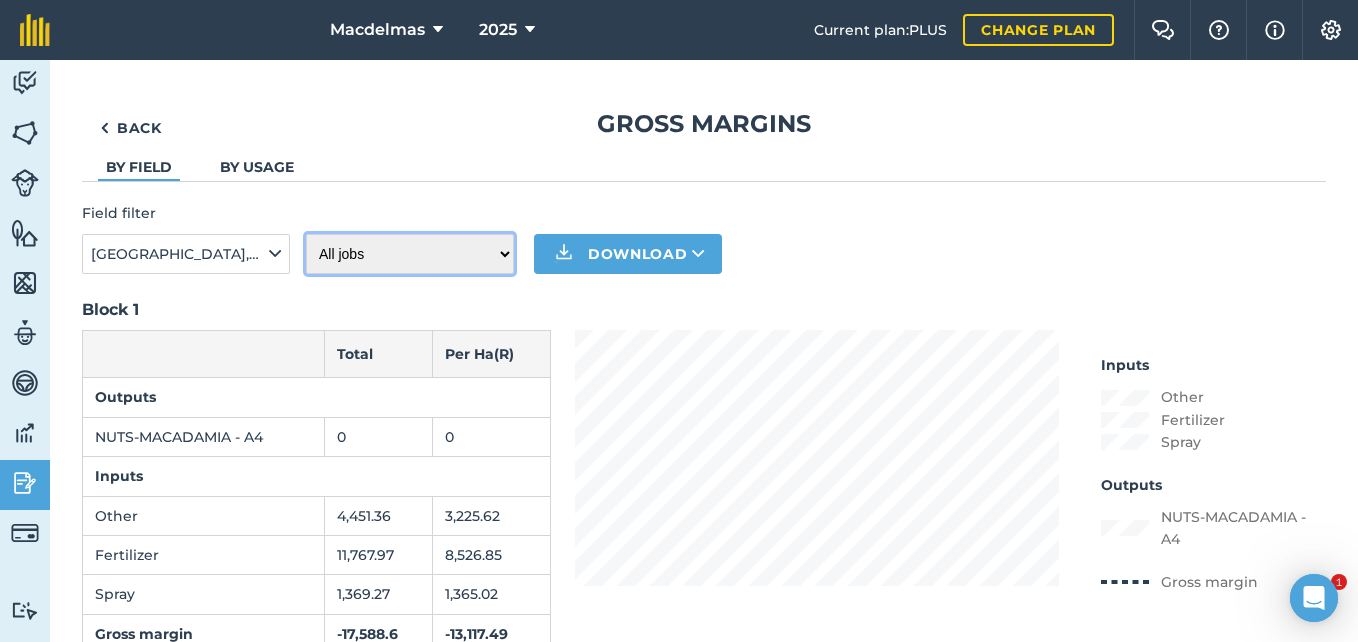 click on "All jobs Incomplete jobs Complete jobs" at bounding box center (410, 254) 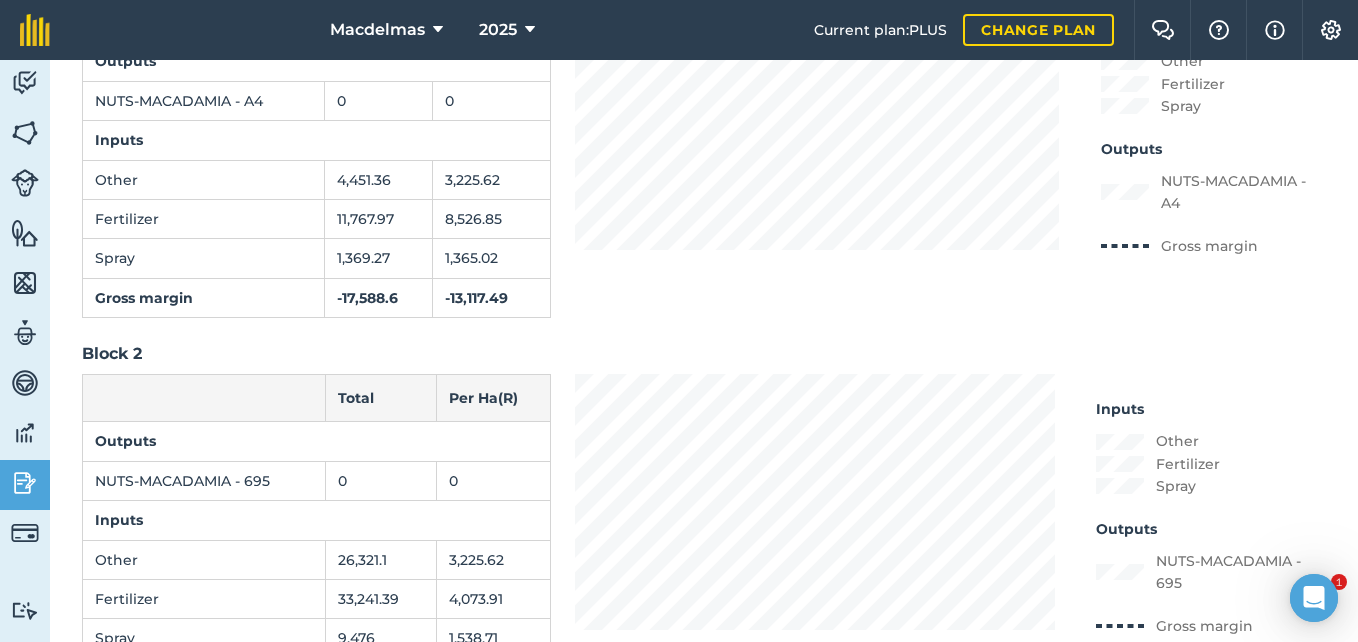 scroll, scrollTop: 0, scrollLeft: 0, axis: both 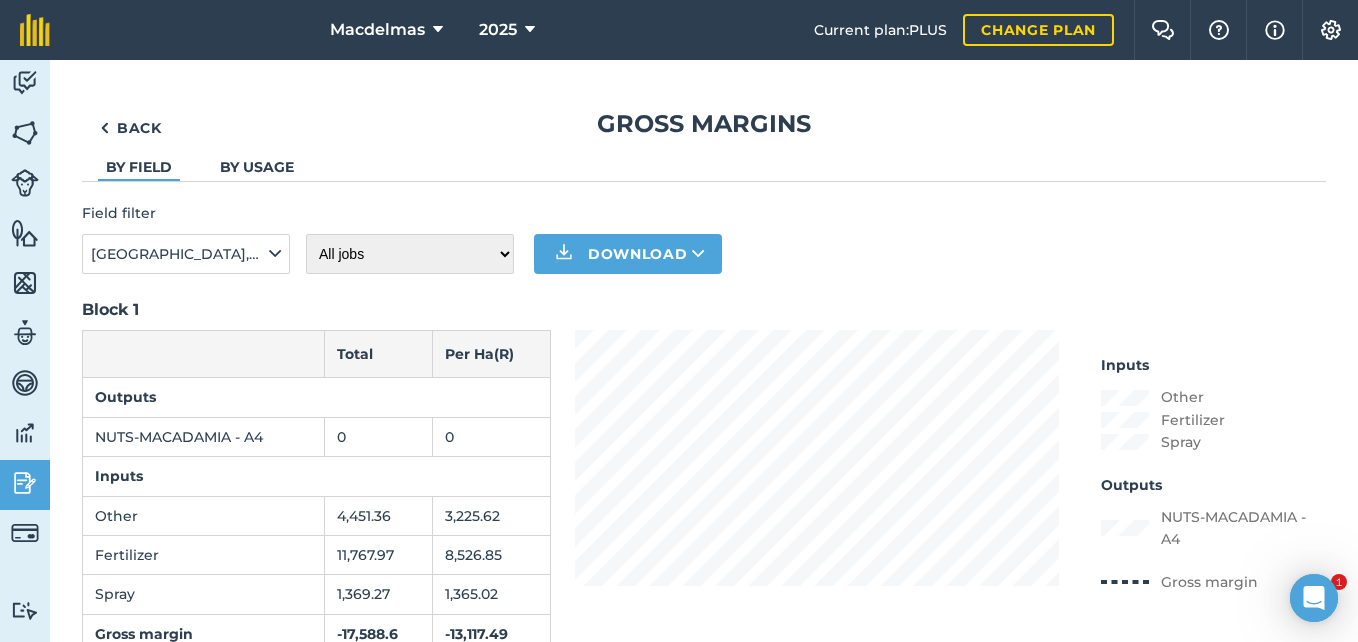 click on "By usage" at bounding box center [257, 167] 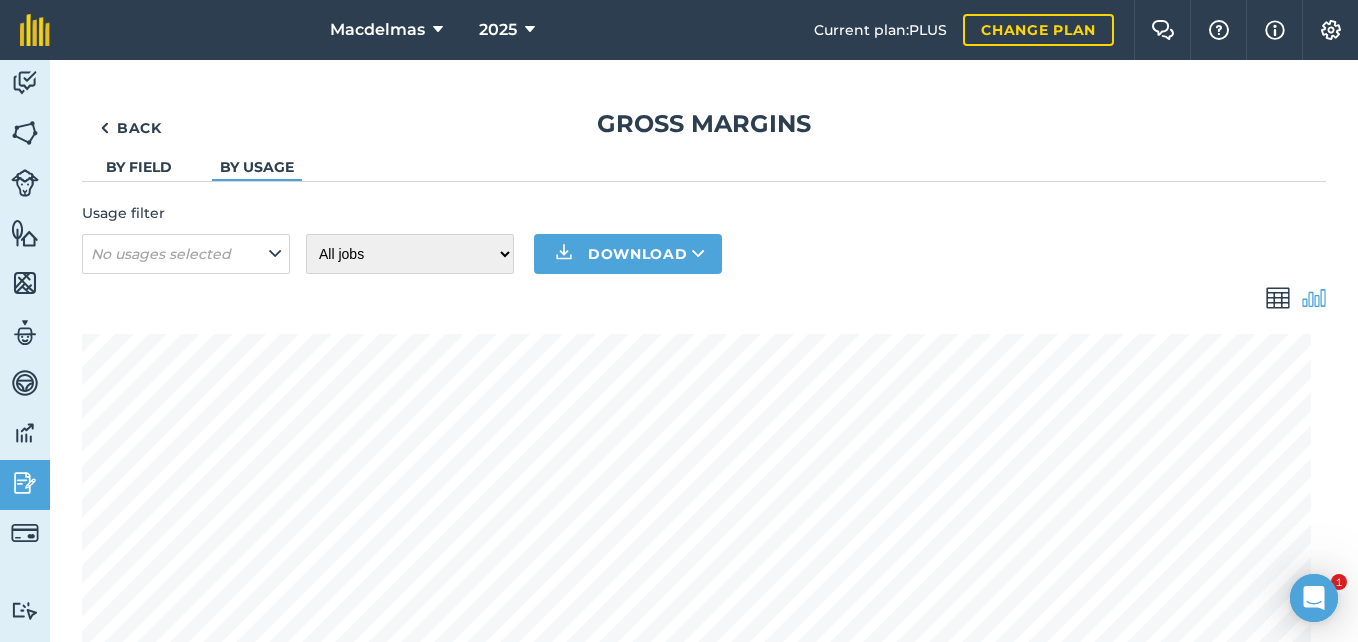 click on "By field" at bounding box center (139, 167) 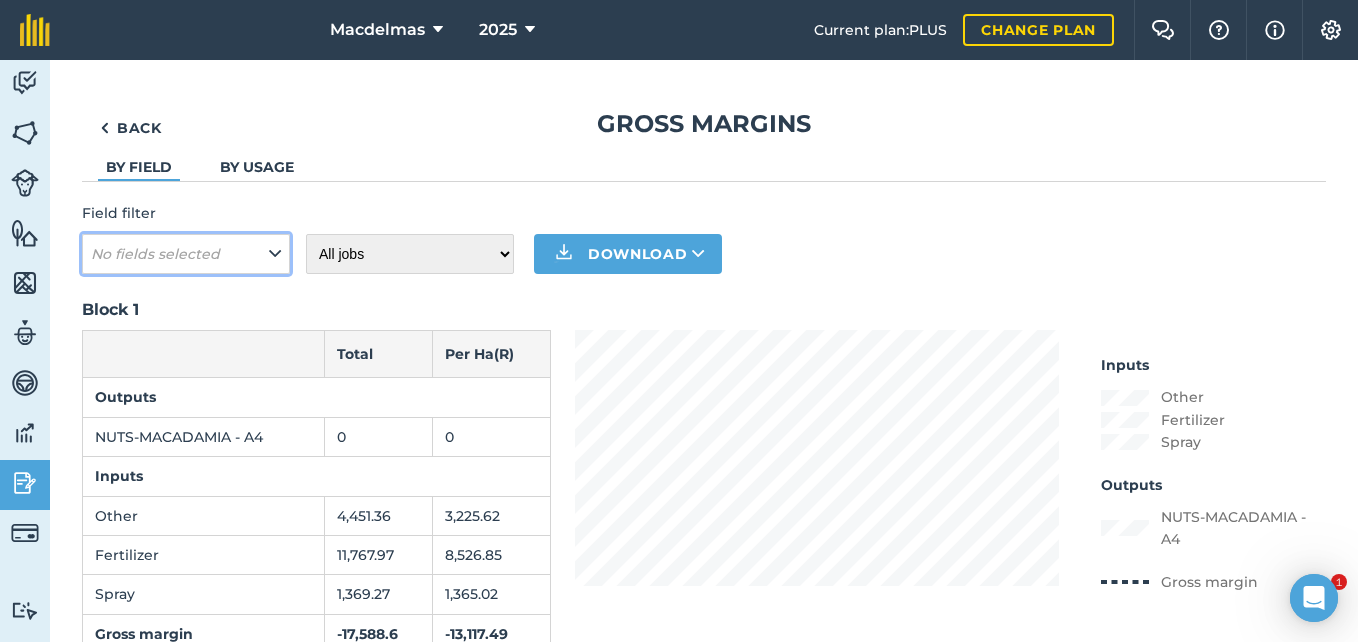 click at bounding box center (275, 254) 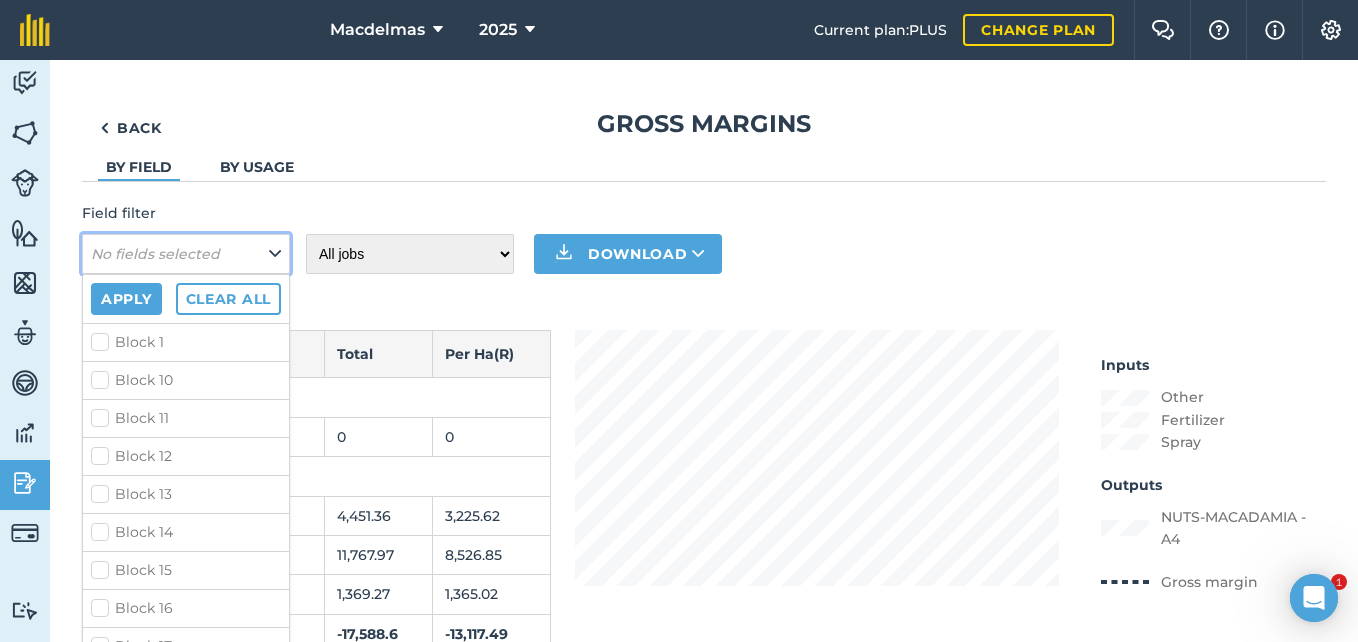 click at bounding box center (275, 254) 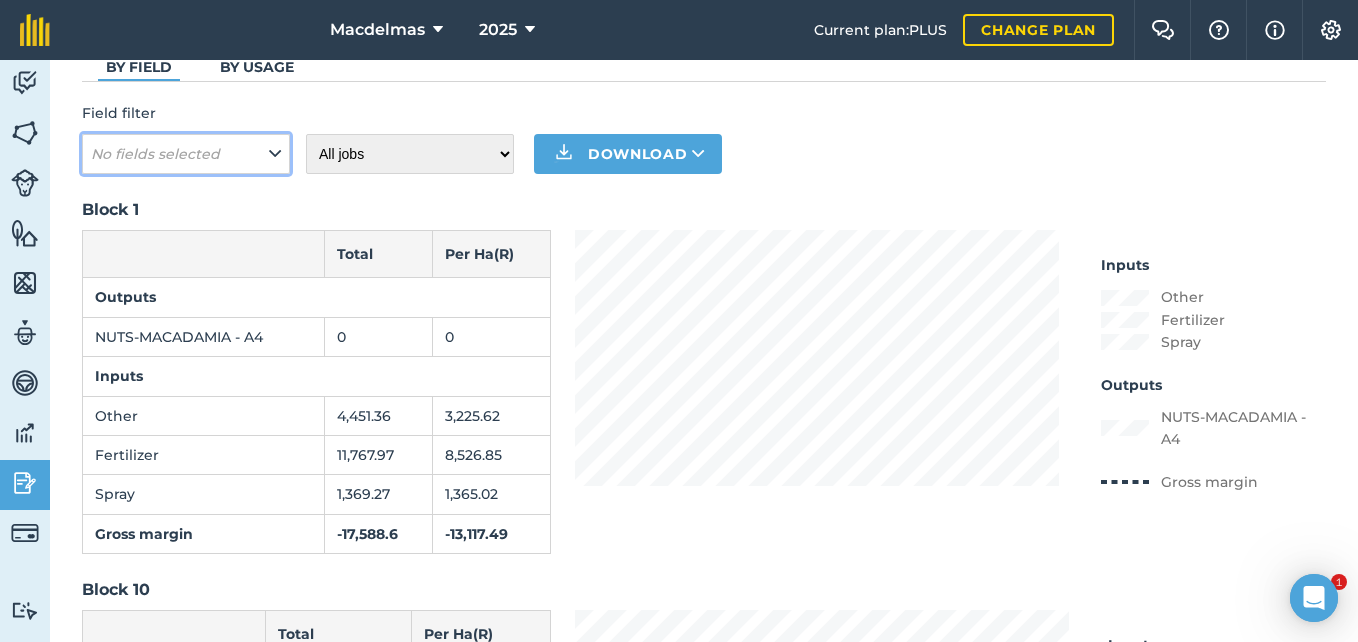 scroll, scrollTop: 0, scrollLeft: 0, axis: both 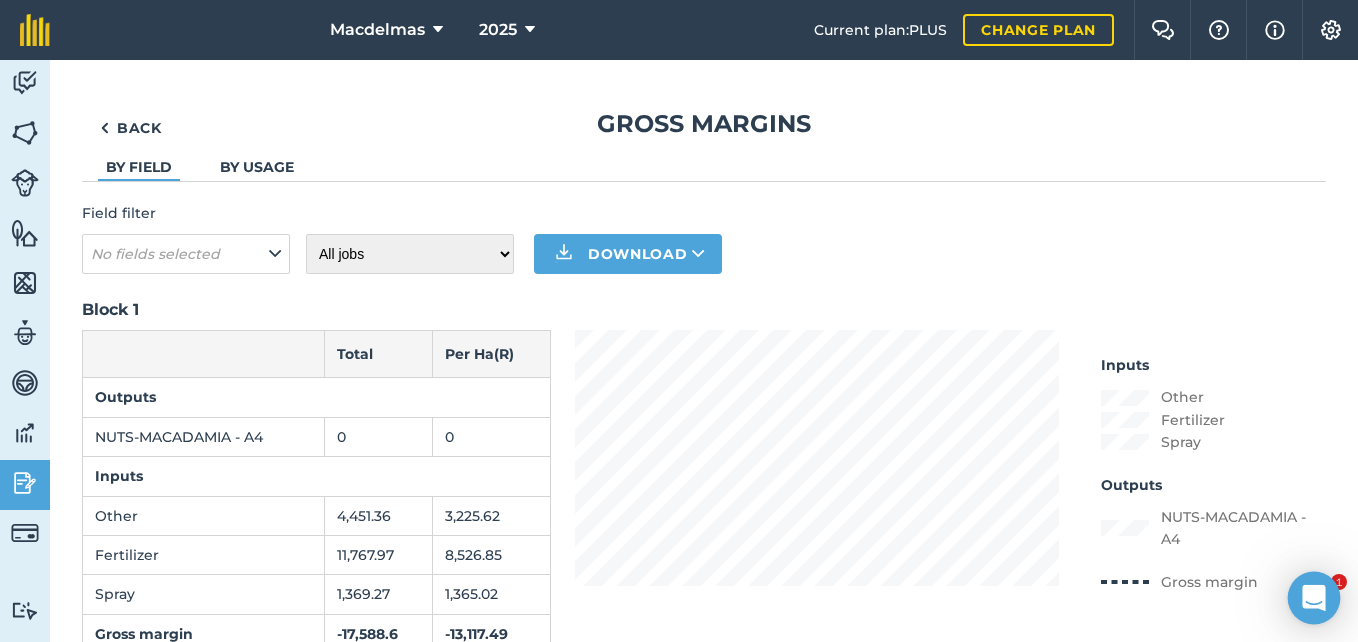 click at bounding box center [1314, 598] 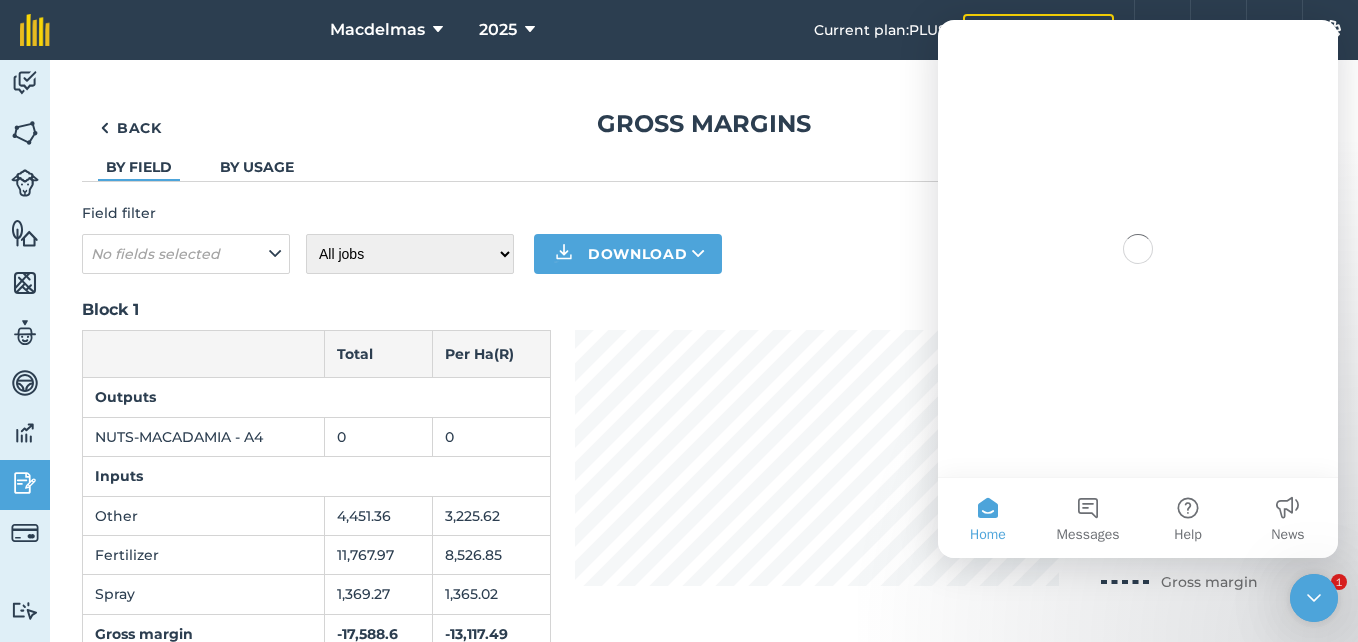 scroll, scrollTop: 0, scrollLeft: 0, axis: both 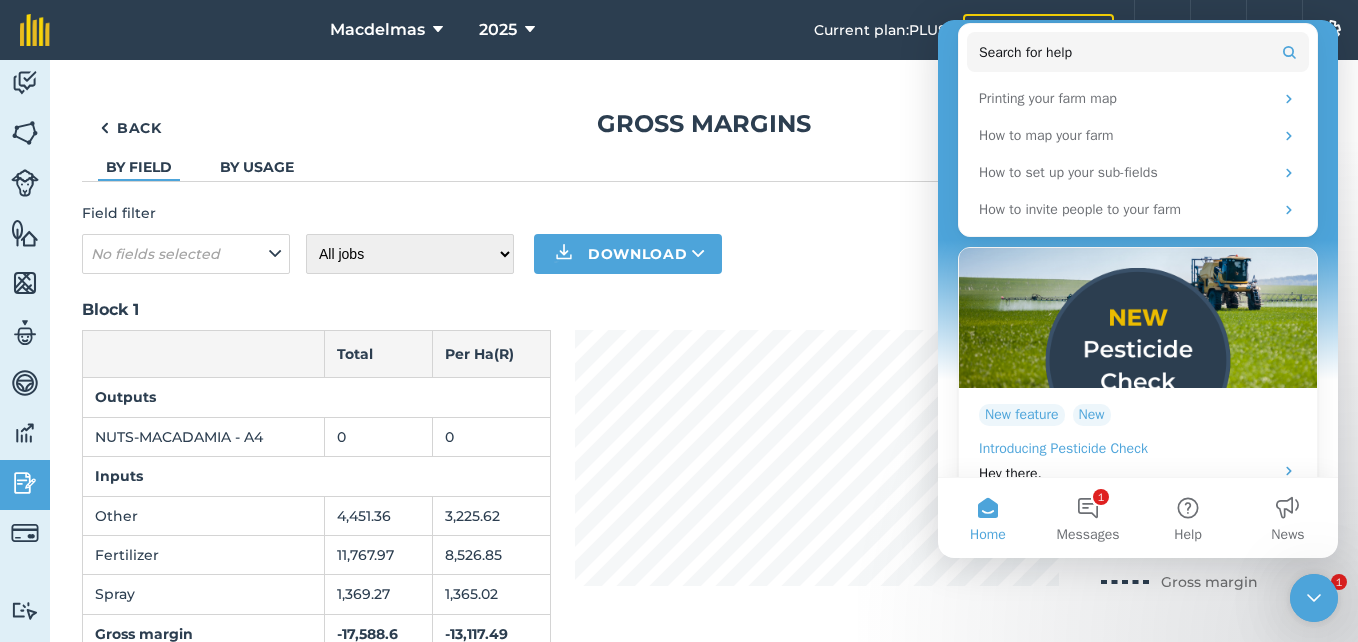 click 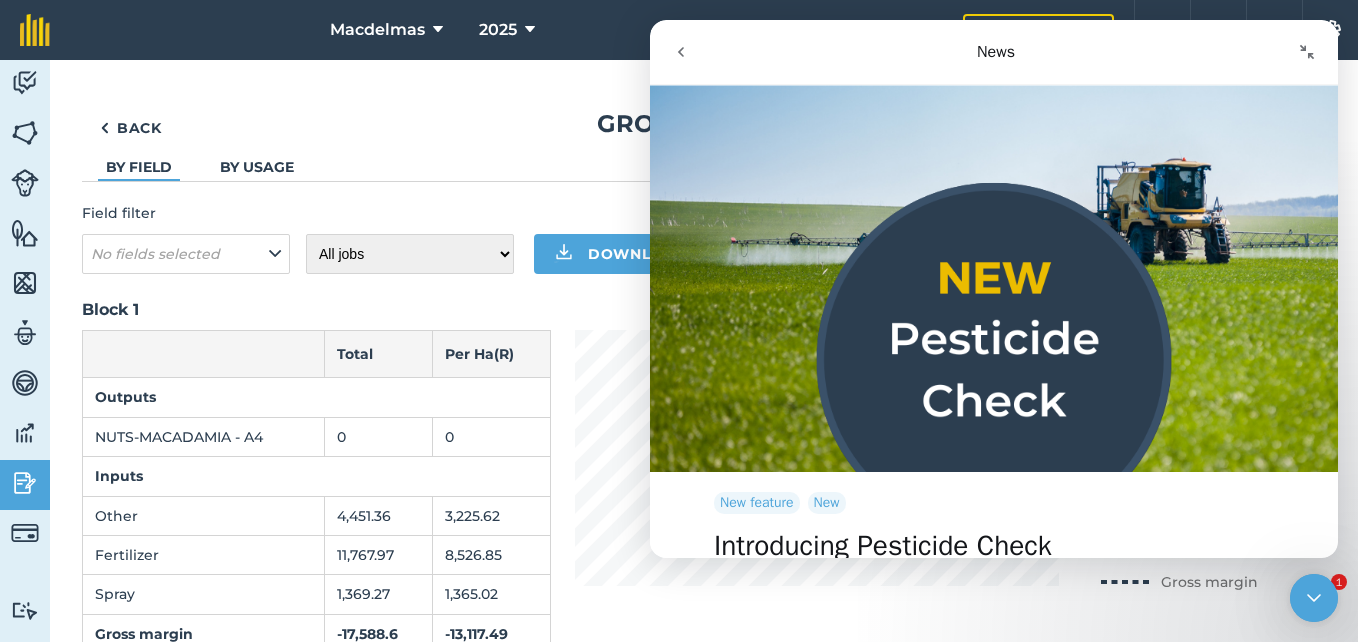scroll, scrollTop: 0, scrollLeft: 0, axis: both 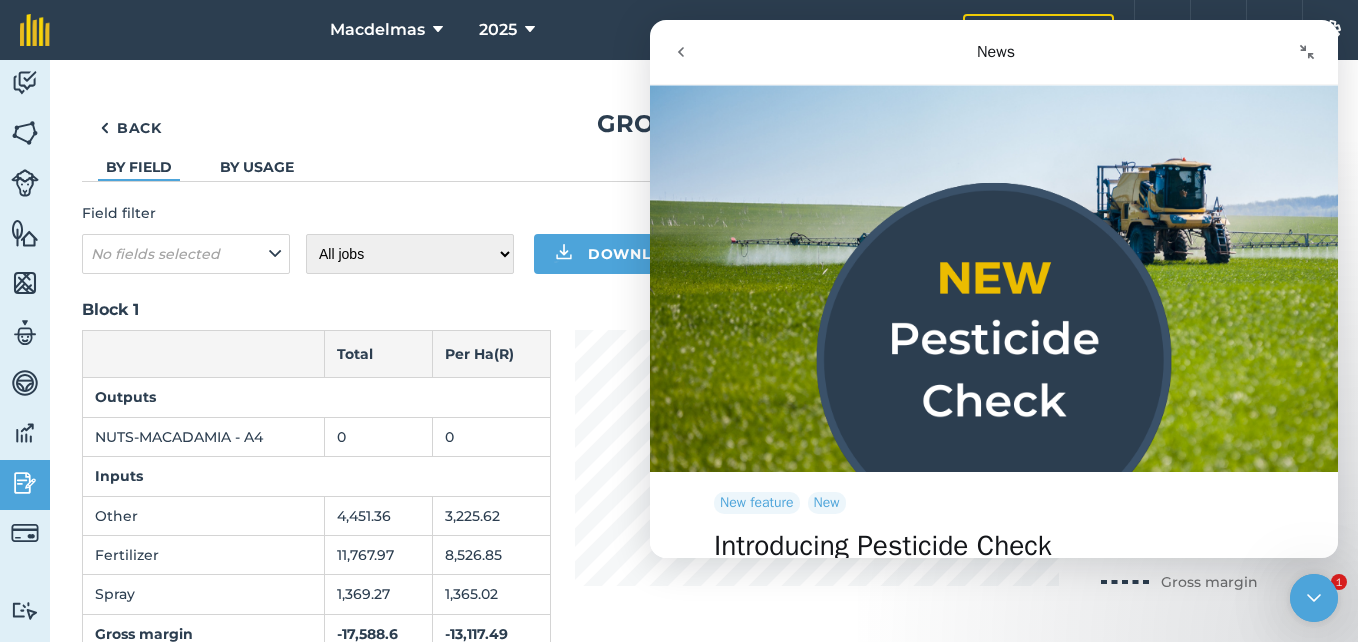 click 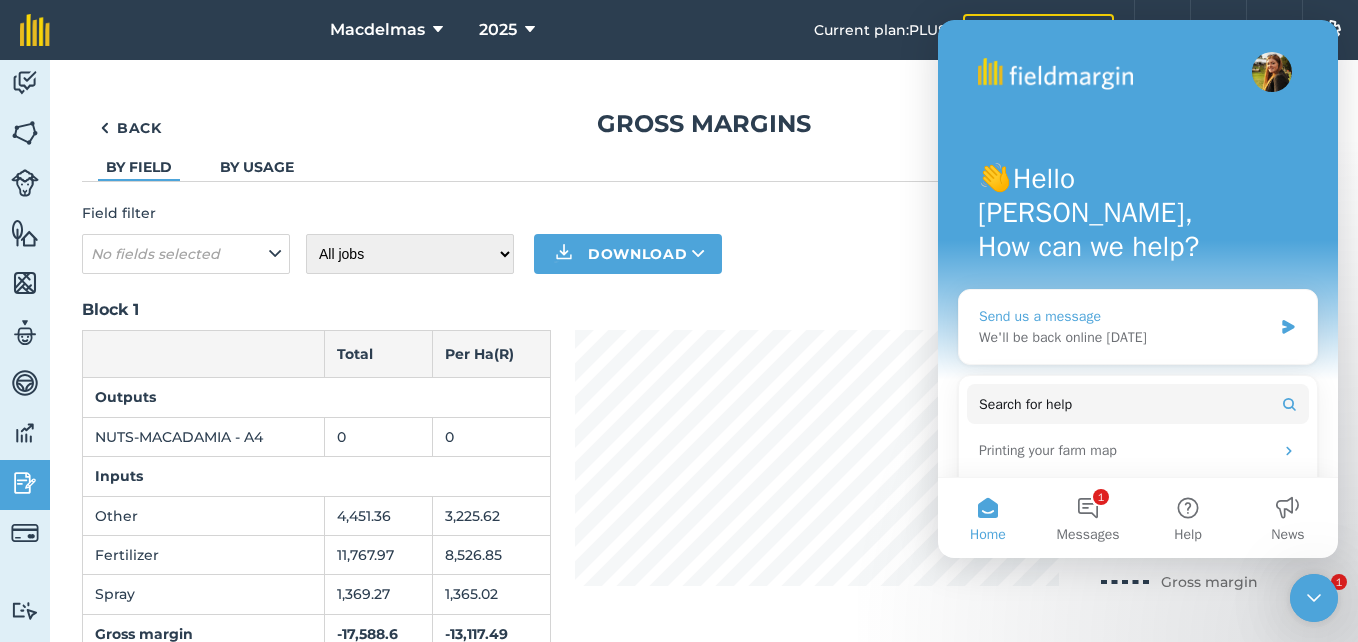 scroll, scrollTop: 352, scrollLeft: 0, axis: vertical 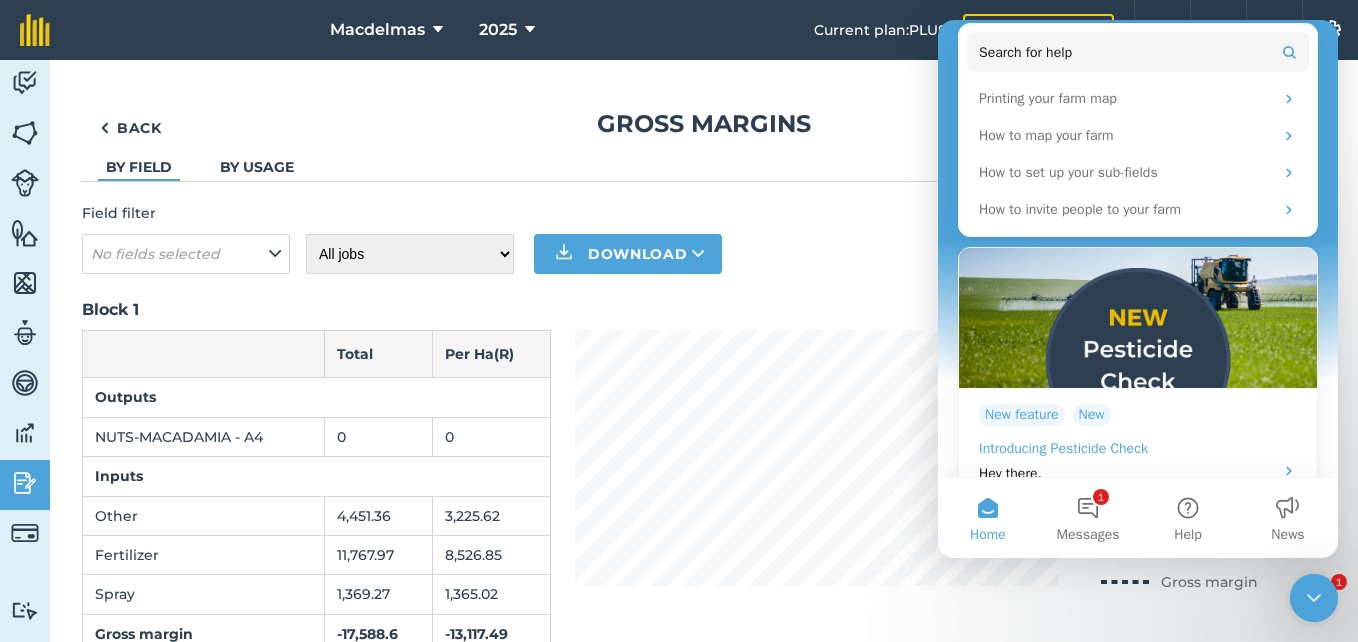 click on "New feature New Introducing Pesticide Check Hey there," at bounding box center (1138, 444) 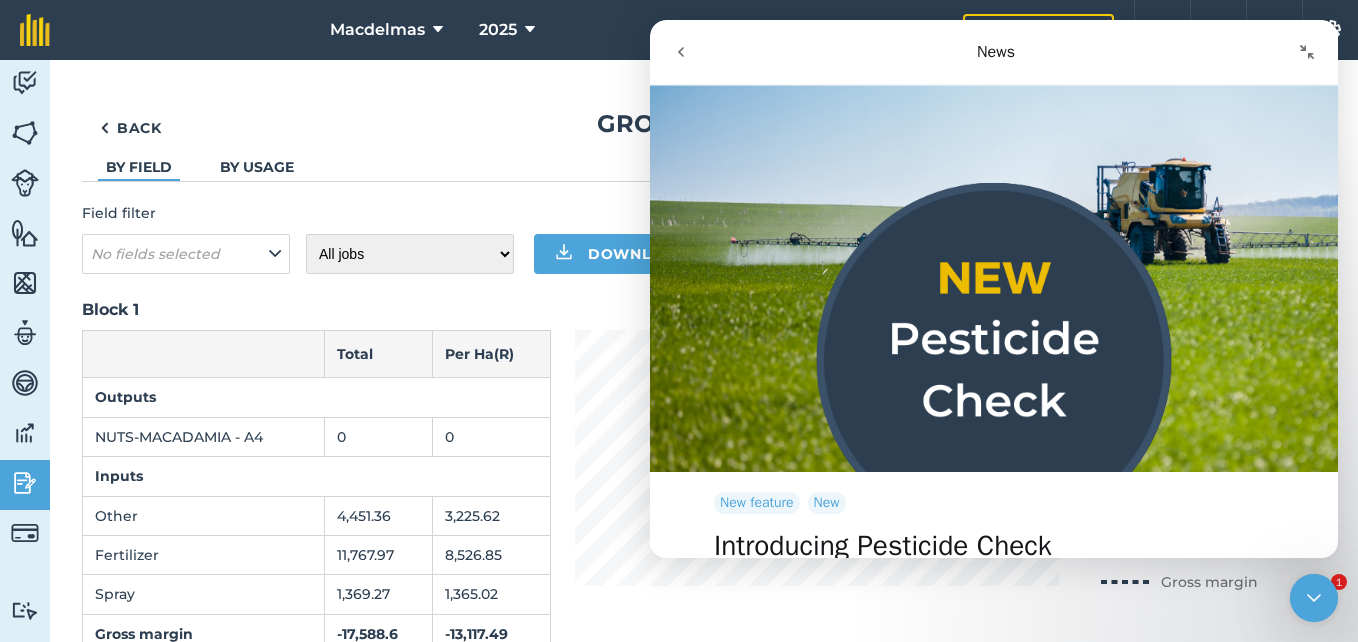 scroll, scrollTop: 0, scrollLeft: 0, axis: both 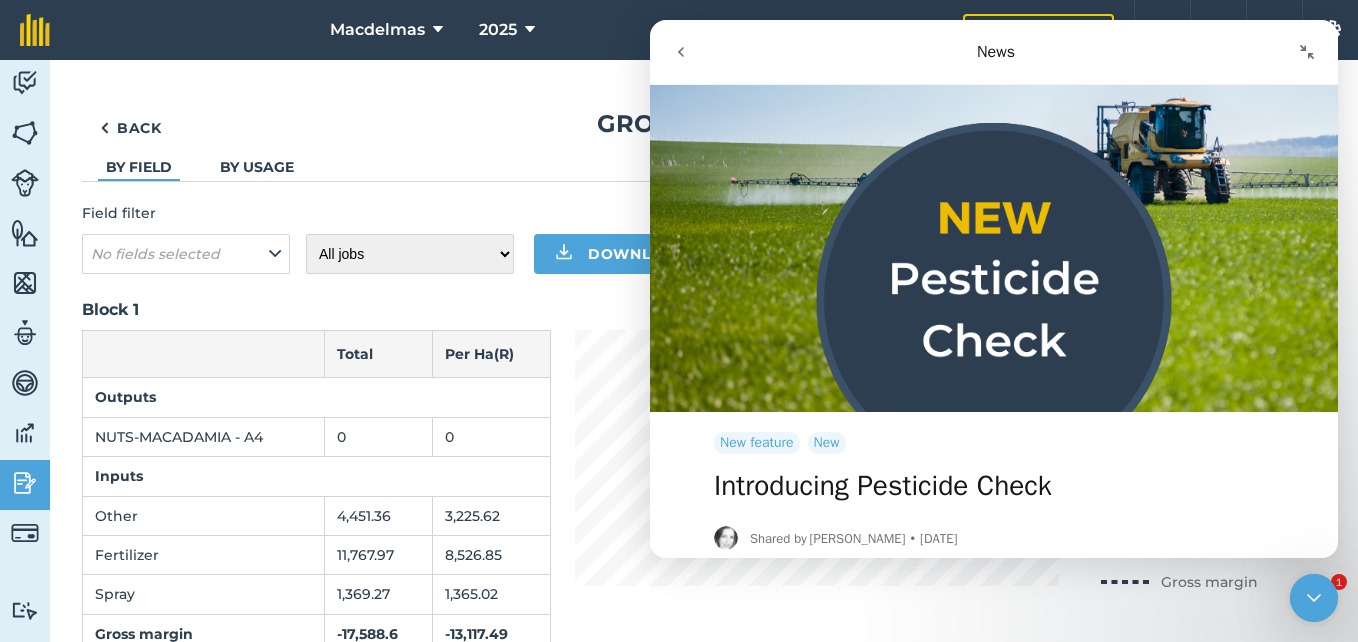 click 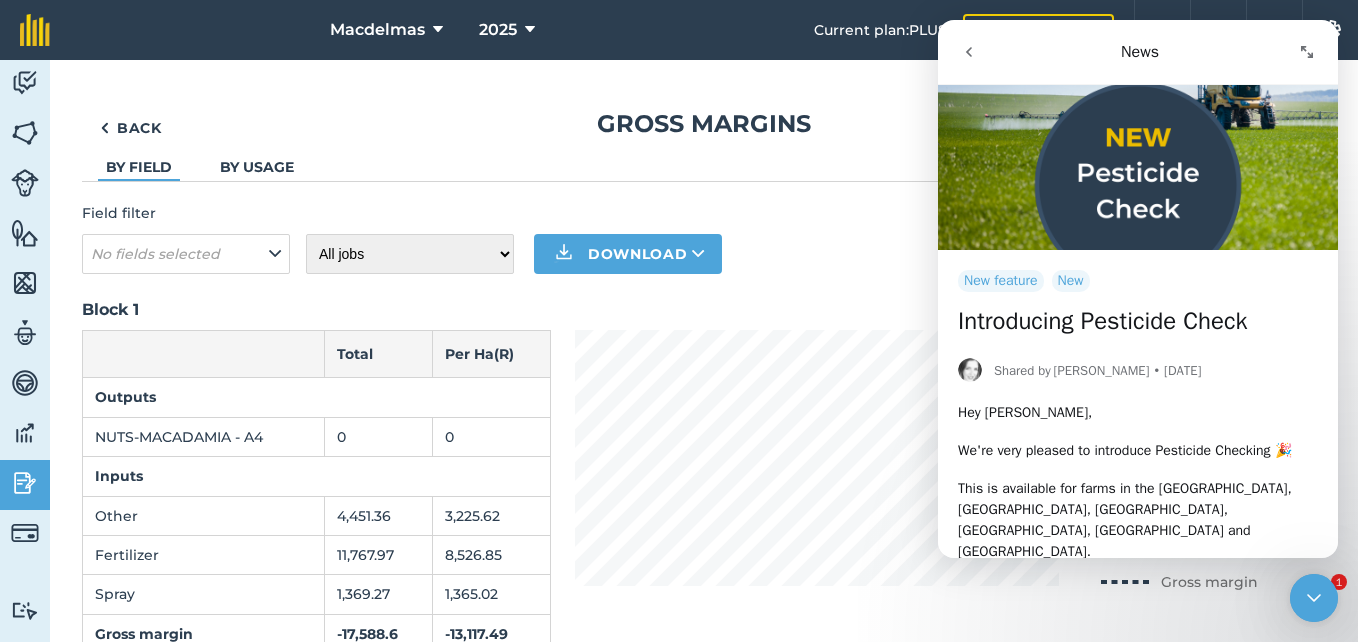 click at bounding box center [969, 52] 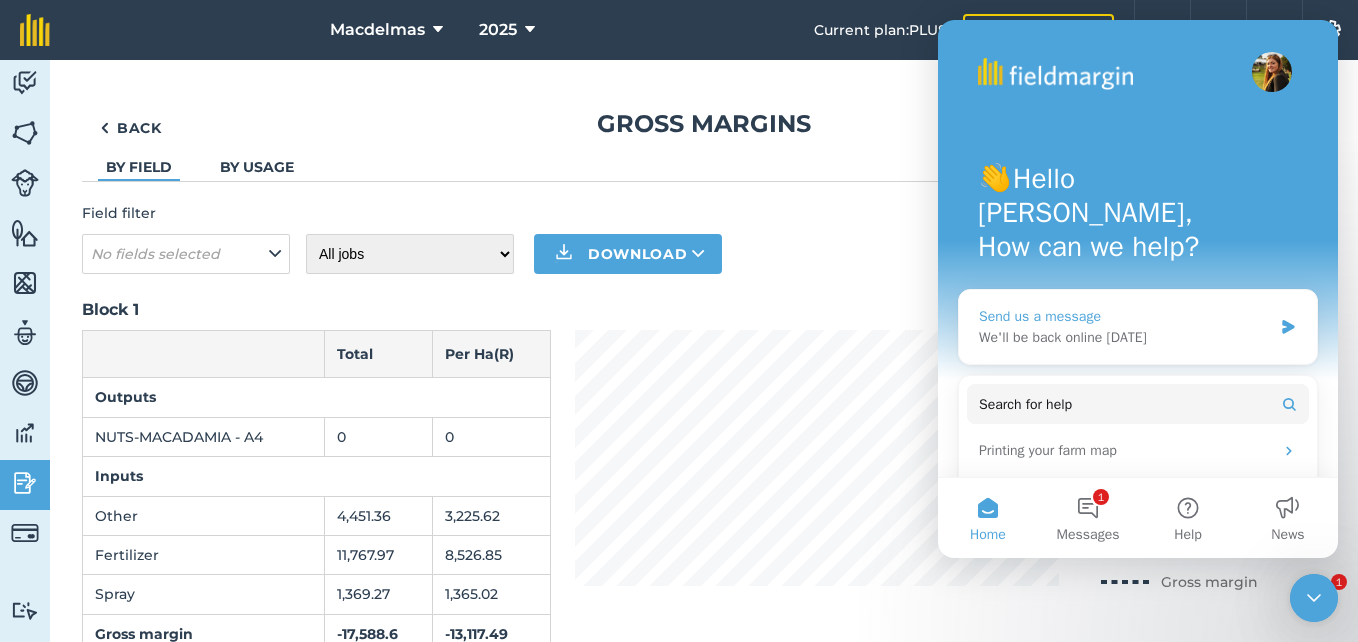 click on "Send us a message" at bounding box center [1125, 316] 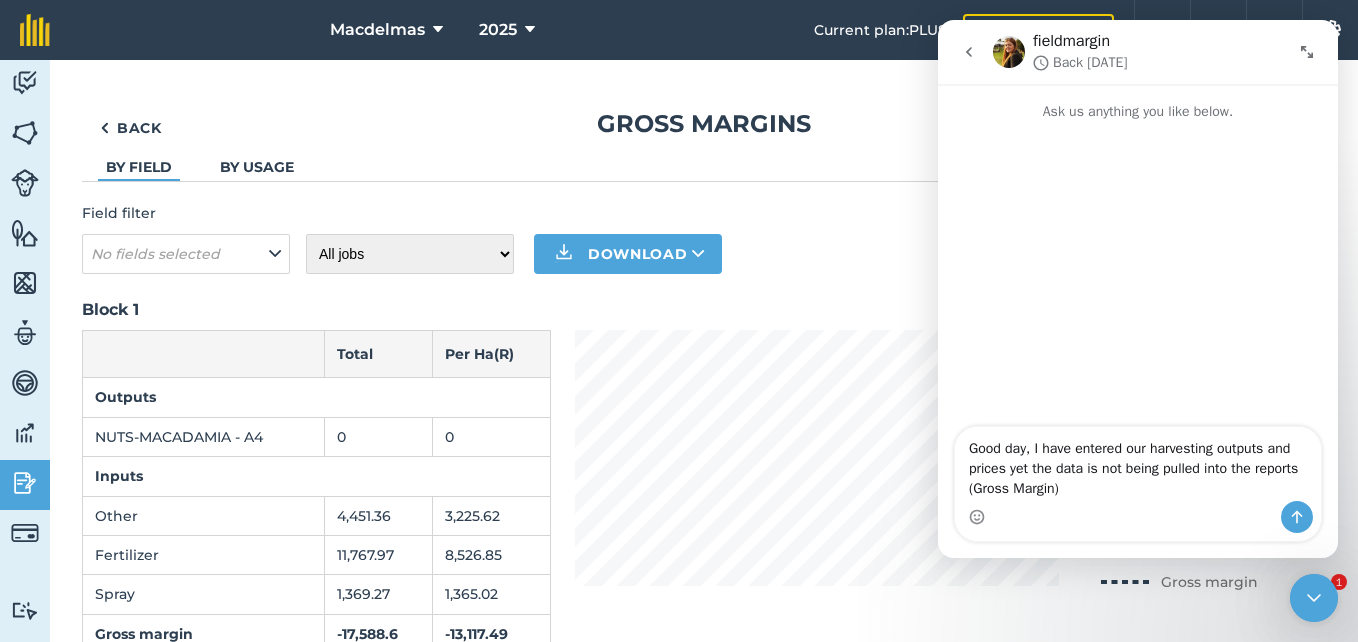 type on "Good day, I have entered our harvesting outputs and prices yet the data is not being pulled into the reports (Gross Margin)" 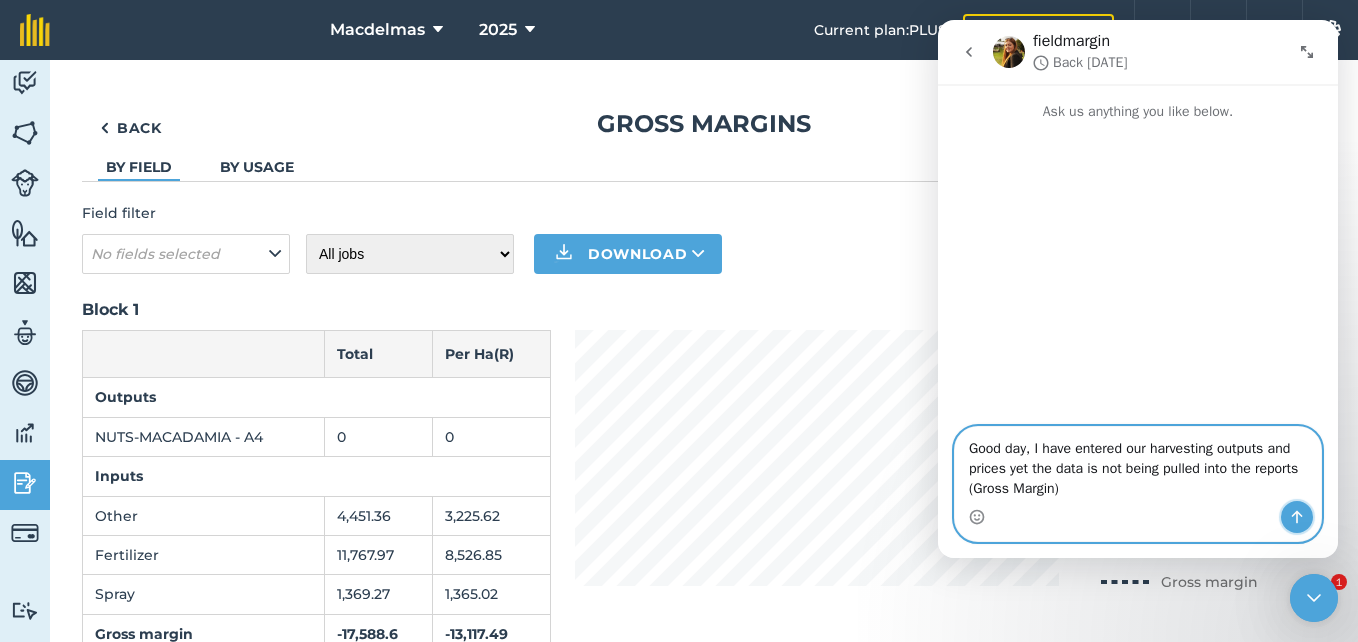 click at bounding box center [1297, 517] 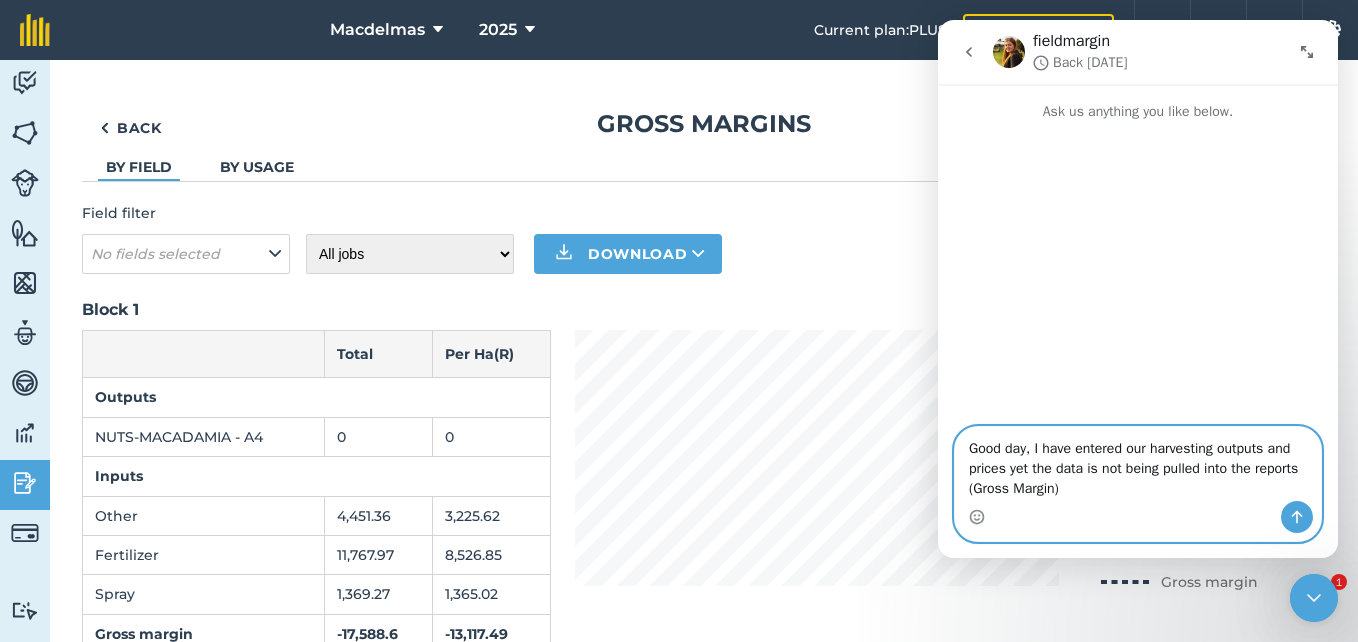 type 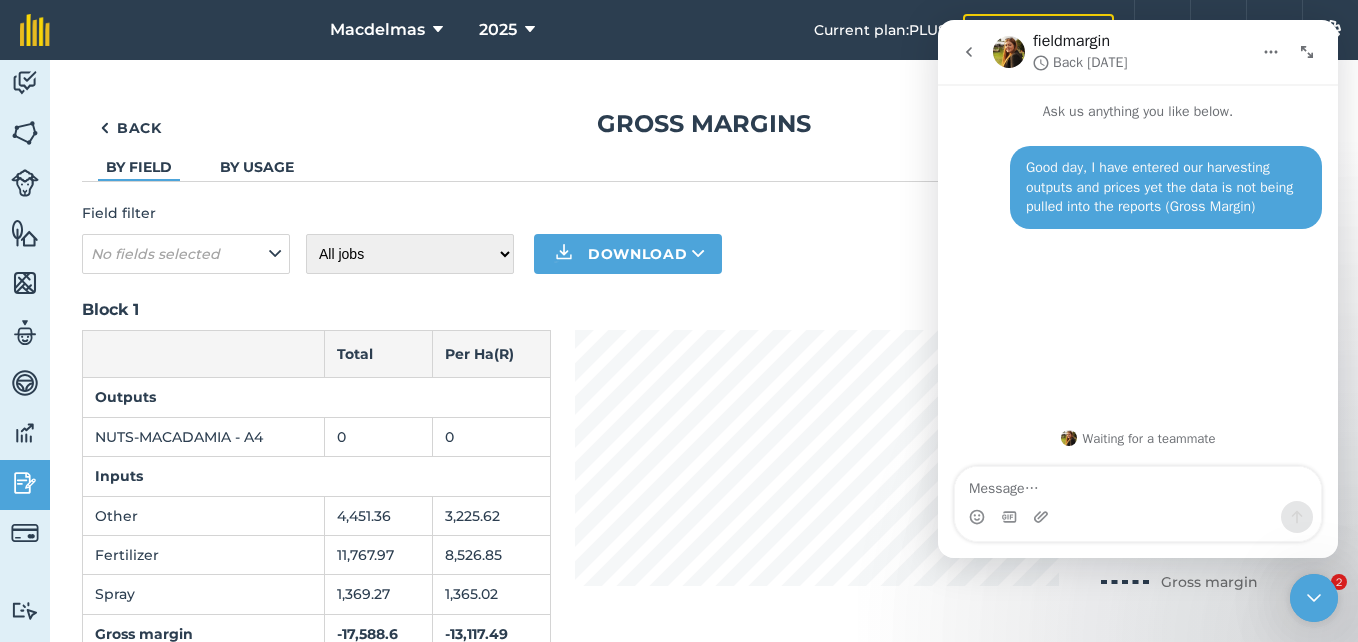 click 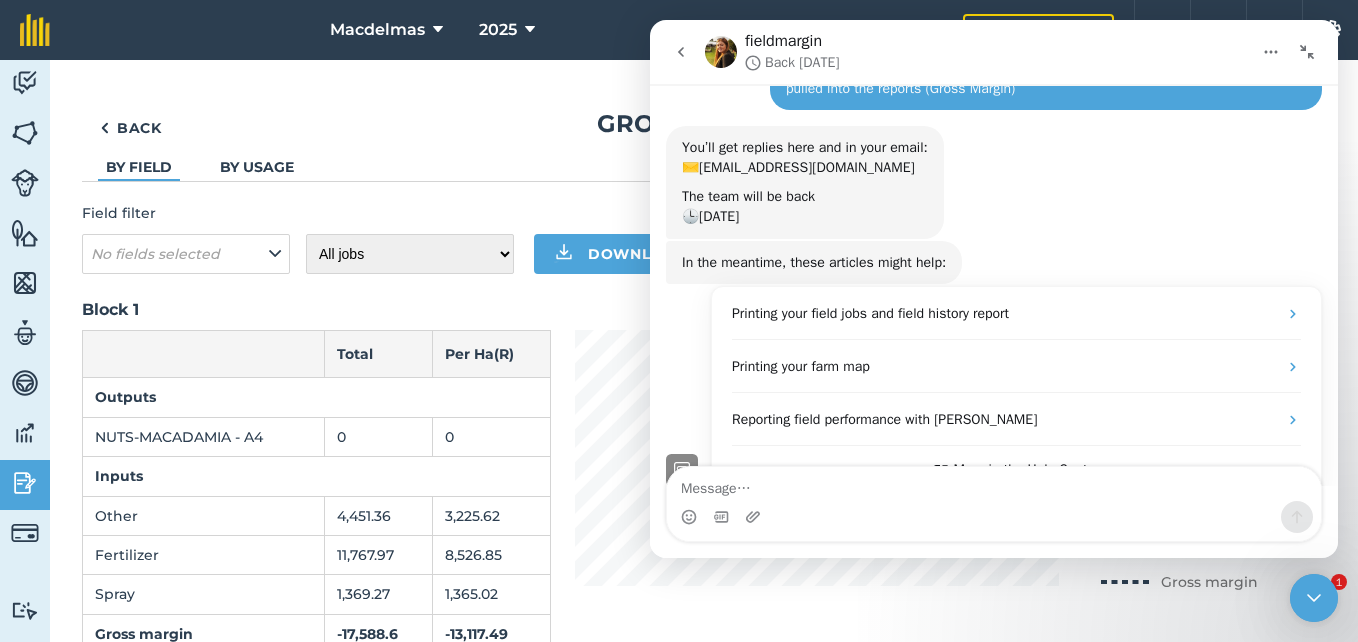 scroll, scrollTop: 206, scrollLeft: 0, axis: vertical 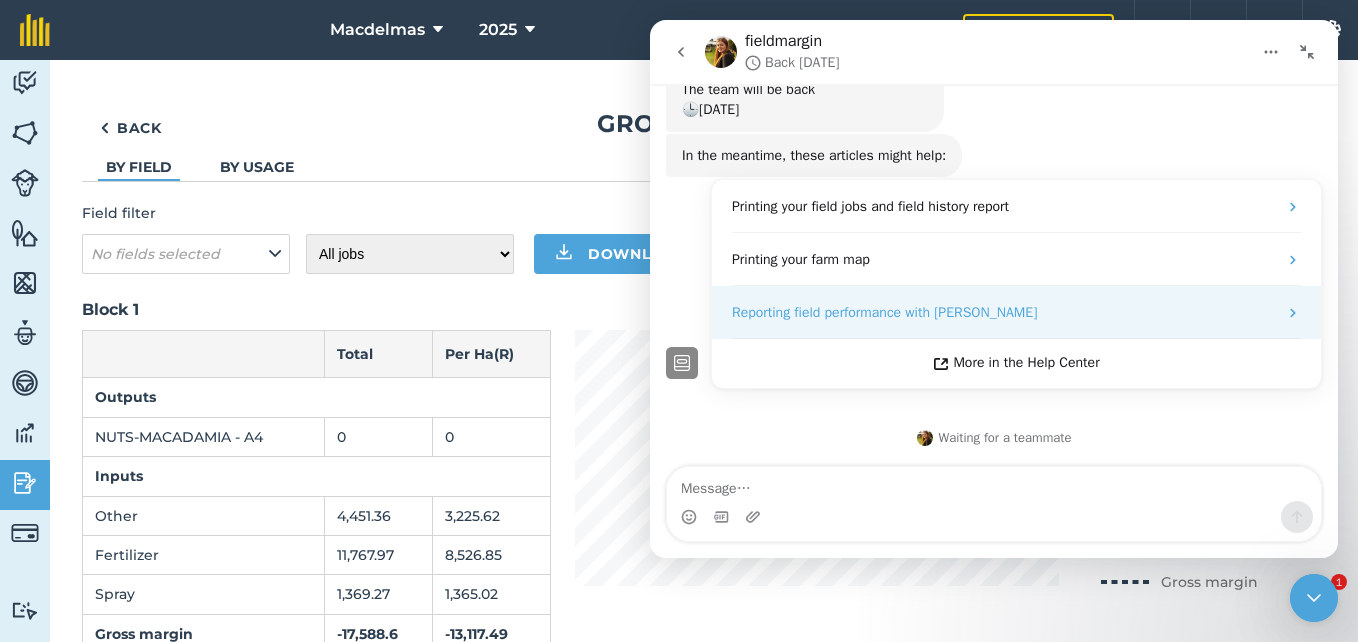 click on "Reporting field performance with [PERSON_NAME]" at bounding box center (884, 312) 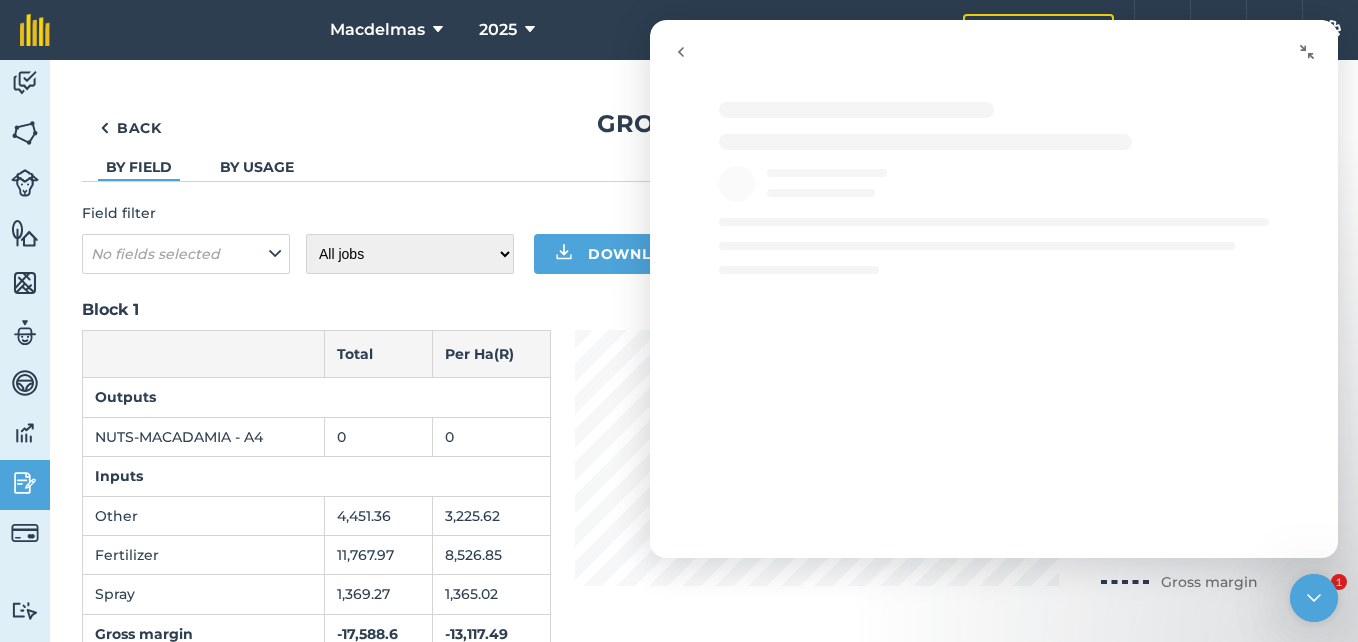scroll, scrollTop: 0, scrollLeft: 0, axis: both 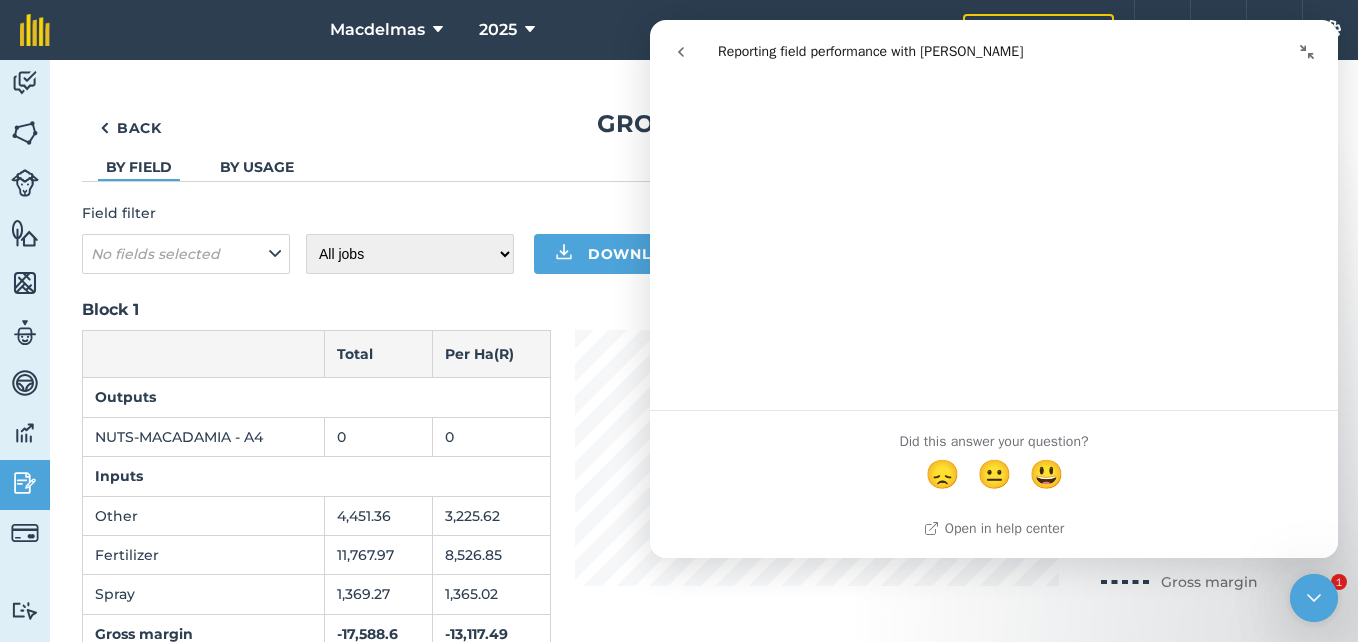 click 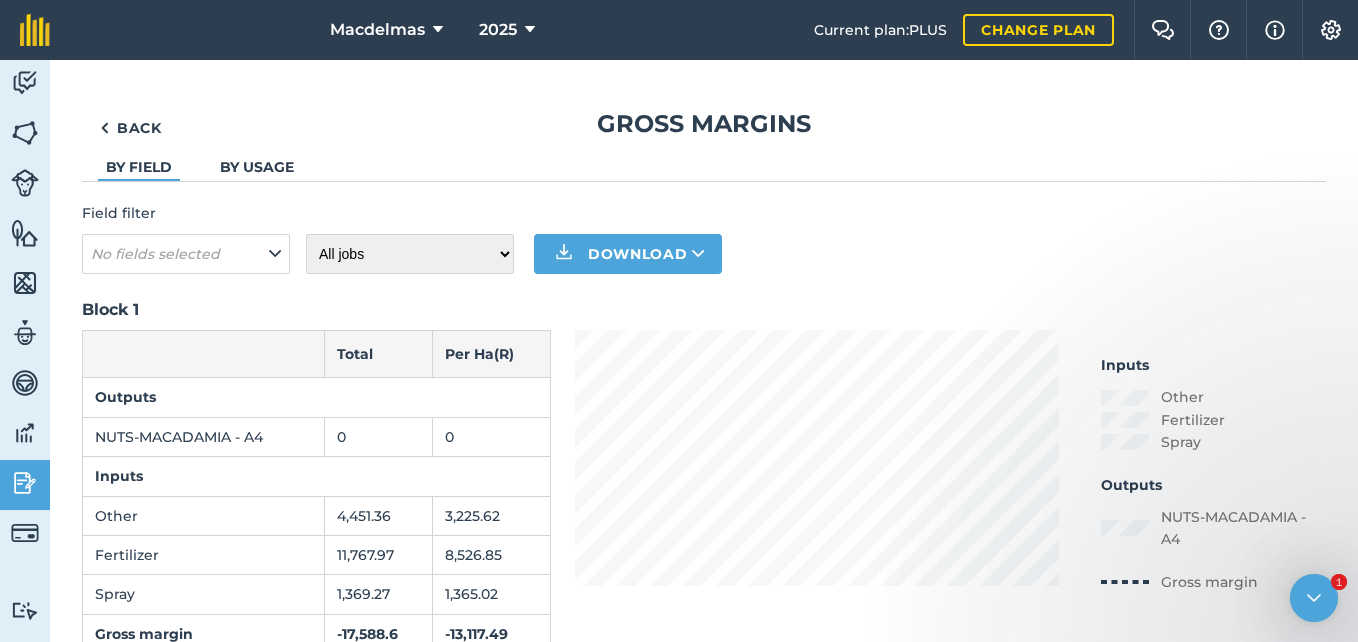 scroll, scrollTop: 0, scrollLeft: 0, axis: both 